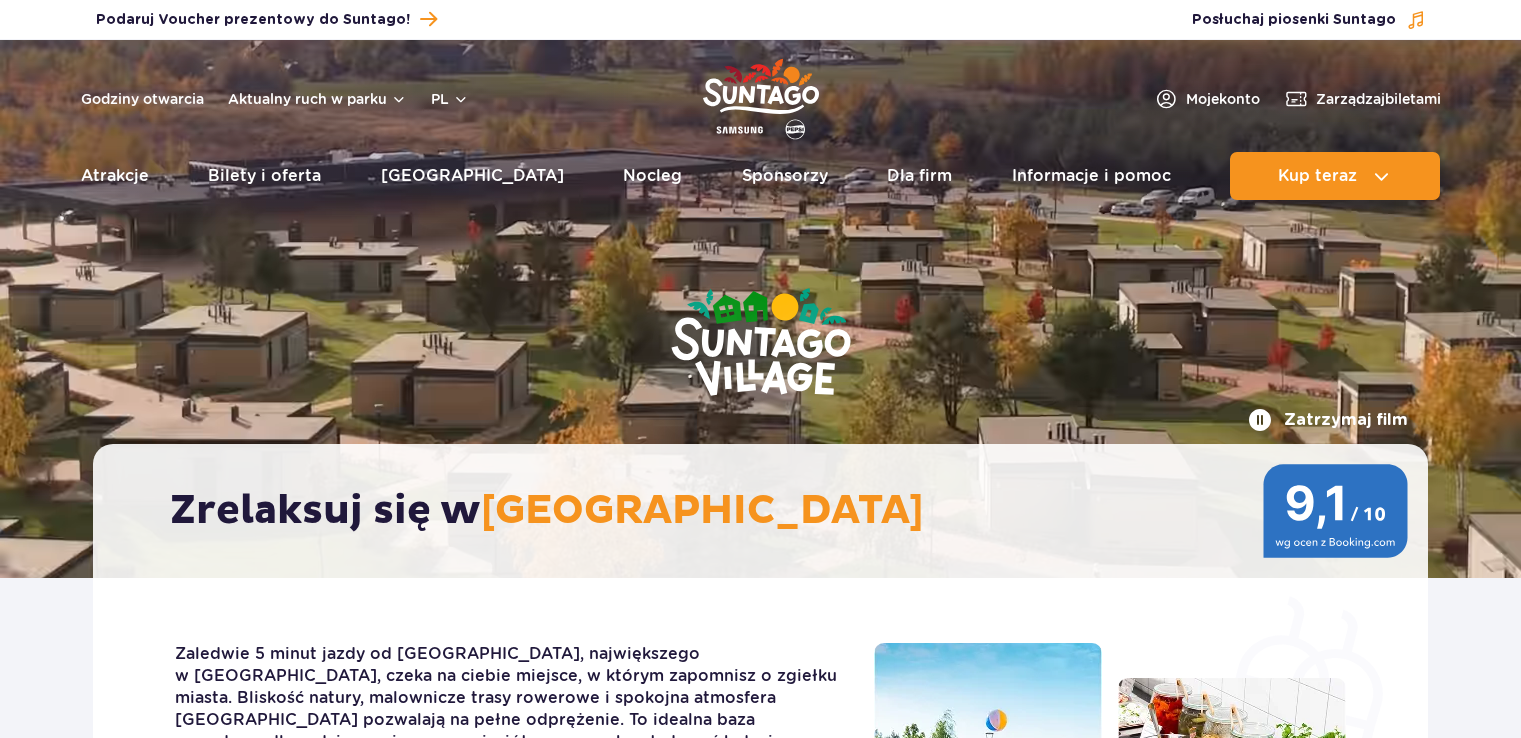scroll, scrollTop: 0, scrollLeft: 0, axis: both 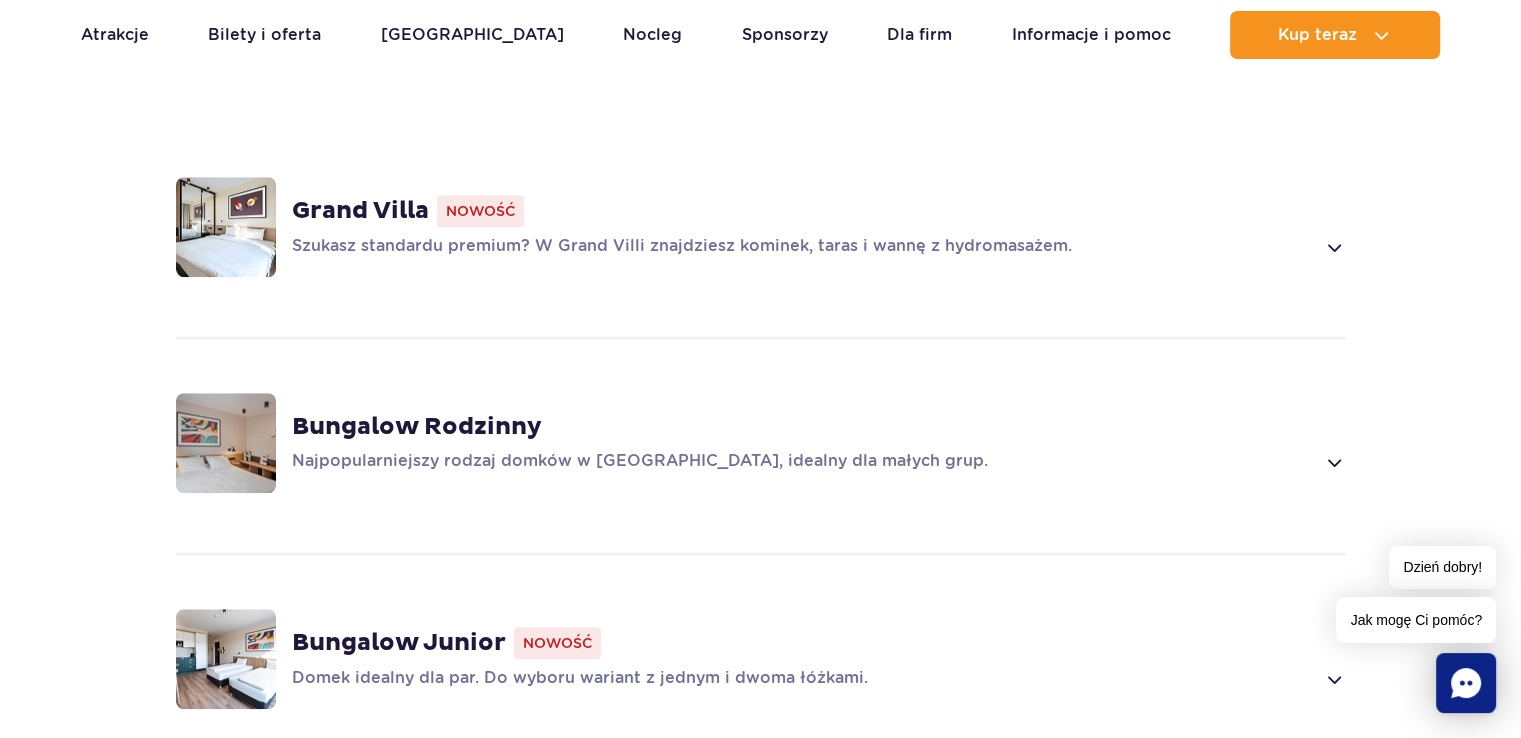 click on "Bungalow Junior
Nowość
Domek idealny dla par. Do wyboru wariant z jednym i dwoma łóżkami." at bounding box center [761, 659] 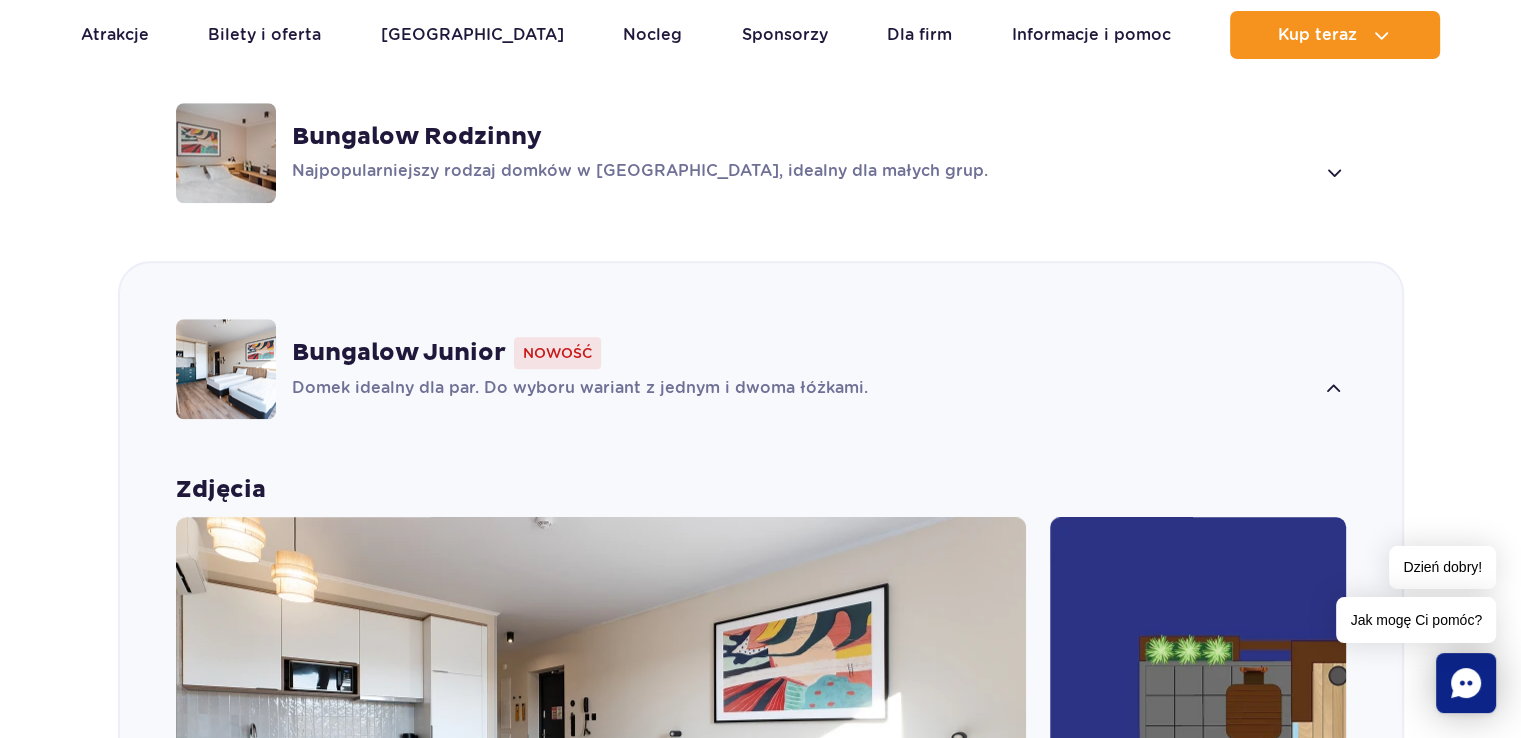 click at bounding box center (601, 767) 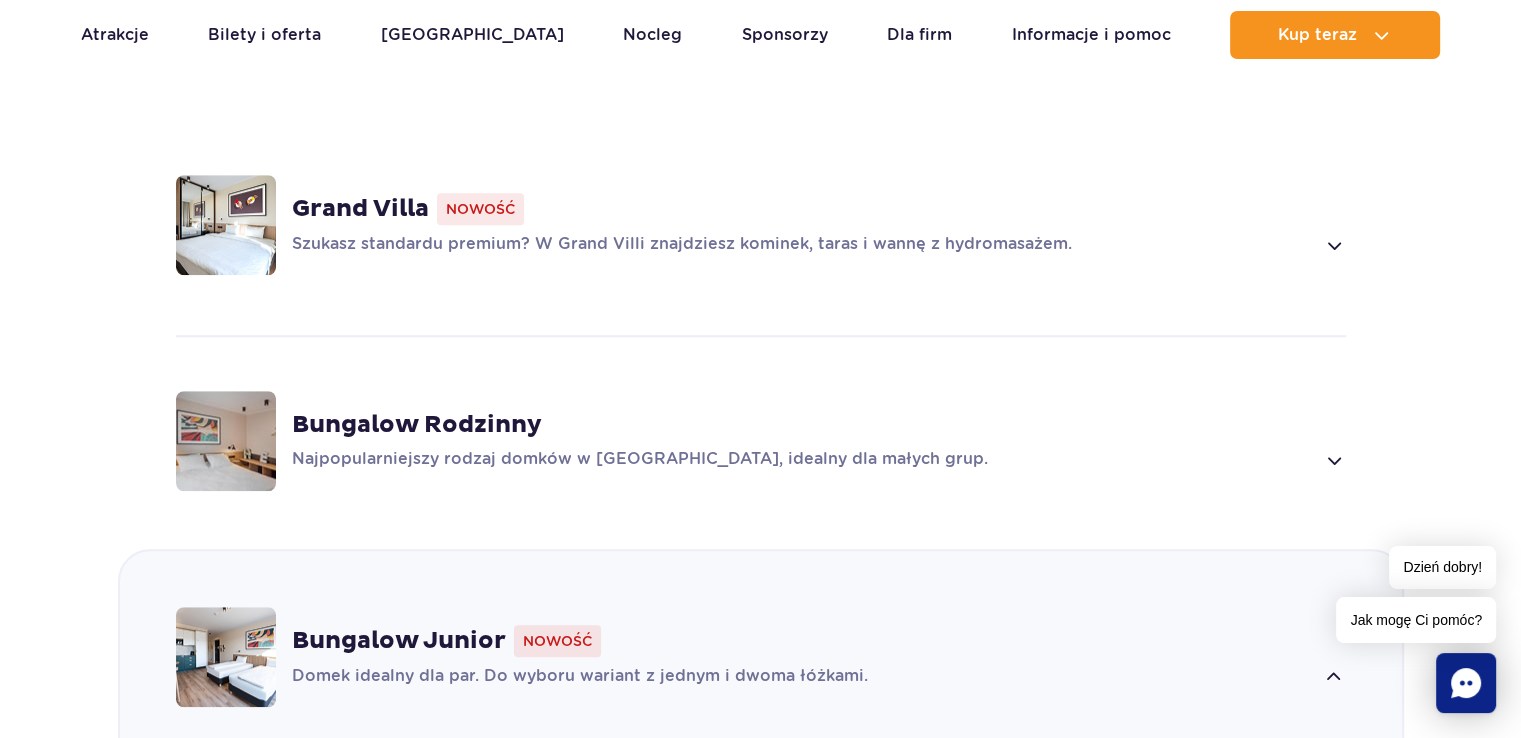 click at bounding box center [226, 441] 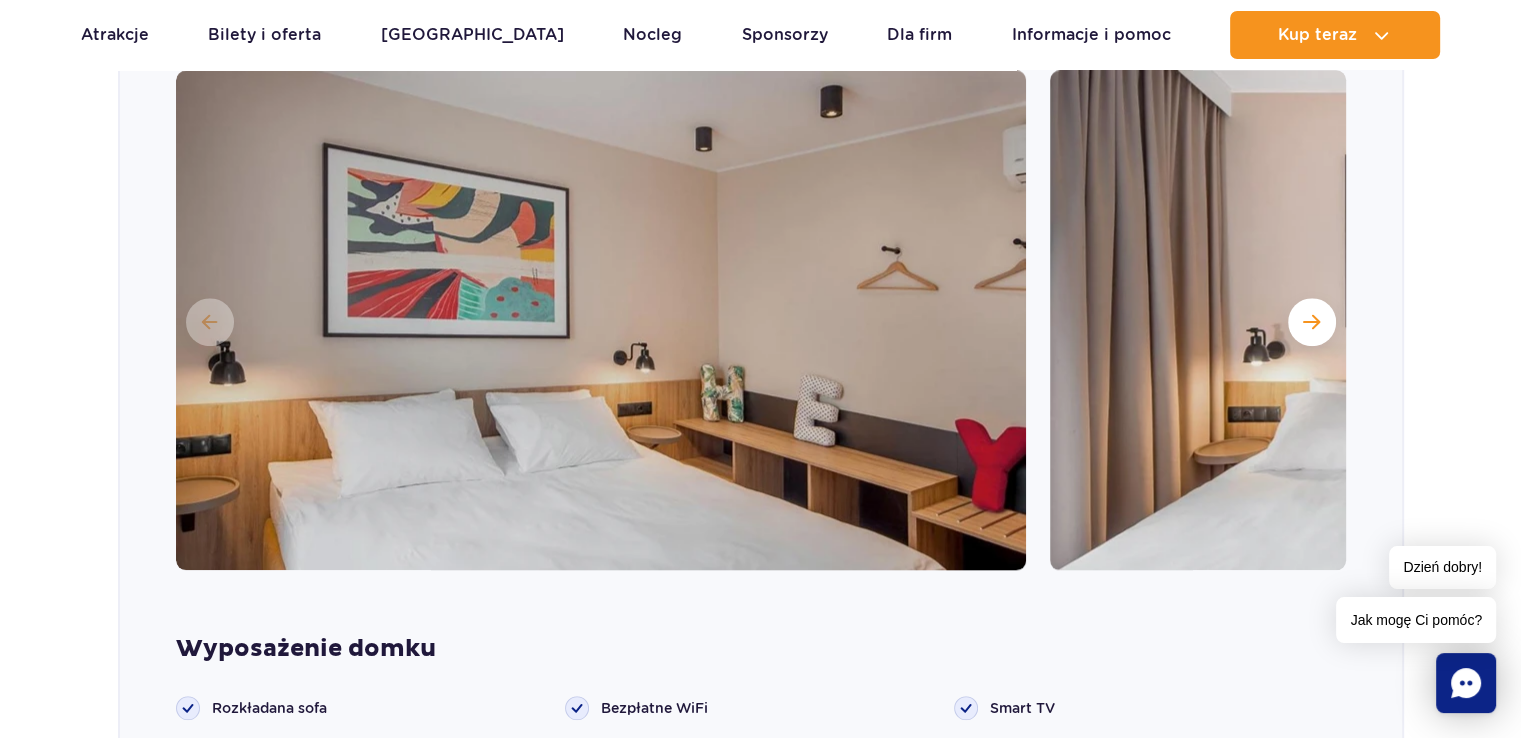 scroll, scrollTop: 1909, scrollLeft: 0, axis: vertical 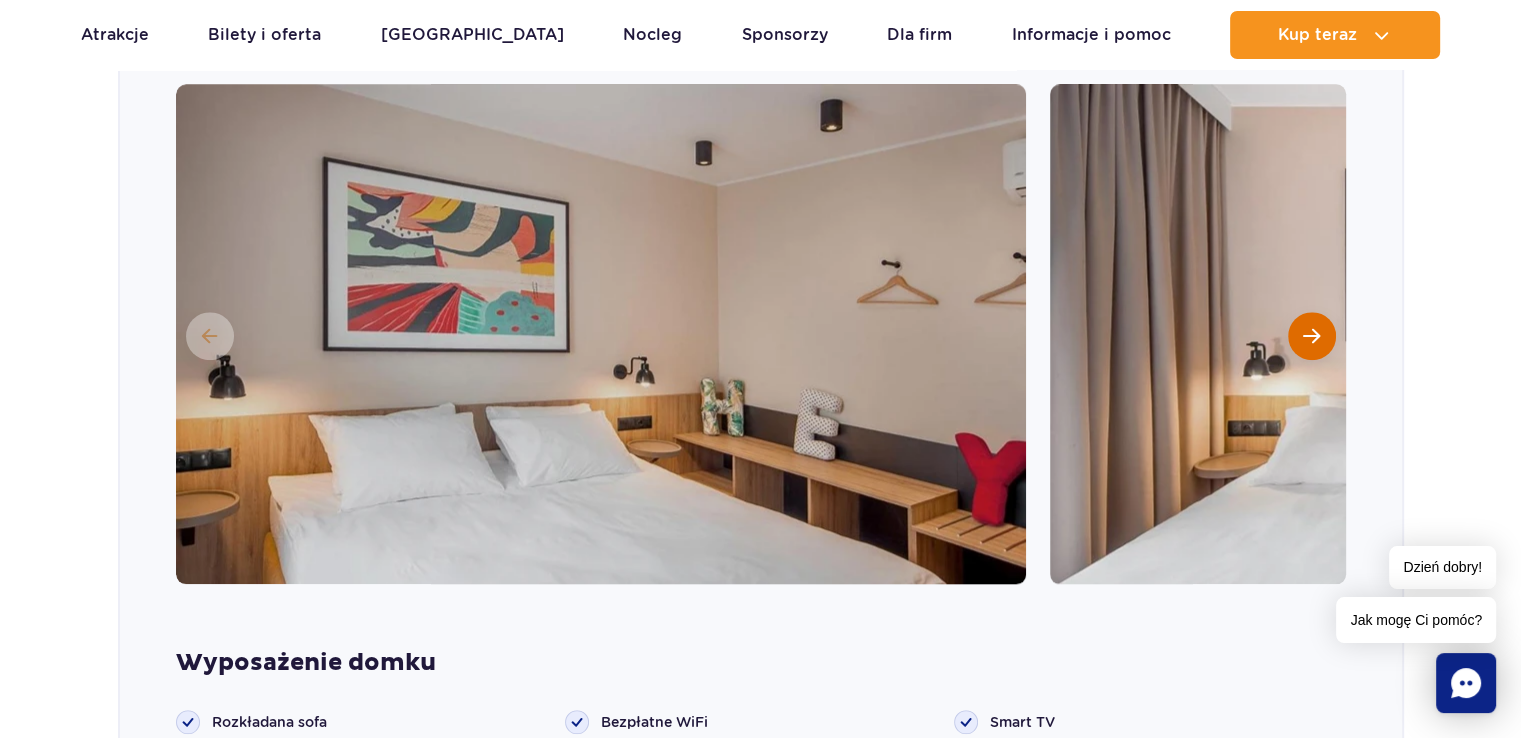 click at bounding box center [1311, 336] 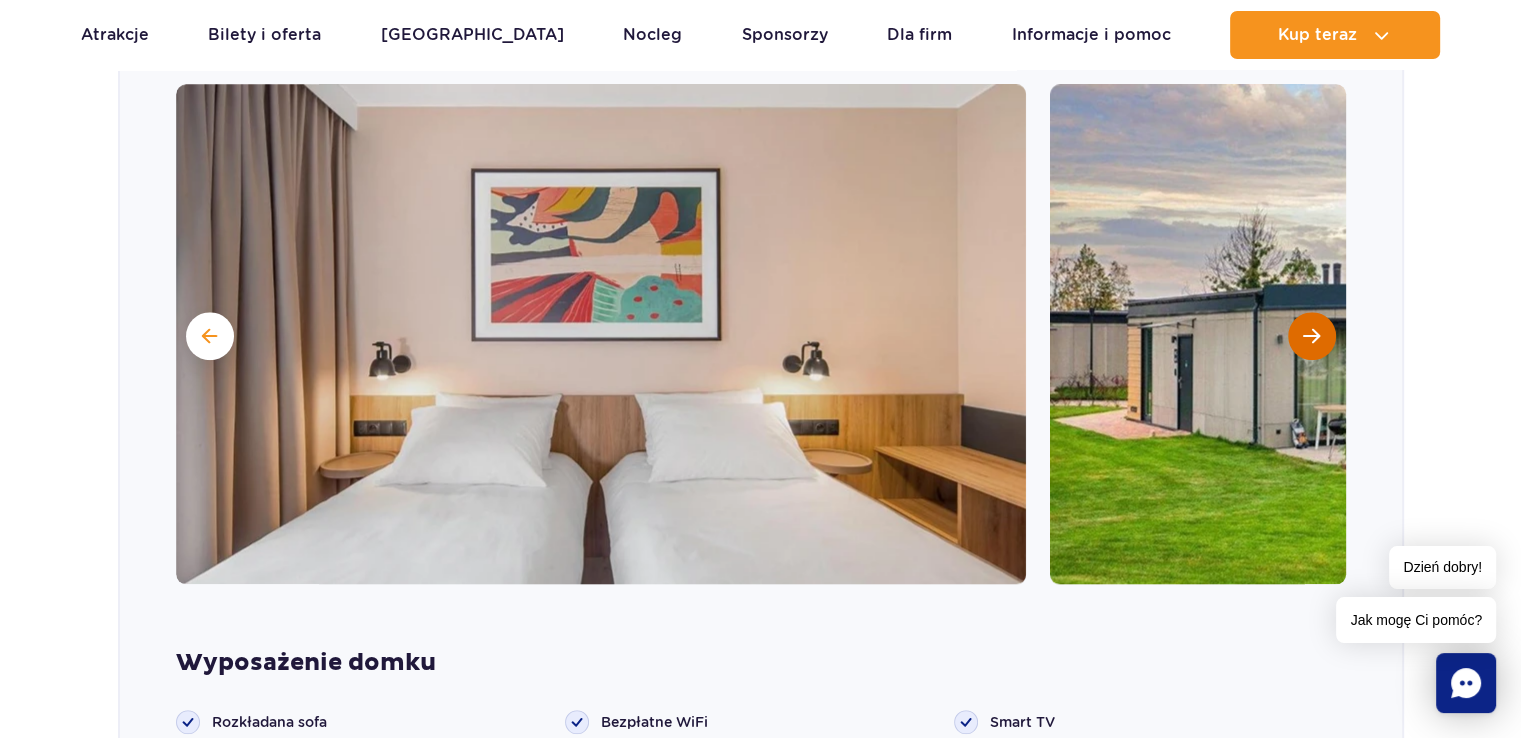click at bounding box center (1311, 336) 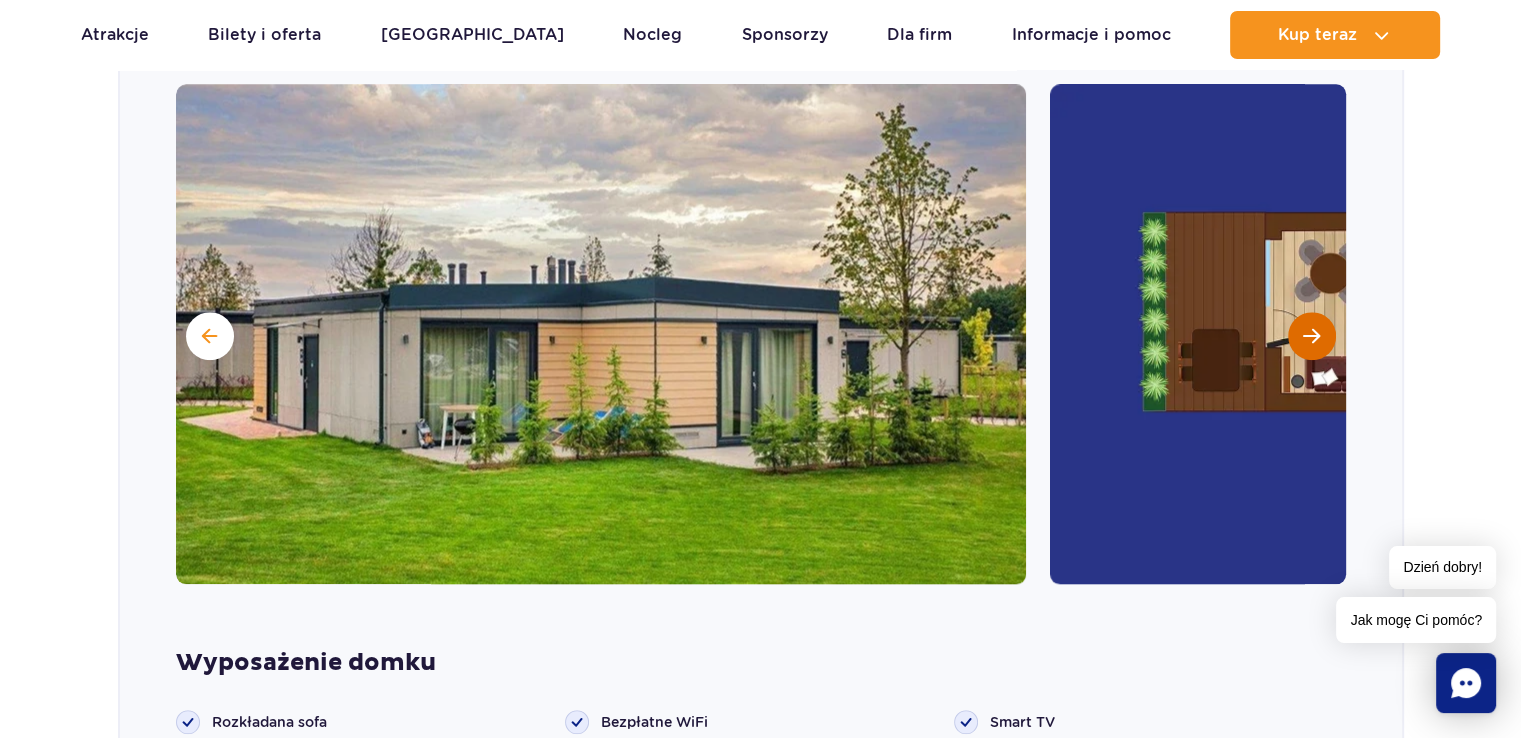 click at bounding box center [1311, 336] 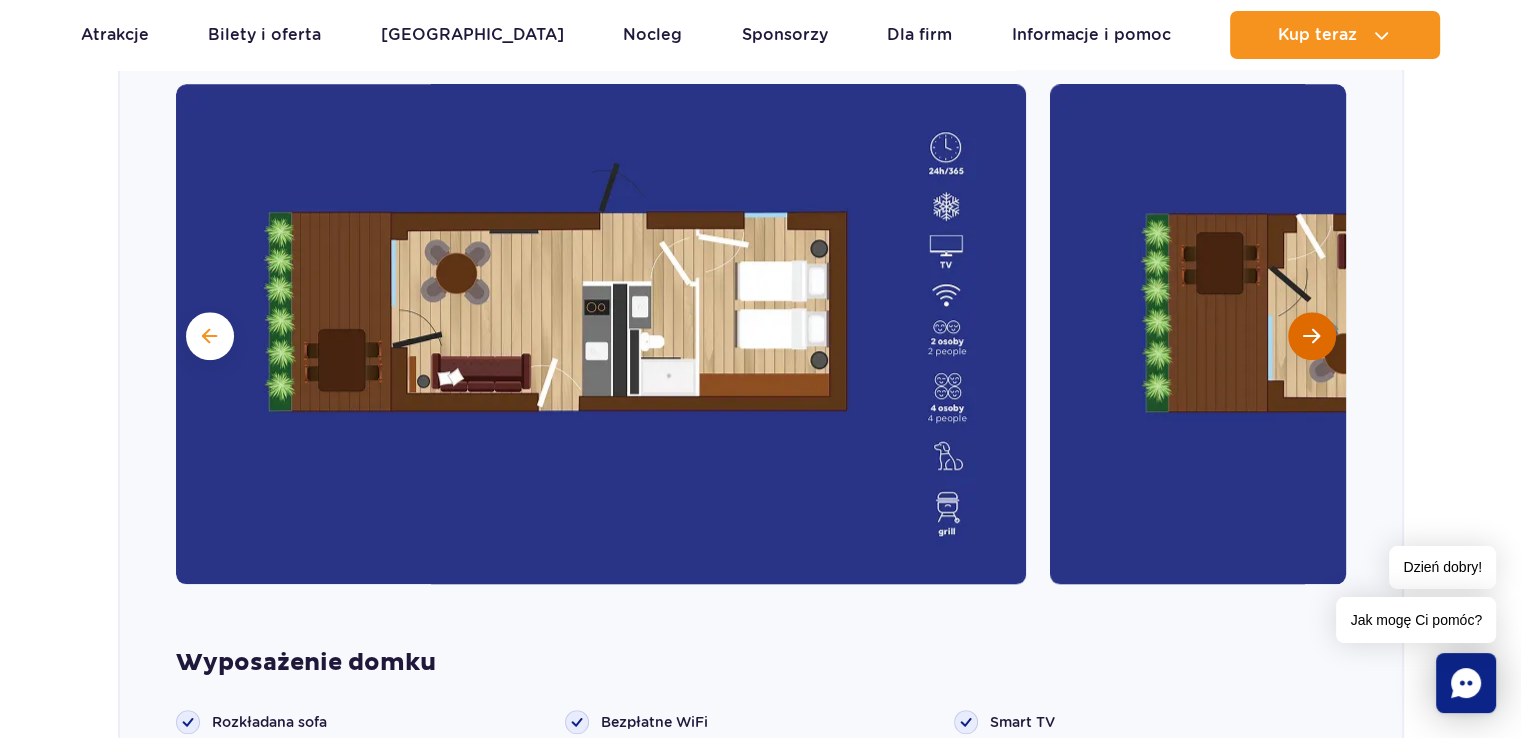 click at bounding box center [1311, 336] 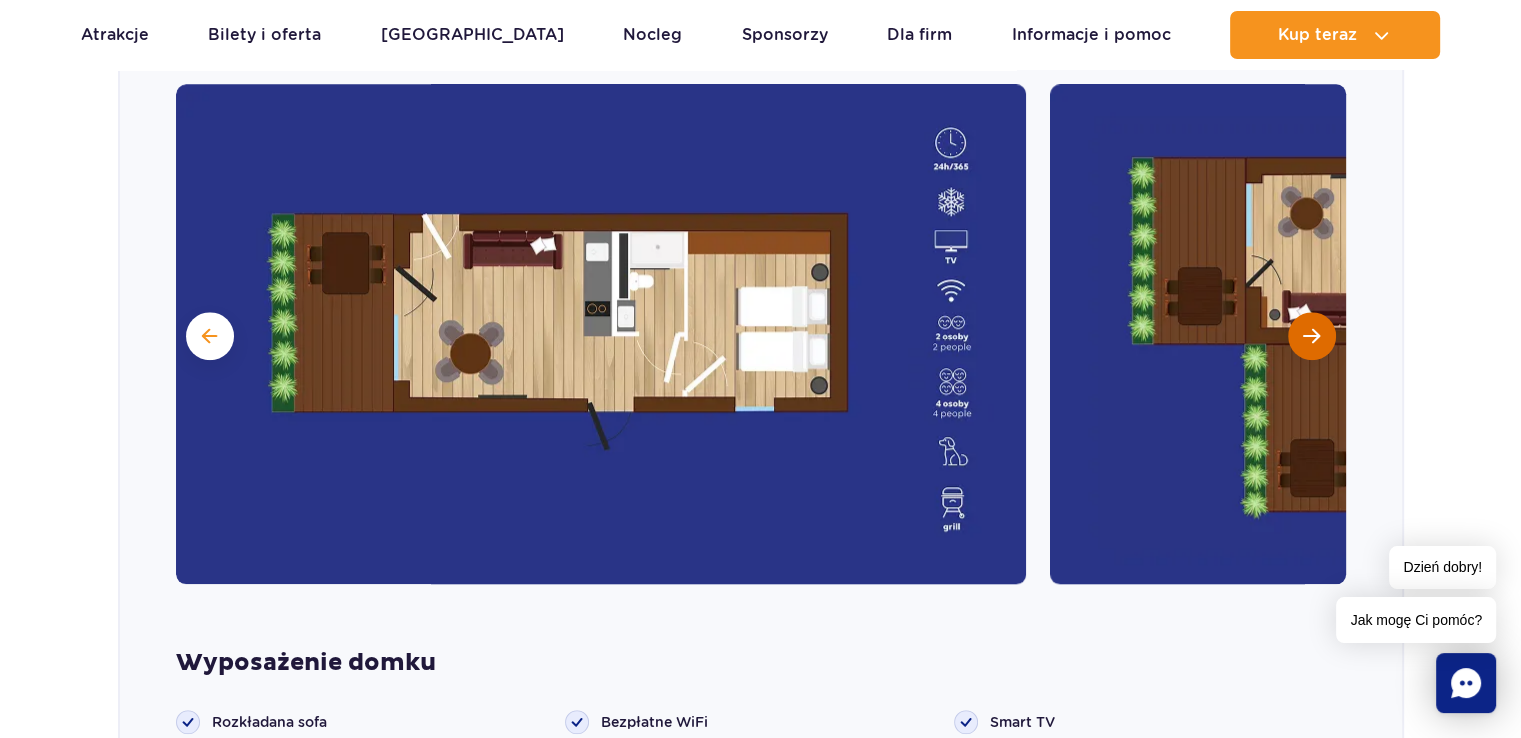 click at bounding box center [1311, 336] 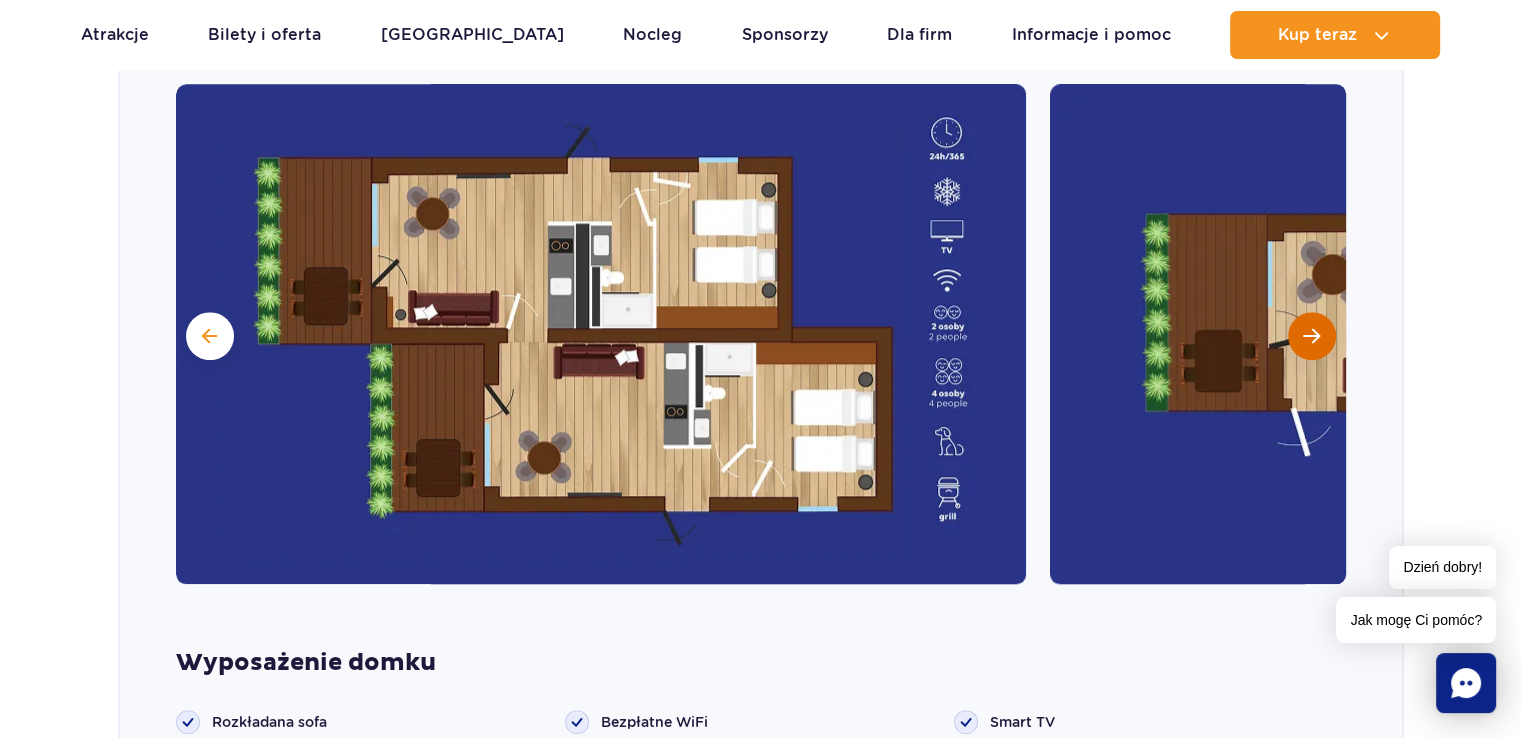 click at bounding box center [1311, 336] 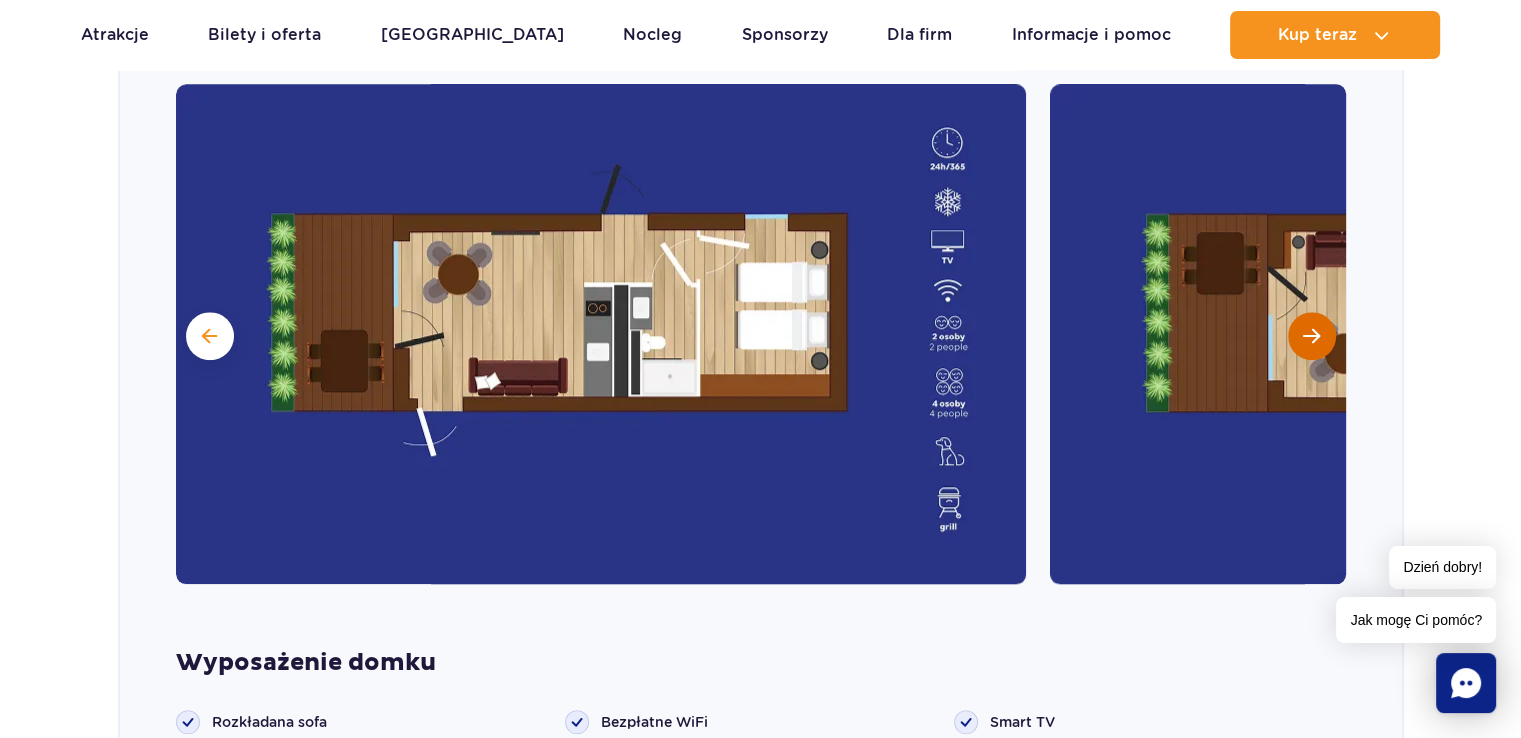 click at bounding box center (1311, 336) 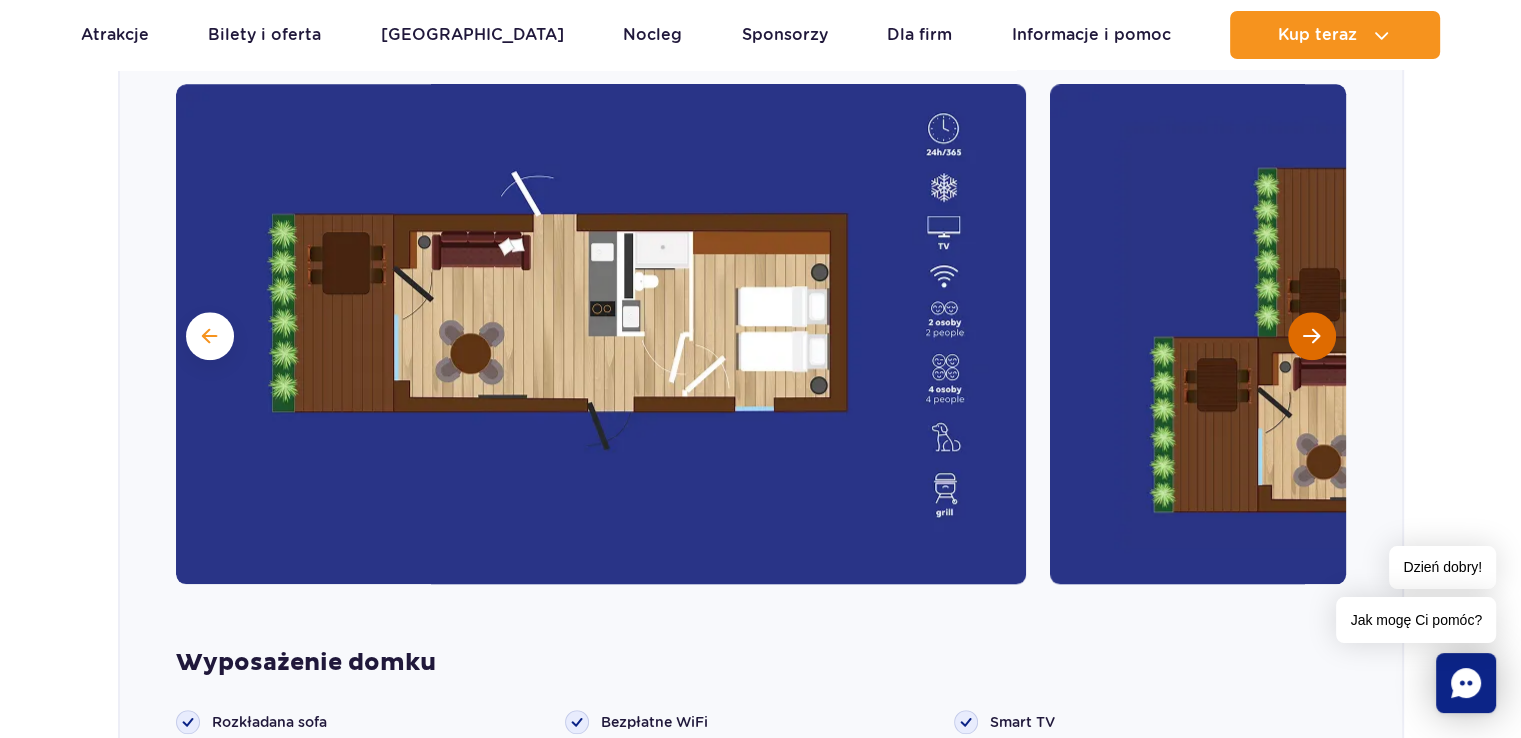 click at bounding box center (1311, 336) 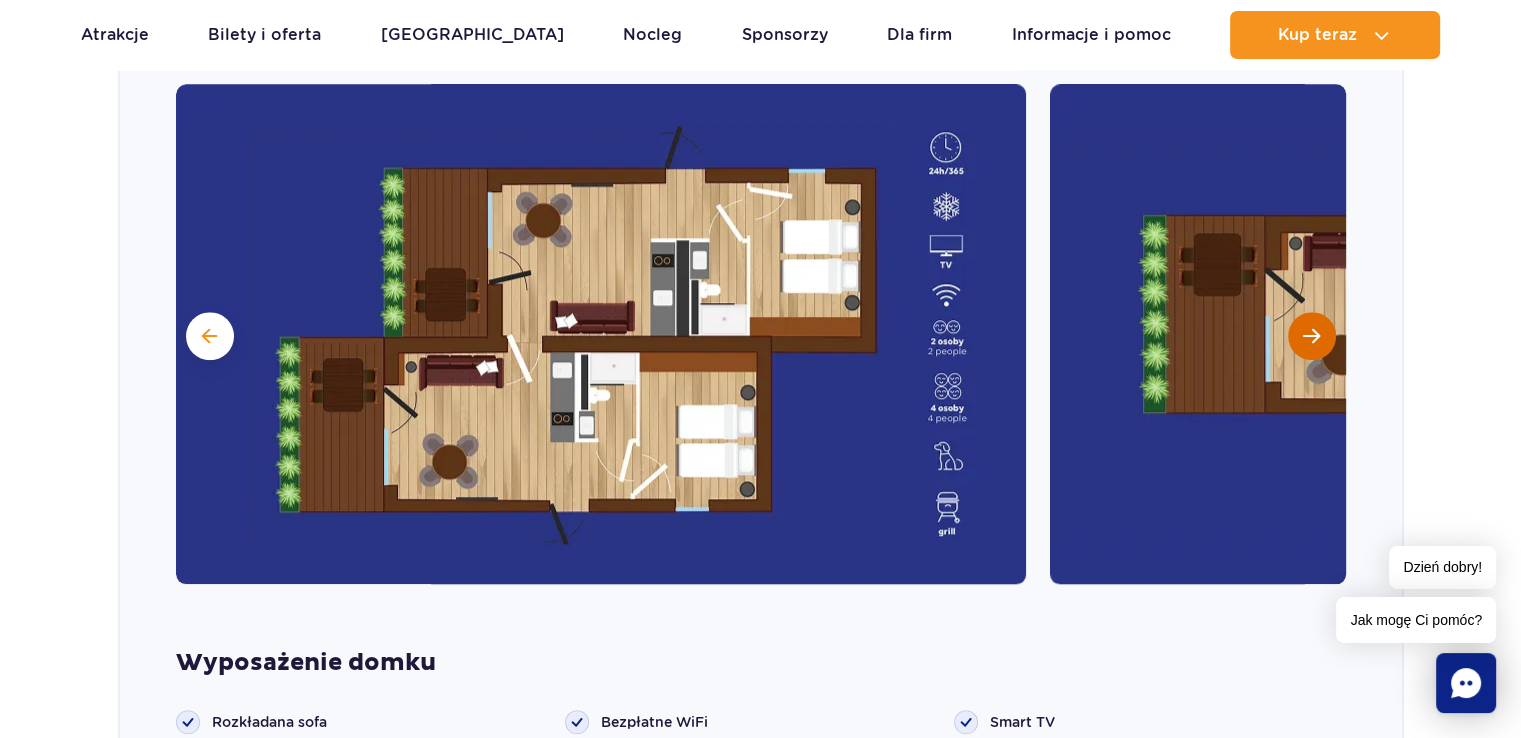 click at bounding box center (1311, 336) 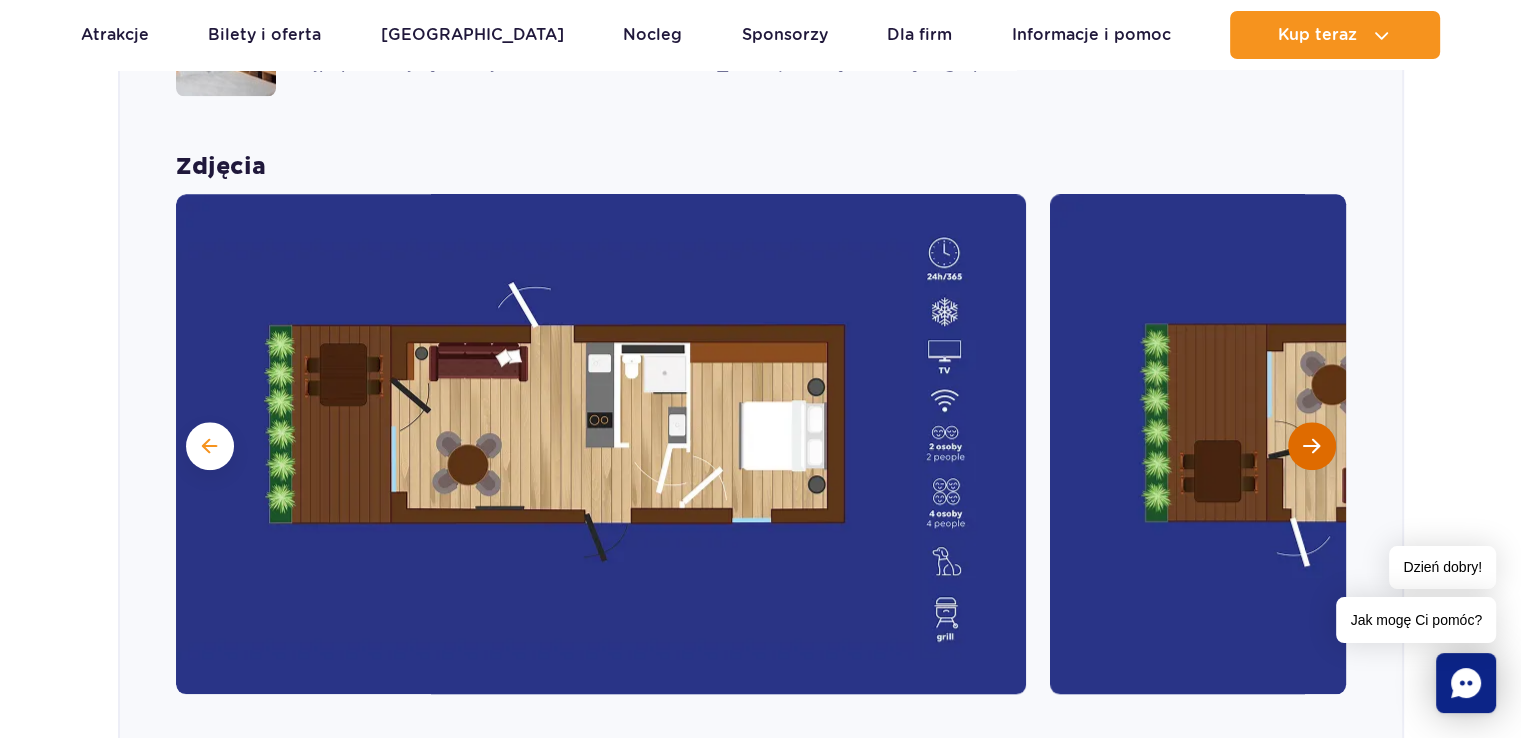 scroll, scrollTop: 1798, scrollLeft: 0, axis: vertical 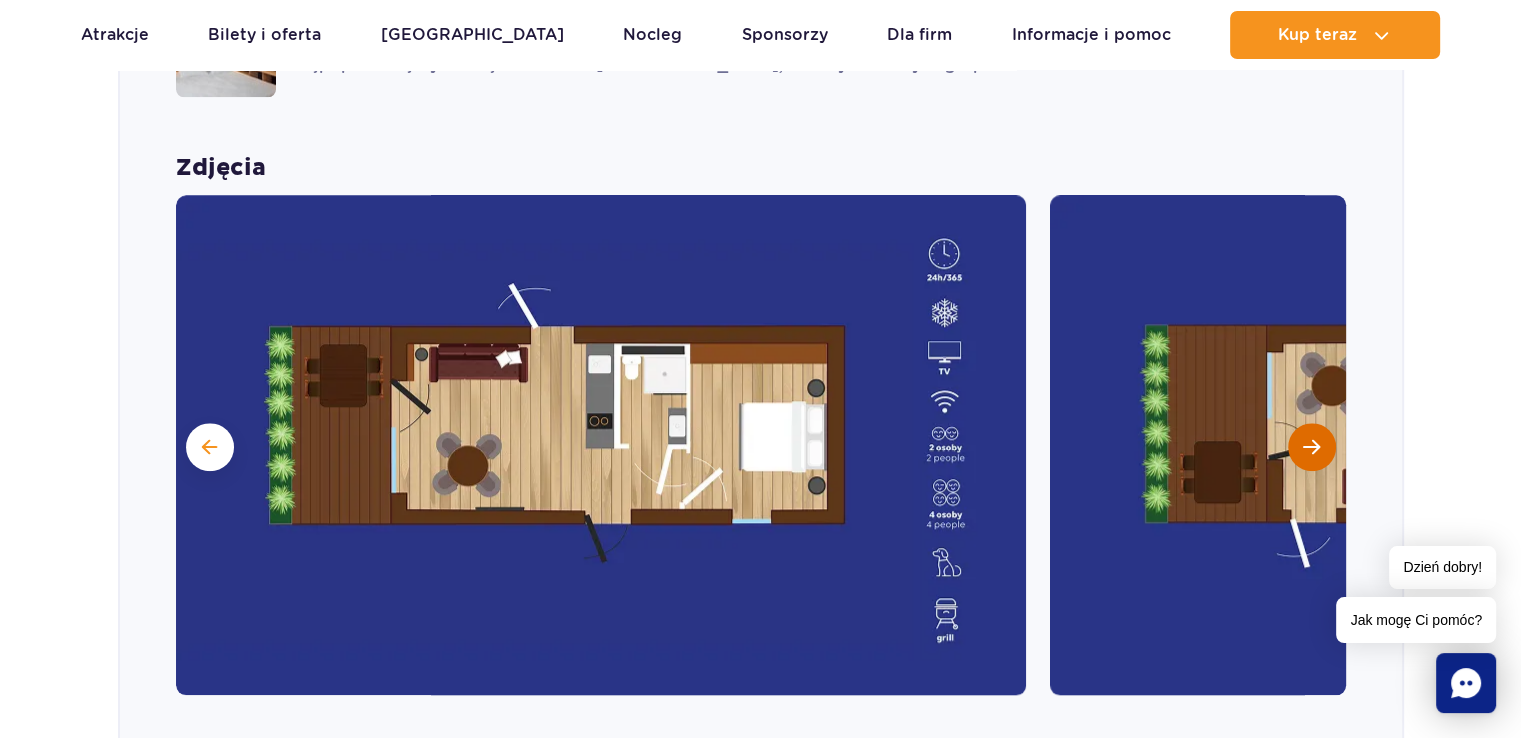 click at bounding box center [1311, 447] 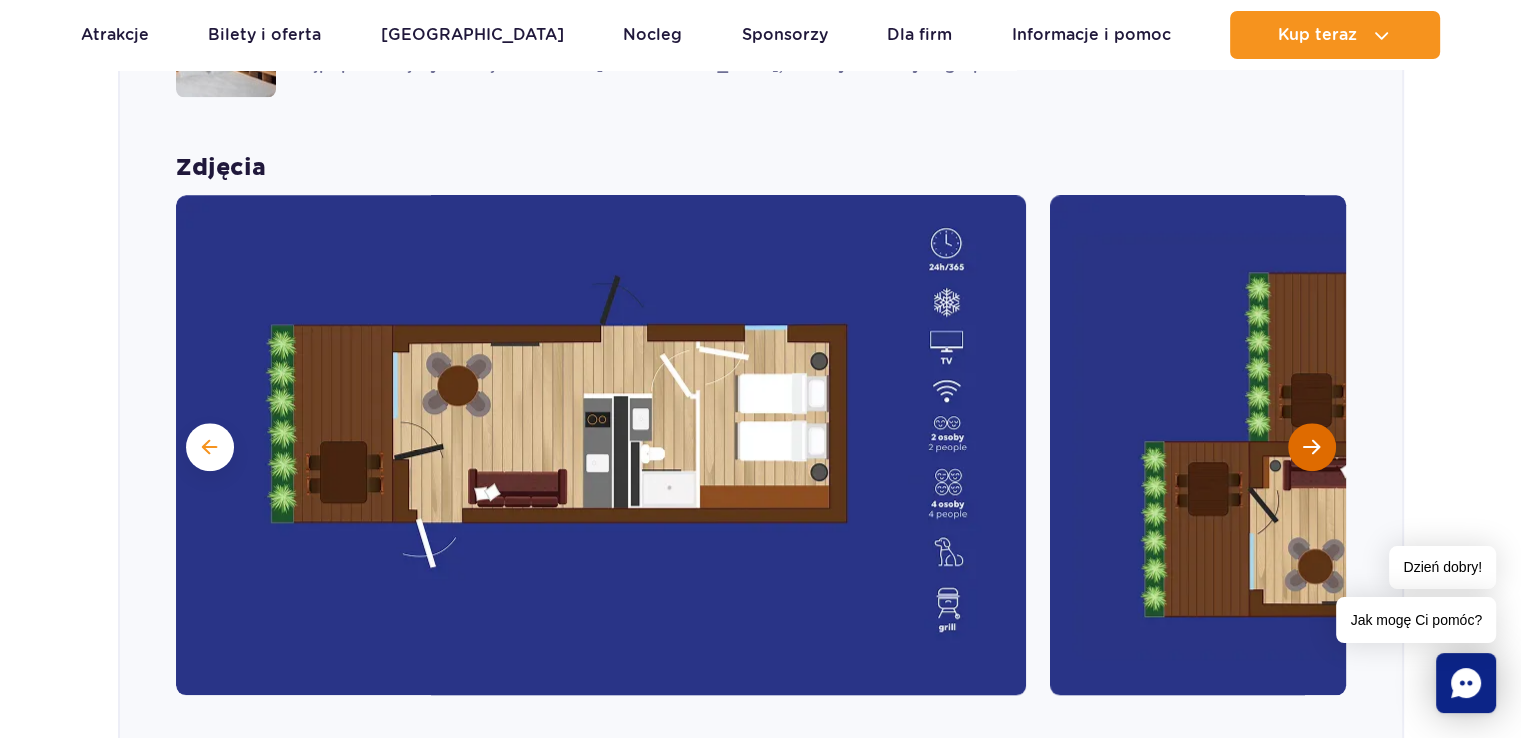 click at bounding box center (1311, 447) 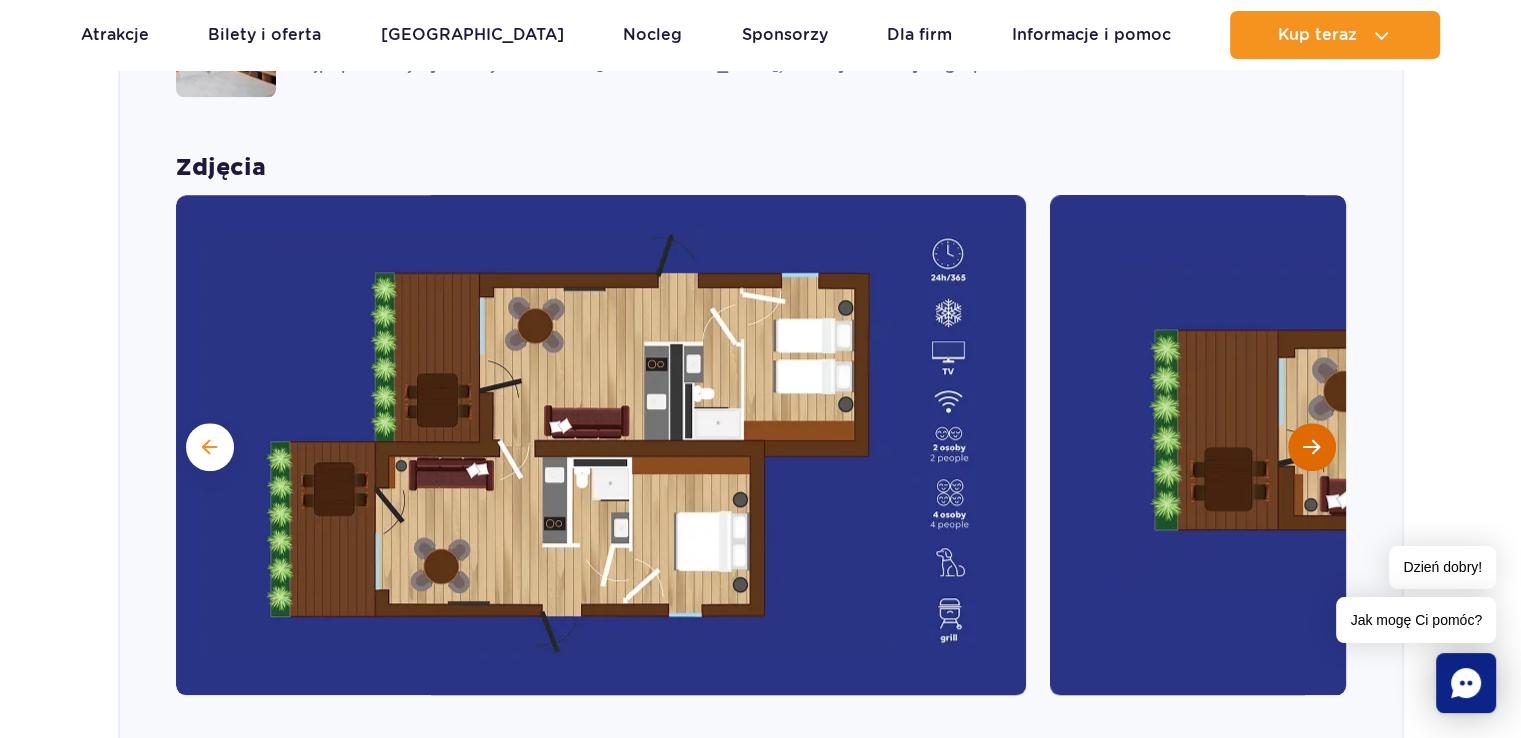 click at bounding box center (1311, 447) 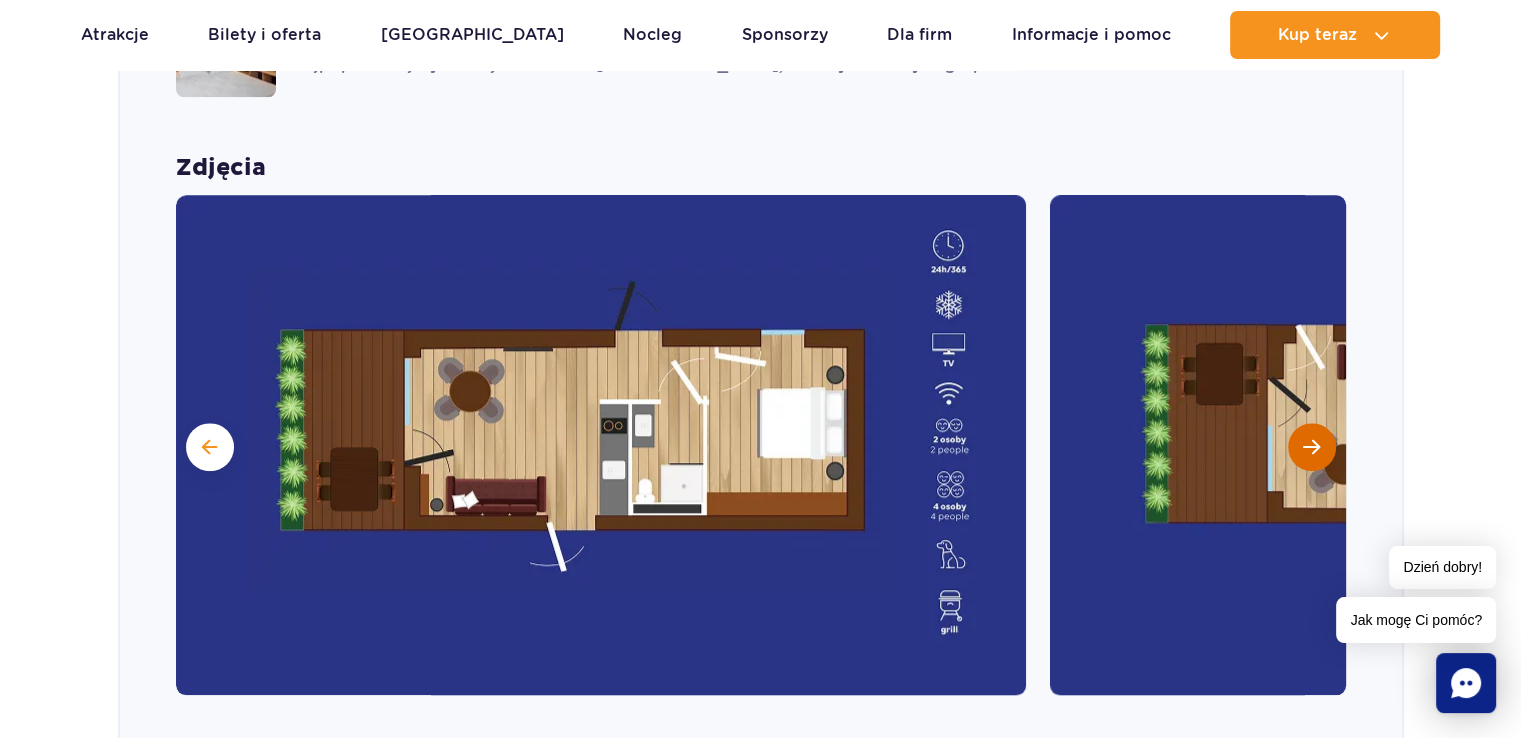 click at bounding box center [1311, 447] 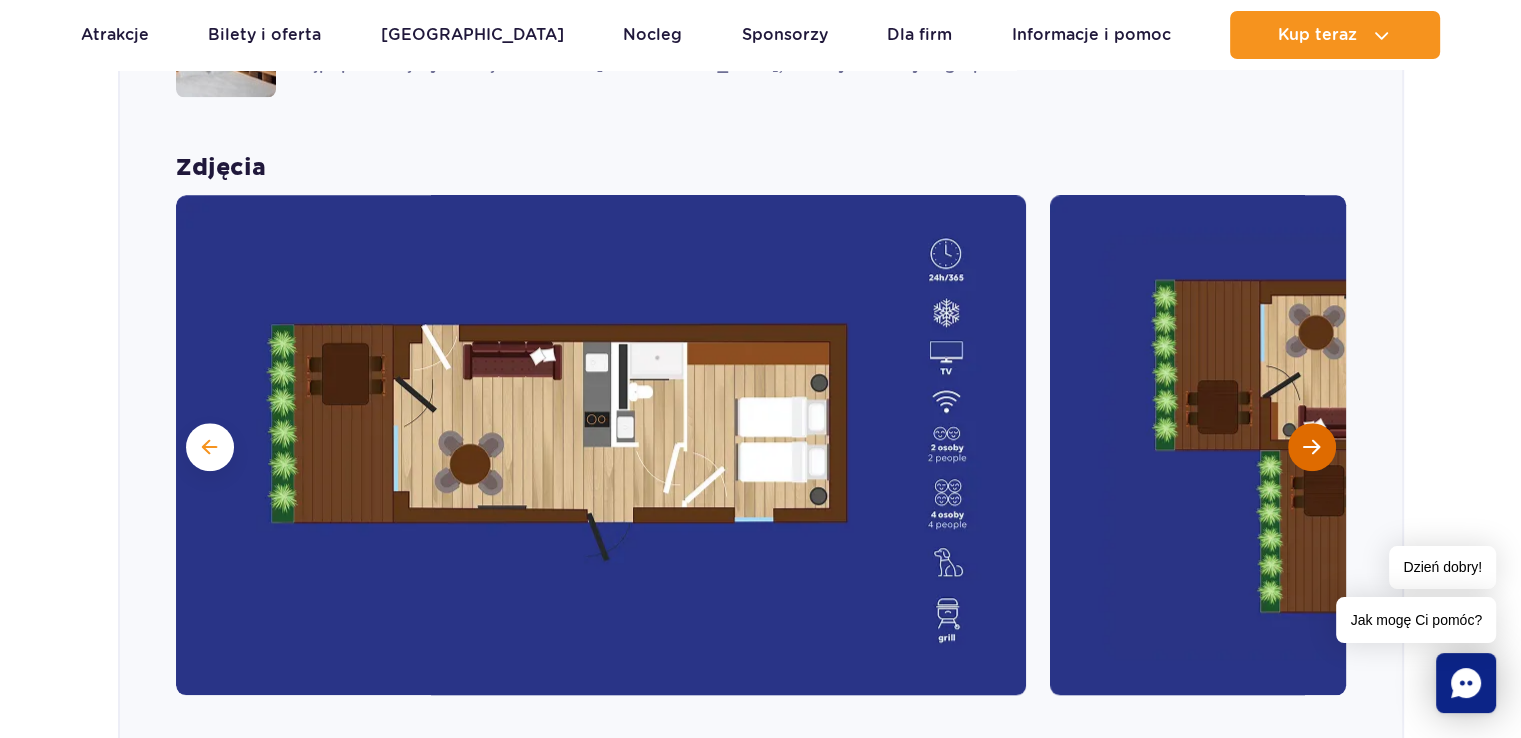 click at bounding box center [1311, 447] 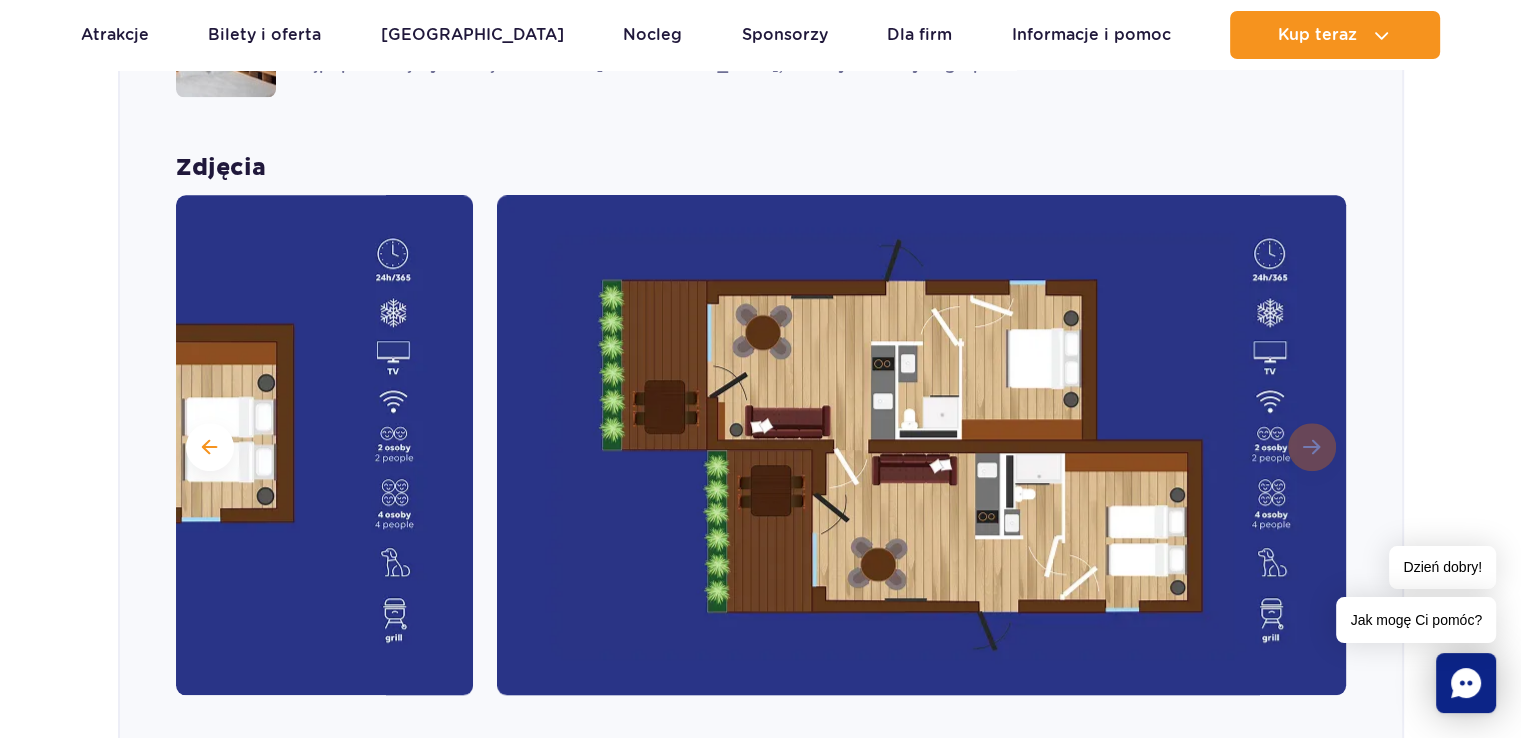 click at bounding box center (922, 445) 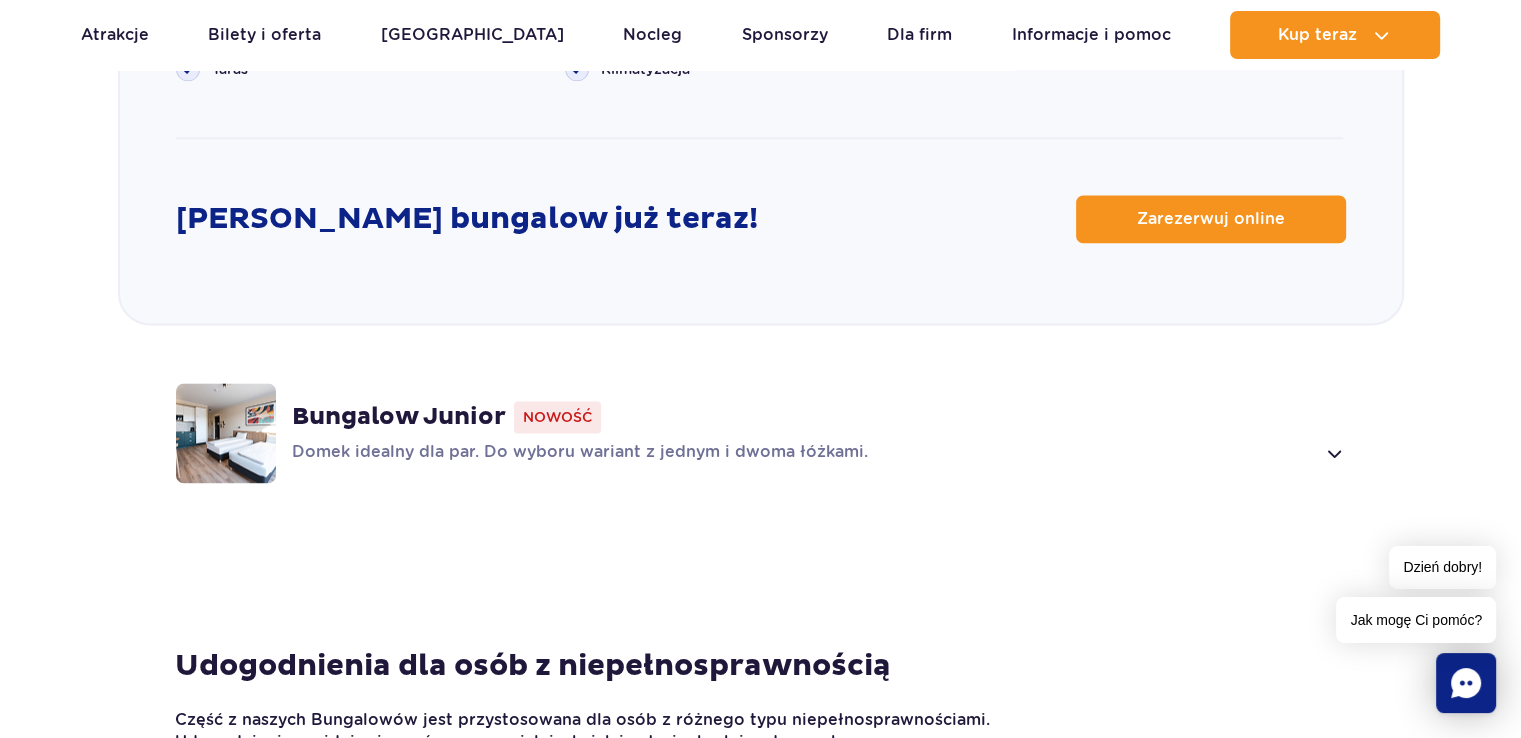 scroll, scrollTop: 2708, scrollLeft: 0, axis: vertical 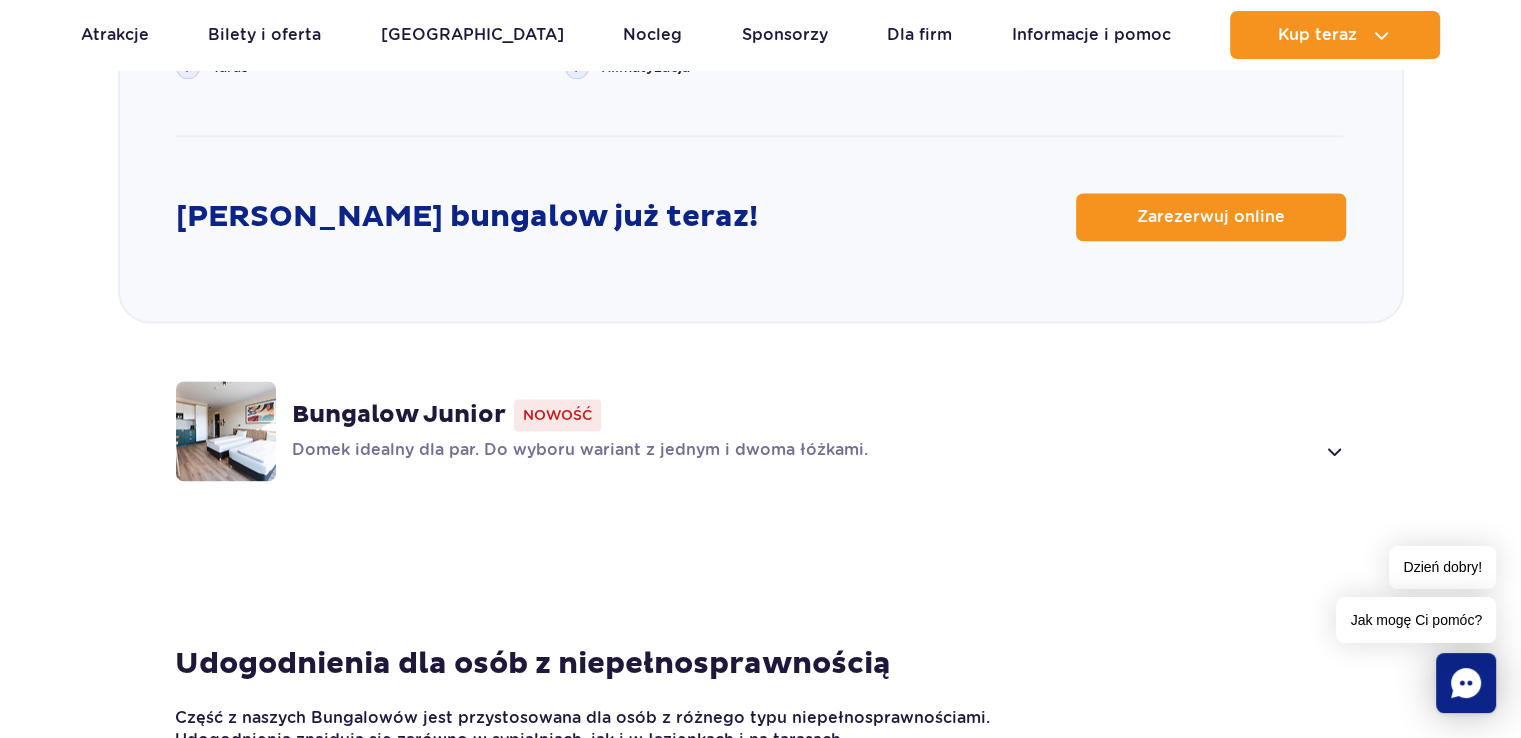 click at bounding box center (226, 431) 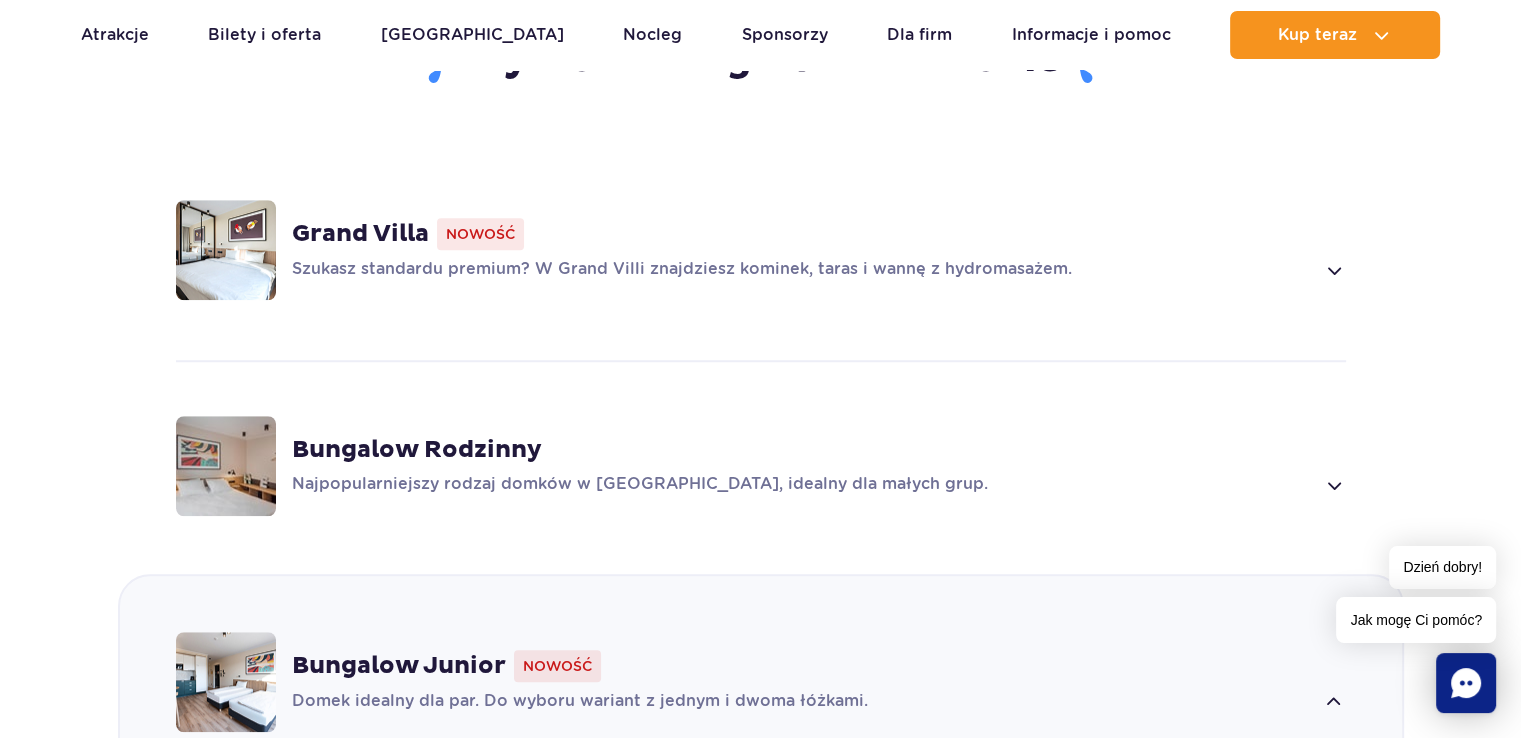 scroll, scrollTop: 1259, scrollLeft: 0, axis: vertical 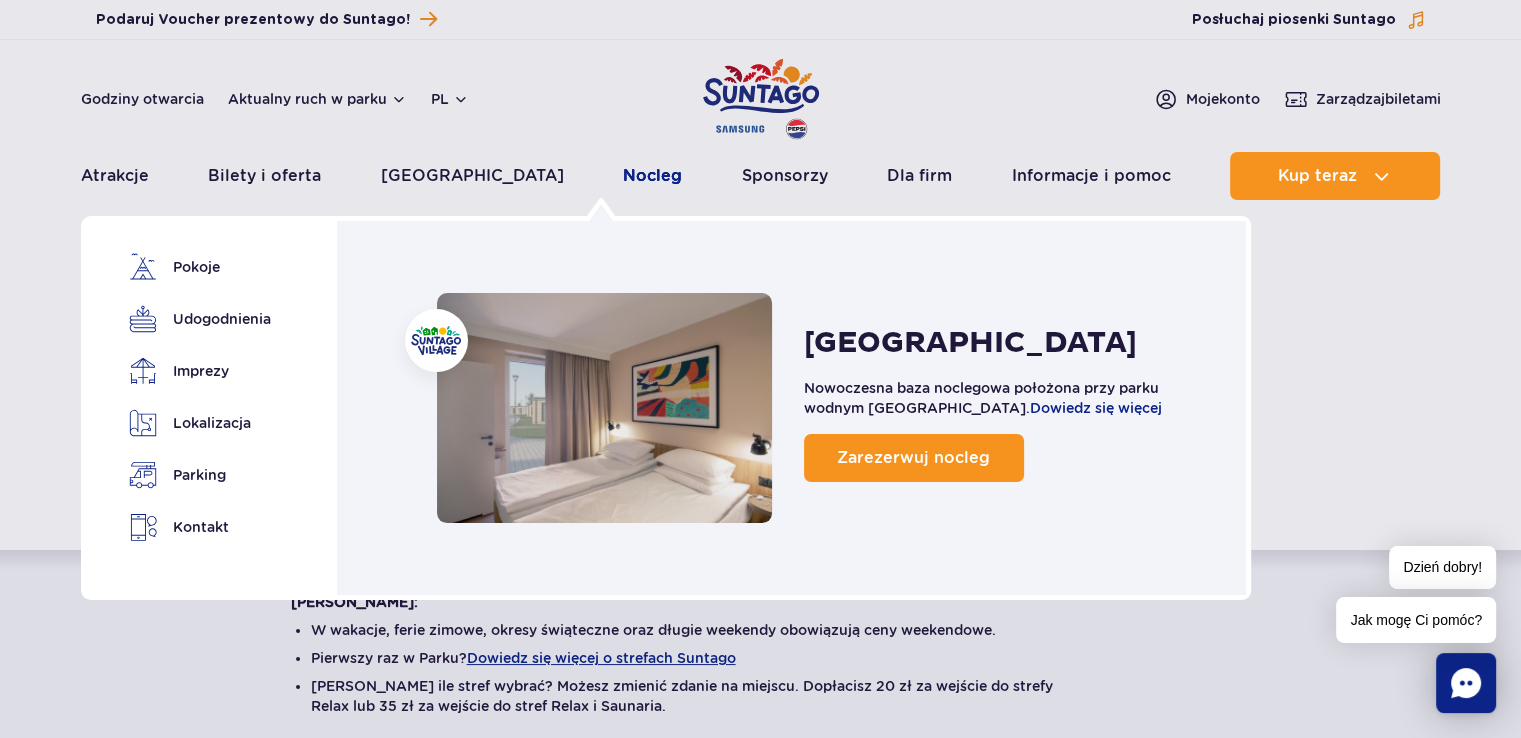 click on "Nocleg" at bounding box center [652, 176] 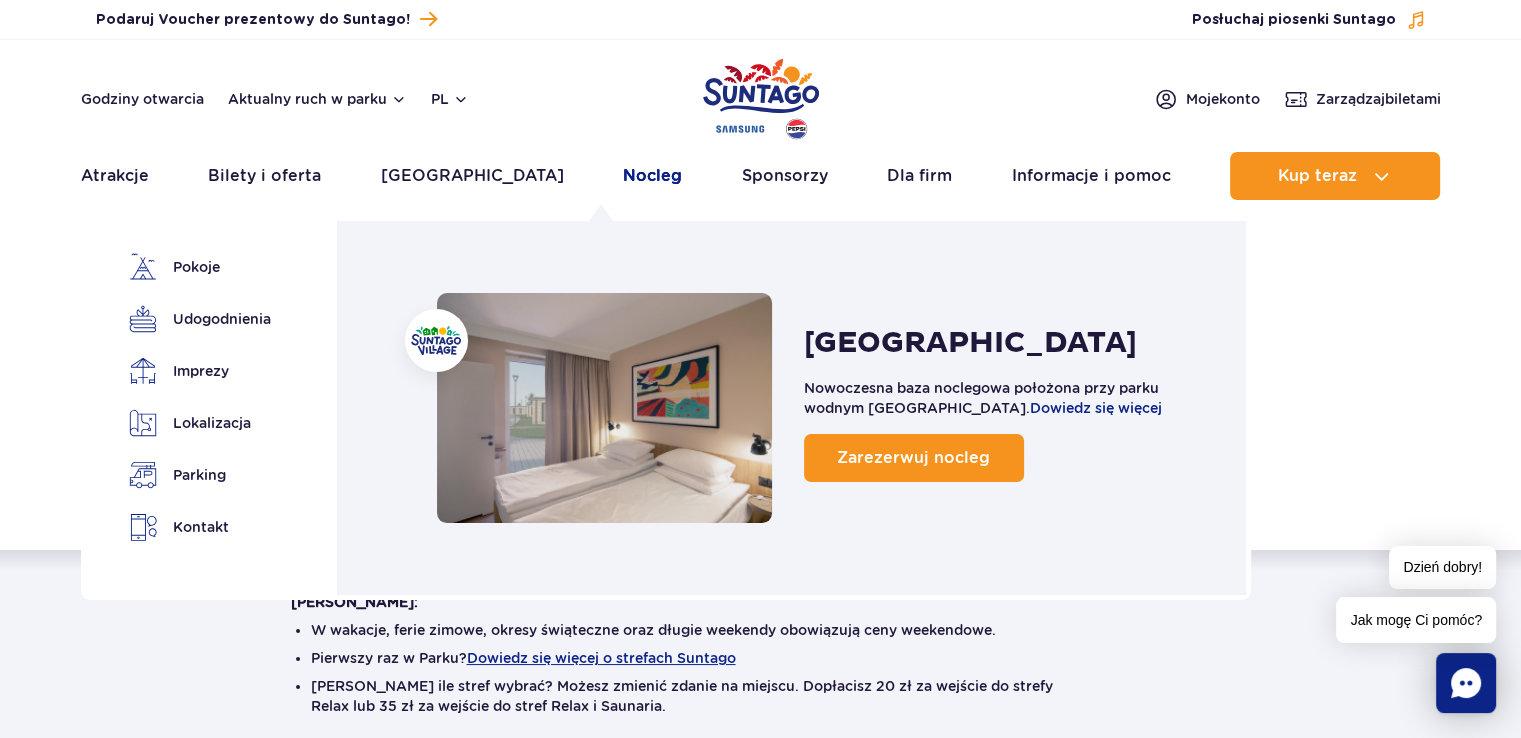 scroll, scrollTop: 0, scrollLeft: 0, axis: both 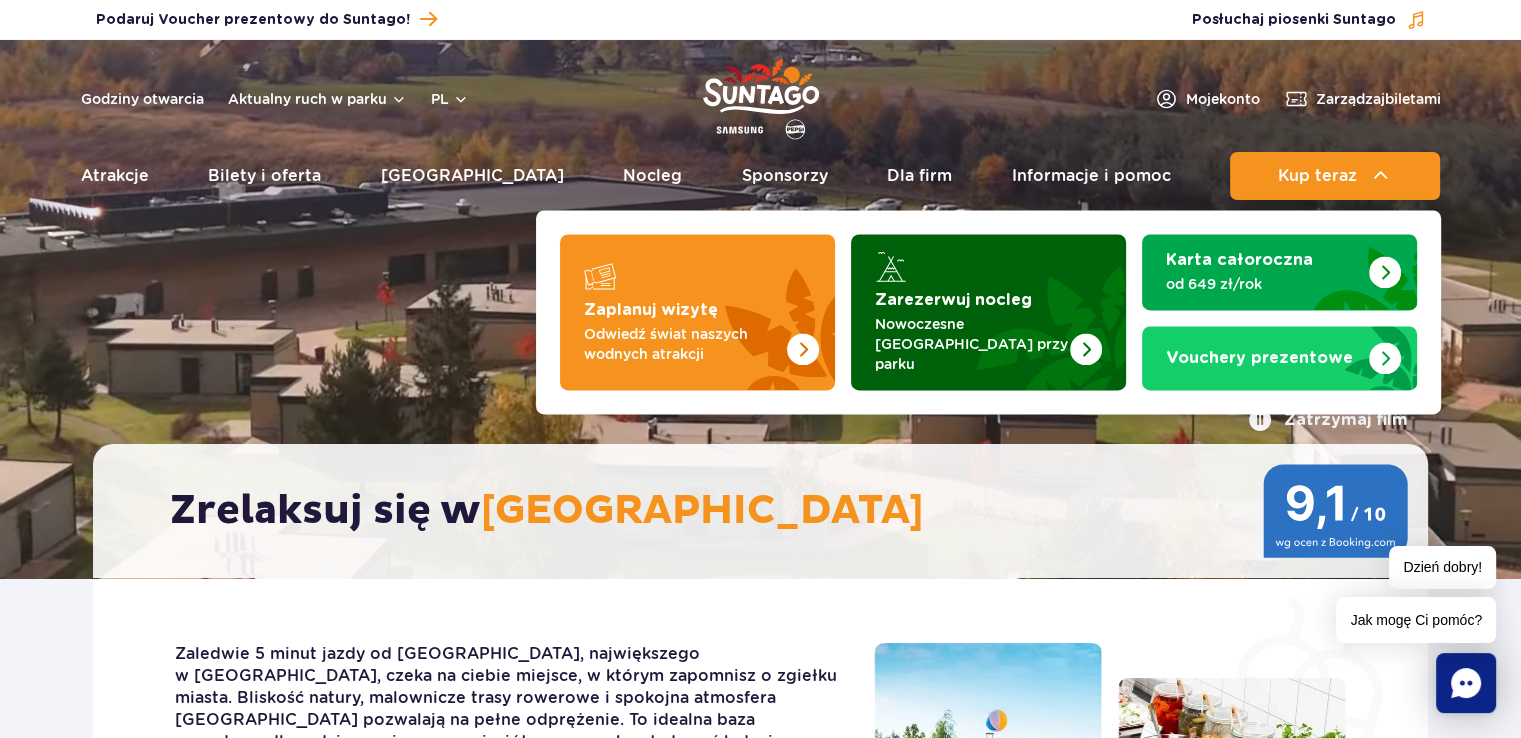 click at bounding box center (1086, 350) 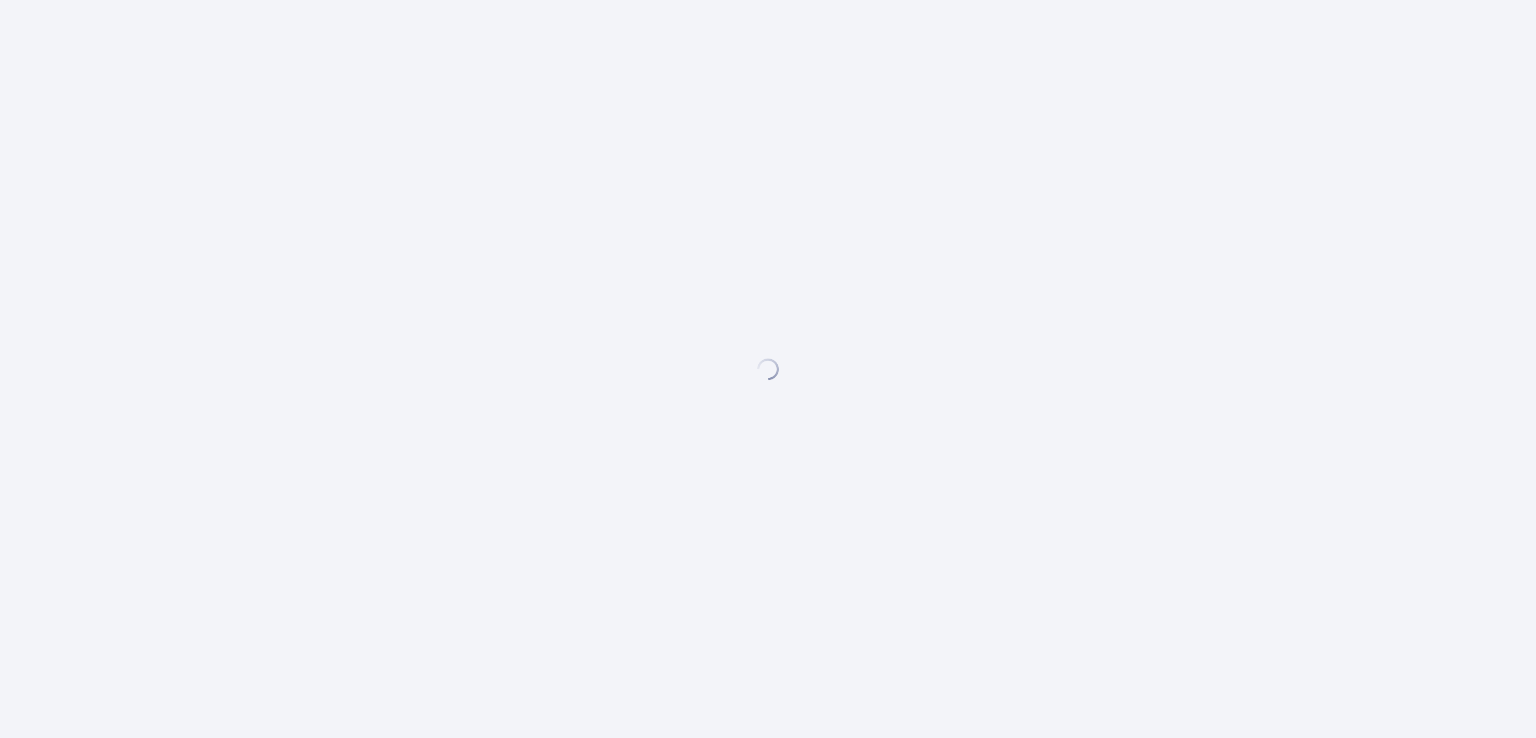 scroll, scrollTop: 0, scrollLeft: 0, axis: both 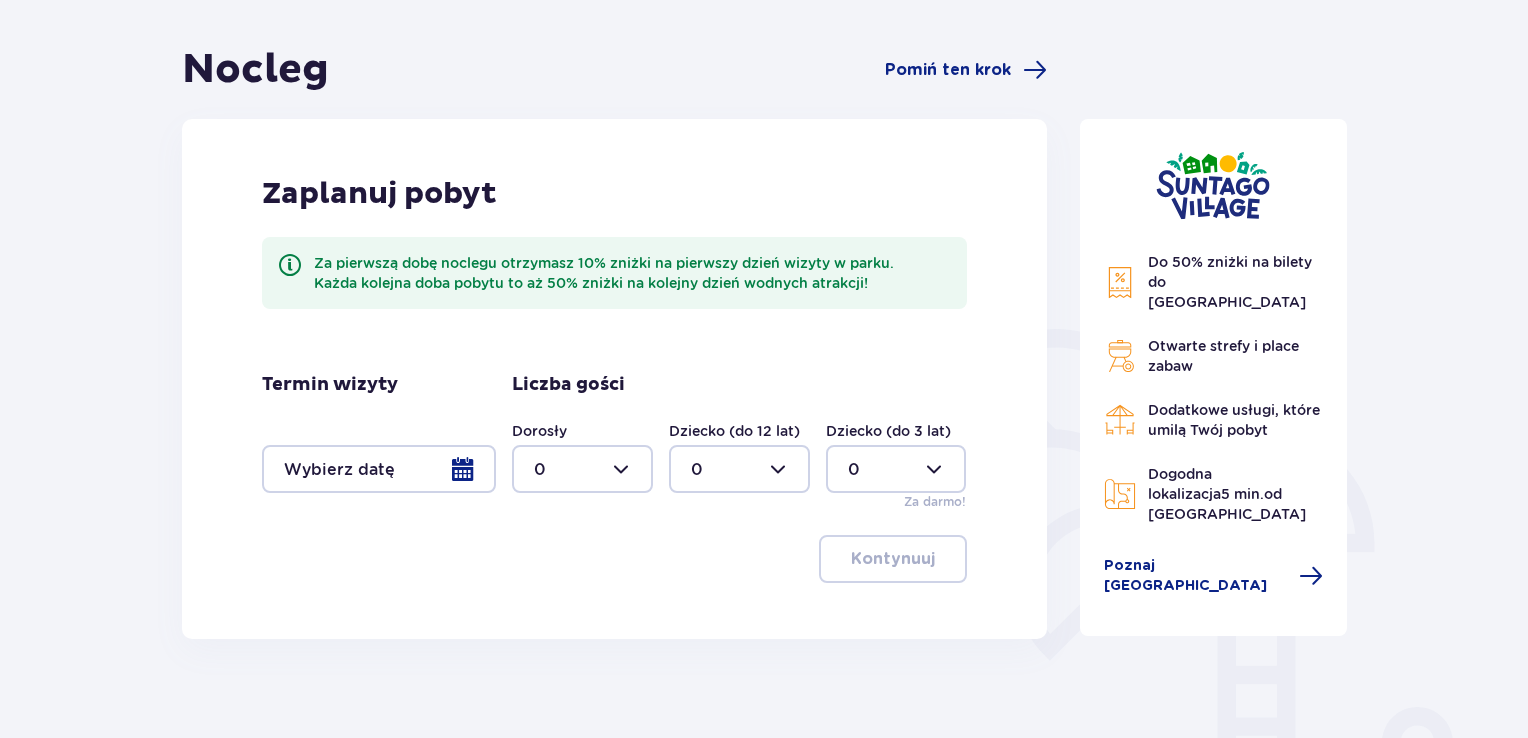 click at bounding box center [379, 469] 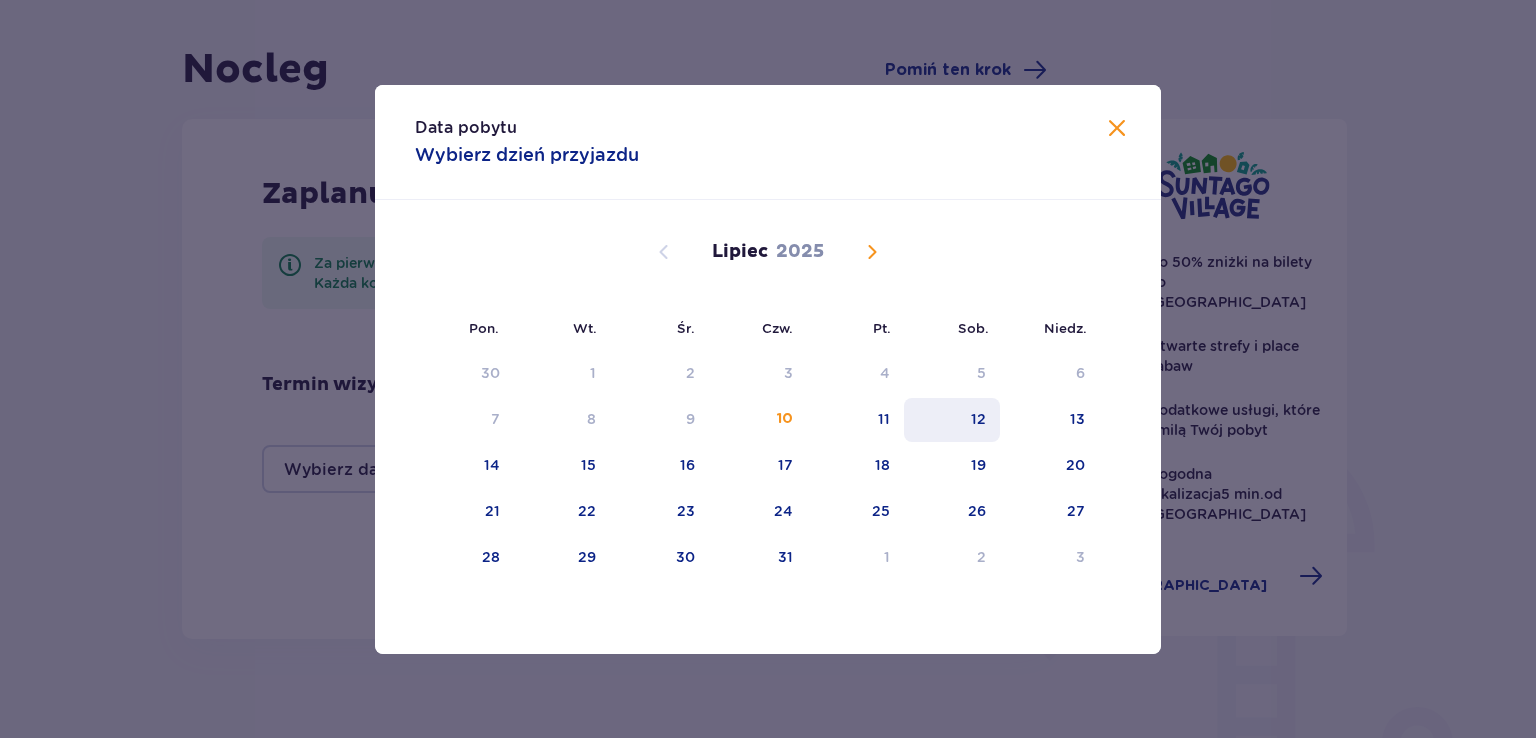 click on "12" at bounding box center (978, 419) 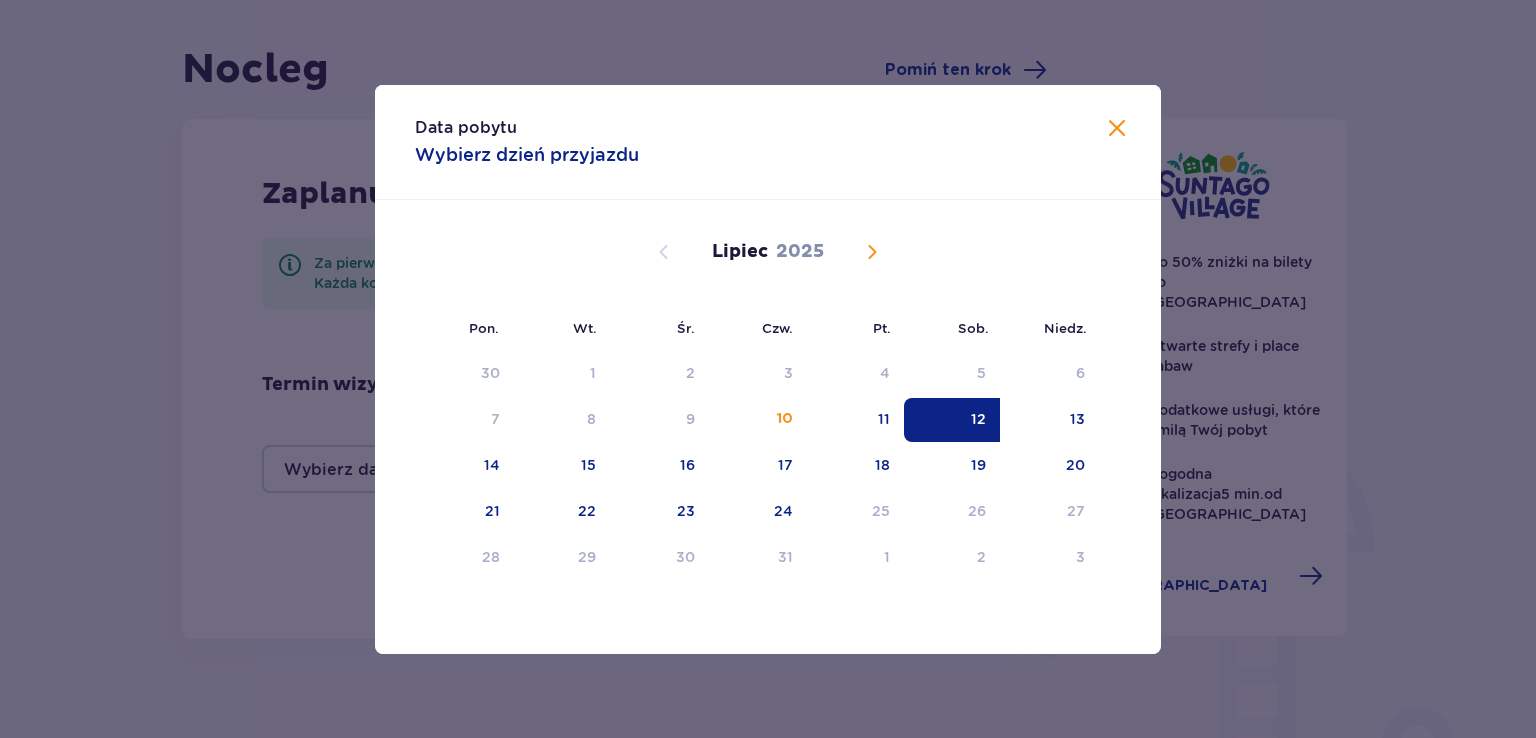 click on "12" at bounding box center [952, 420] 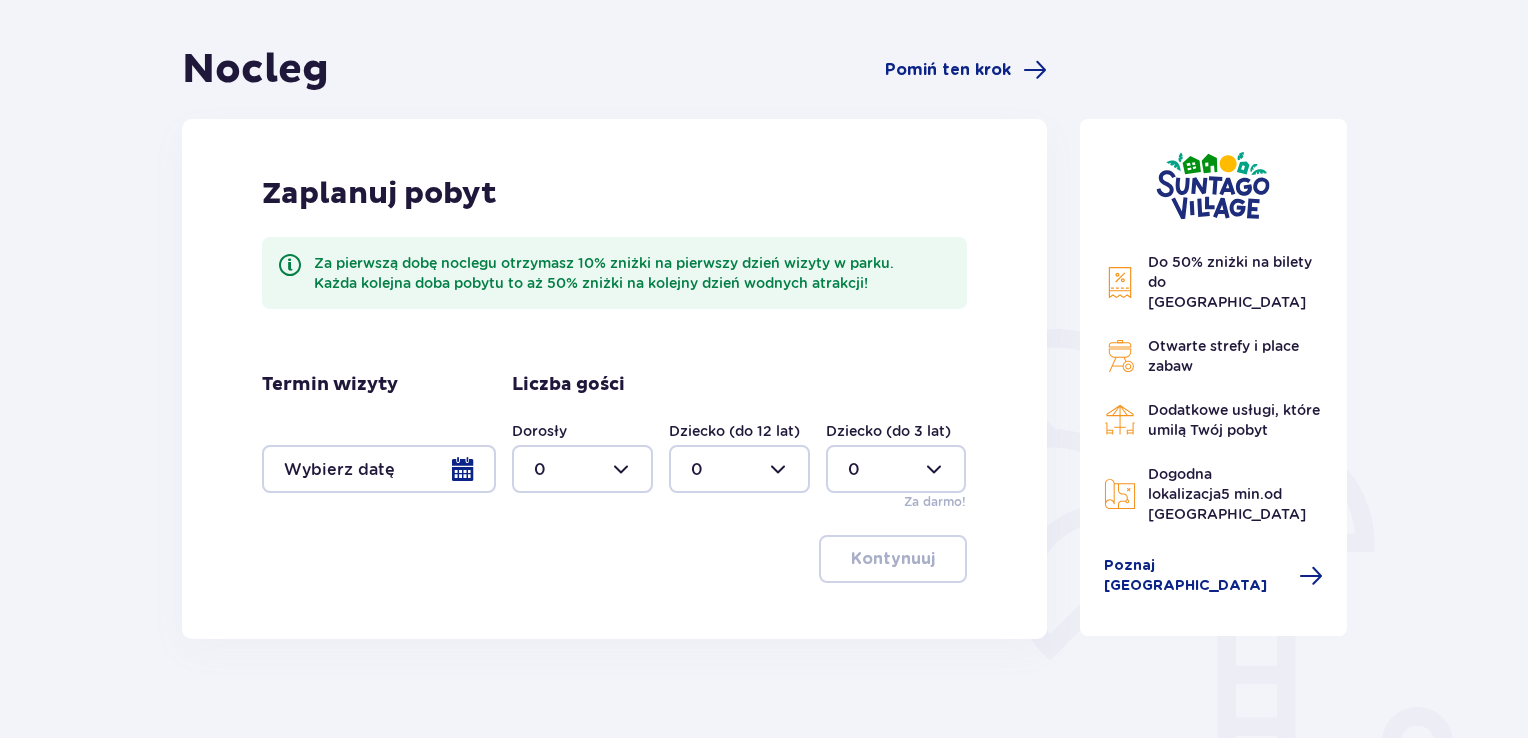 click at bounding box center (379, 469) 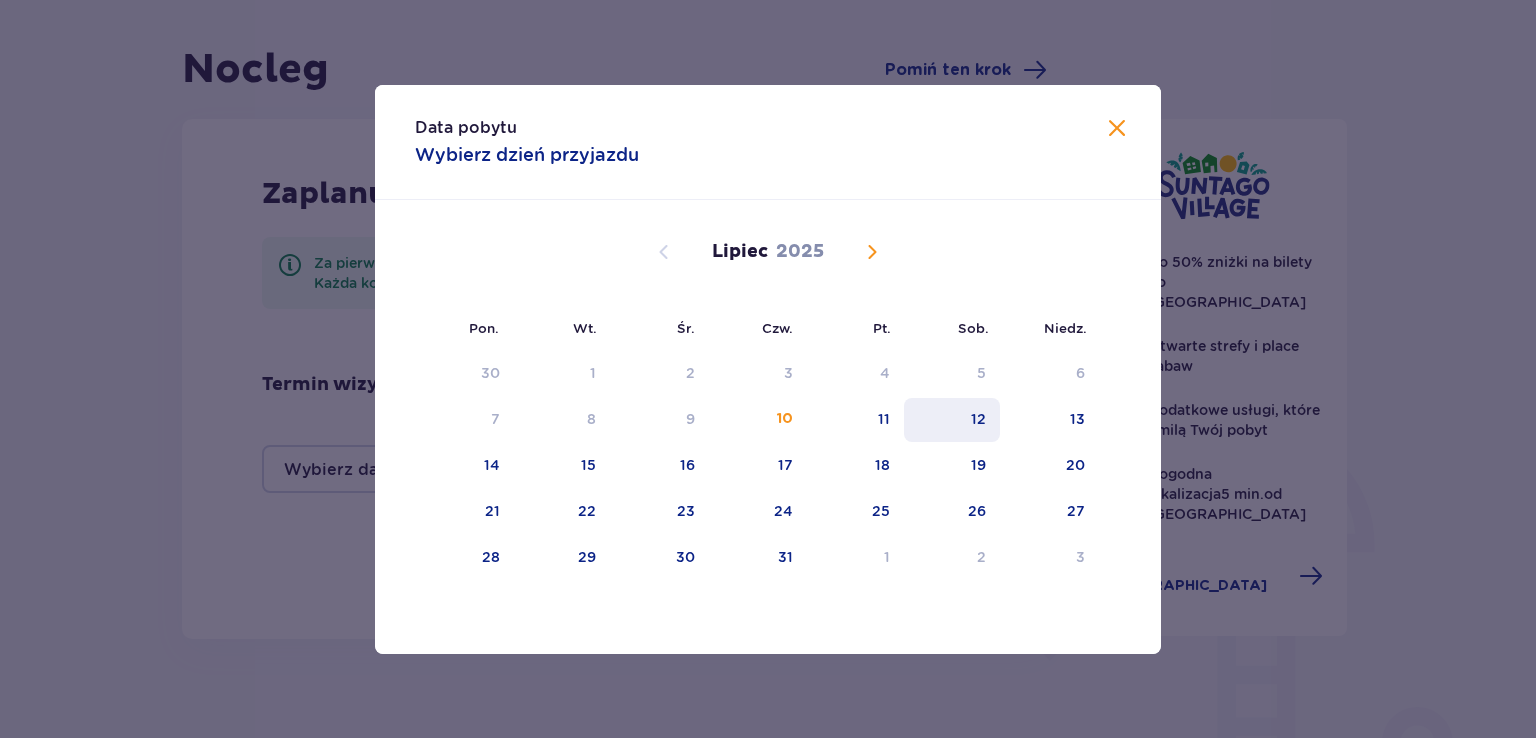 click on "12" at bounding box center (978, 419) 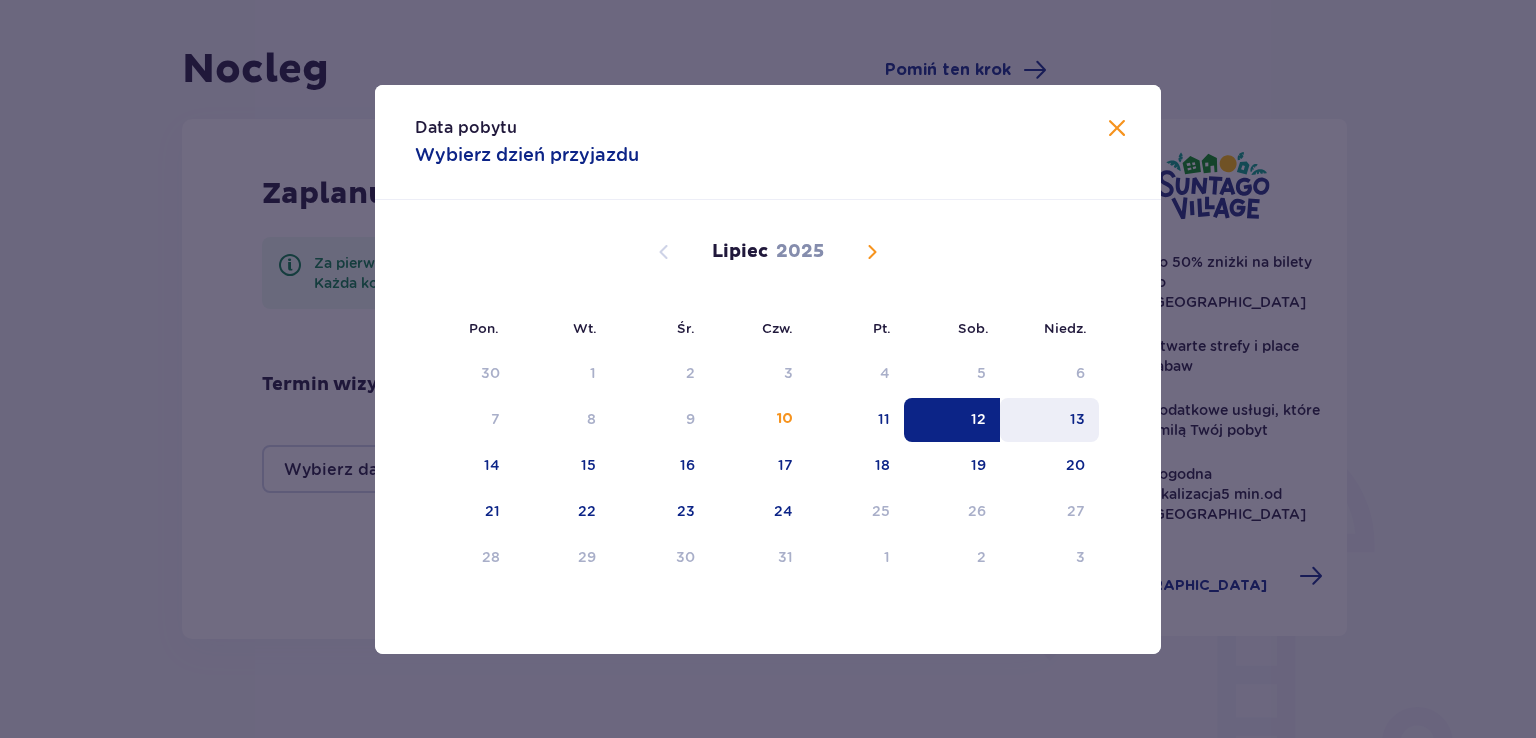 click on "13" at bounding box center [1049, 420] 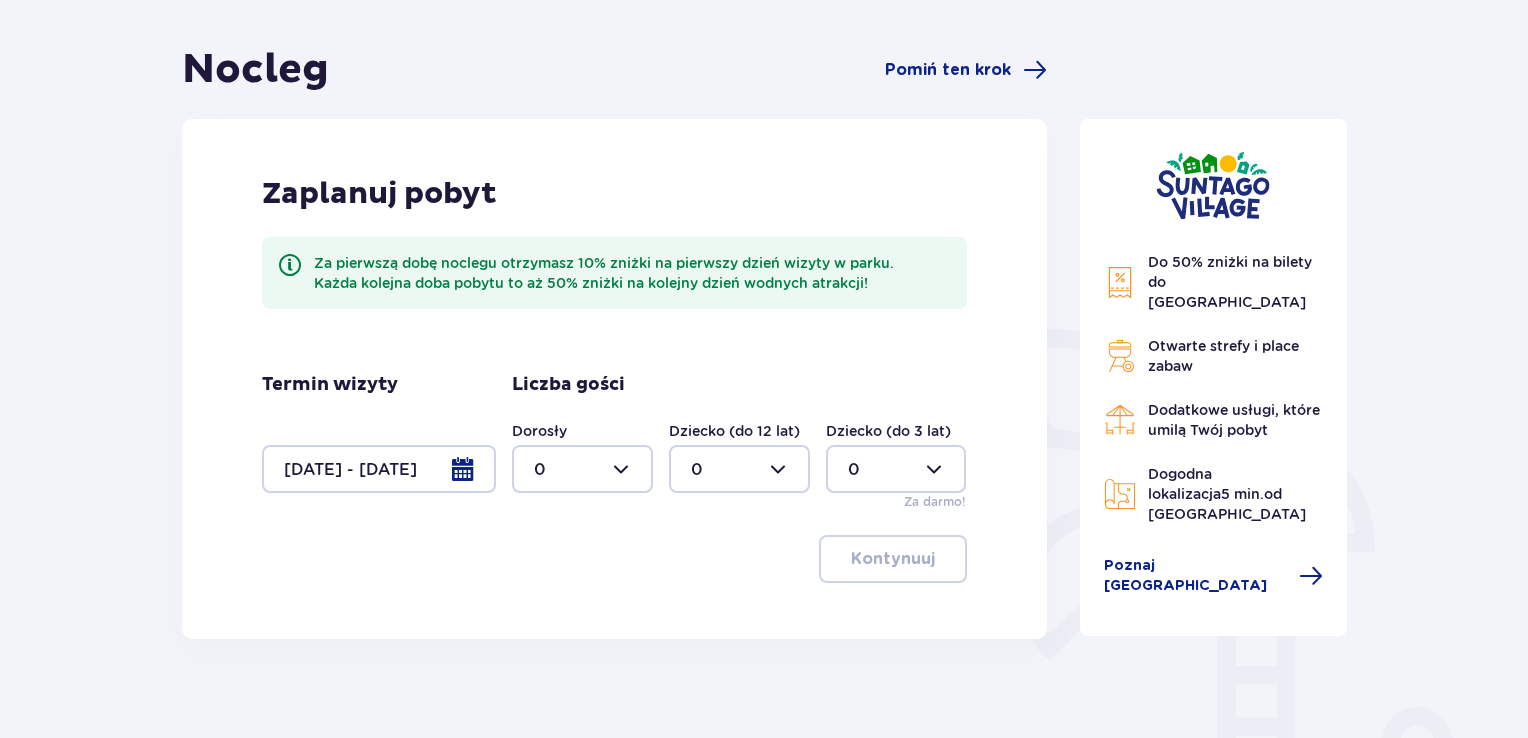 click at bounding box center [582, 469] 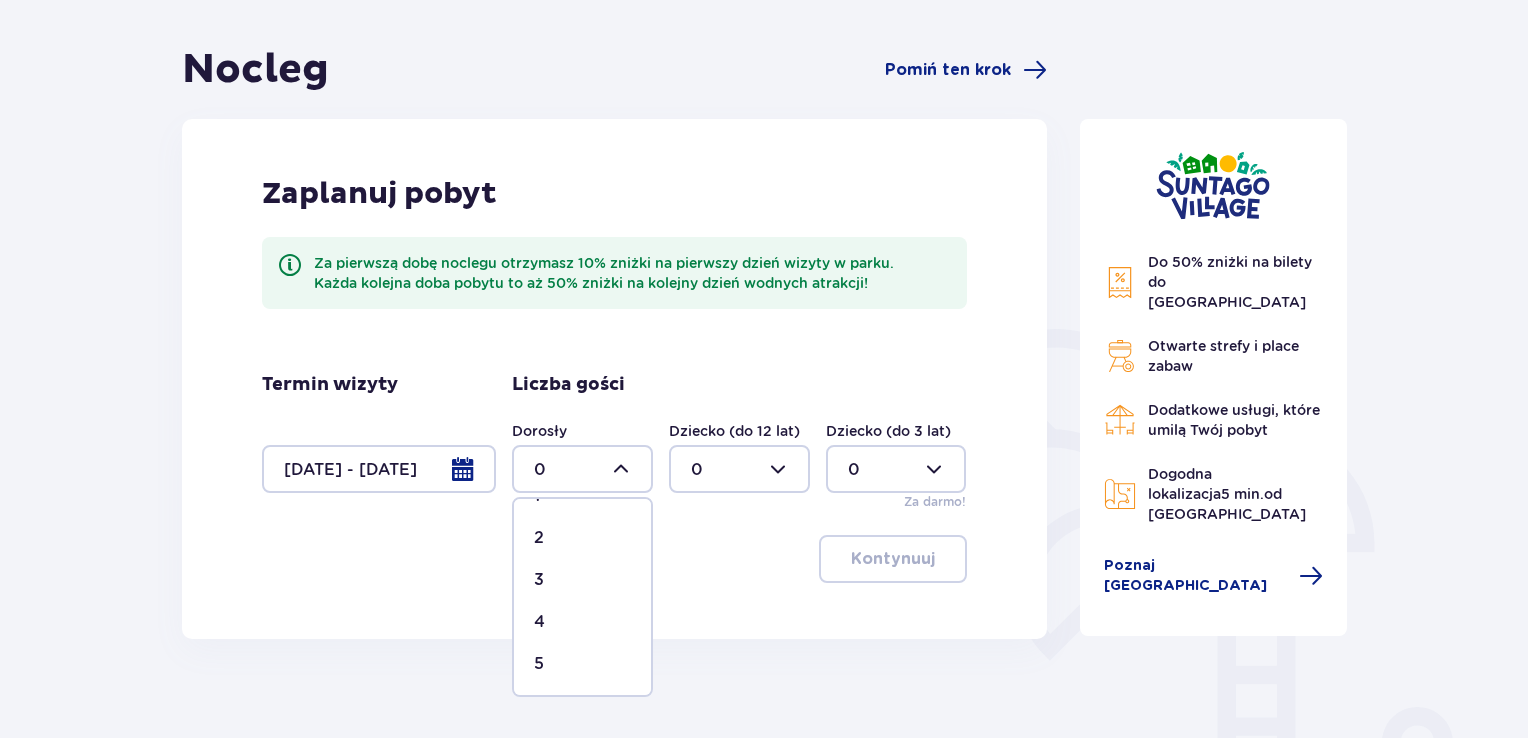 scroll, scrollTop: 86, scrollLeft: 0, axis: vertical 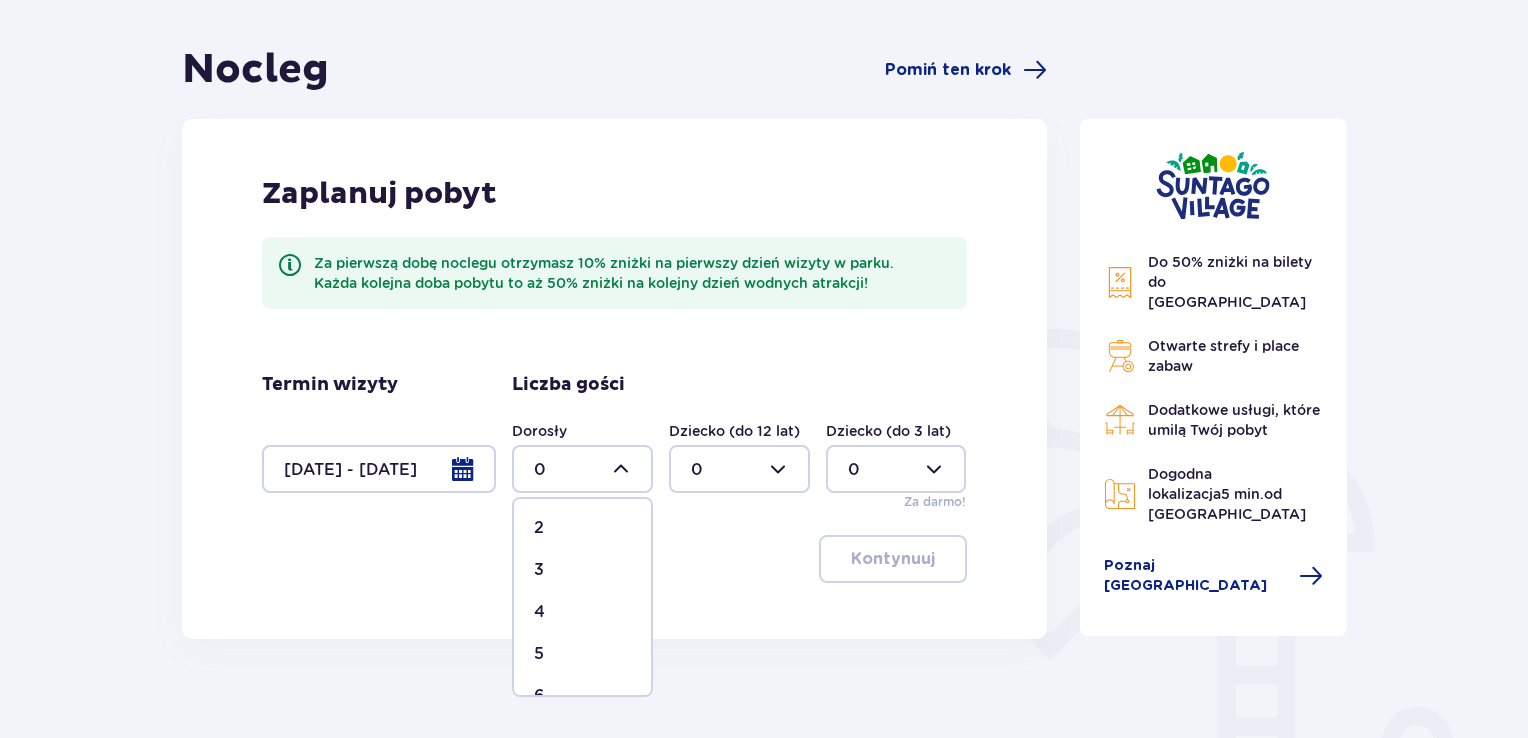 click on "4" at bounding box center [582, 612] 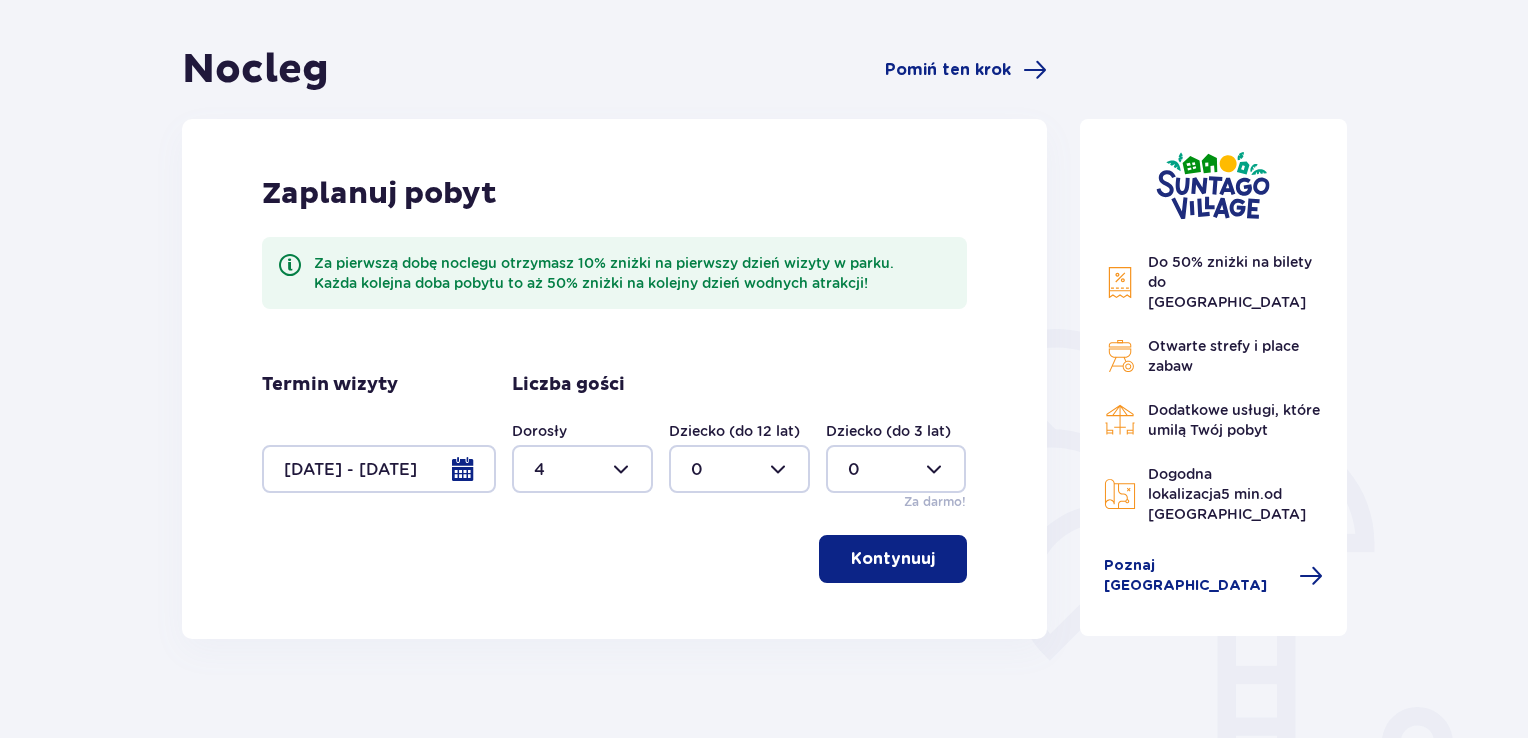 type on "4" 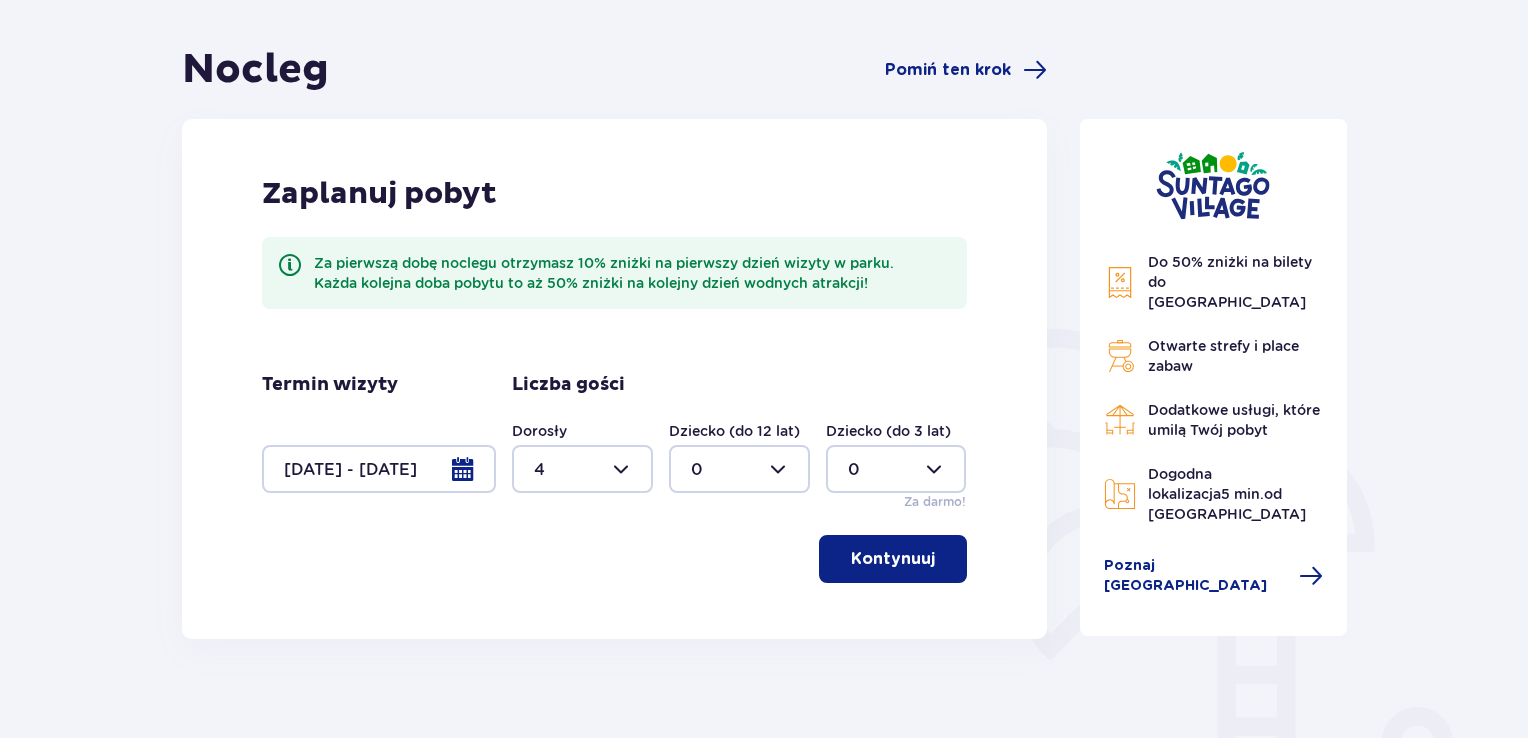 click at bounding box center [739, 469] 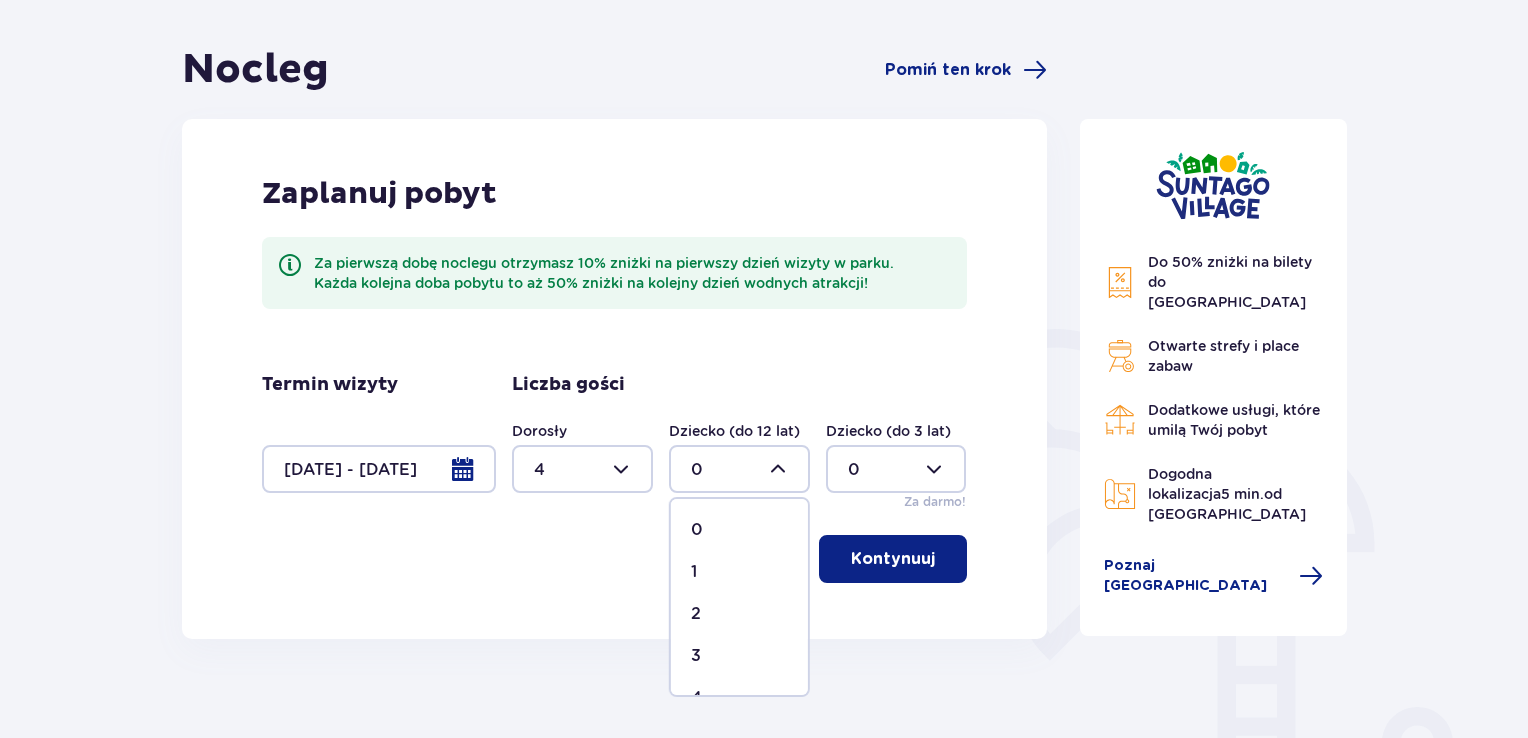 click on "2" at bounding box center [739, 614] 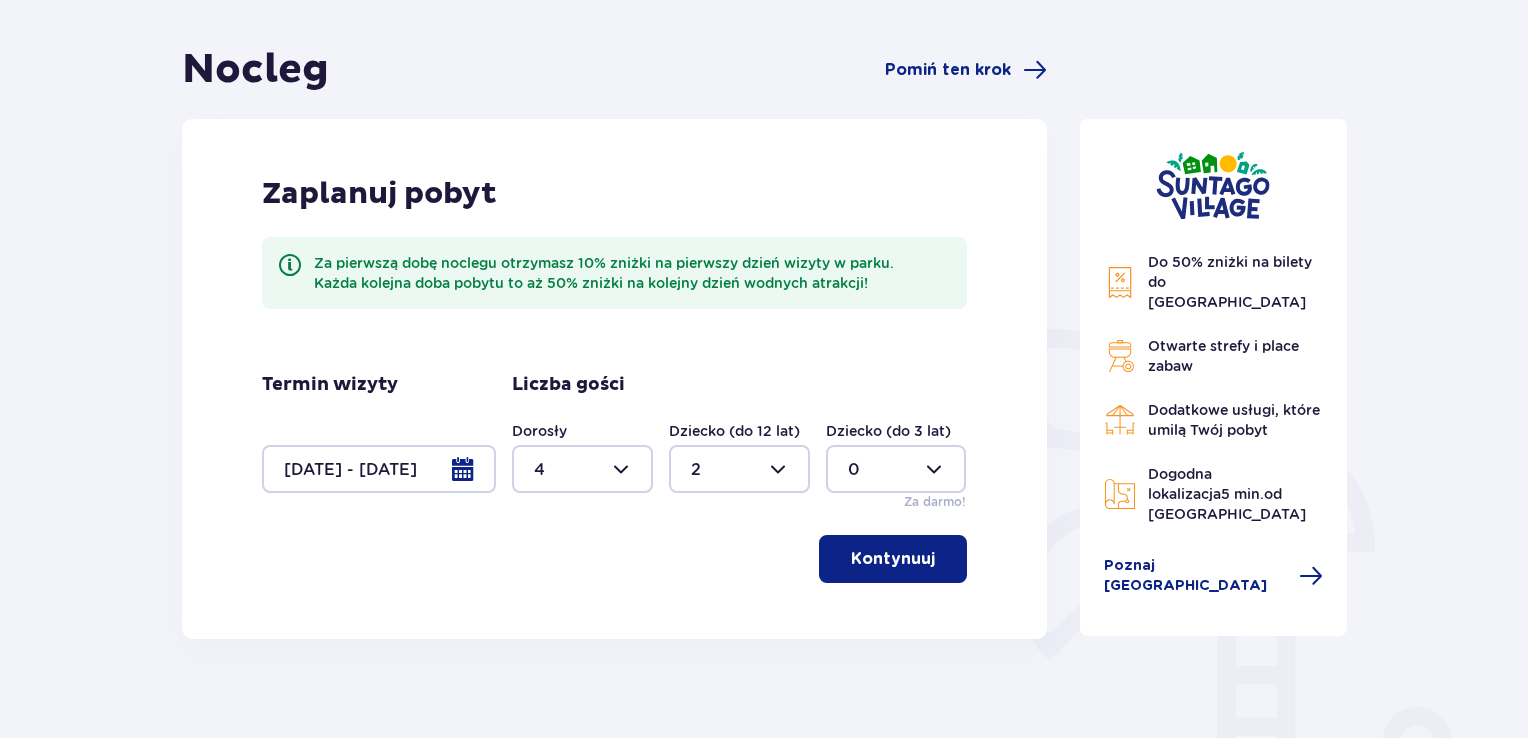 click at bounding box center [582, 469] 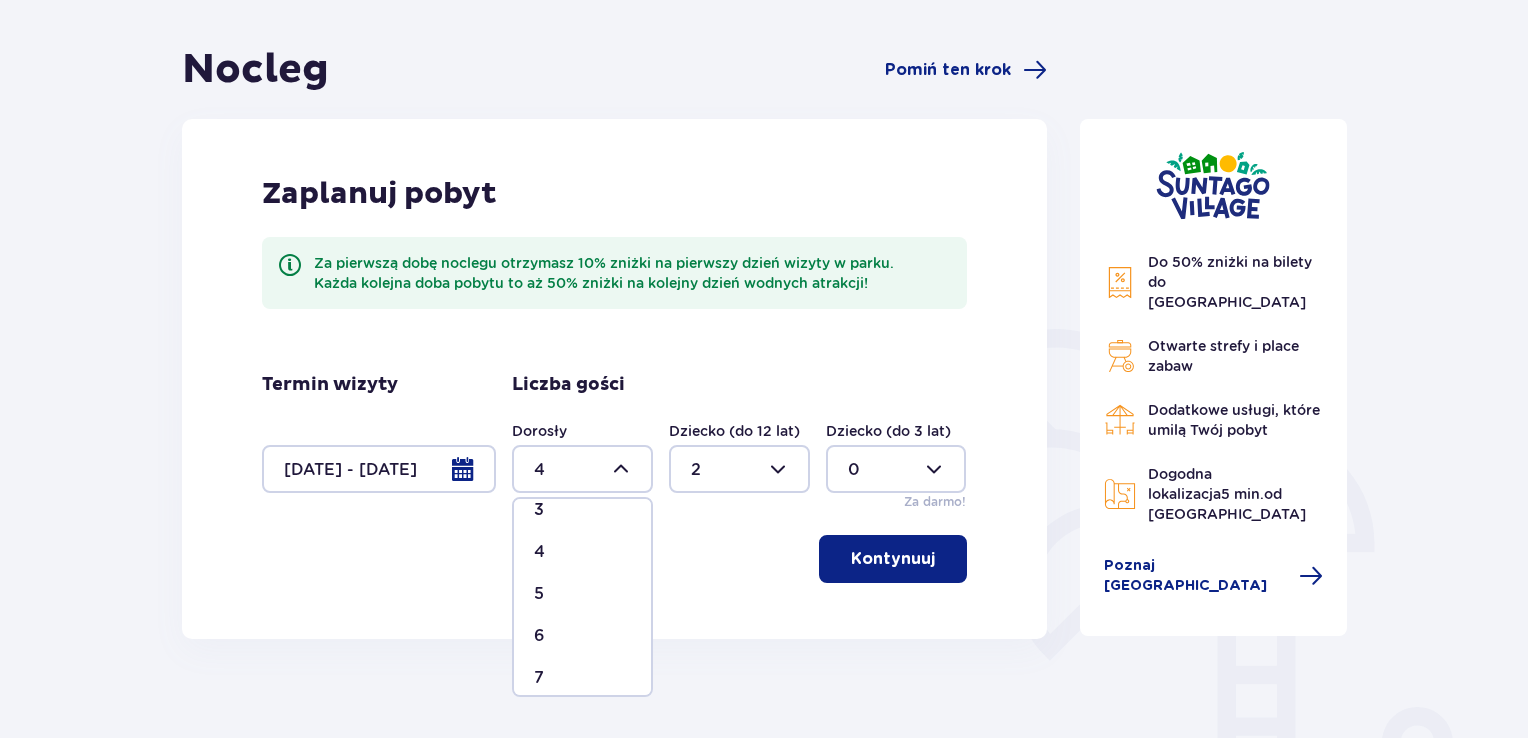 scroll, scrollTop: 156, scrollLeft: 0, axis: vertical 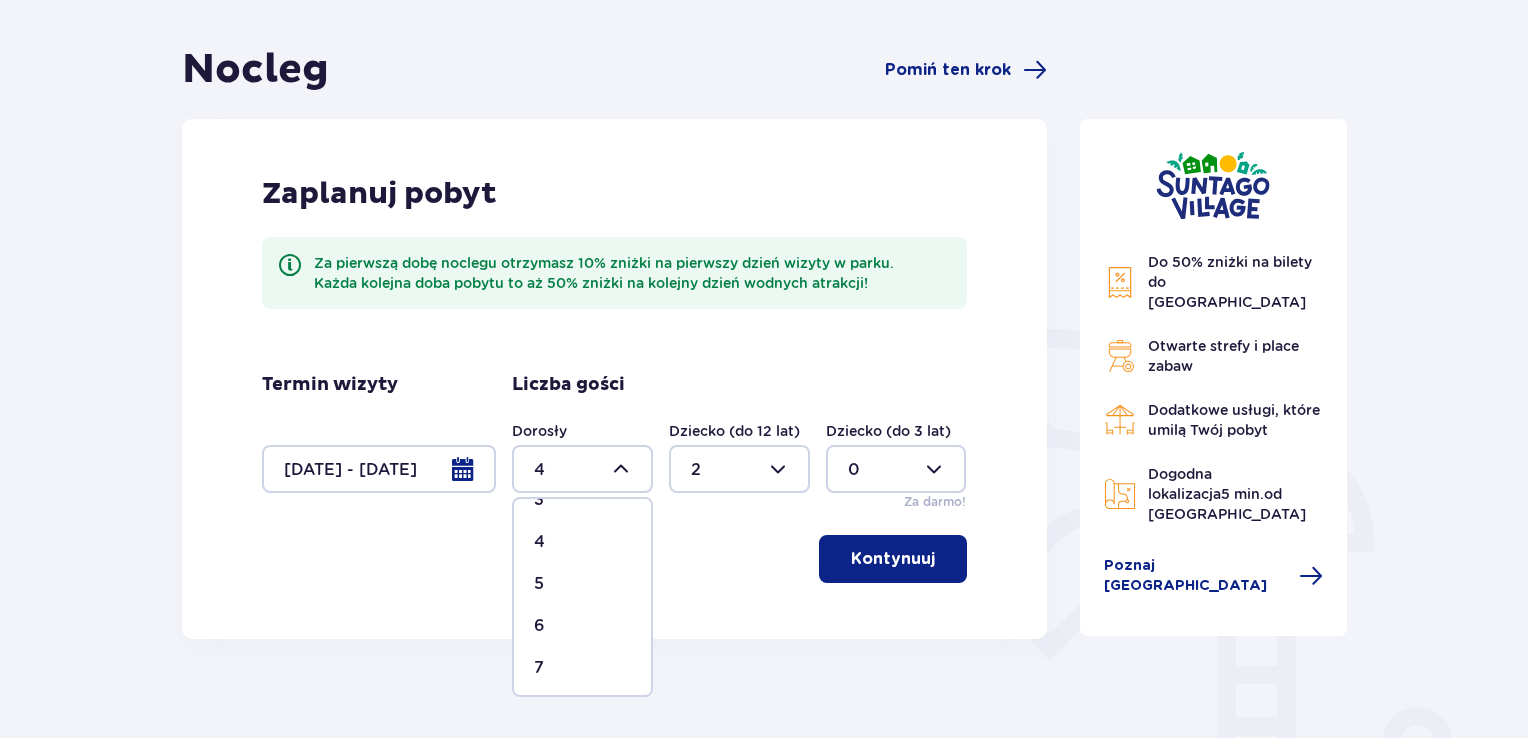 click on "6" at bounding box center (582, 626) 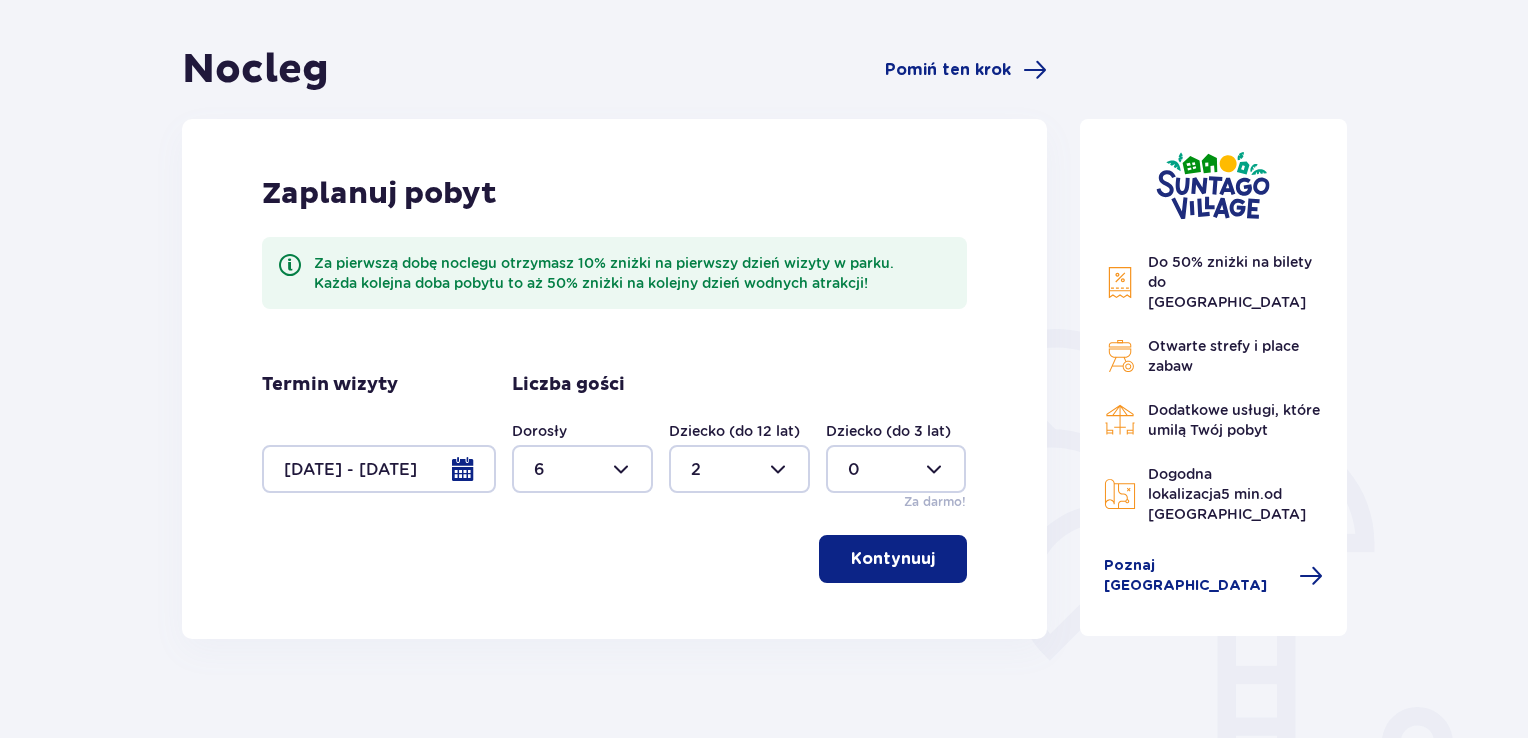 click on "Kontynuuj" at bounding box center (893, 559) 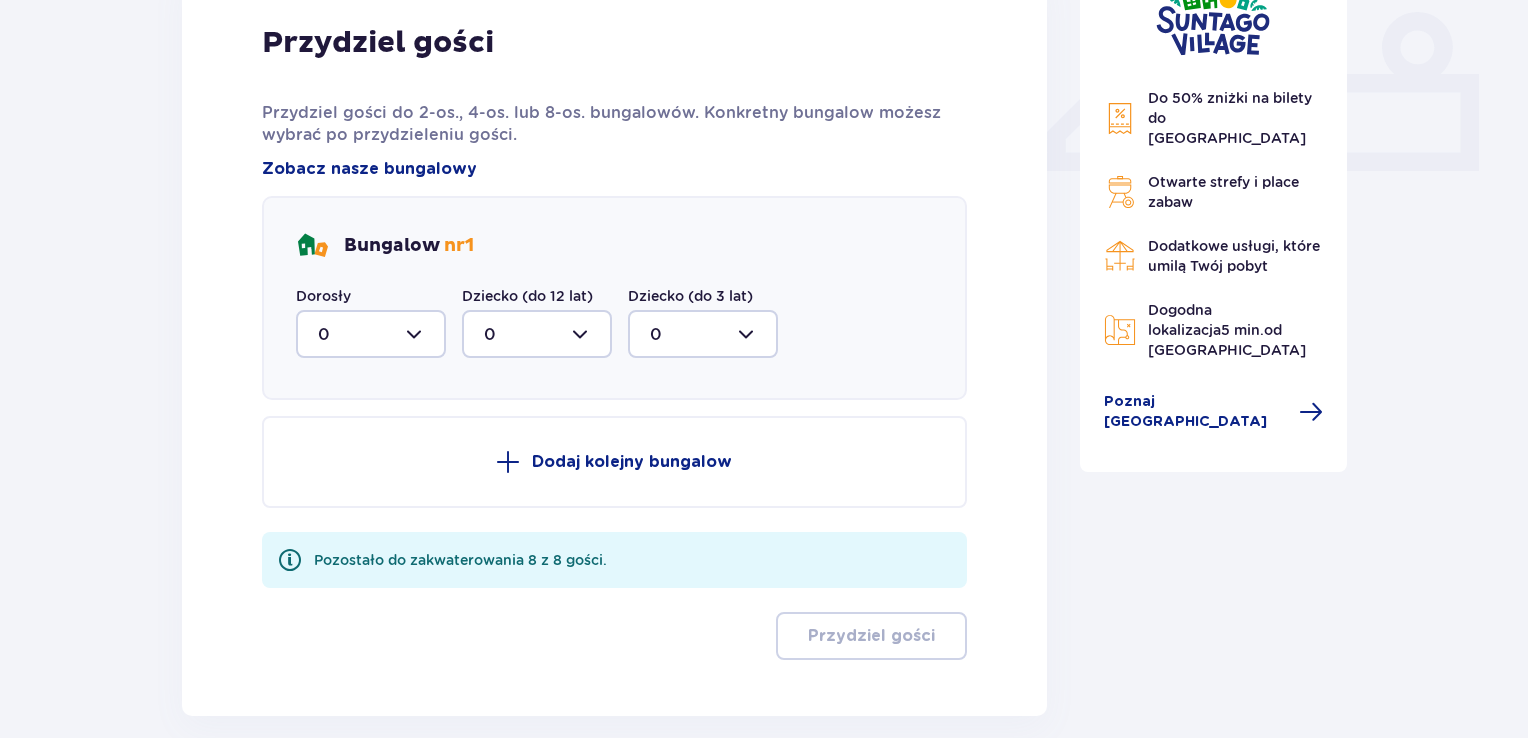 scroll, scrollTop: 859, scrollLeft: 0, axis: vertical 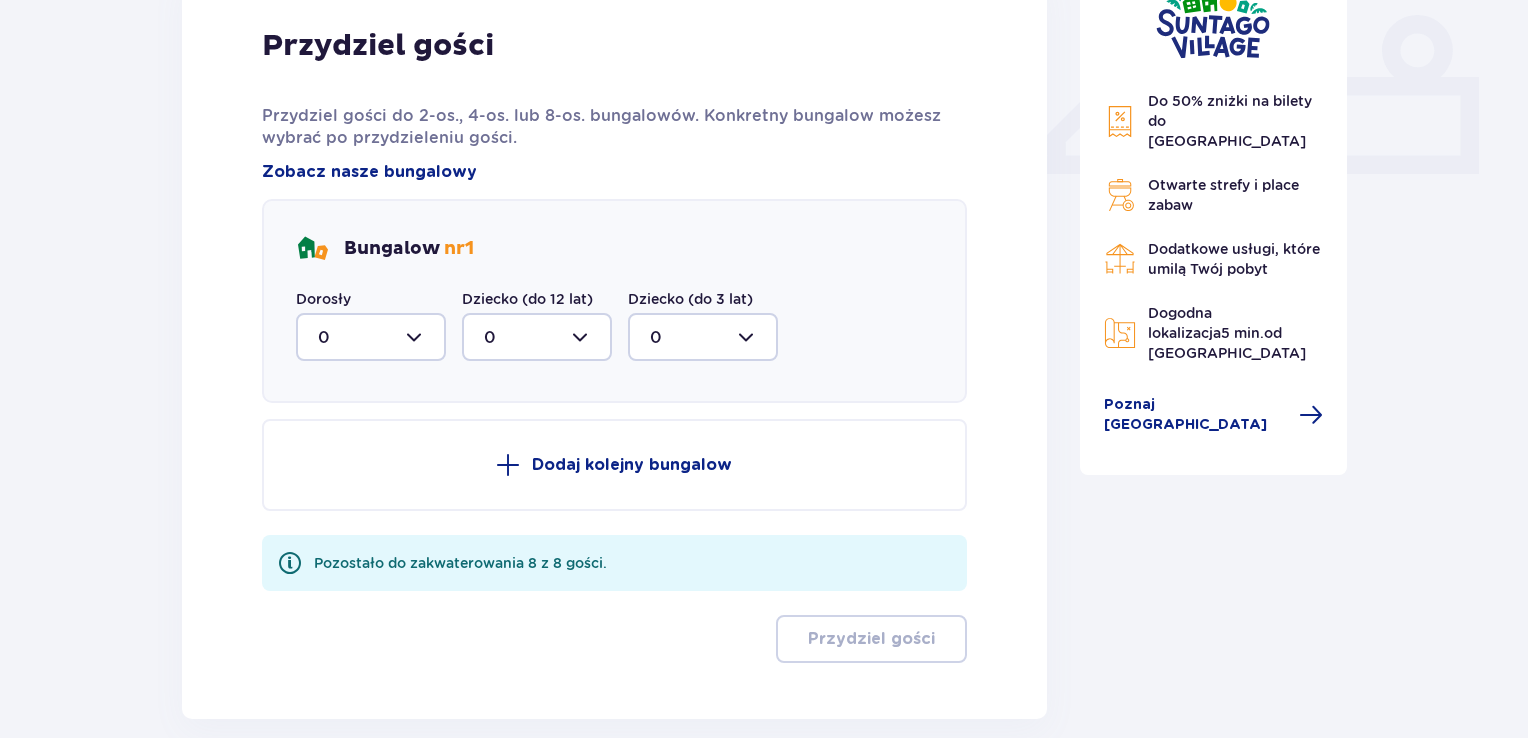 click at bounding box center (371, 337) 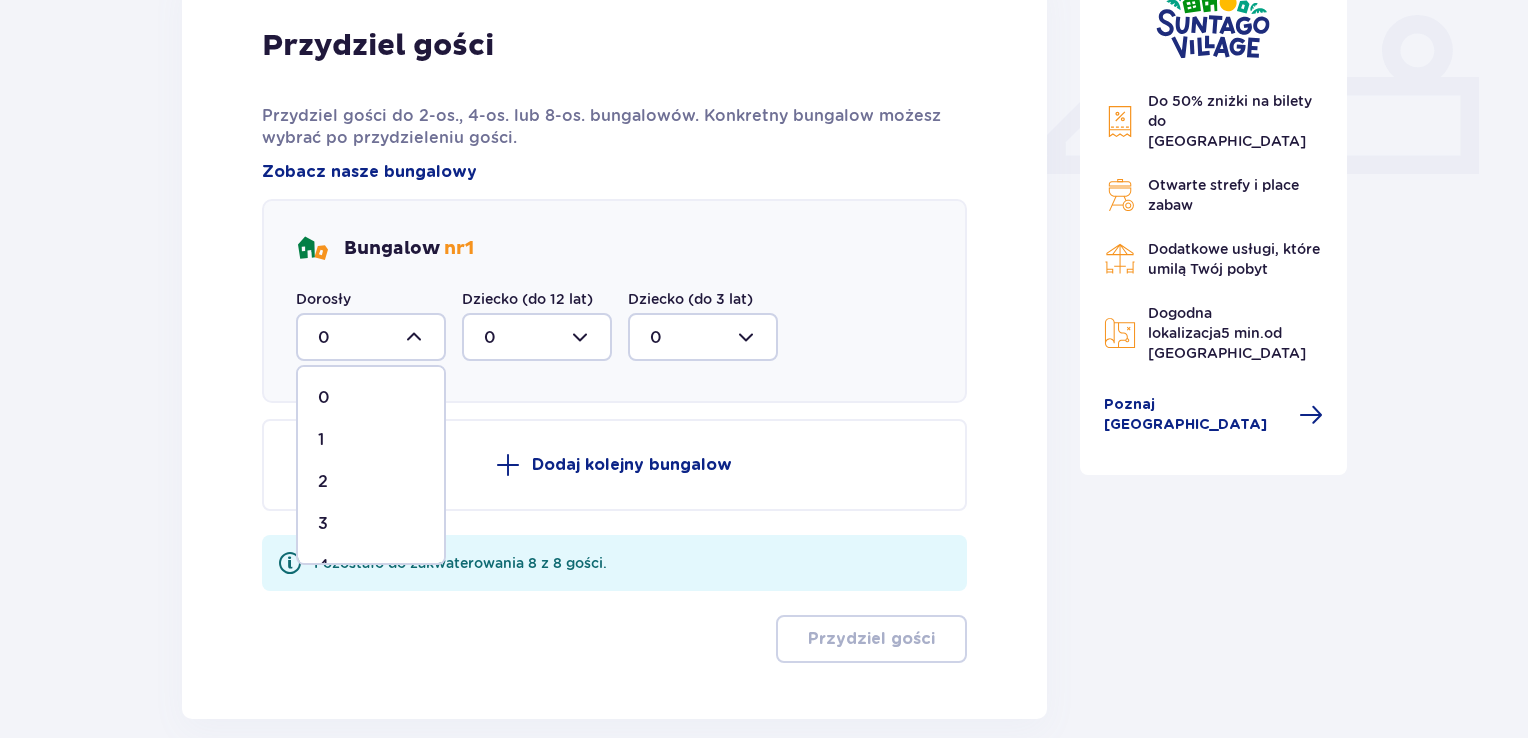 click on "2" at bounding box center (371, 482) 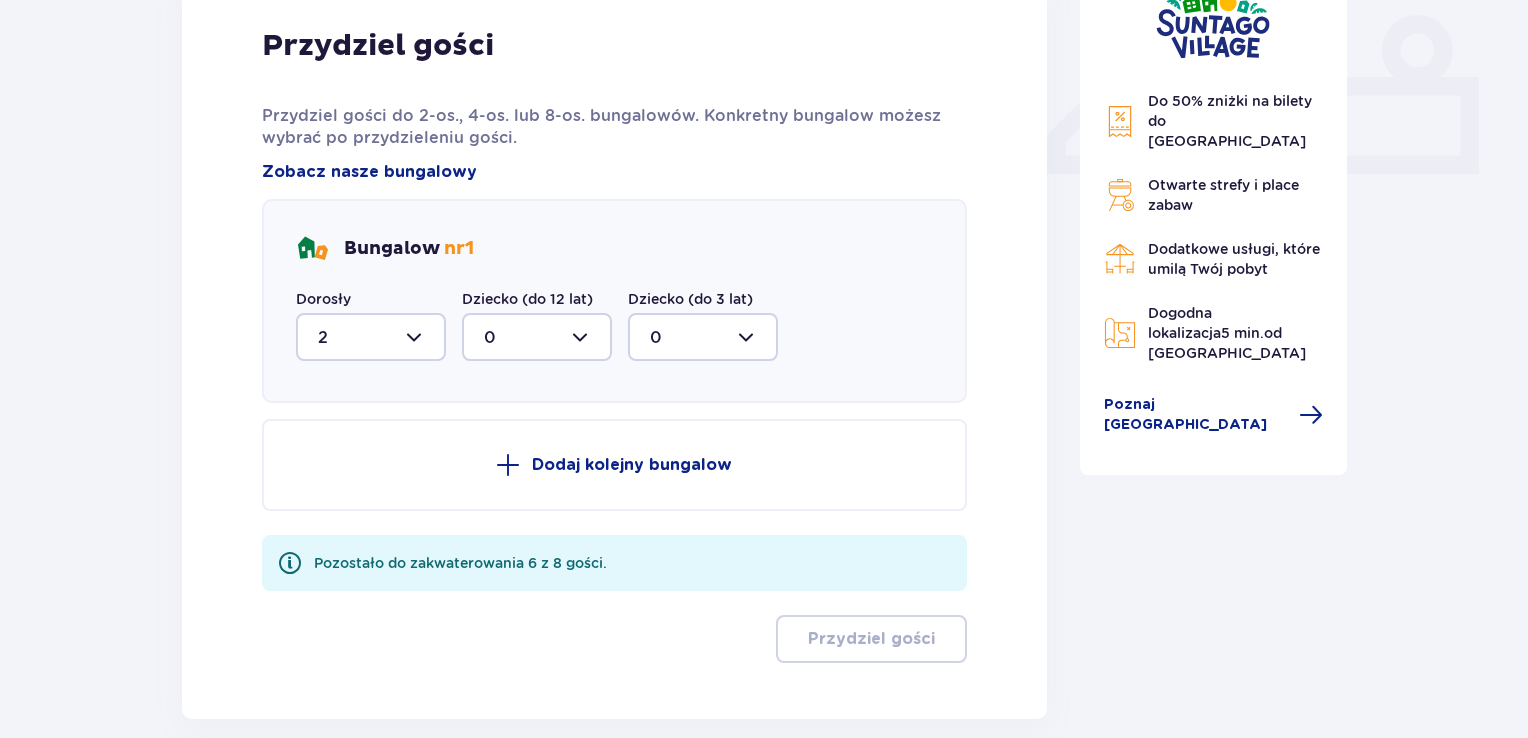 click at bounding box center (371, 337) 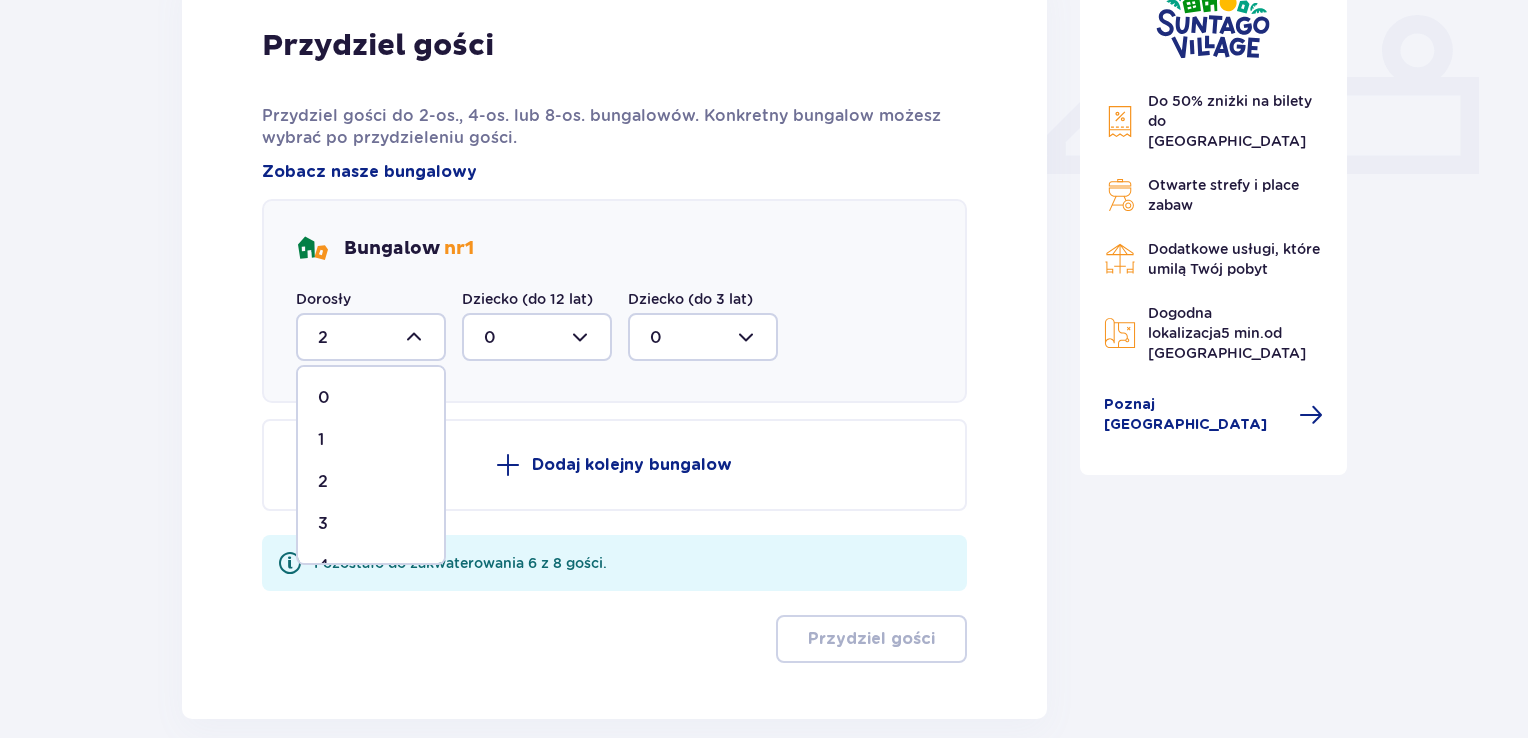 click on "3" at bounding box center [371, 524] 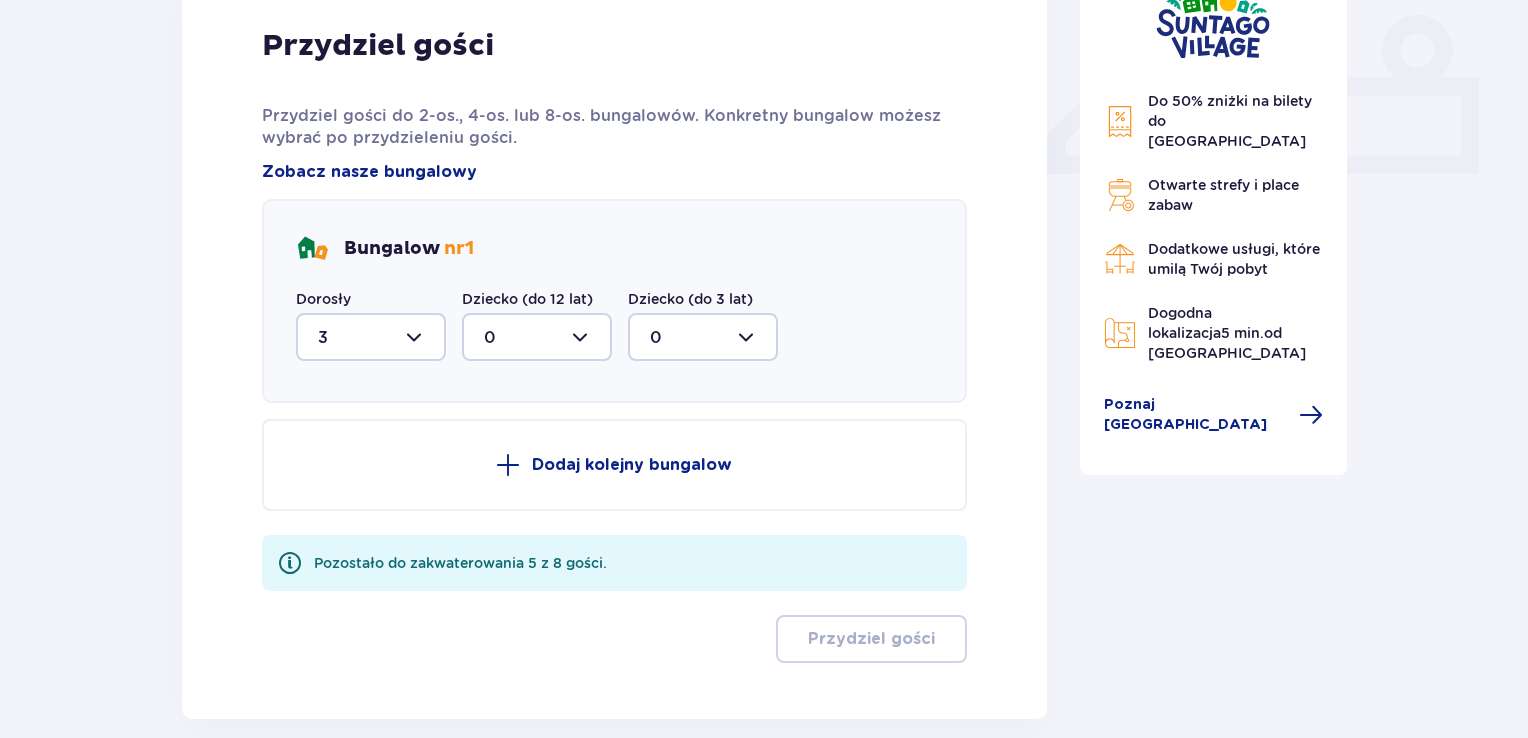 click at bounding box center (537, 337) 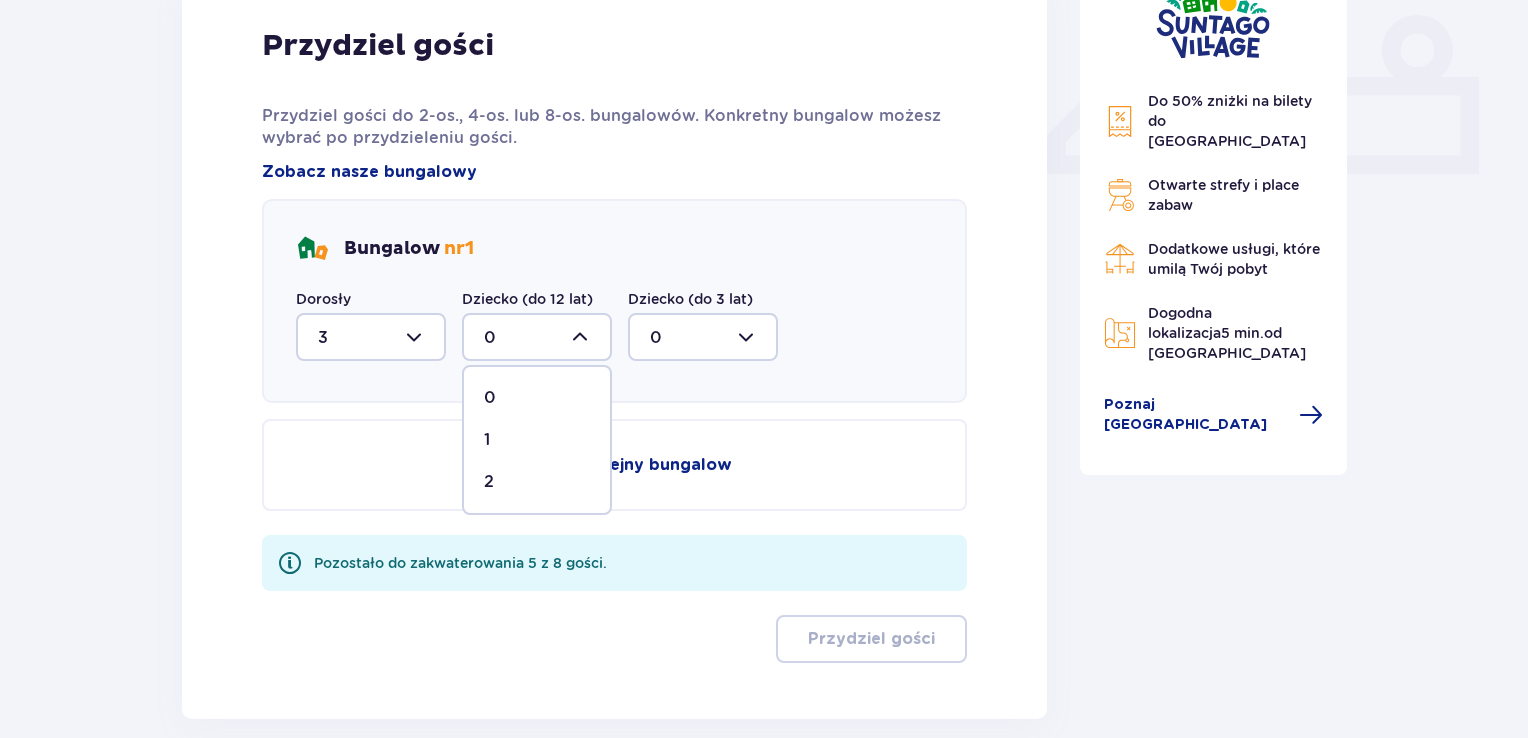 click on "1" at bounding box center [537, 440] 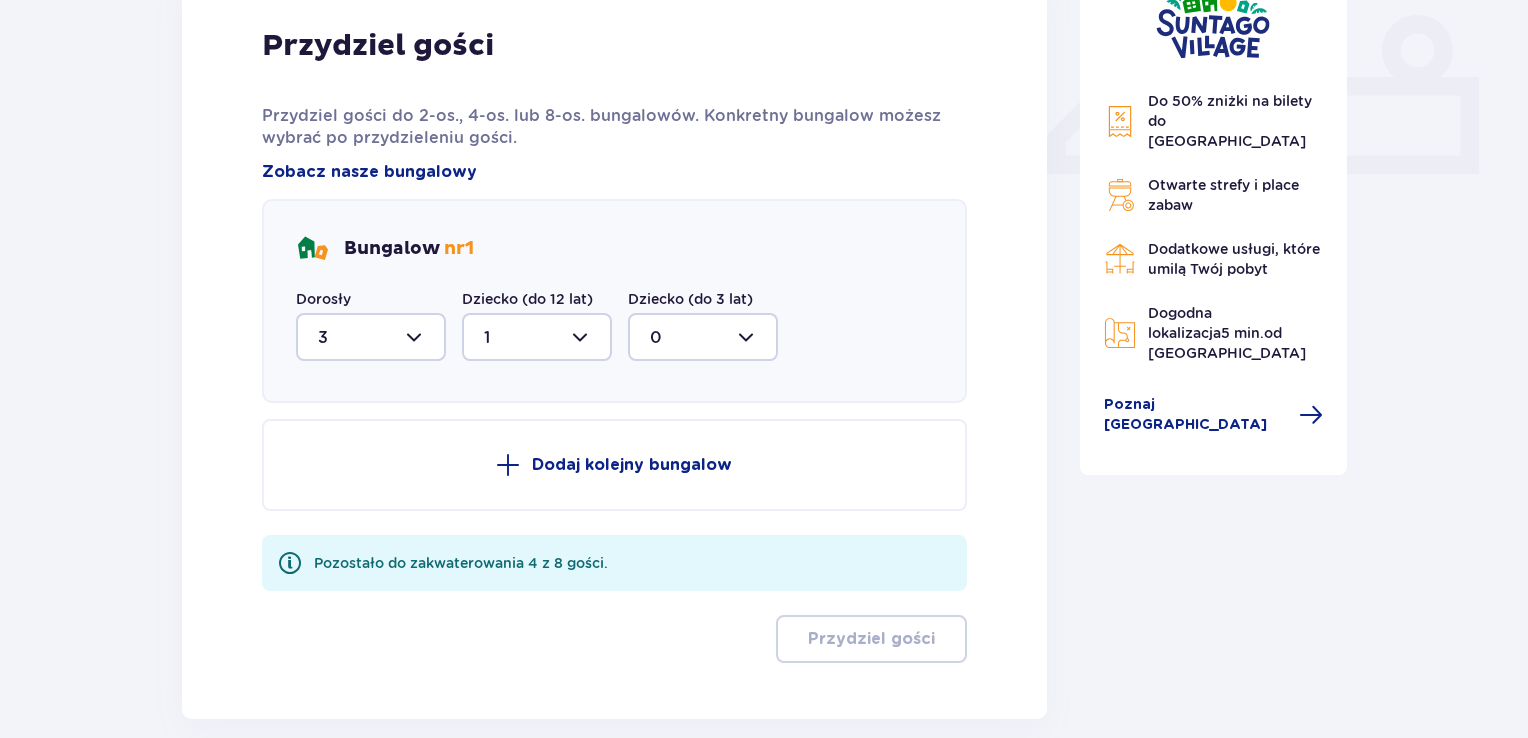click on "Dodaj kolejny bungalow" at bounding box center [632, 465] 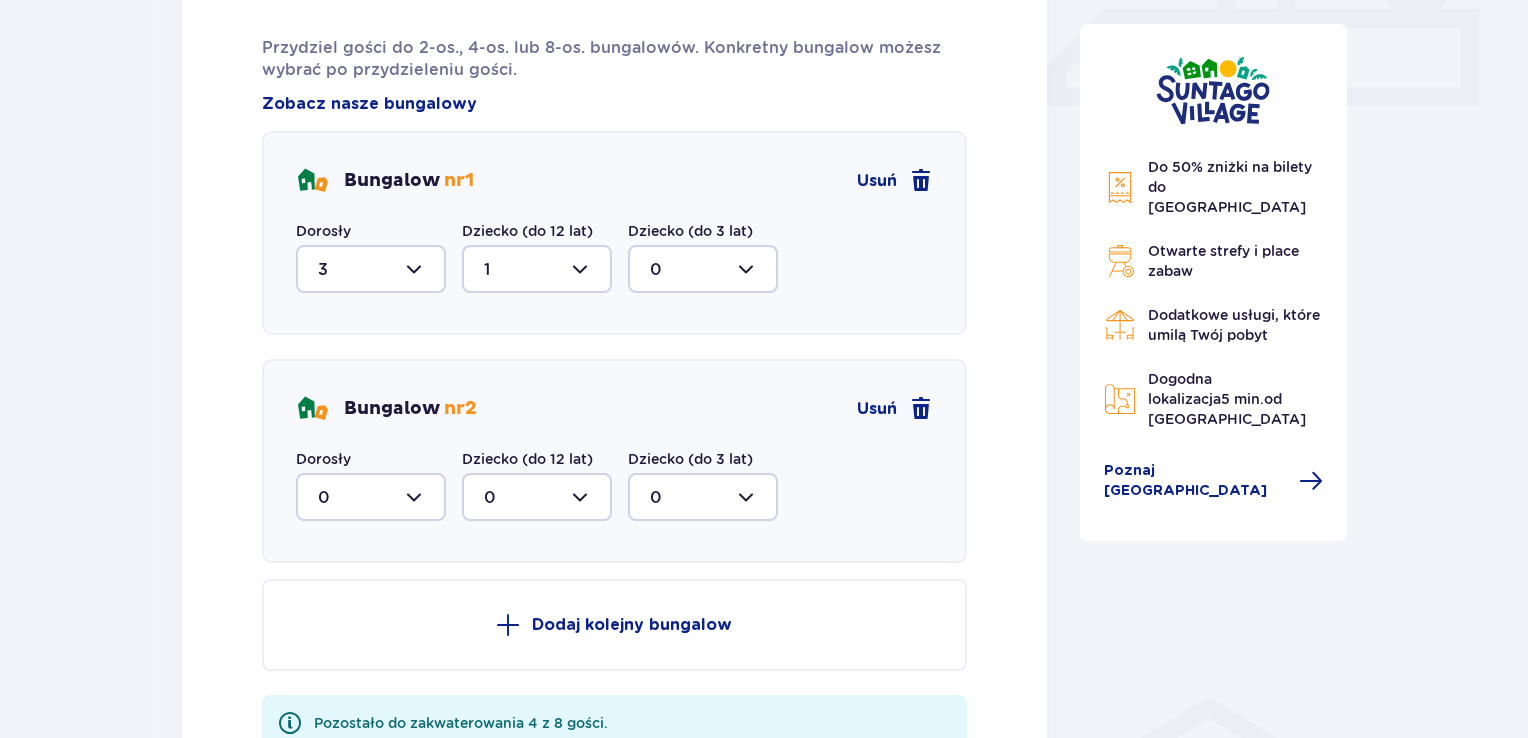 scroll, scrollTop: 938, scrollLeft: 0, axis: vertical 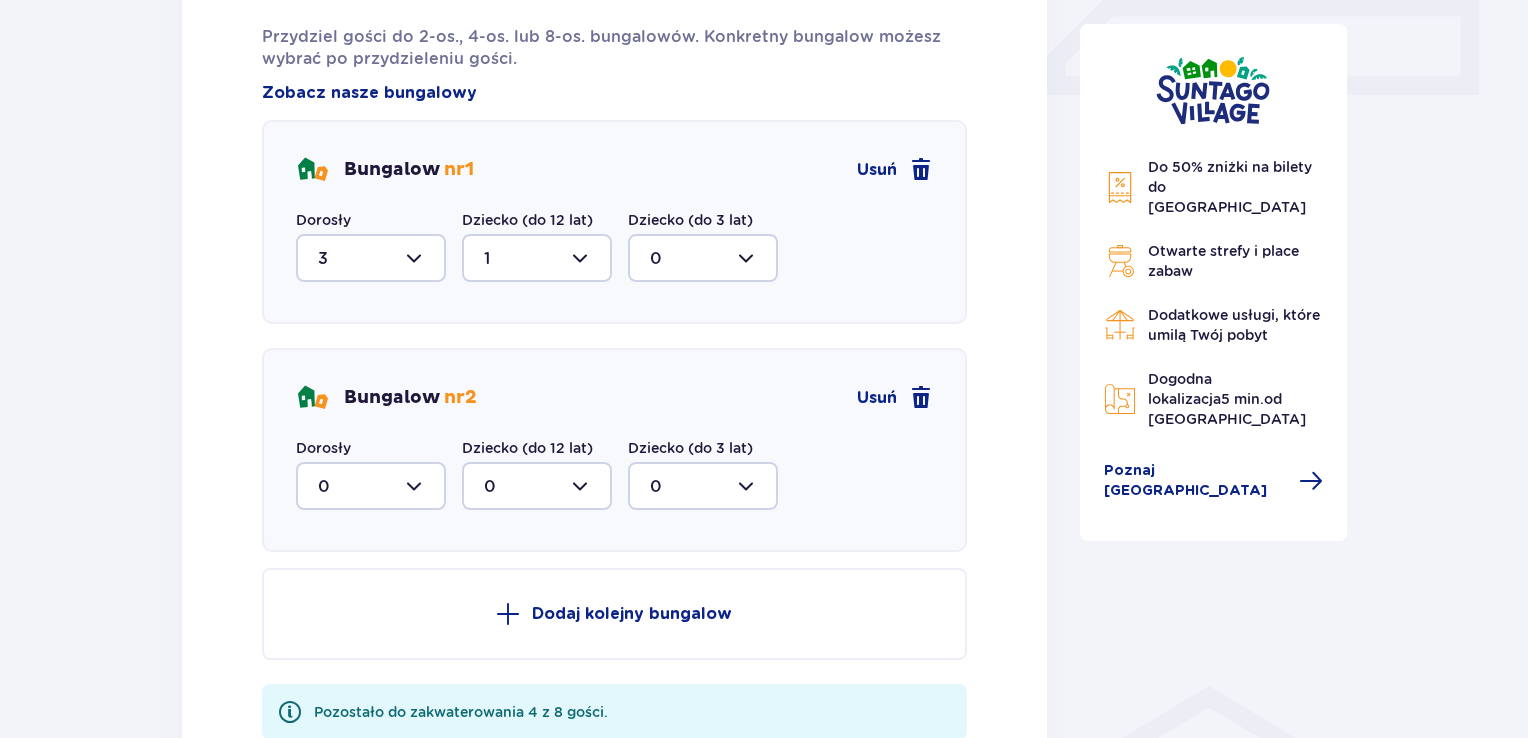 click at bounding box center (371, 486) 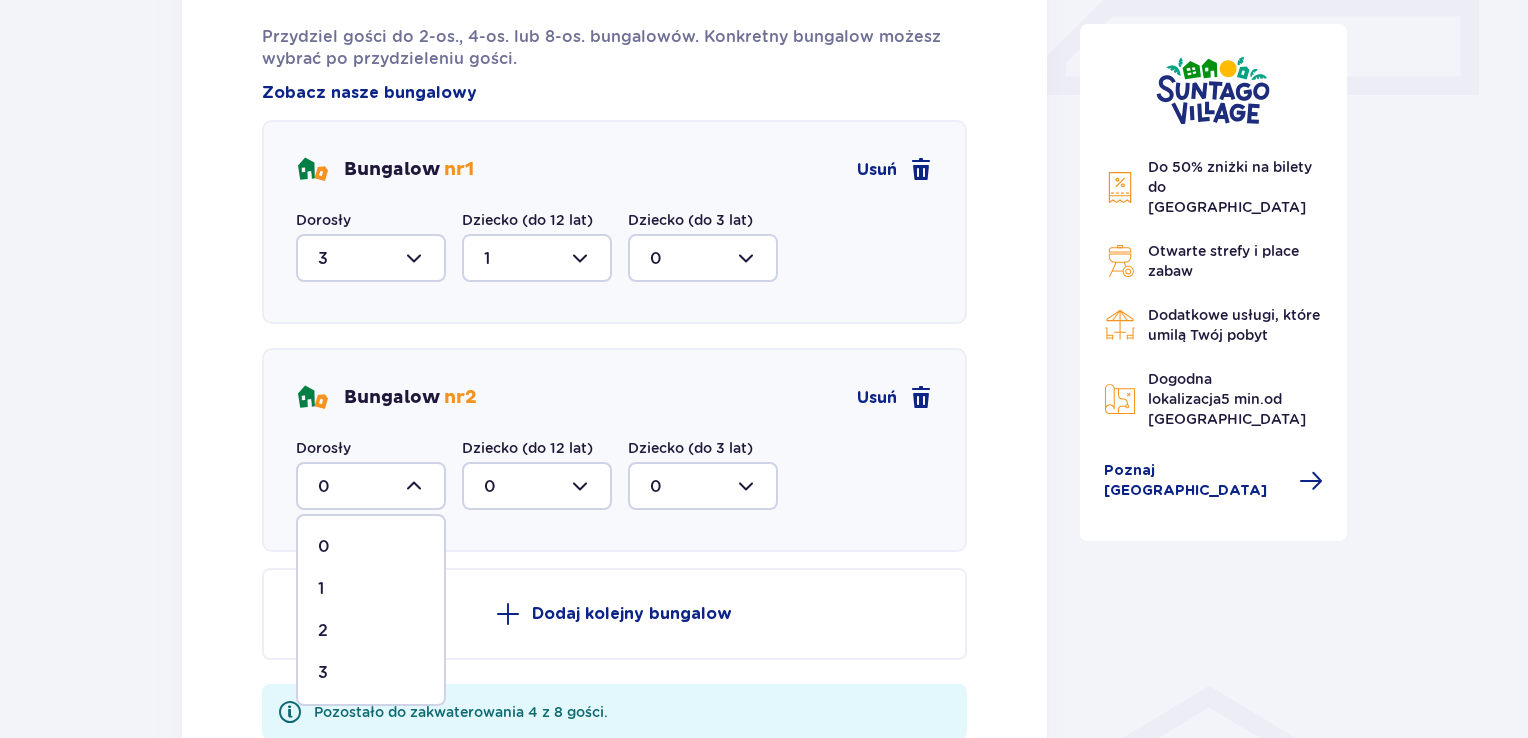 click on "3" at bounding box center [371, 673] 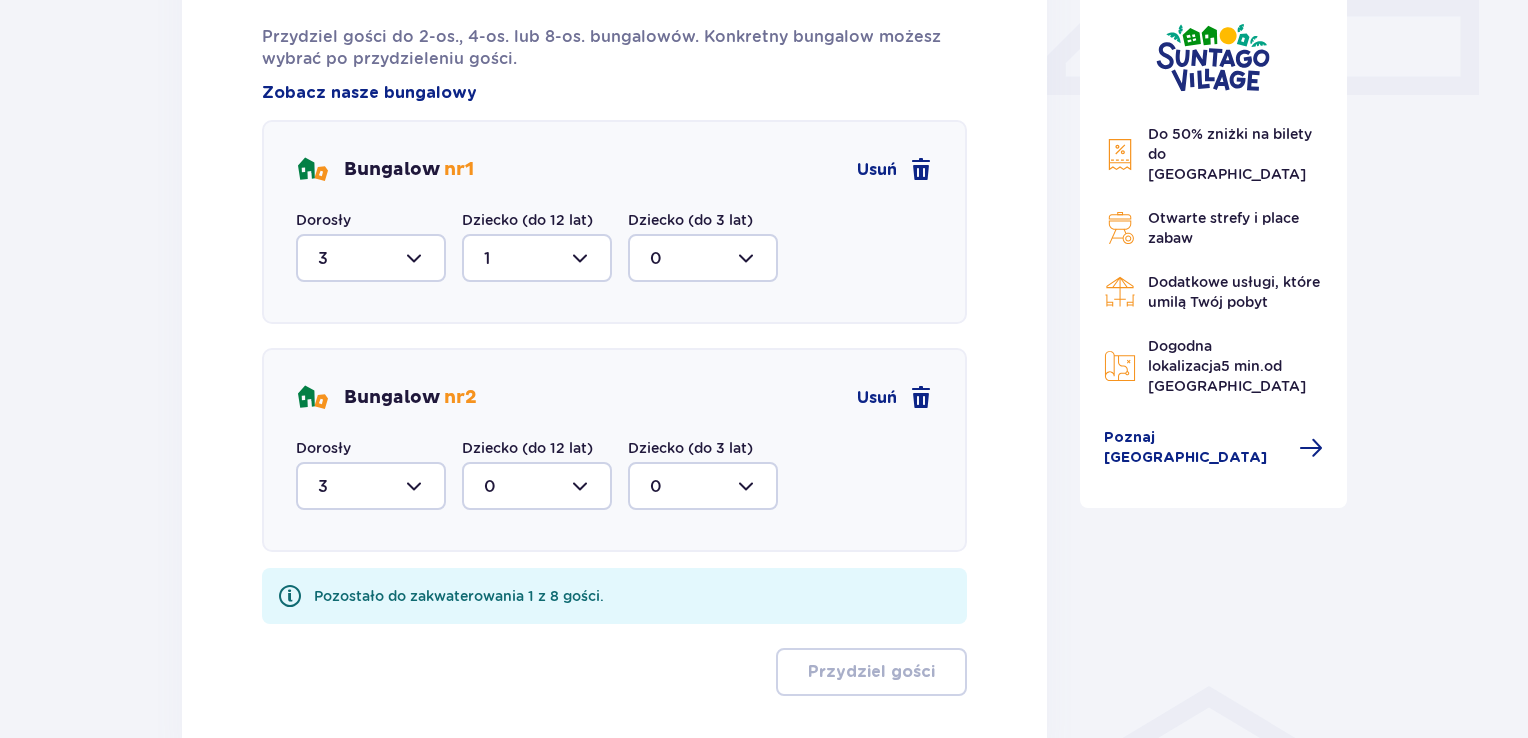 click at bounding box center [537, 486] 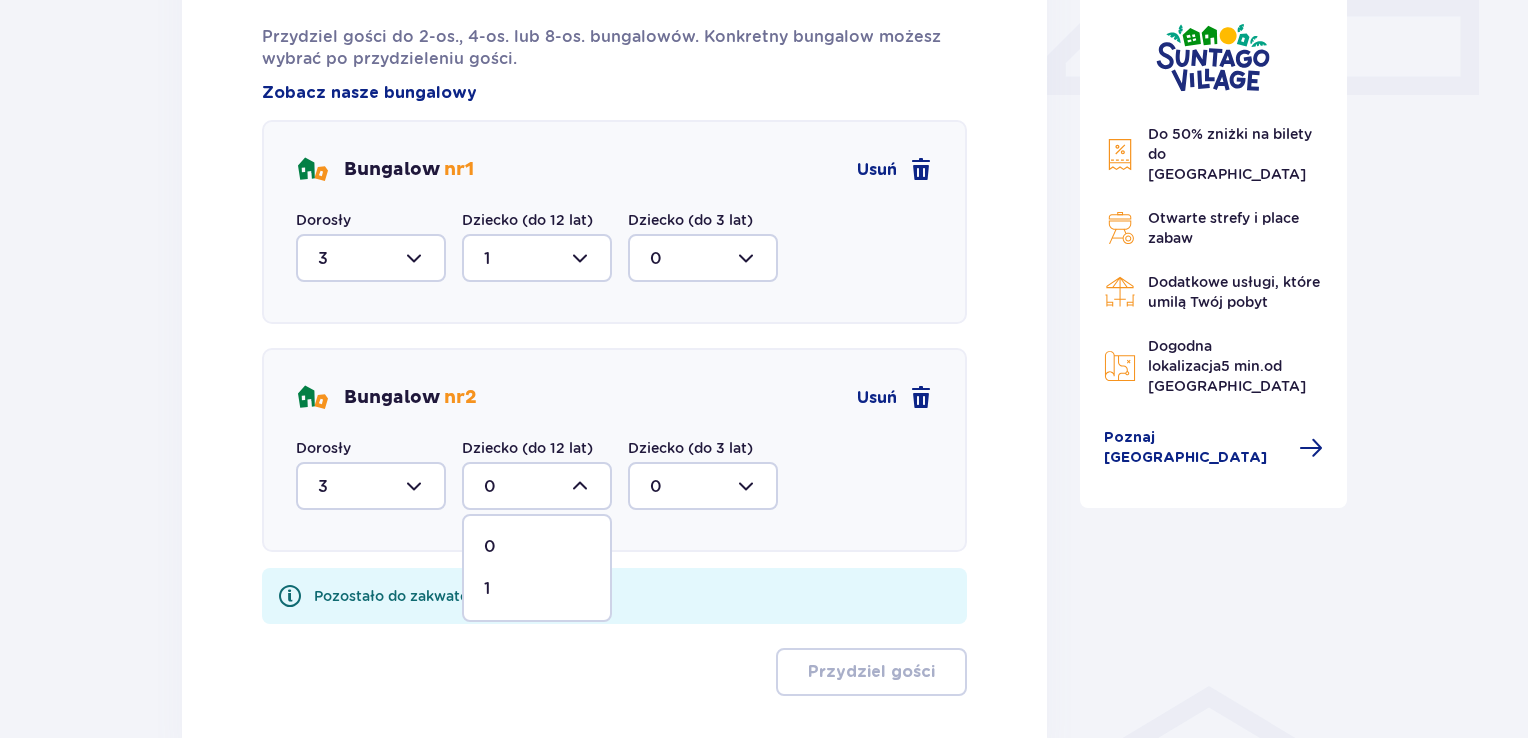 click on "1" at bounding box center [537, 589] 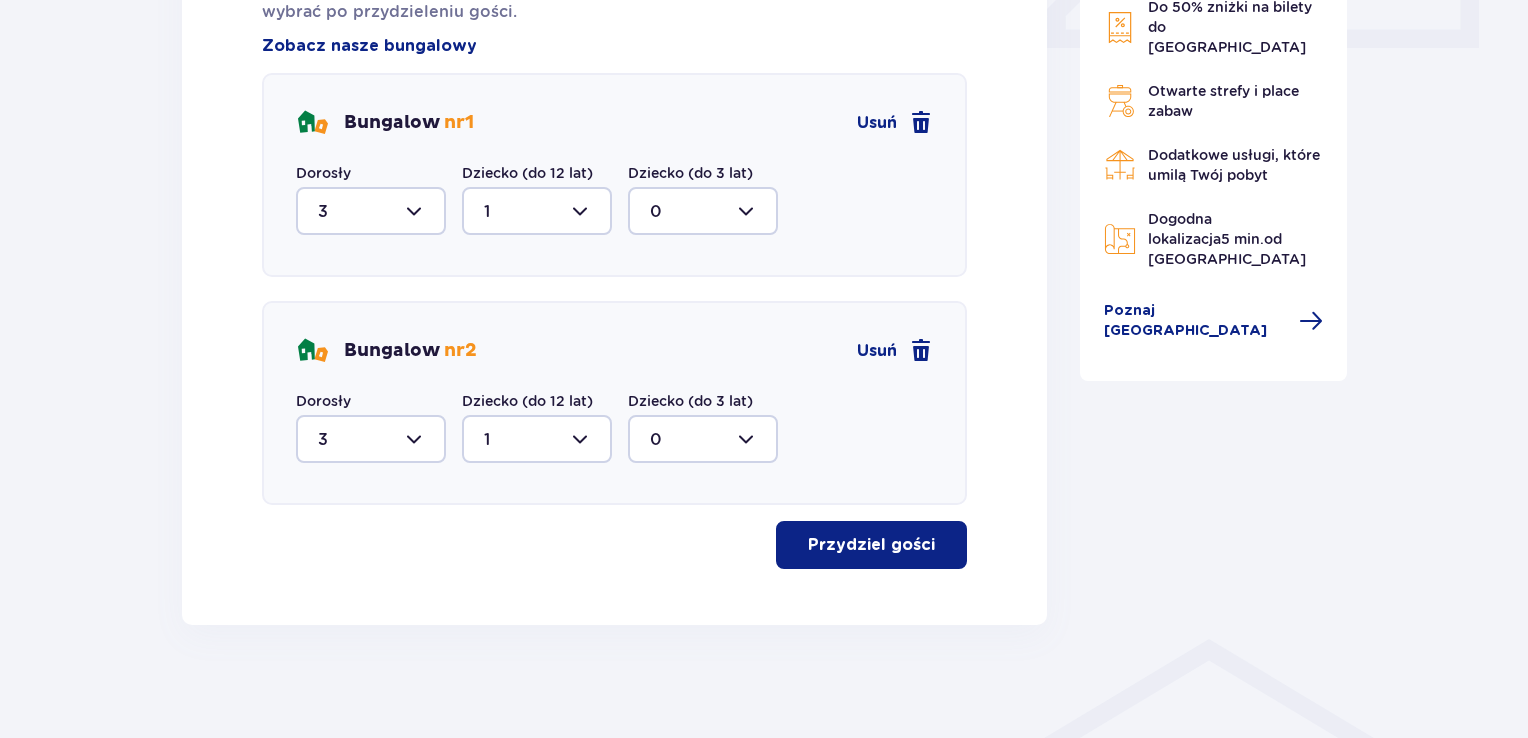scroll, scrollTop: 988, scrollLeft: 0, axis: vertical 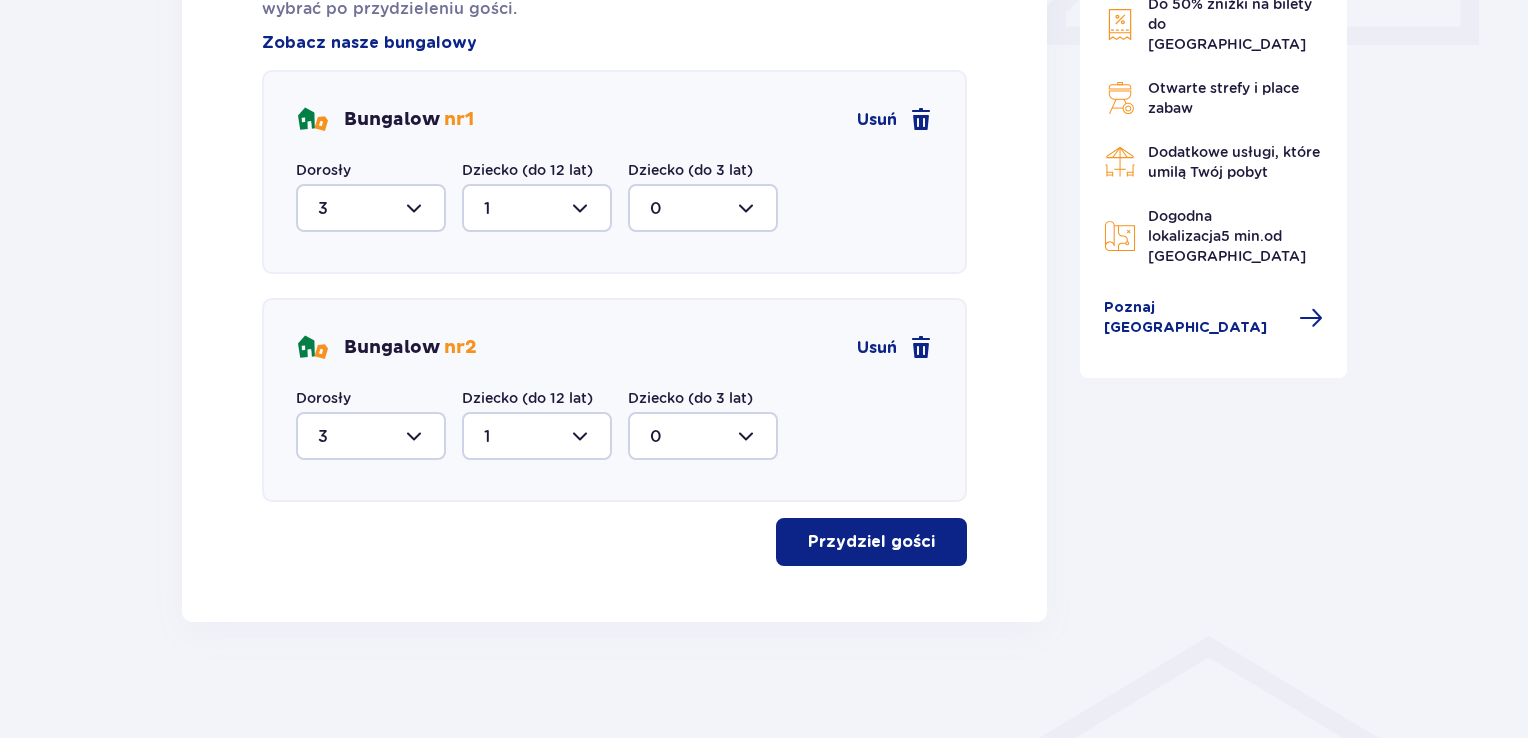 click on "Przydziel gości" at bounding box center (871, 542) 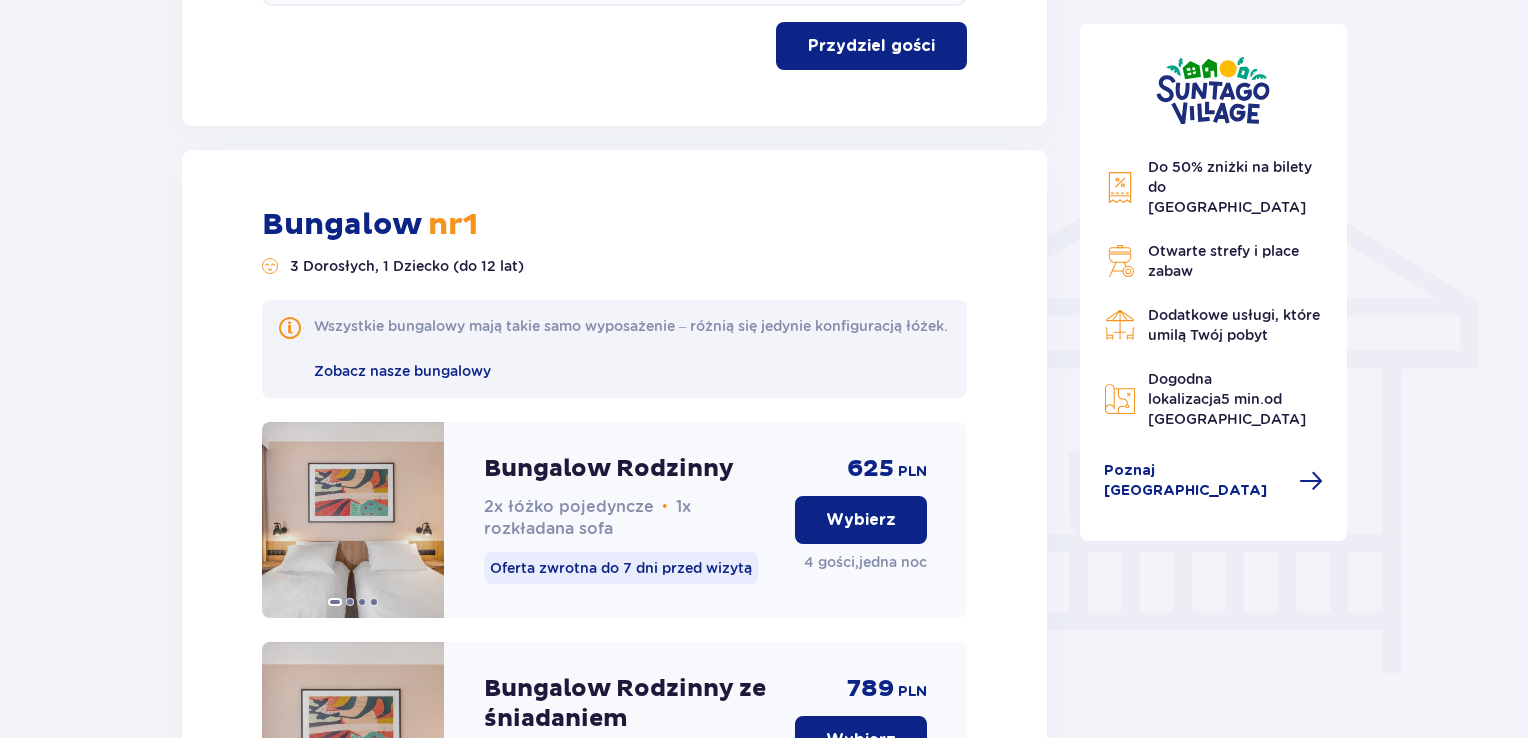 scroll, scrollTop: 1485, scrollLeft: 0, axis: vertical 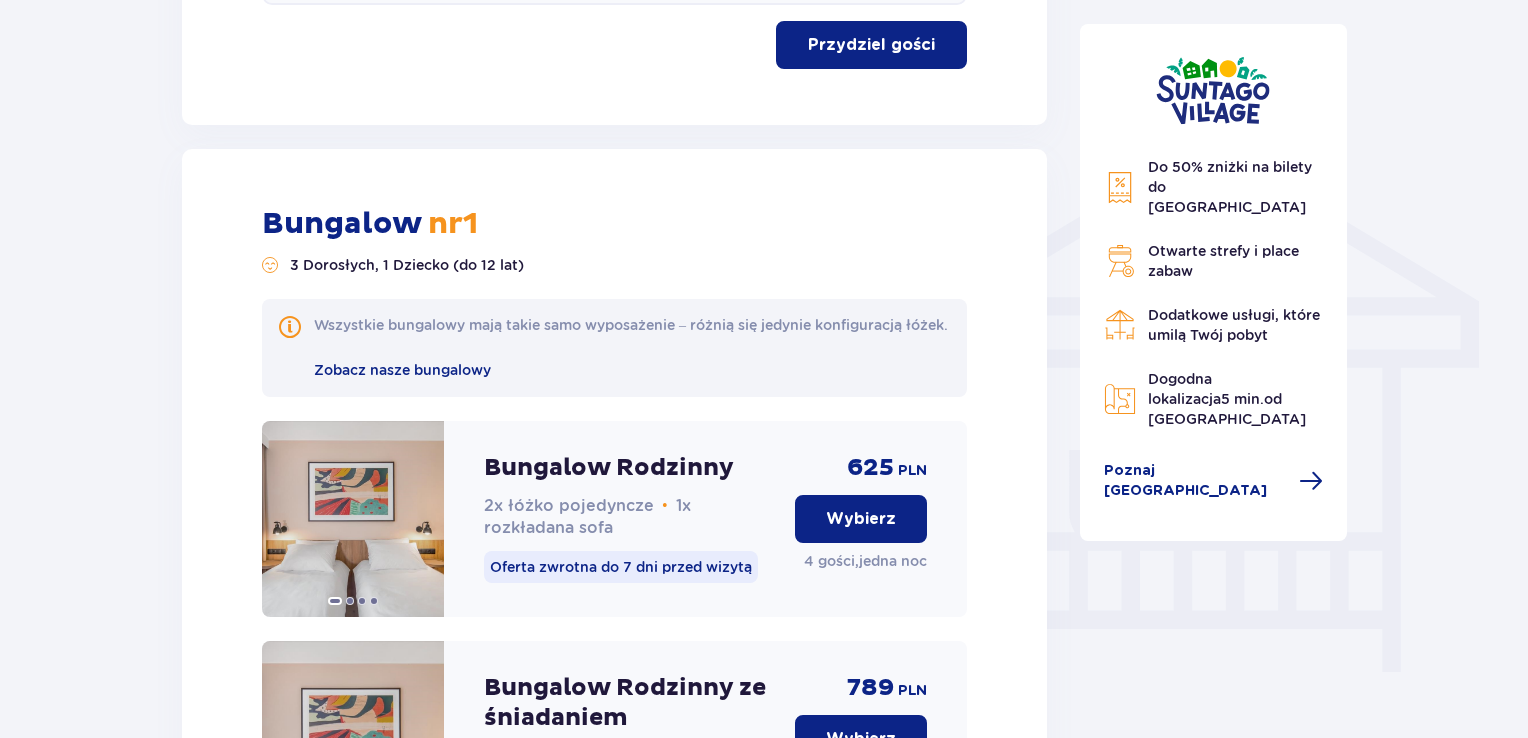 click on "Wybierz" at bounding box center (861, 519) 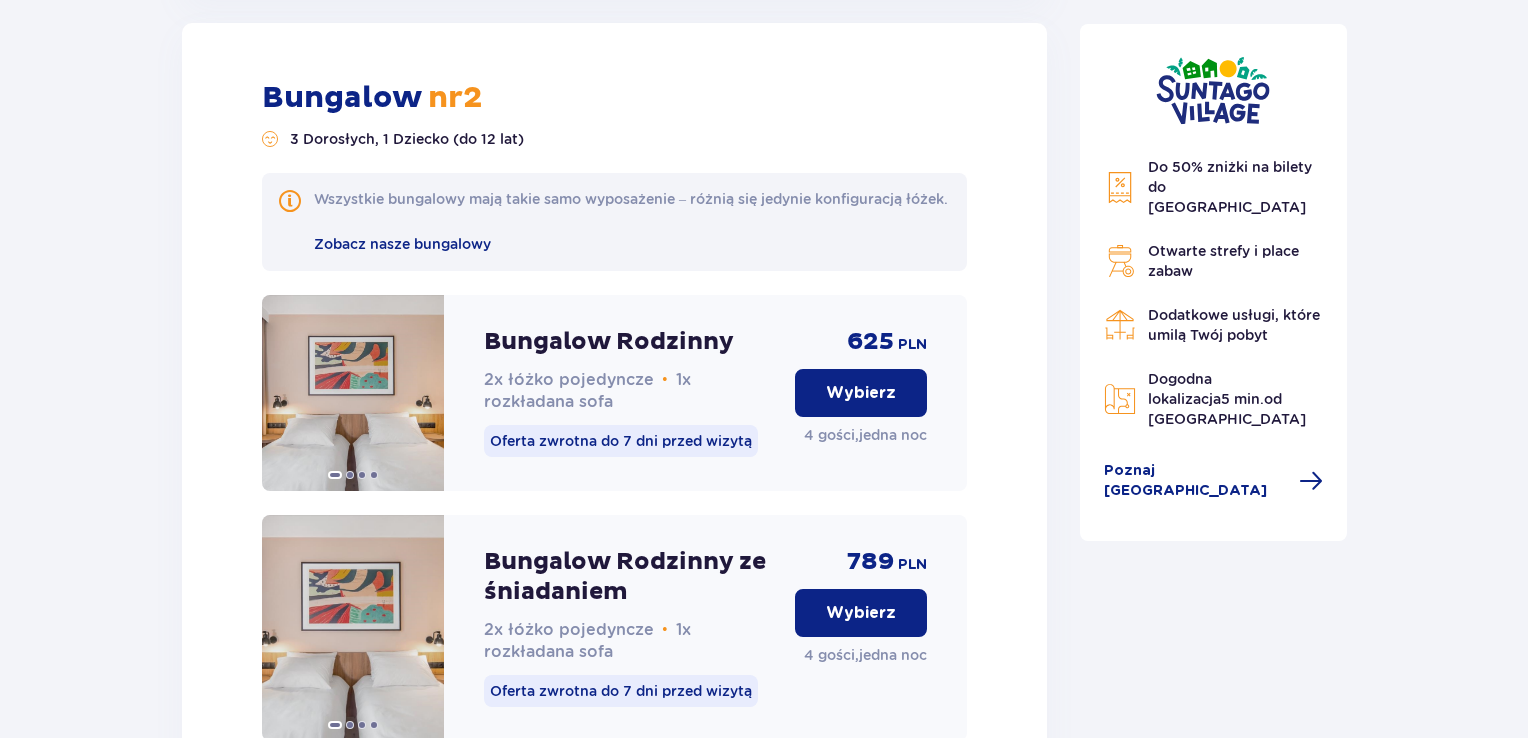 scroll, scrollTop: 3414, scrollLeft: 0, axis: vertical 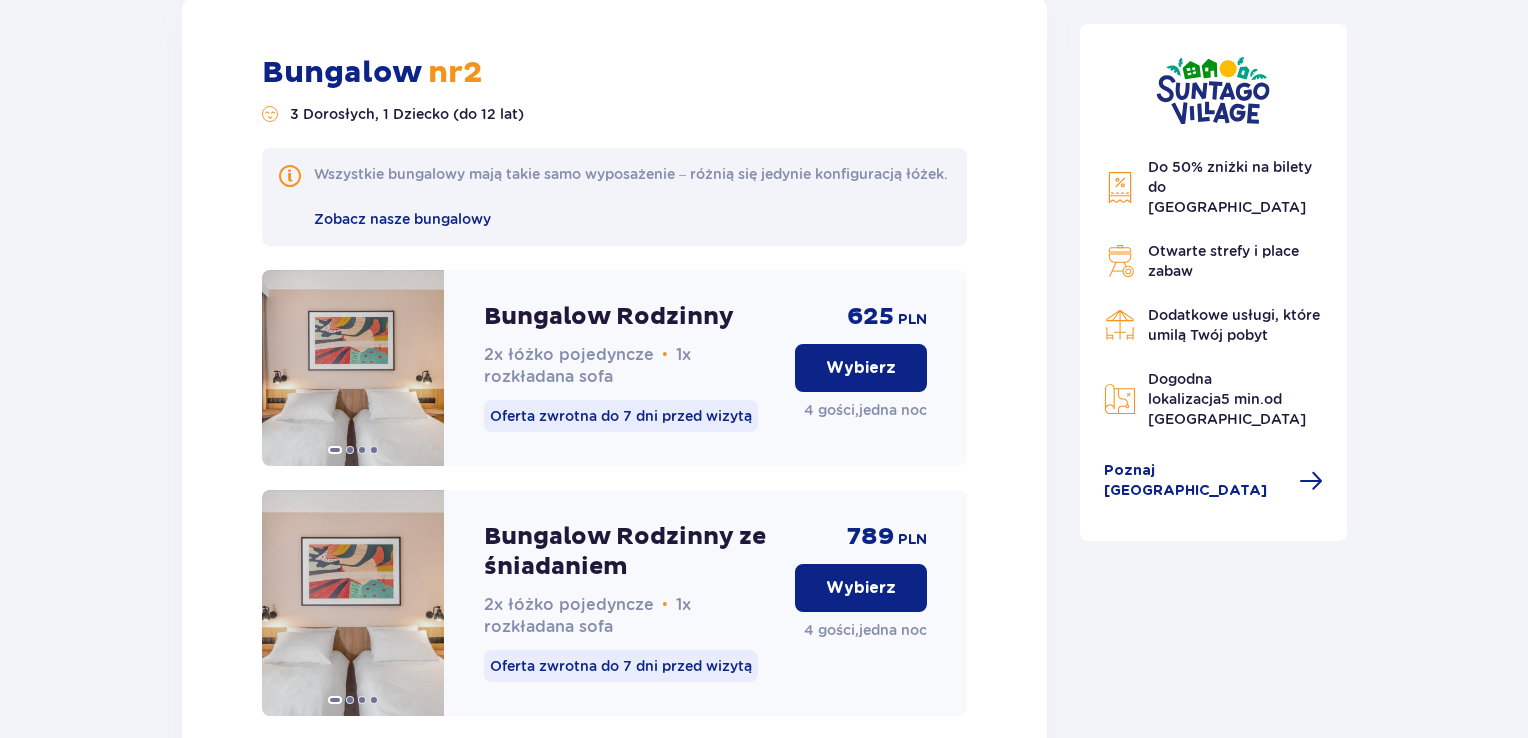 click on "Wybierz" at bounding box center (861, 368) 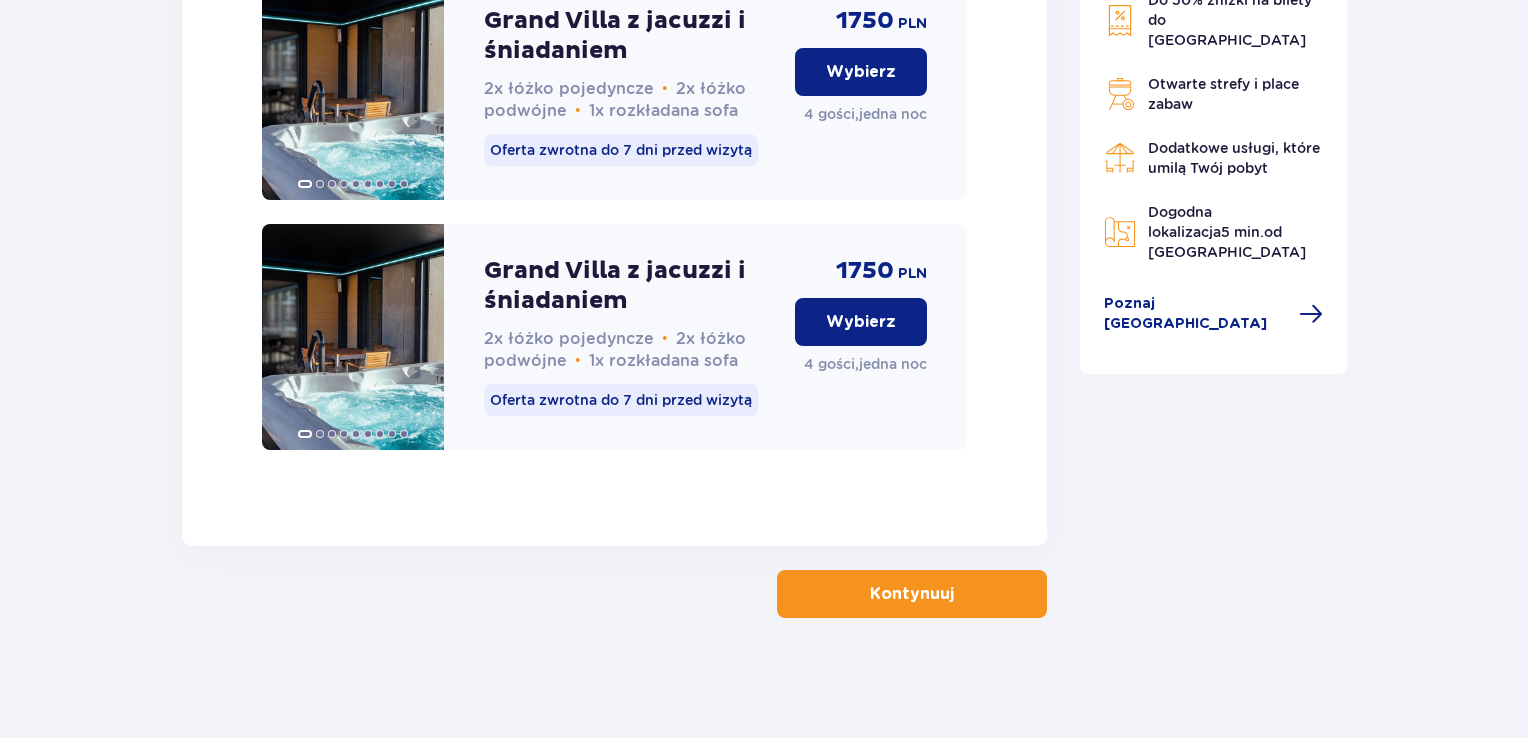 scroll, scrollTop: 4675, scrollLeft: 0, axis: vertical 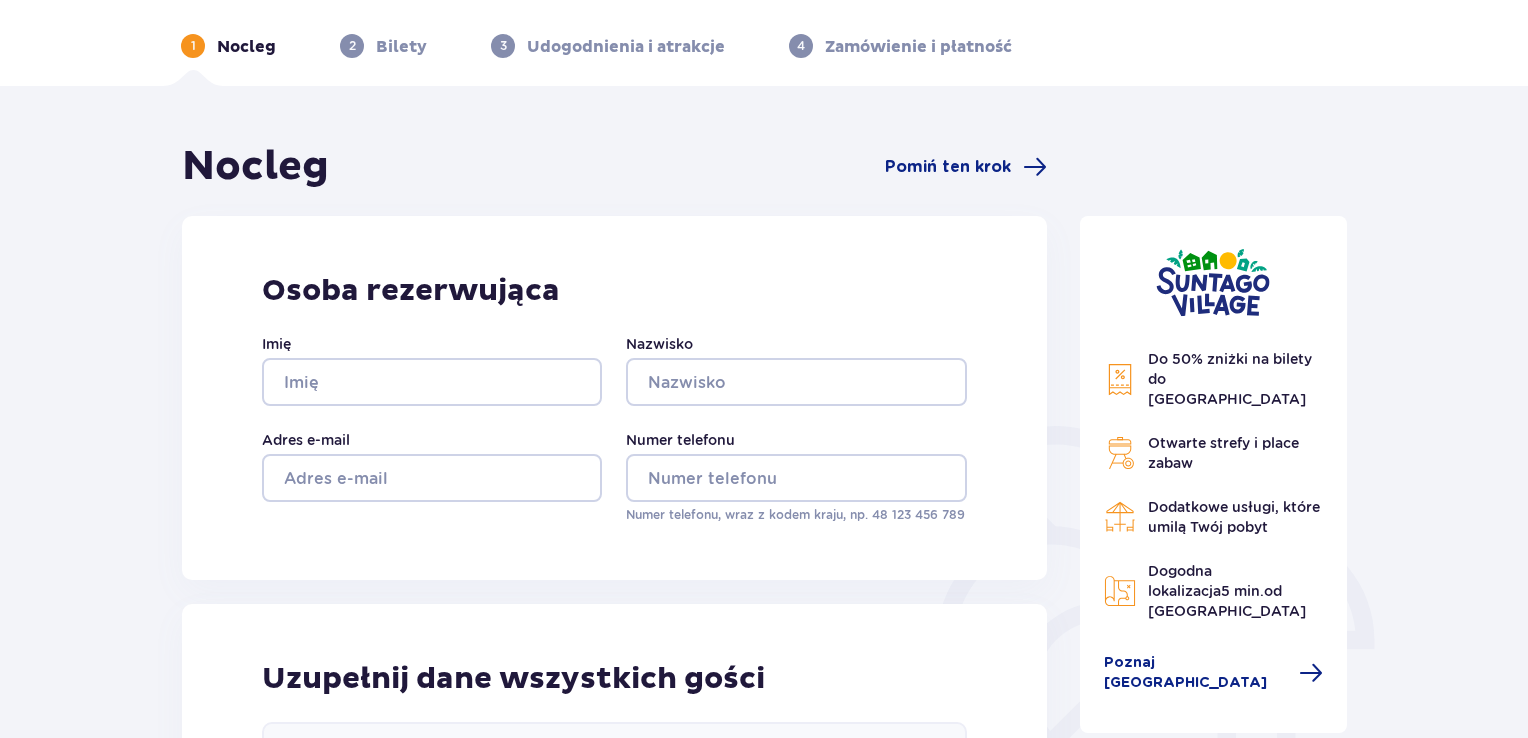 click on "Imię" at bounding box center [432, 370] 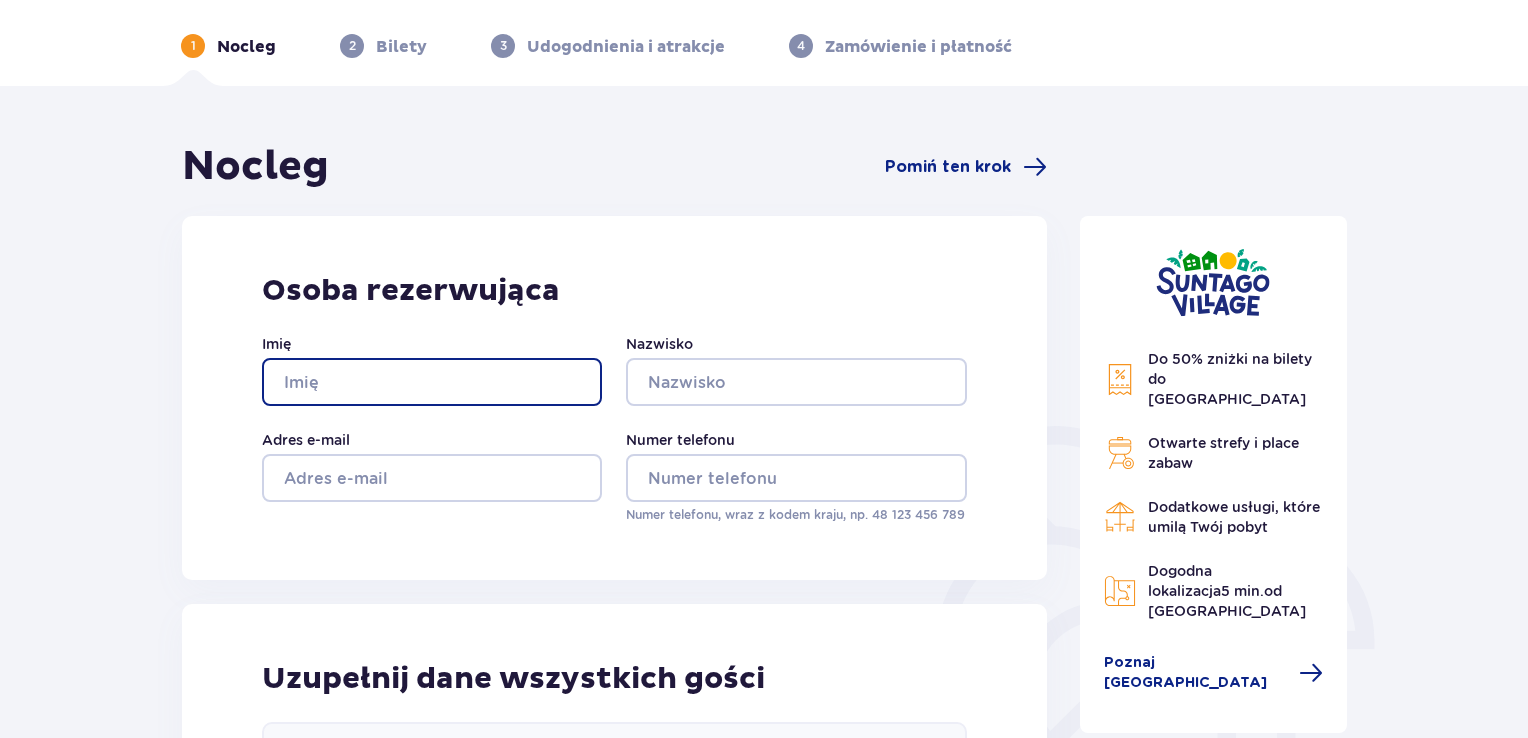click on "Imię" at bounding box center (432, 382) 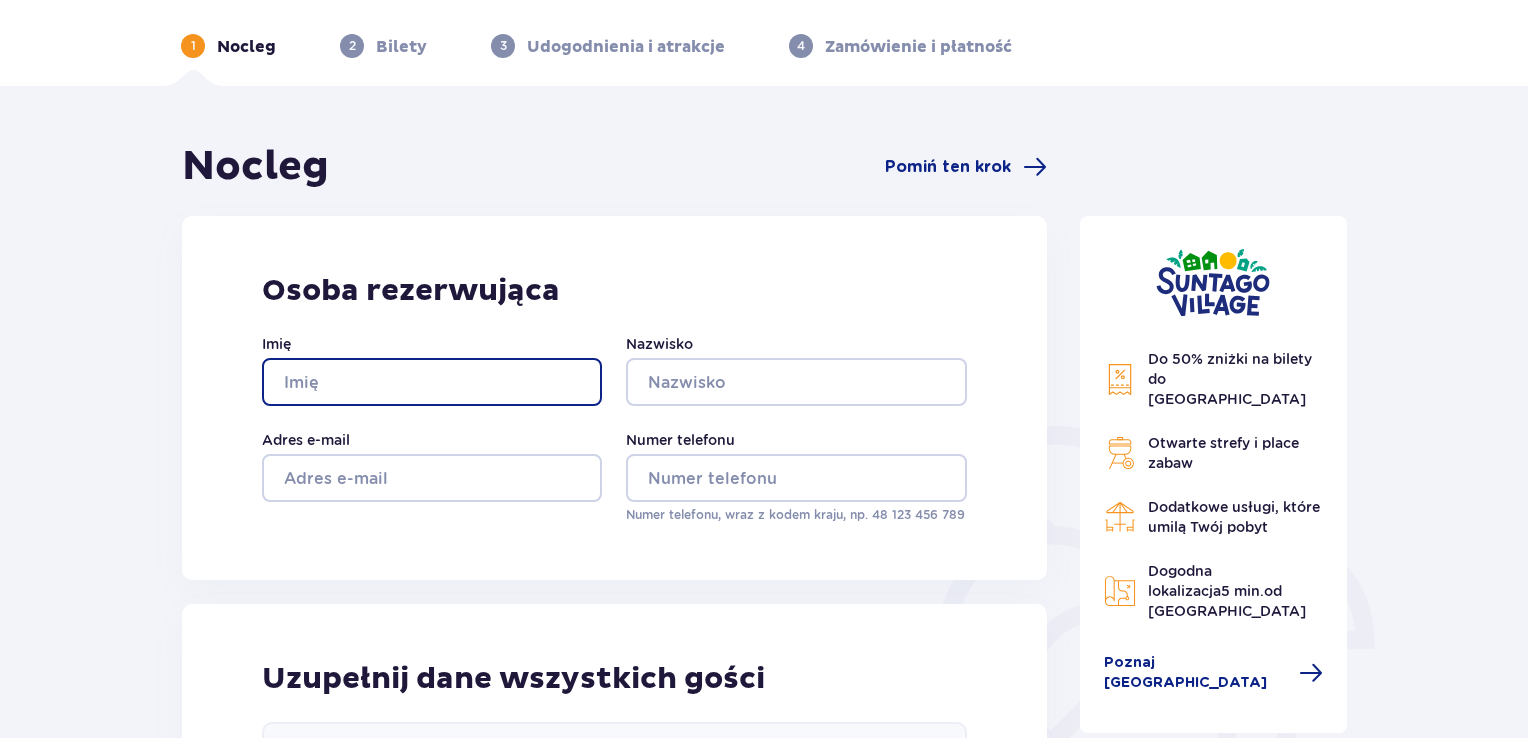 type on "Agnieszka" 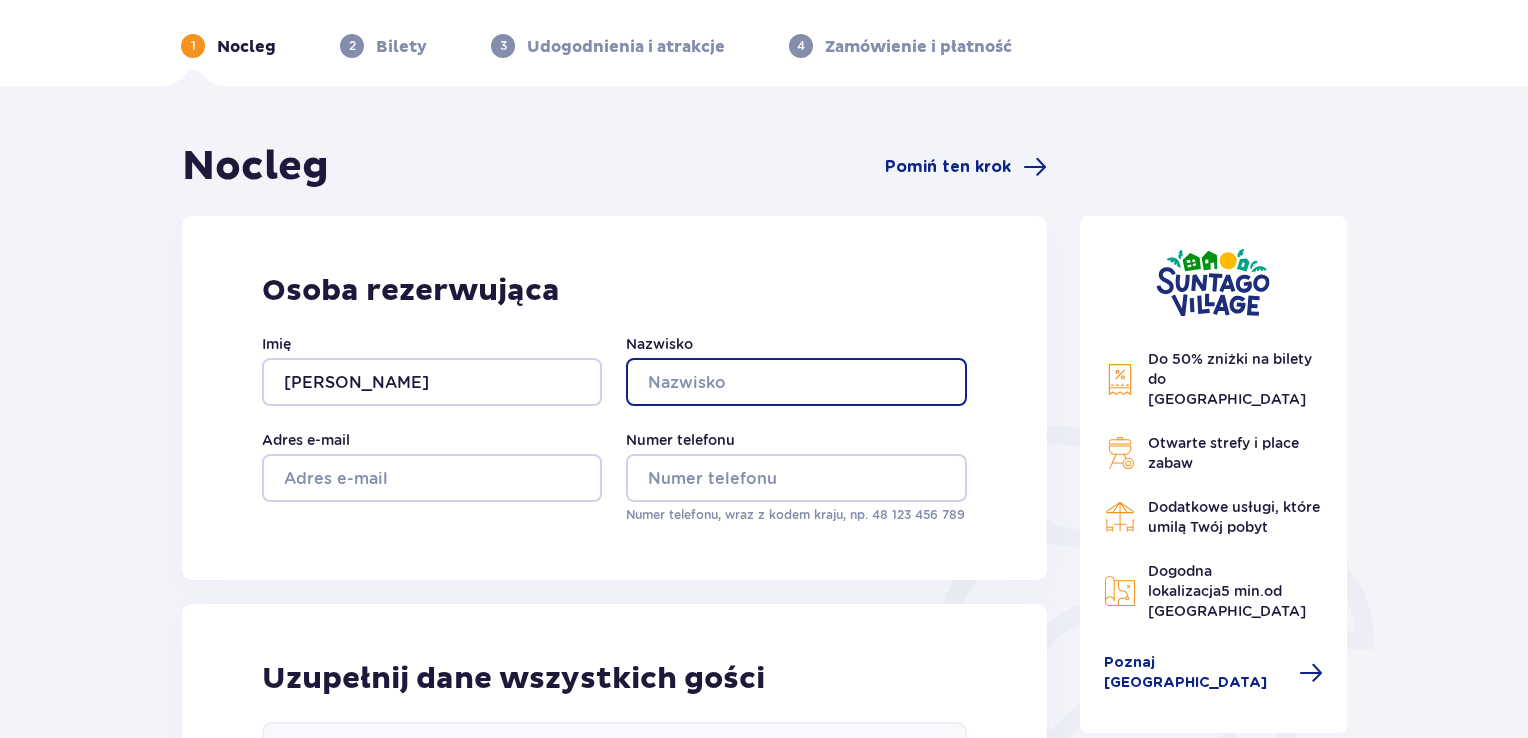 type on "Kobus-Mielnik" 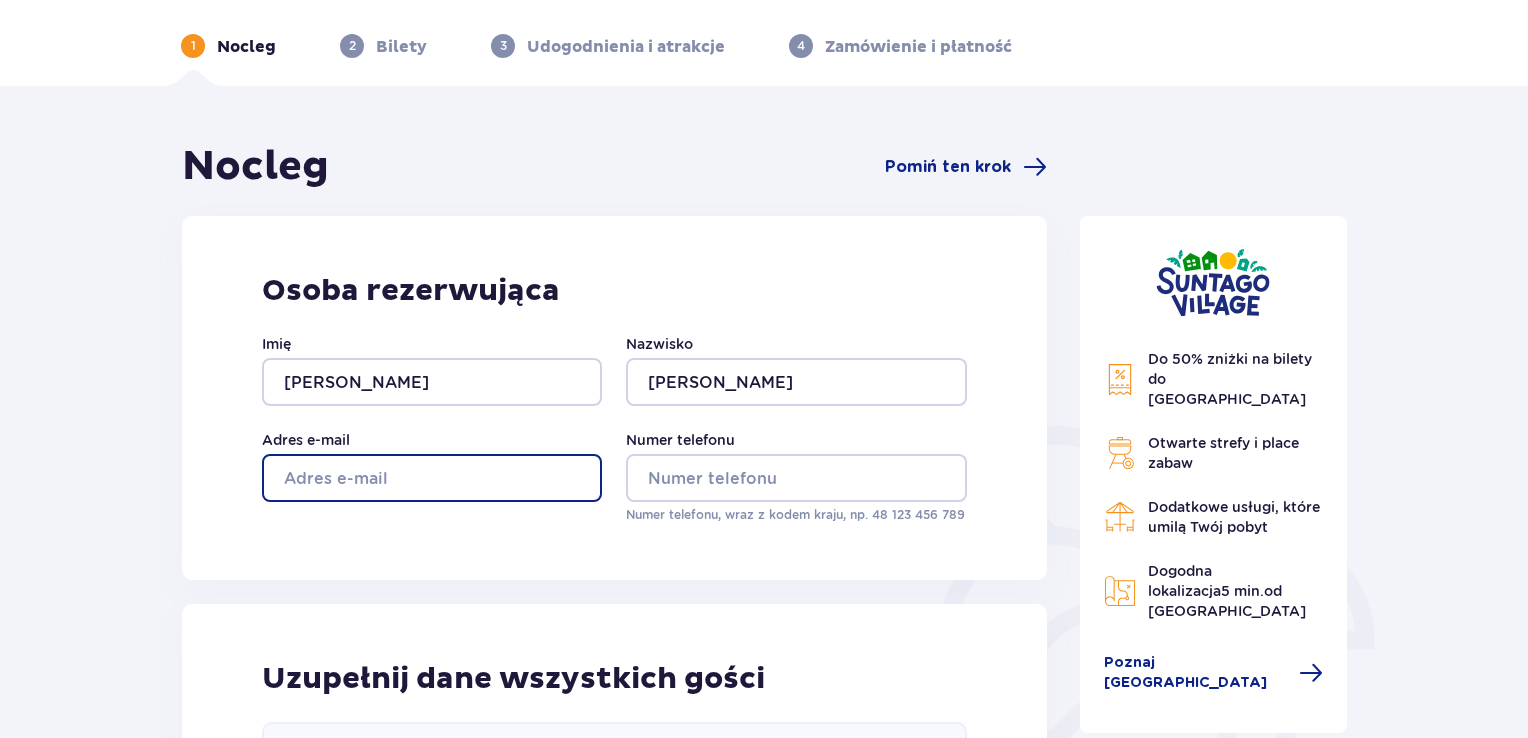 type on "[EMAIL_ADDRESS][DOMAIN_NAME]" 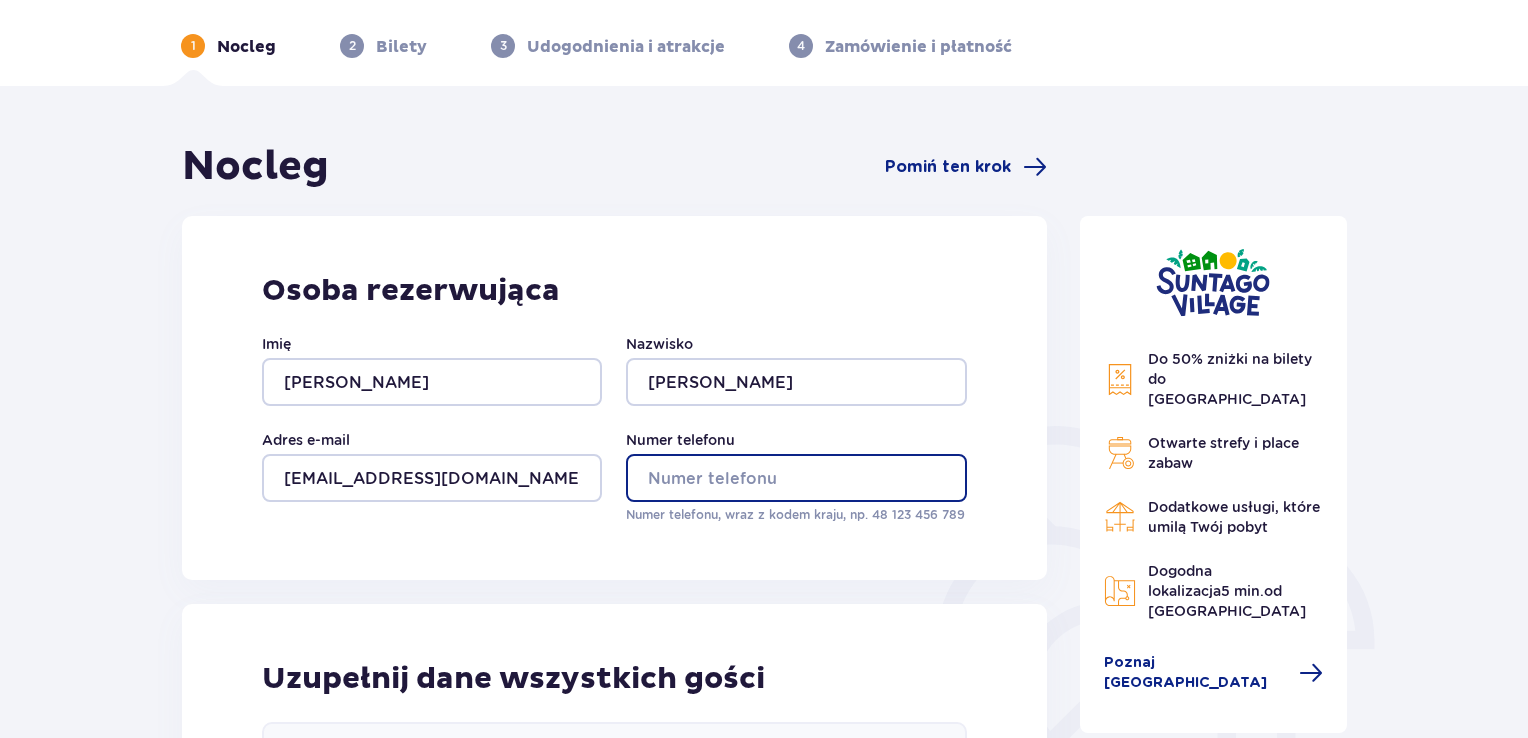 type on "504842501" 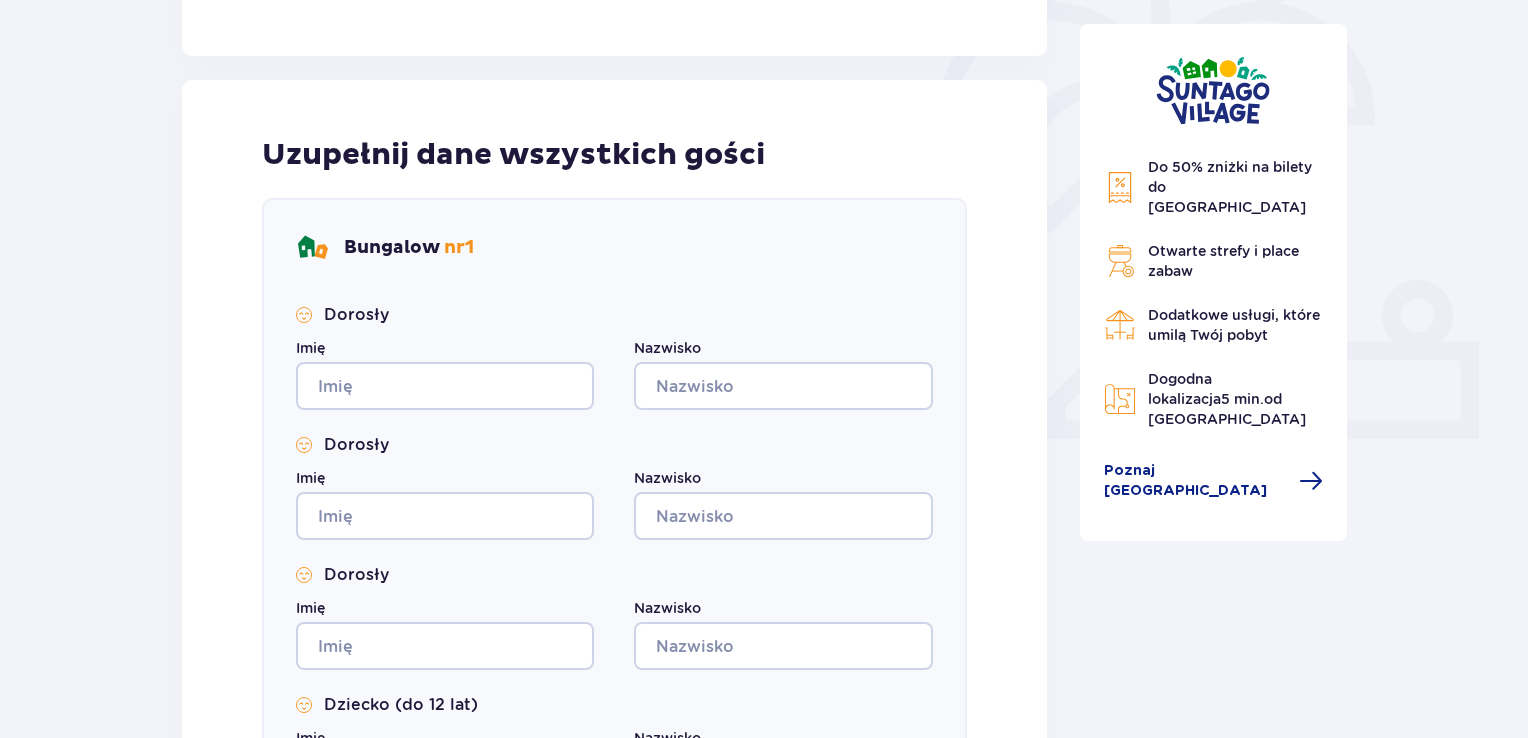 scroll, scrollTop: 596, scrollLeft: 0, axis: vertical 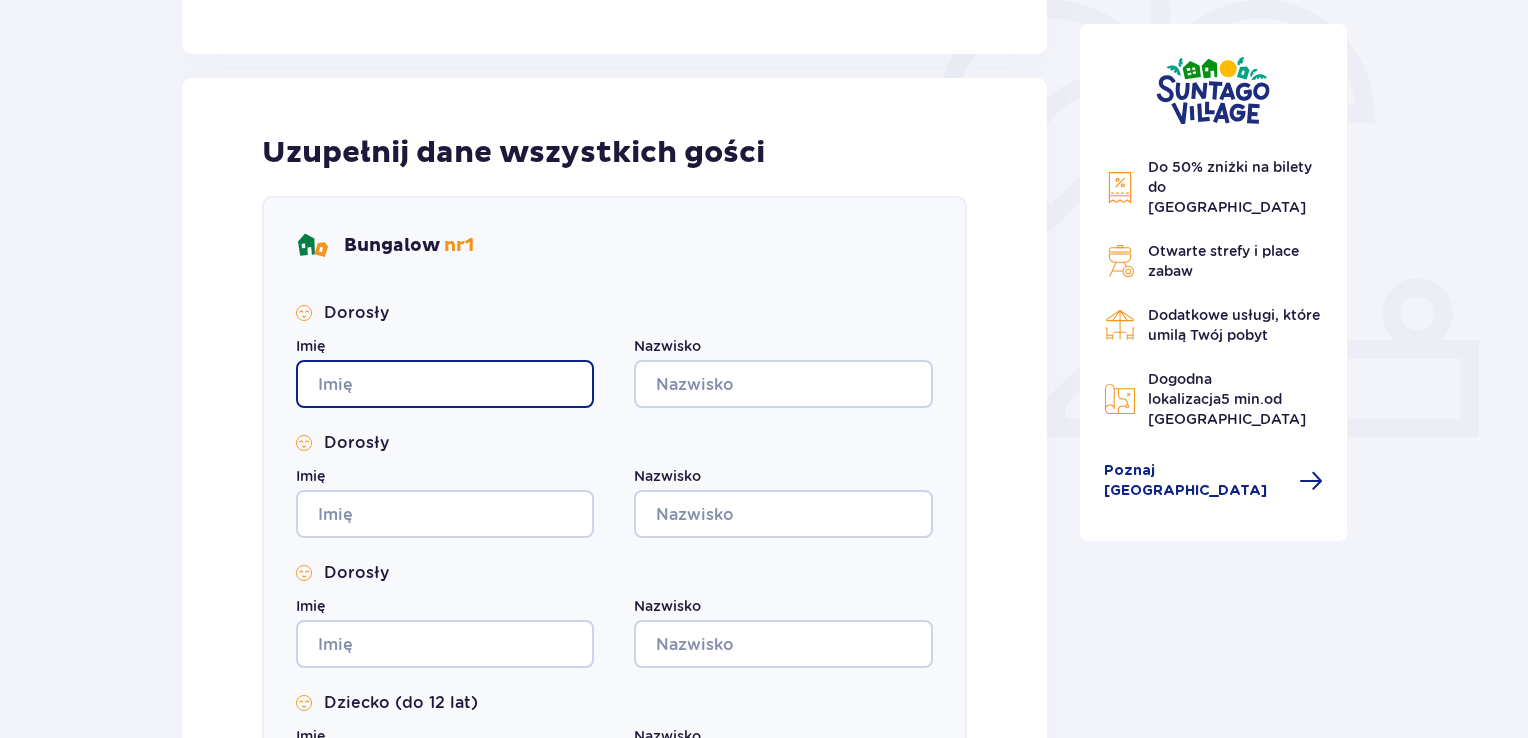 click on "Imię" at bounding box center (445, 384) 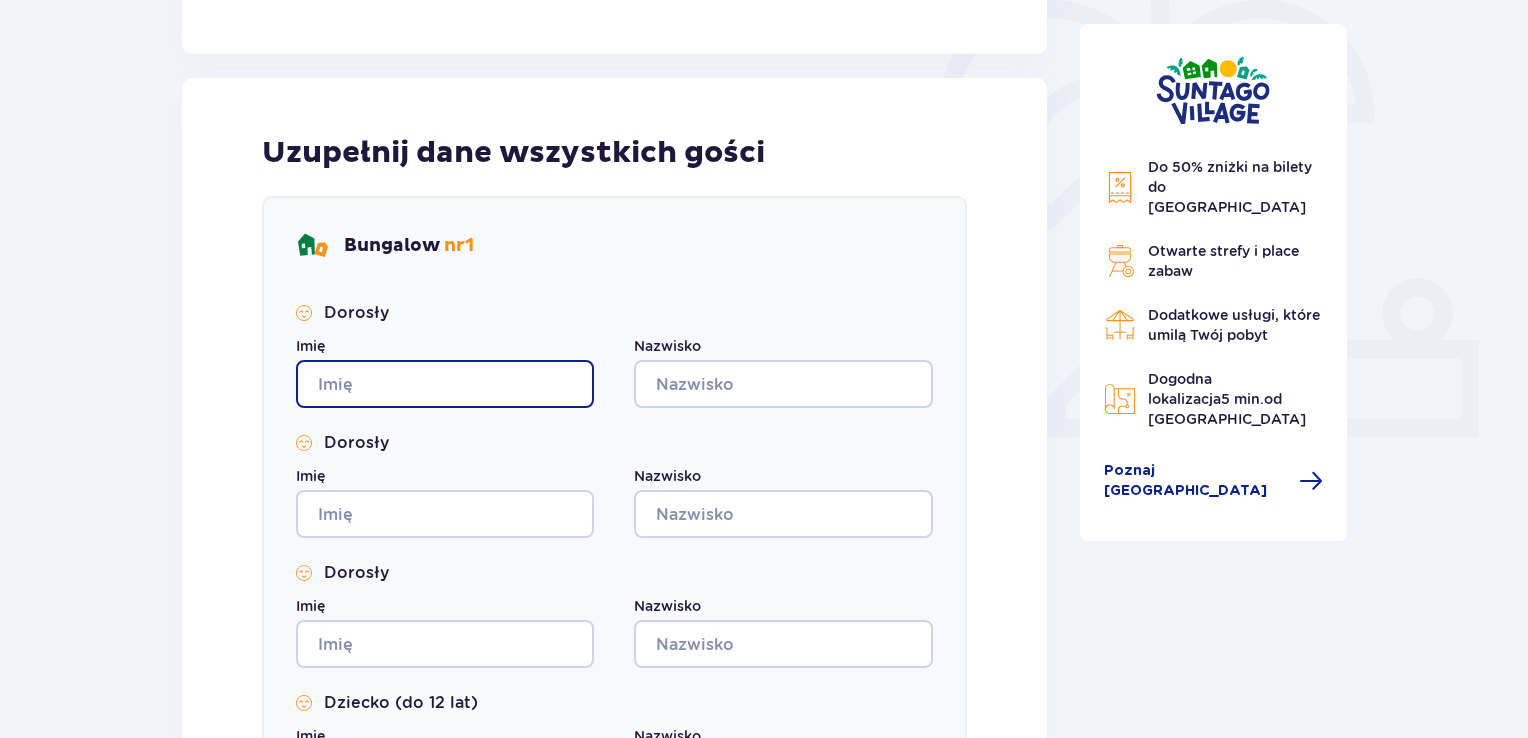 type on "Agnieszka" 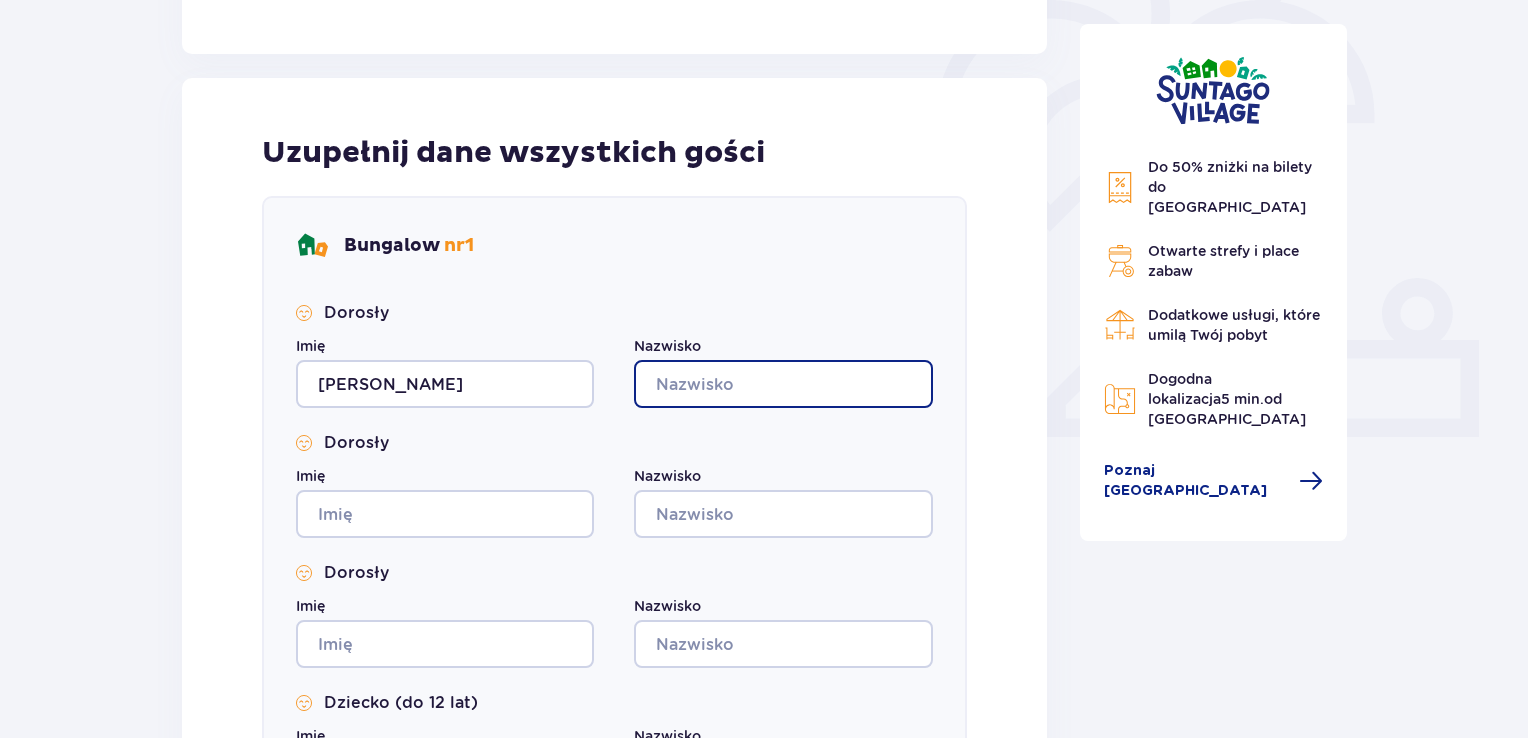 type on "Kobus-Mielnik" 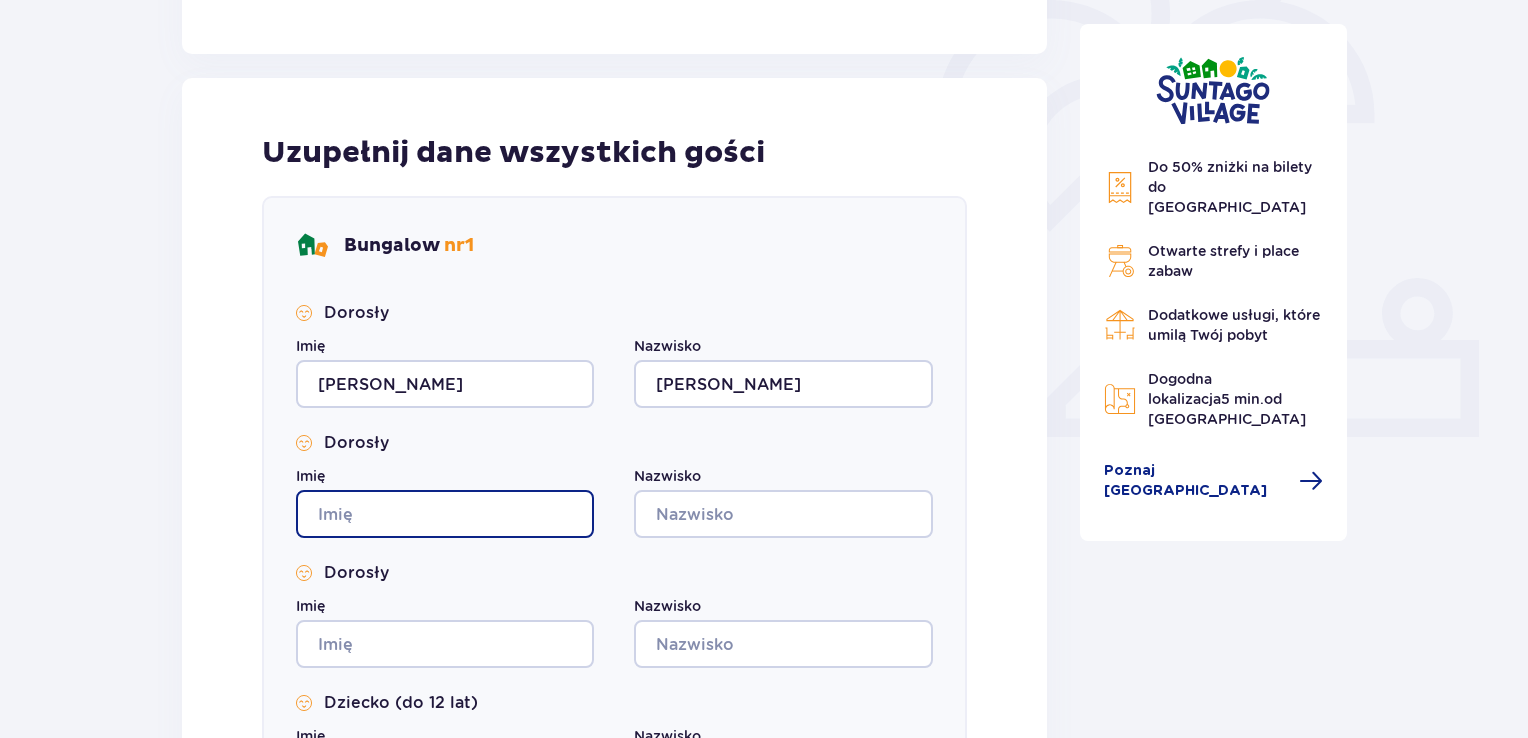 type on "Agnieszka" 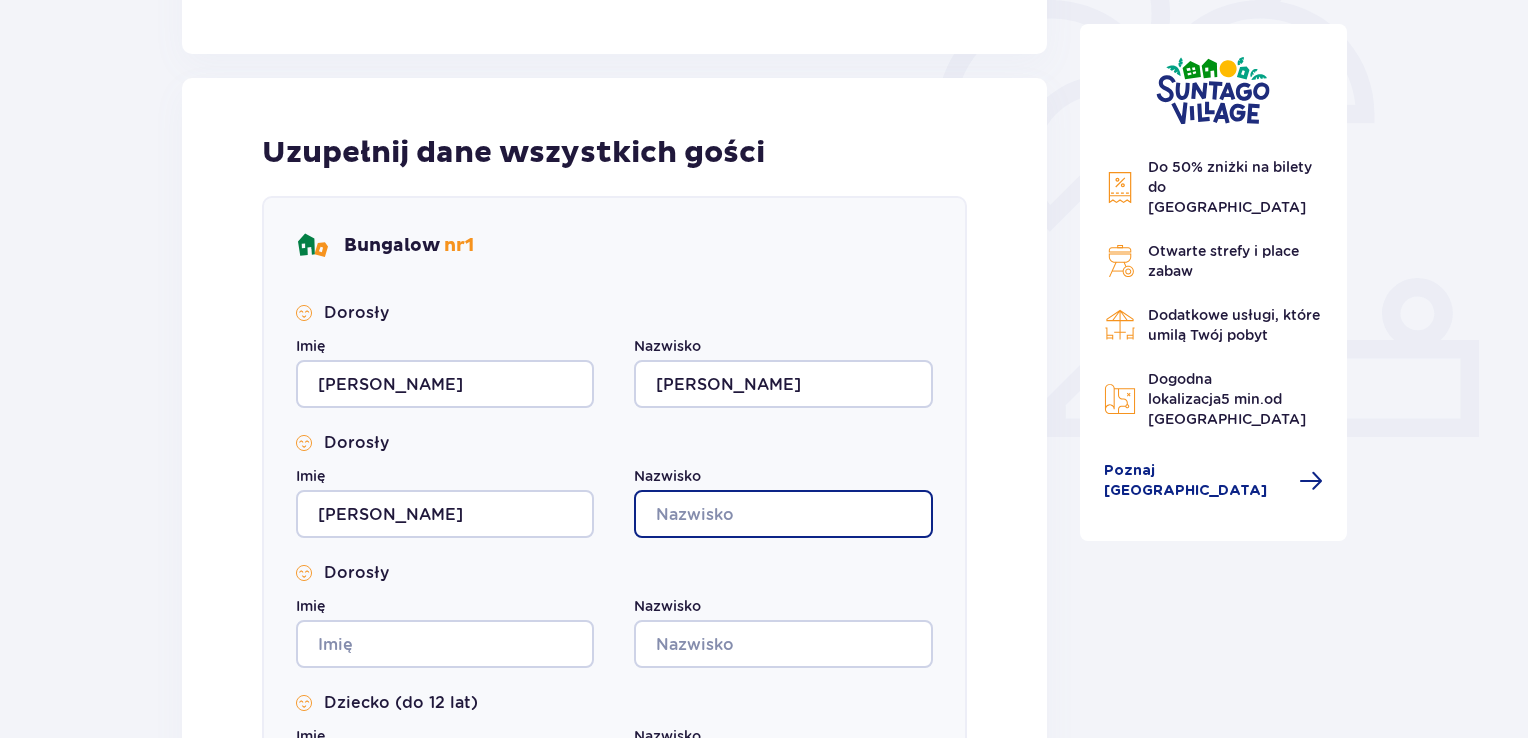 type on "Kobus-Mielnik" 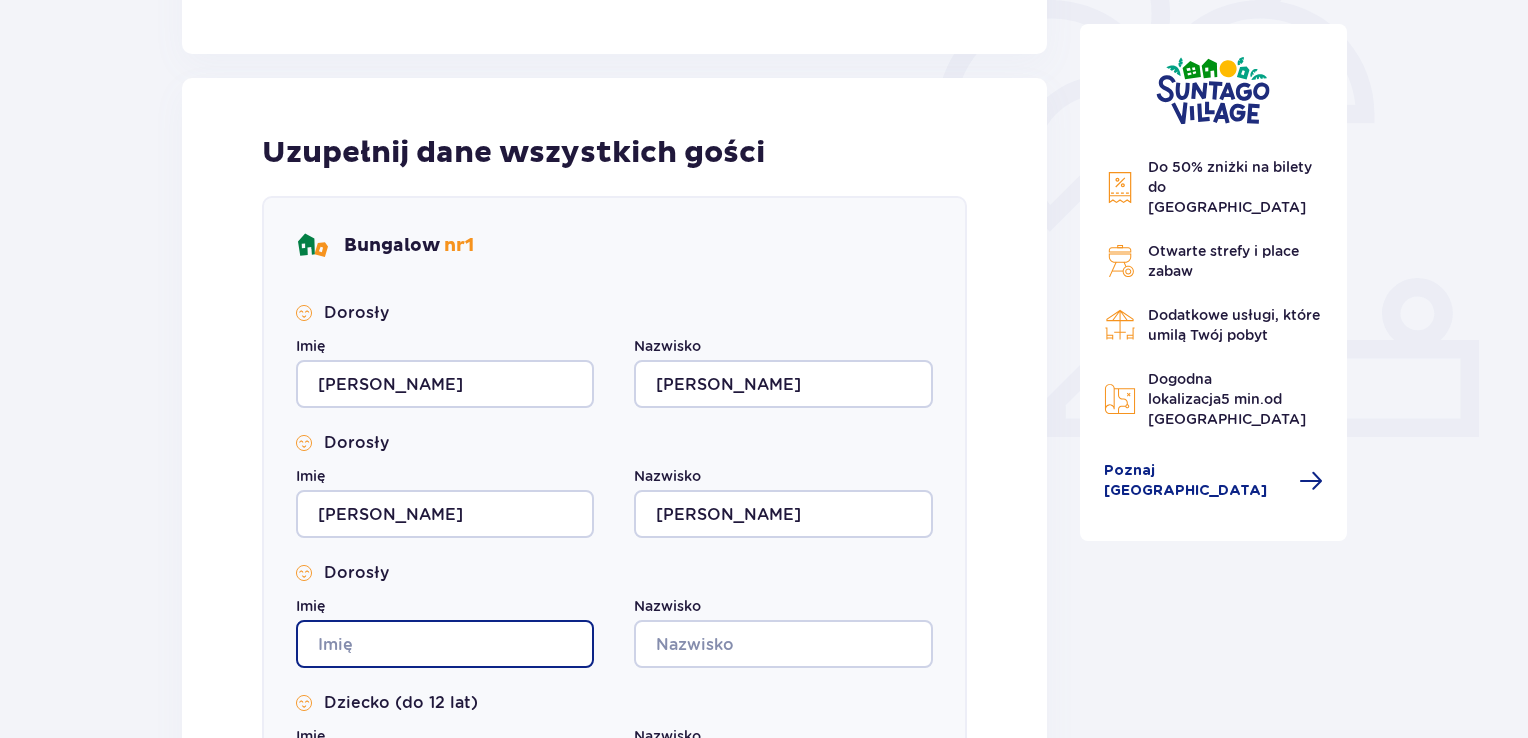 type on "Agnieszka" 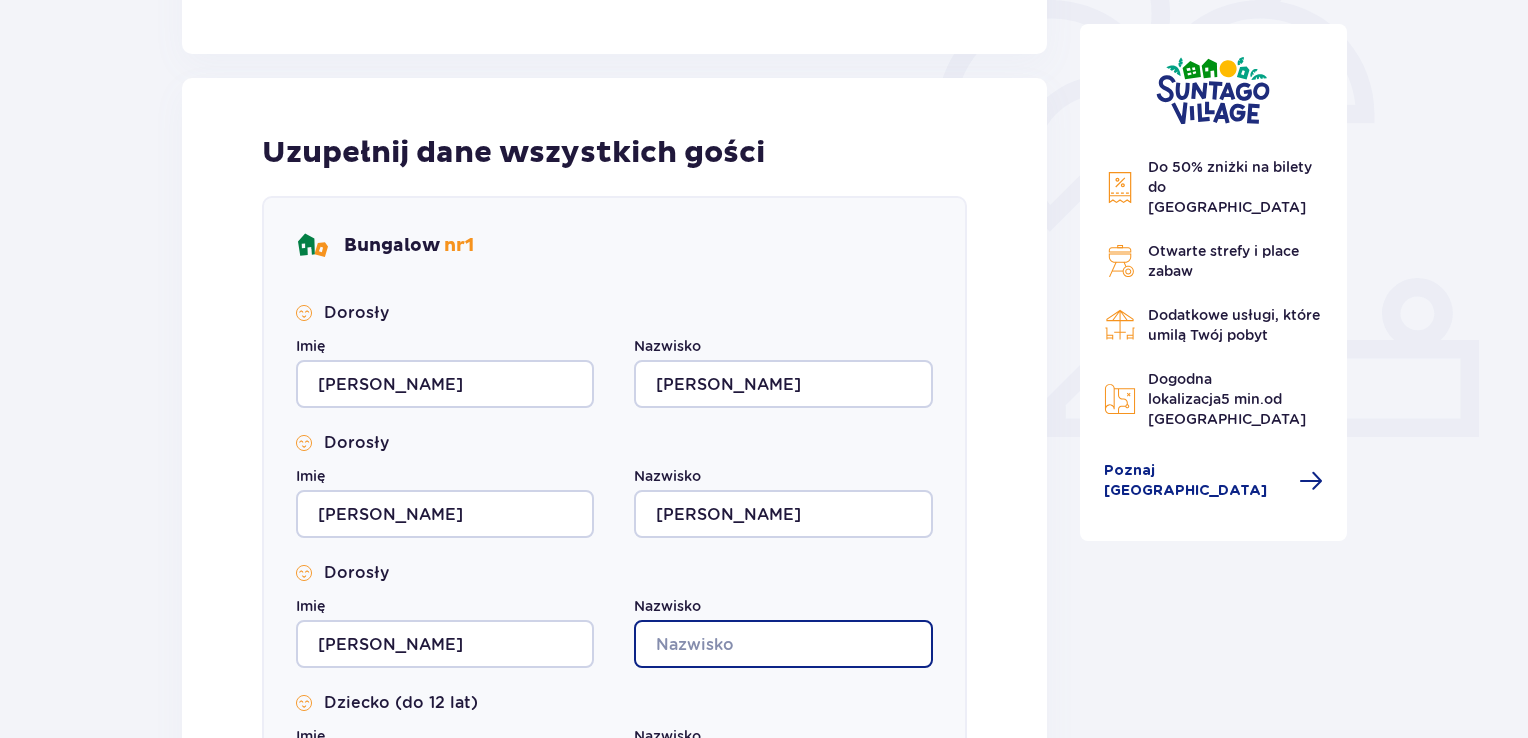 type on "Kobus-Mielnik" 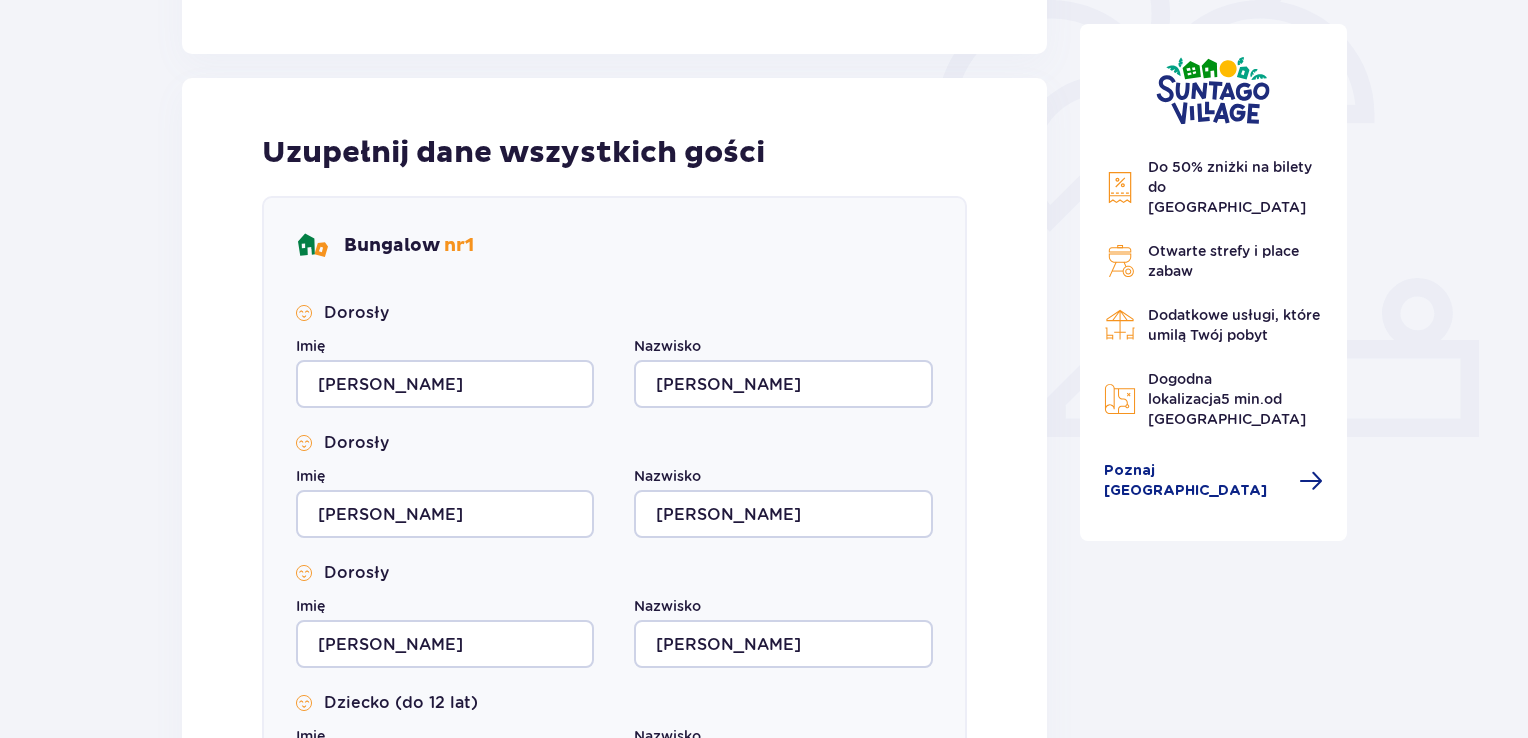 type on "Agnieszka" 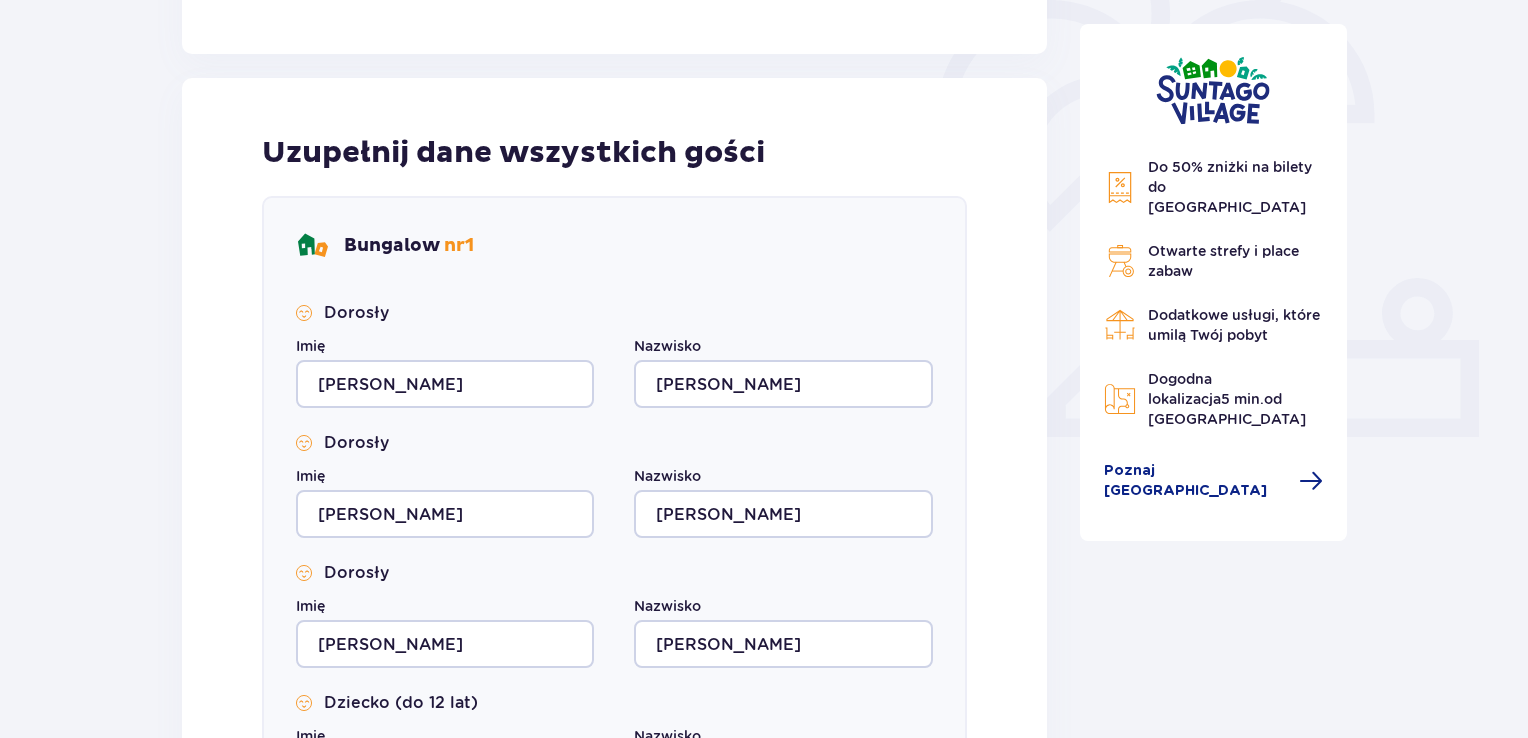 type on "Kobus-Mielnik" 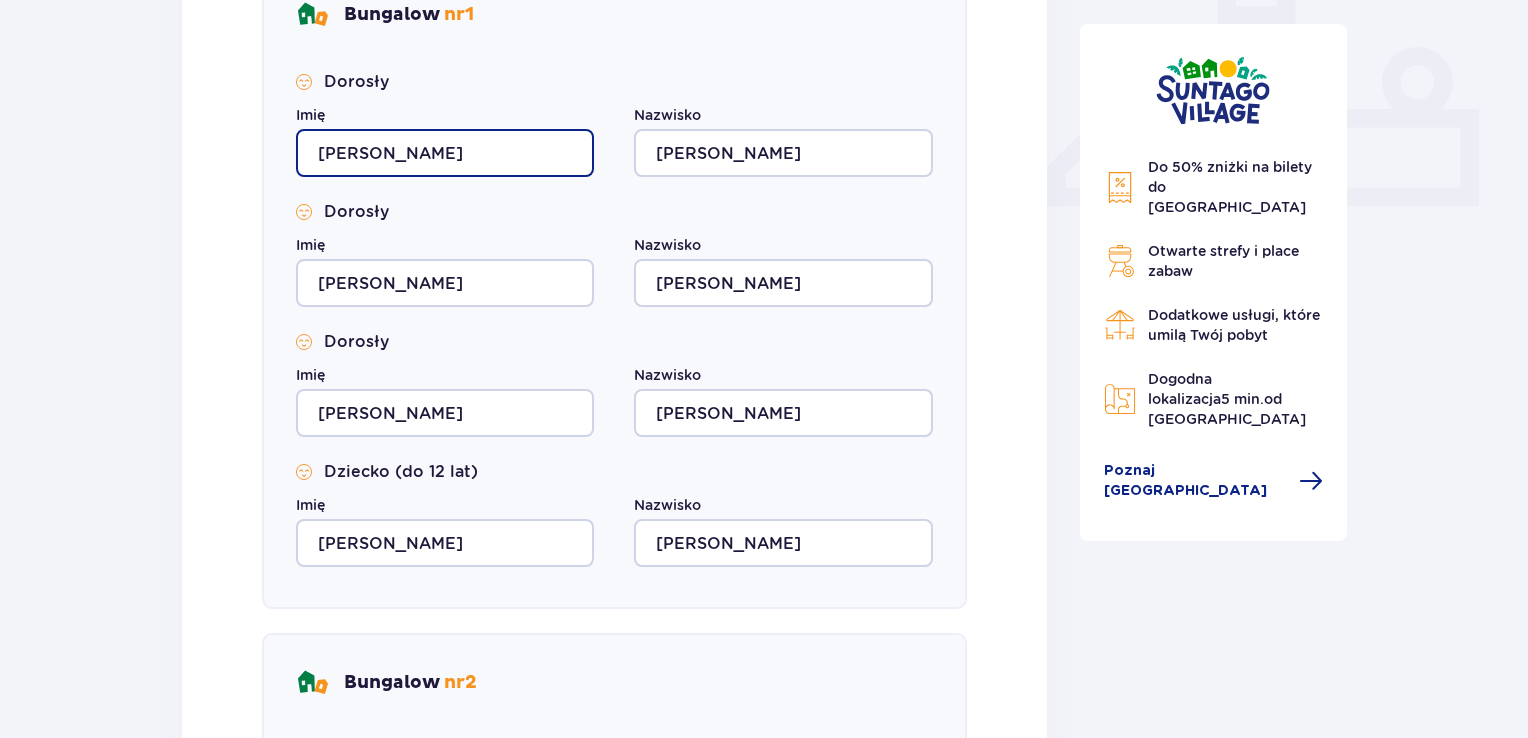 scroll, scrollTop: 828, scrollLeft: 0, axis: vertical 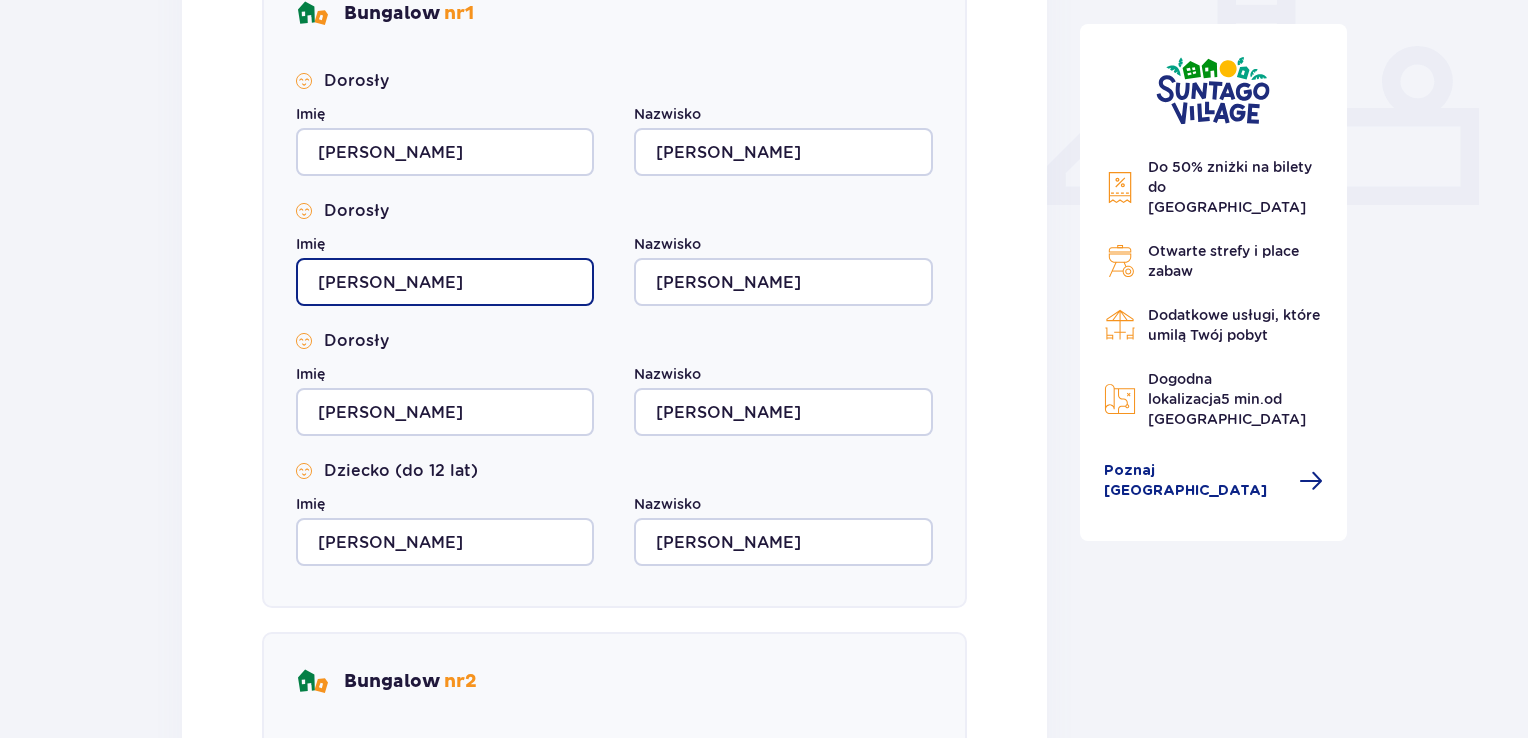 click on "Agnieszka" at bounding box center [445, 282] 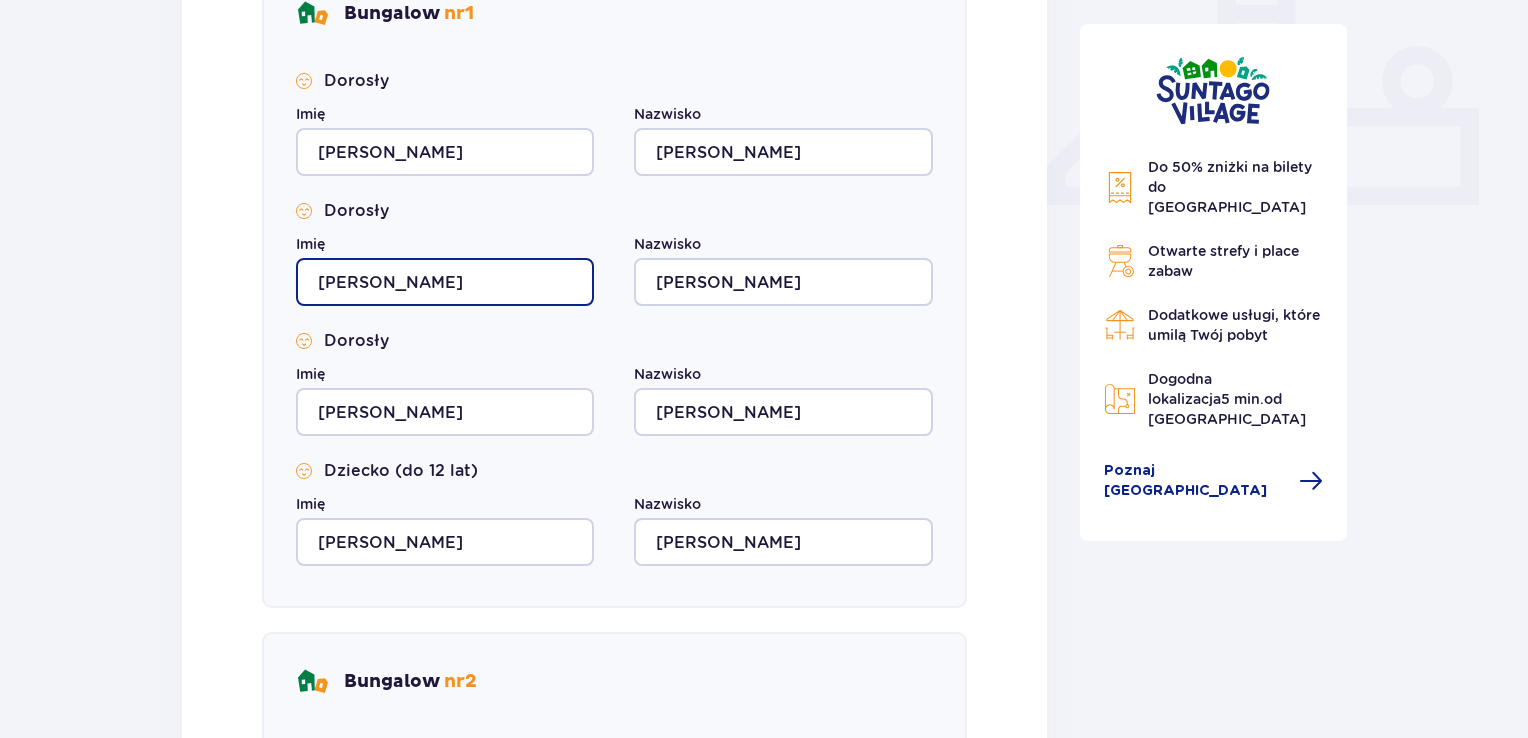 type on "Adam" 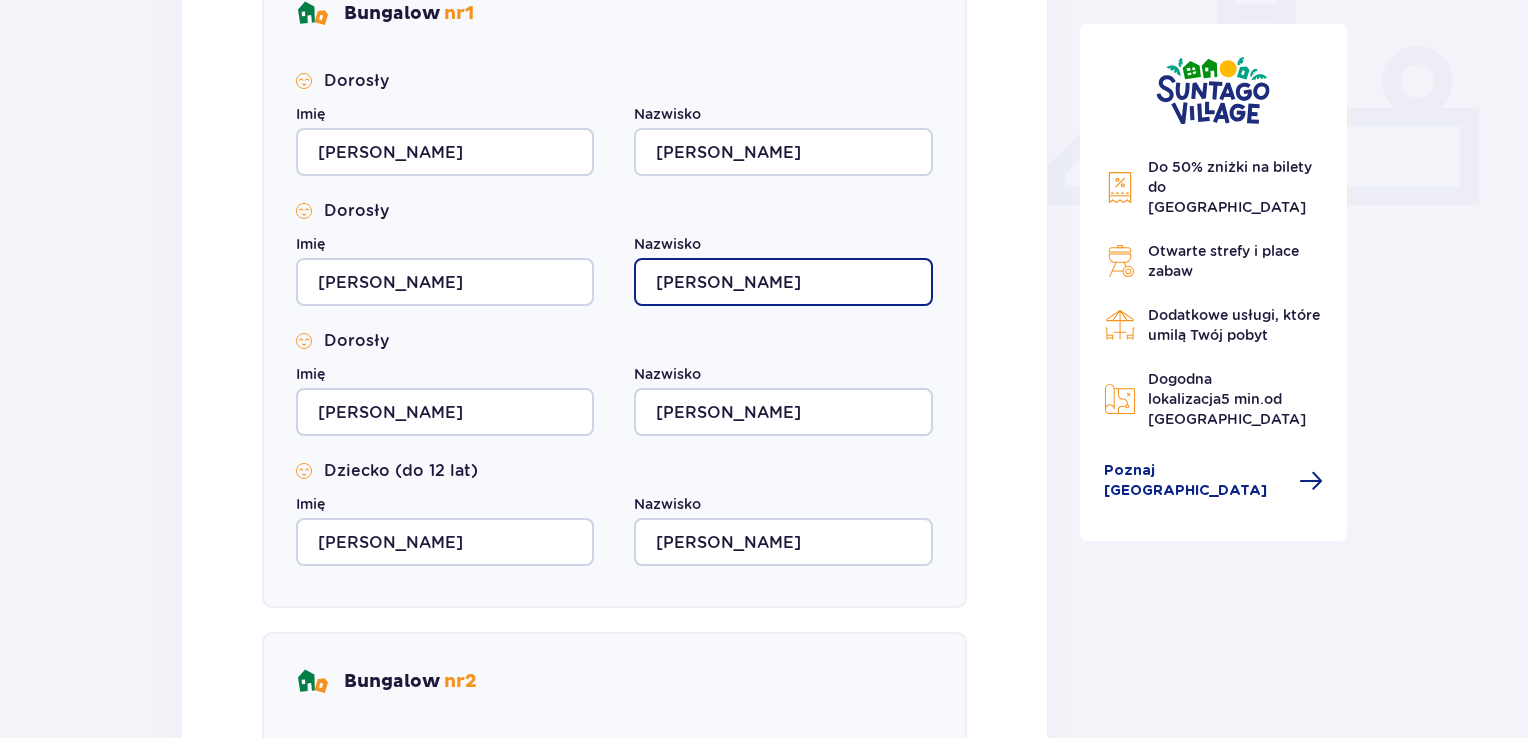 click on "Kobus-Mielnik" at bounding box center (783, 282) 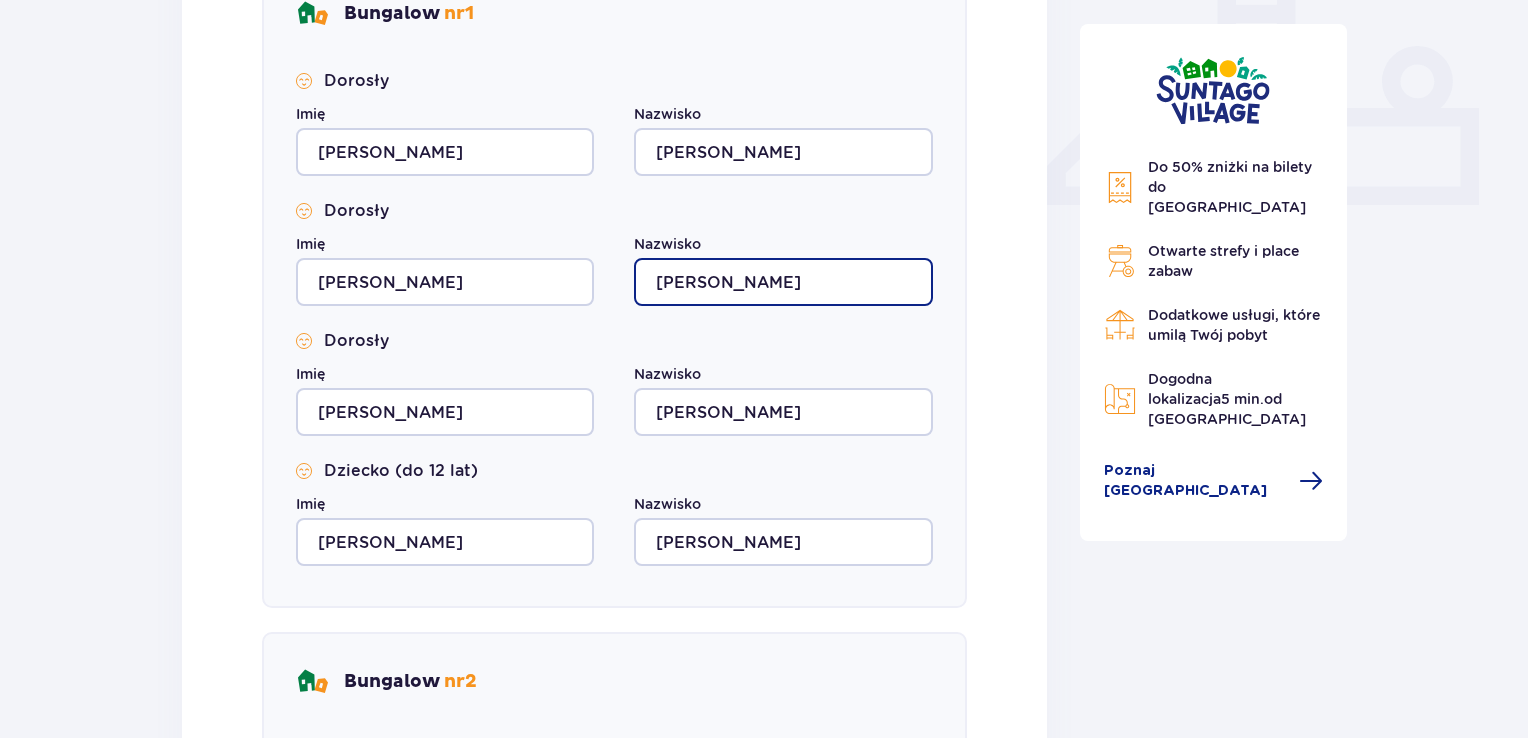 type on "Mielnik" 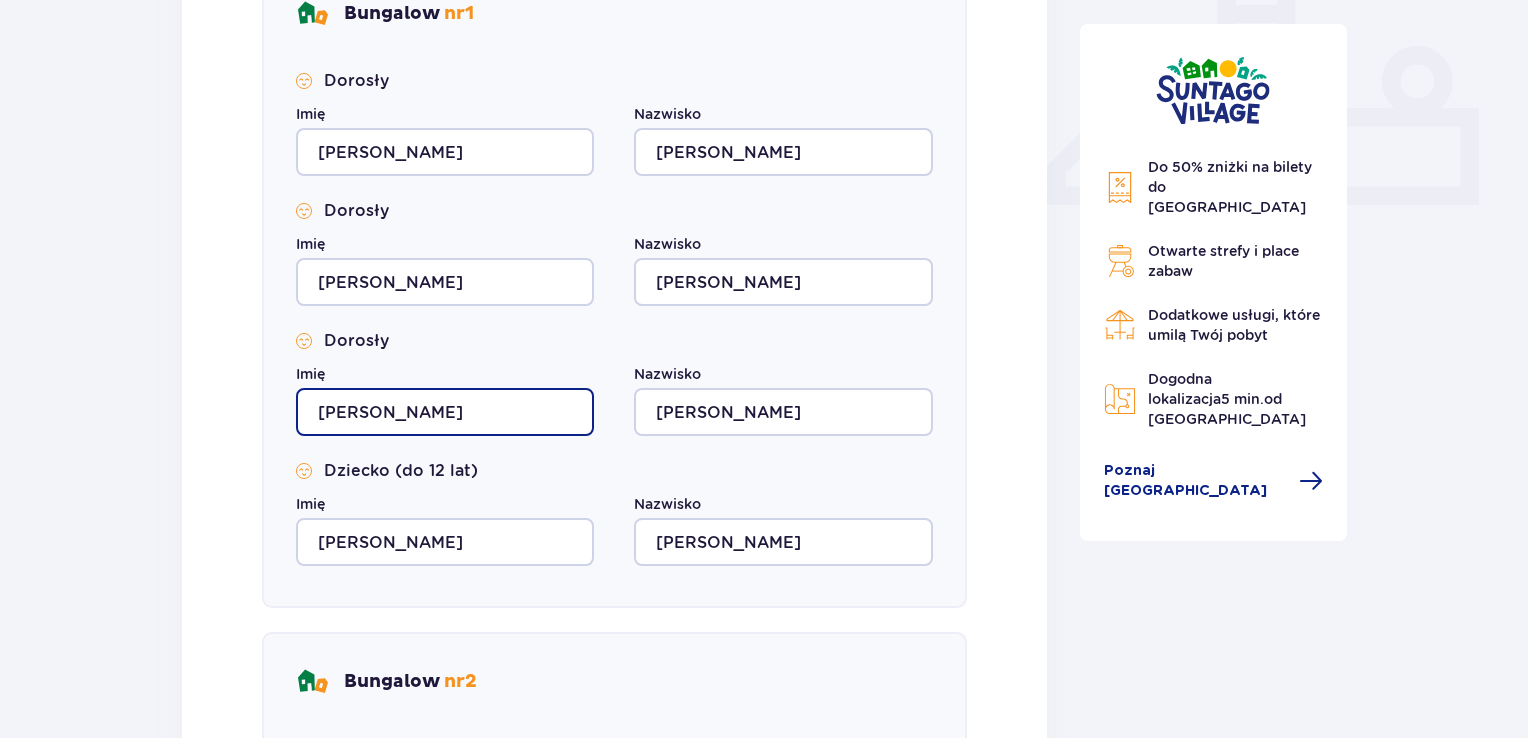 click on "Agnieszka" at bounding box center [445, 412] 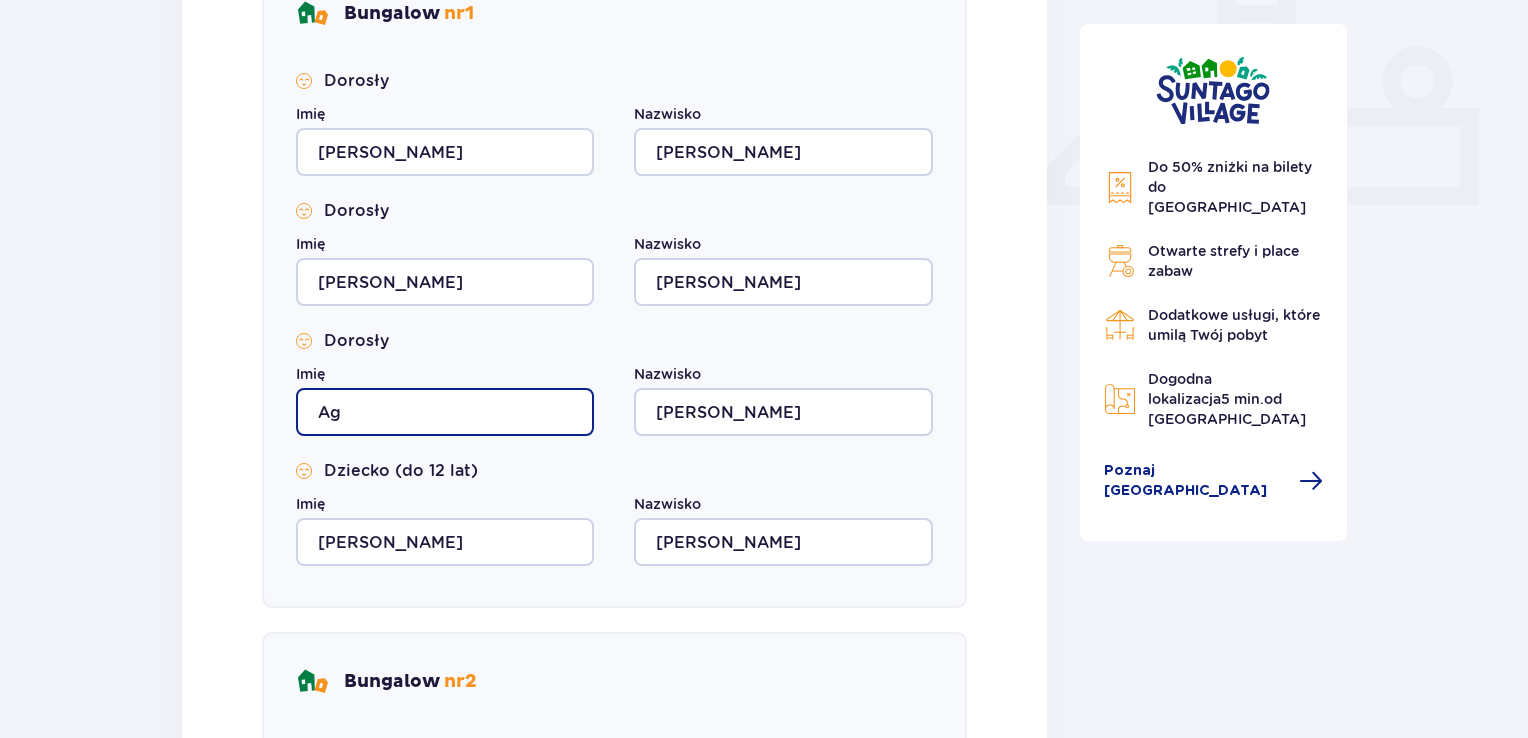 type on "A" 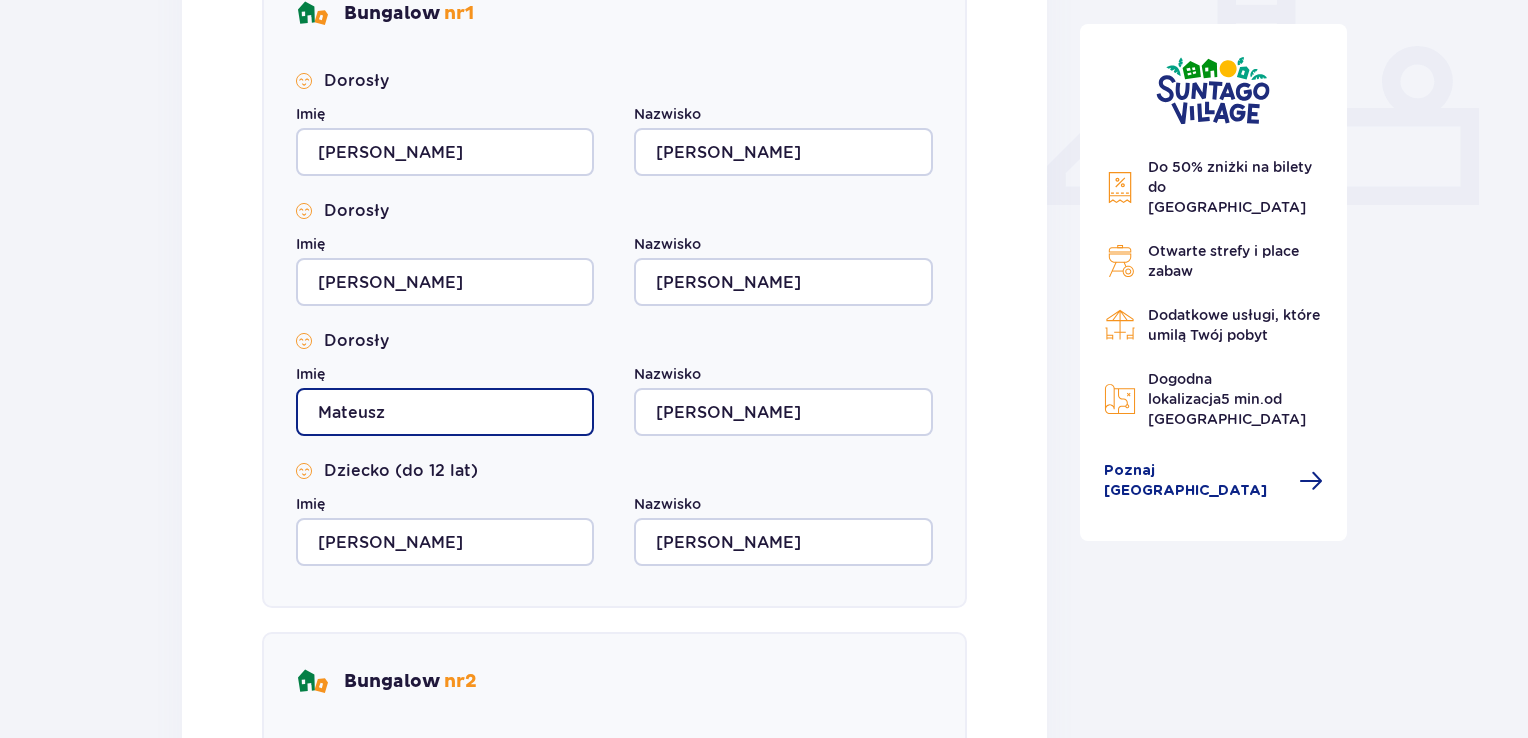 type on "Mateusz" 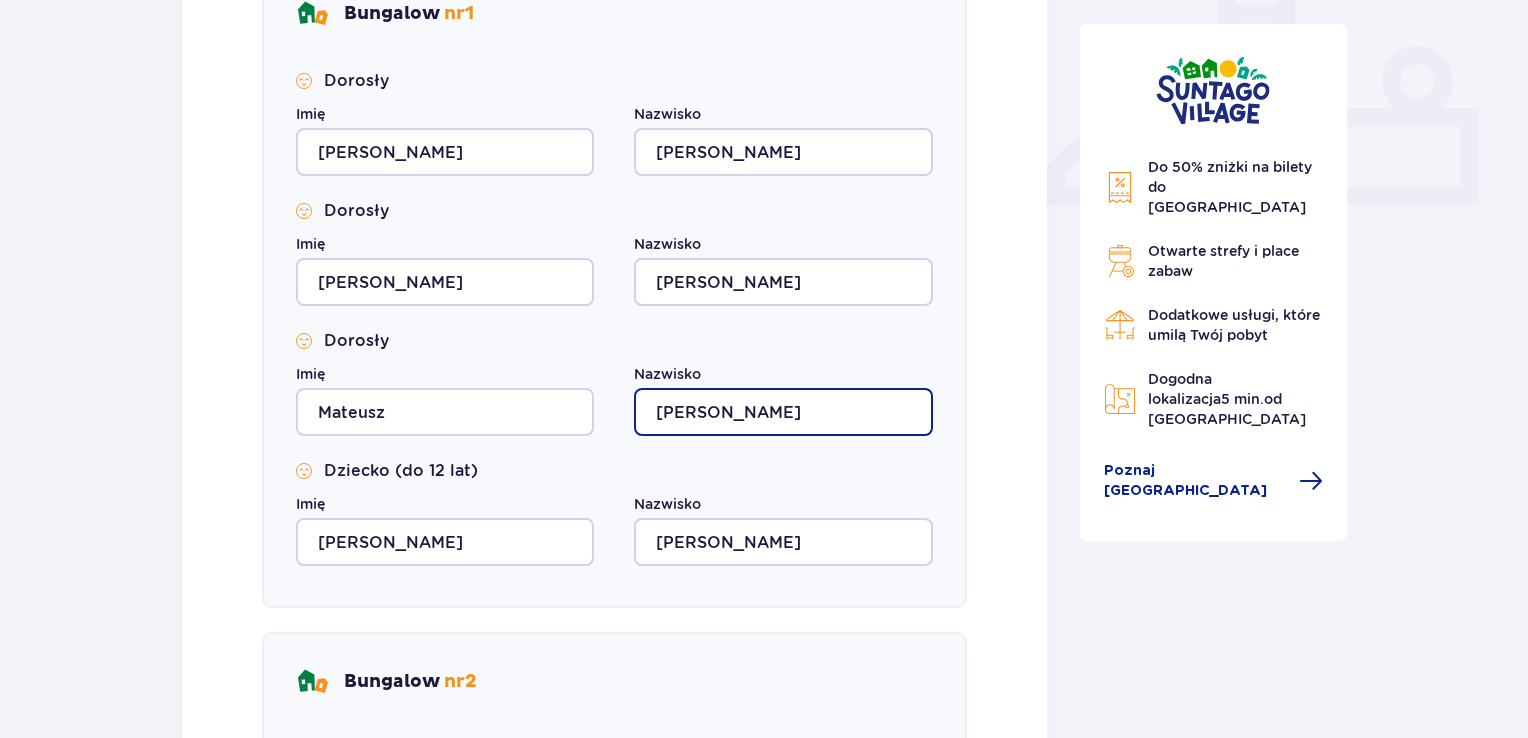 click on "Kobus-Mielnik" at bounding box center (783, 412) 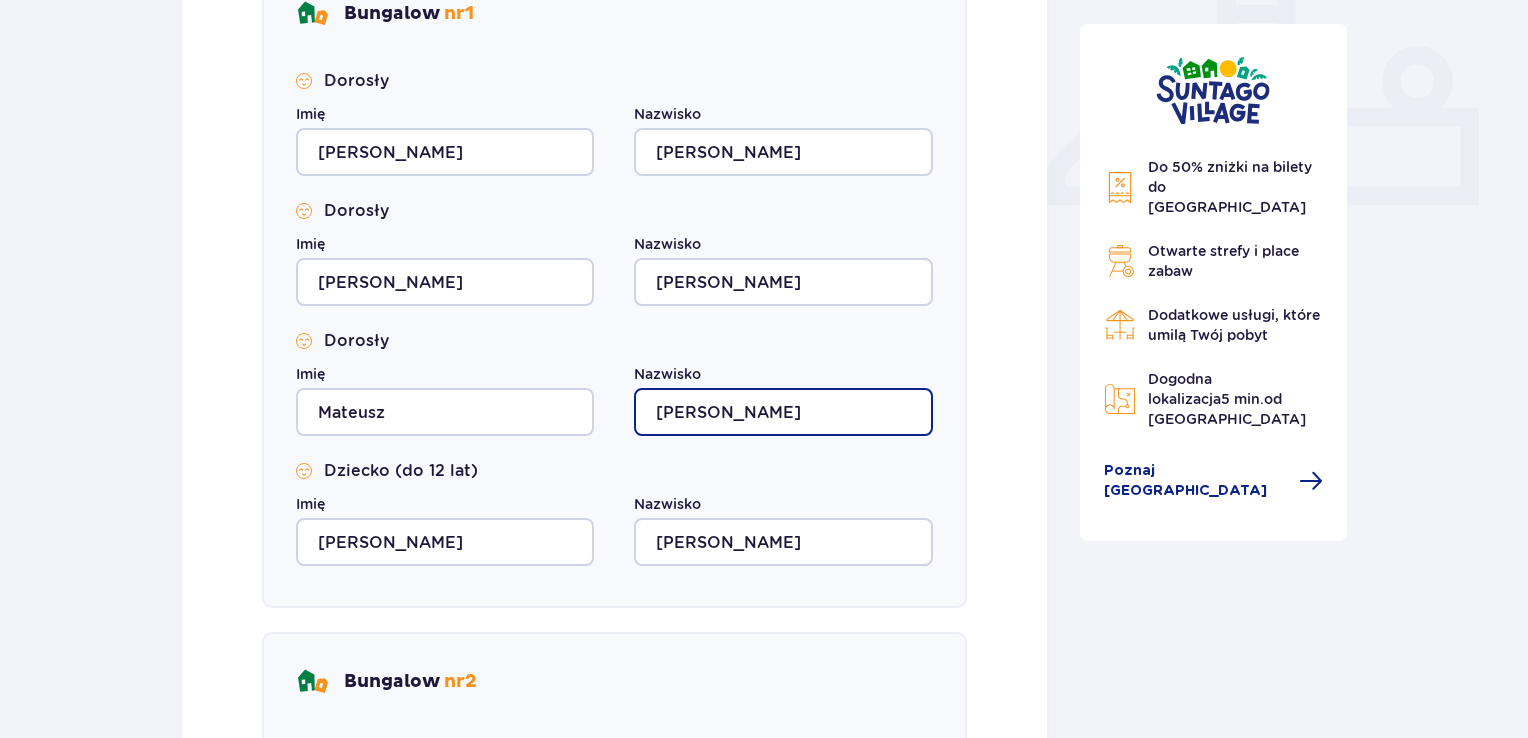 type on "Mielnik" 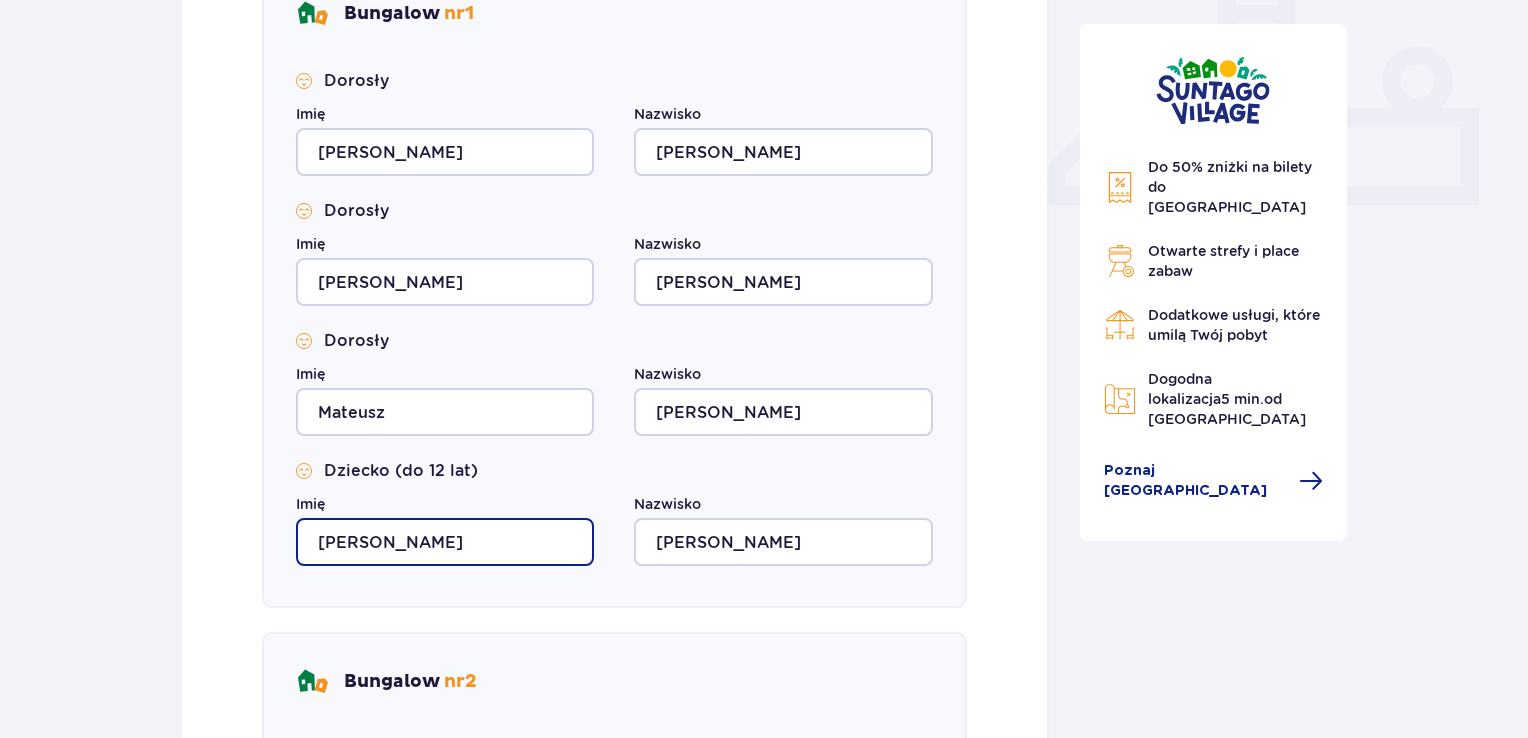 click on "Agnieszka" at bounding box center [445, 542] 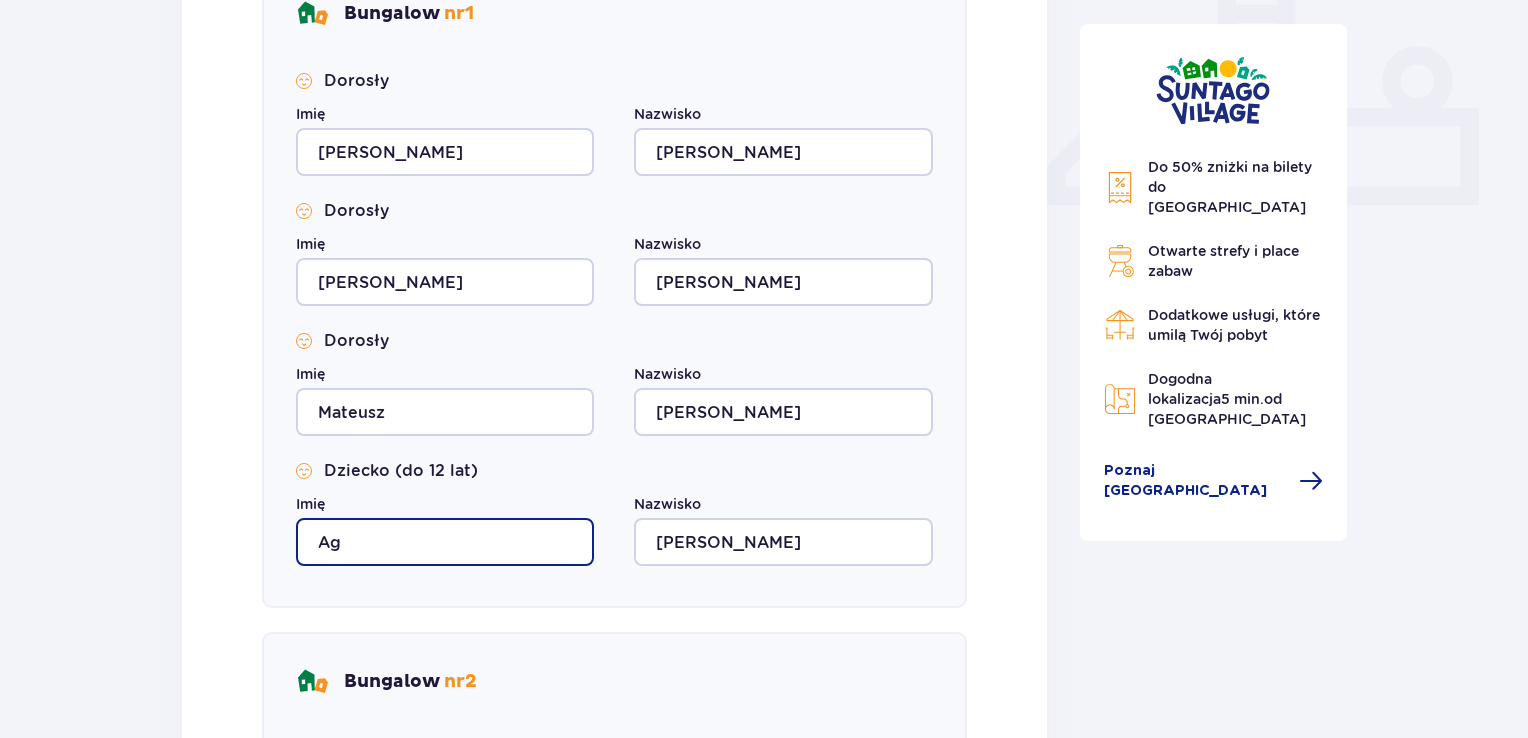 type on "A" 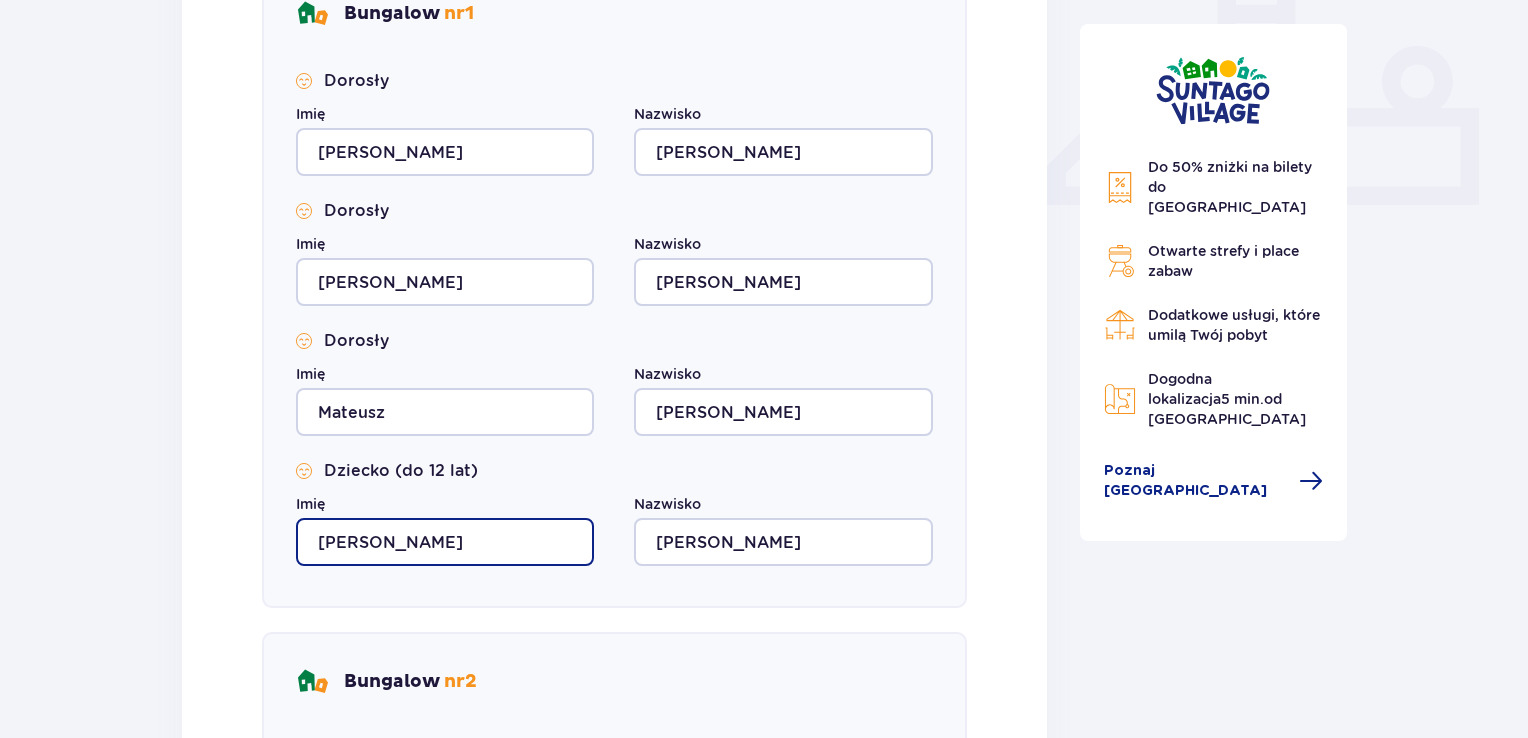 type on "Julia" 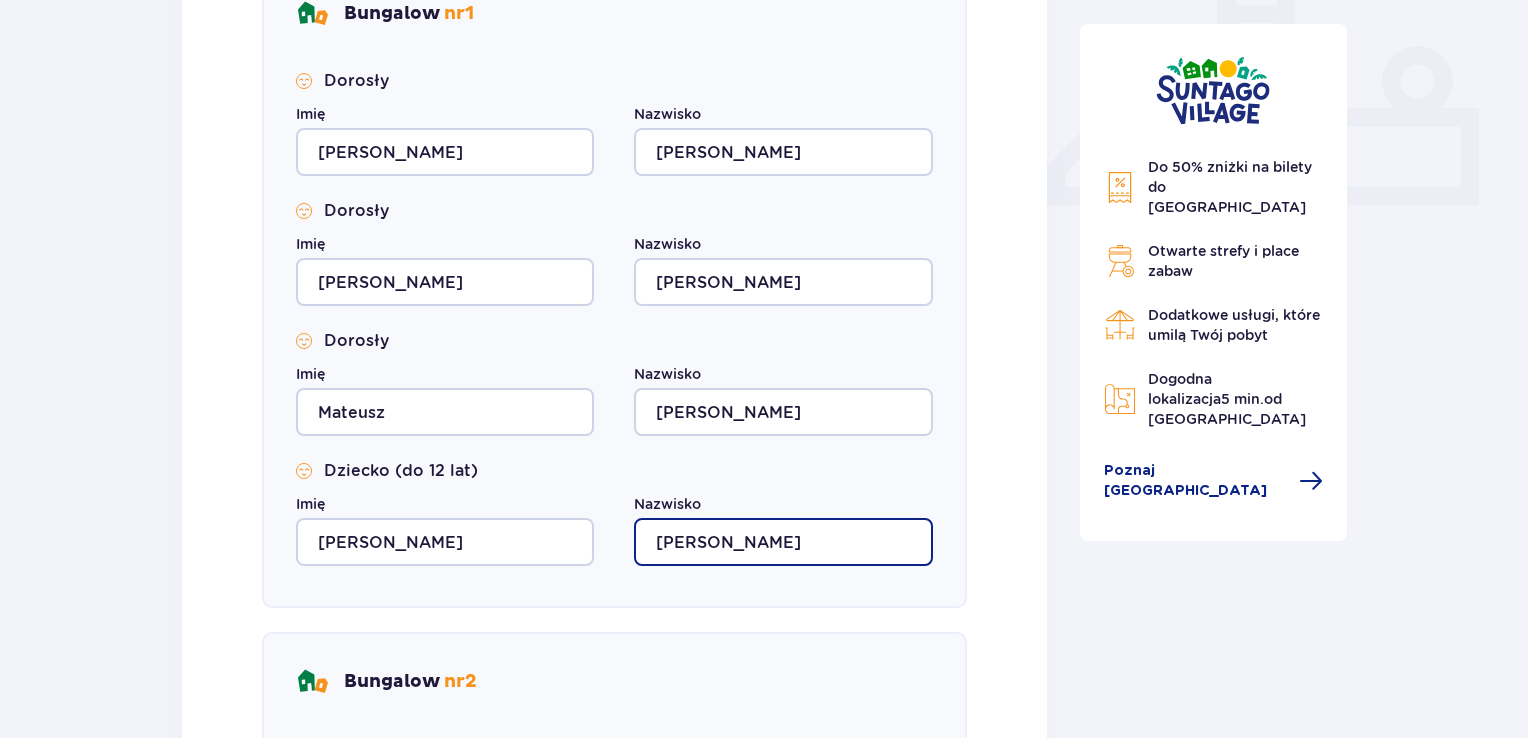 click on "Kobus-Mielnik" at bounding box center [783, 542] 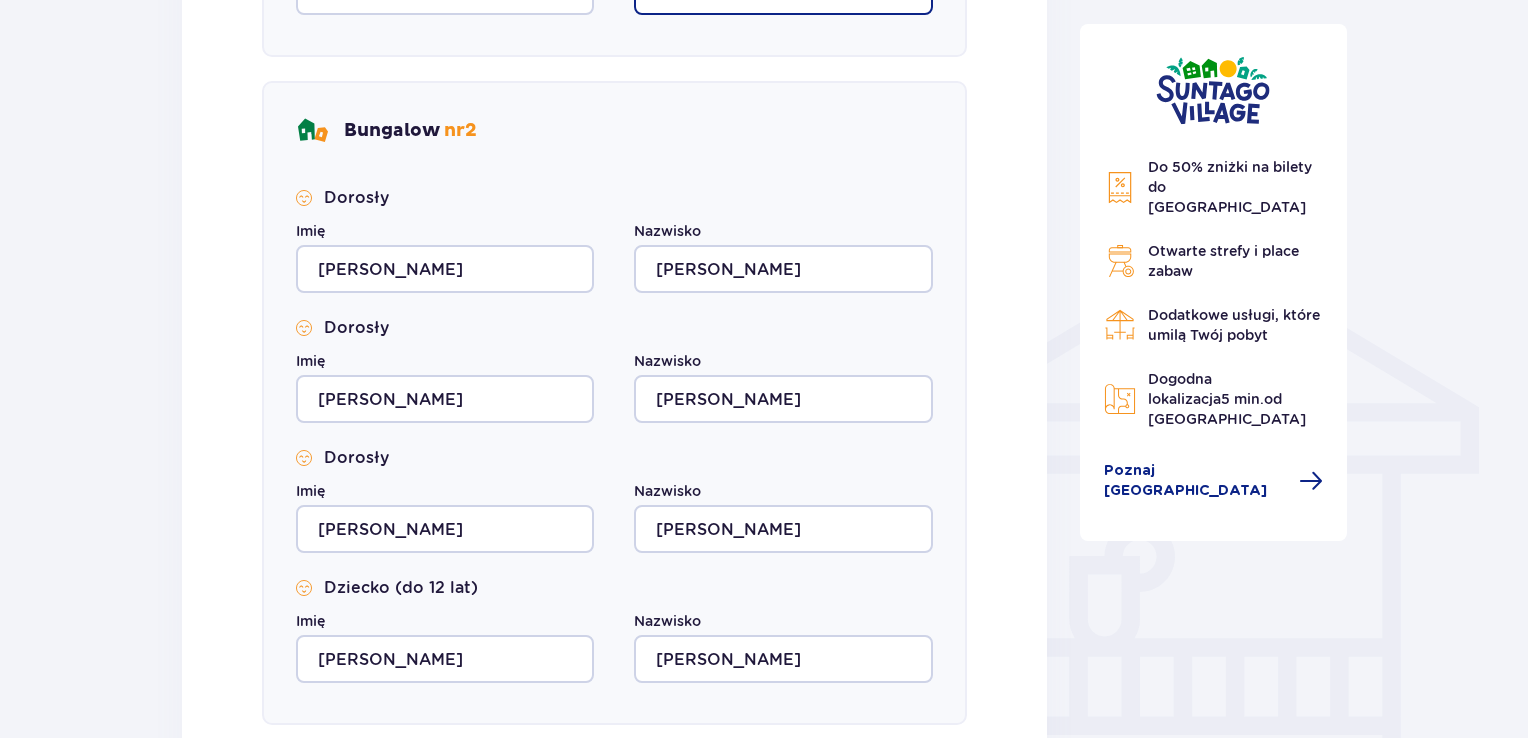 scroll, scrollTop: 1380, scrollLeft: 0, axis: vertical 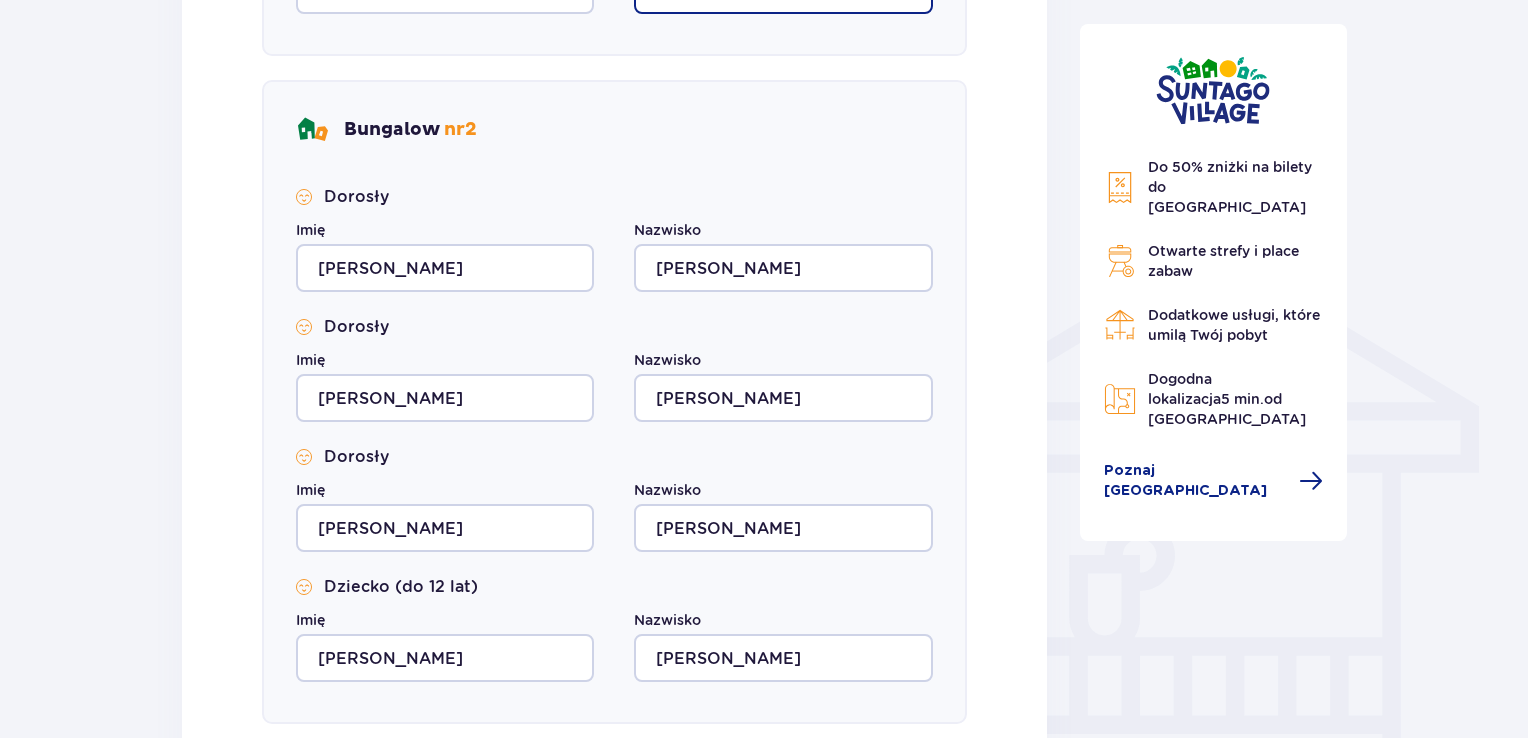 type on "Mielnik" 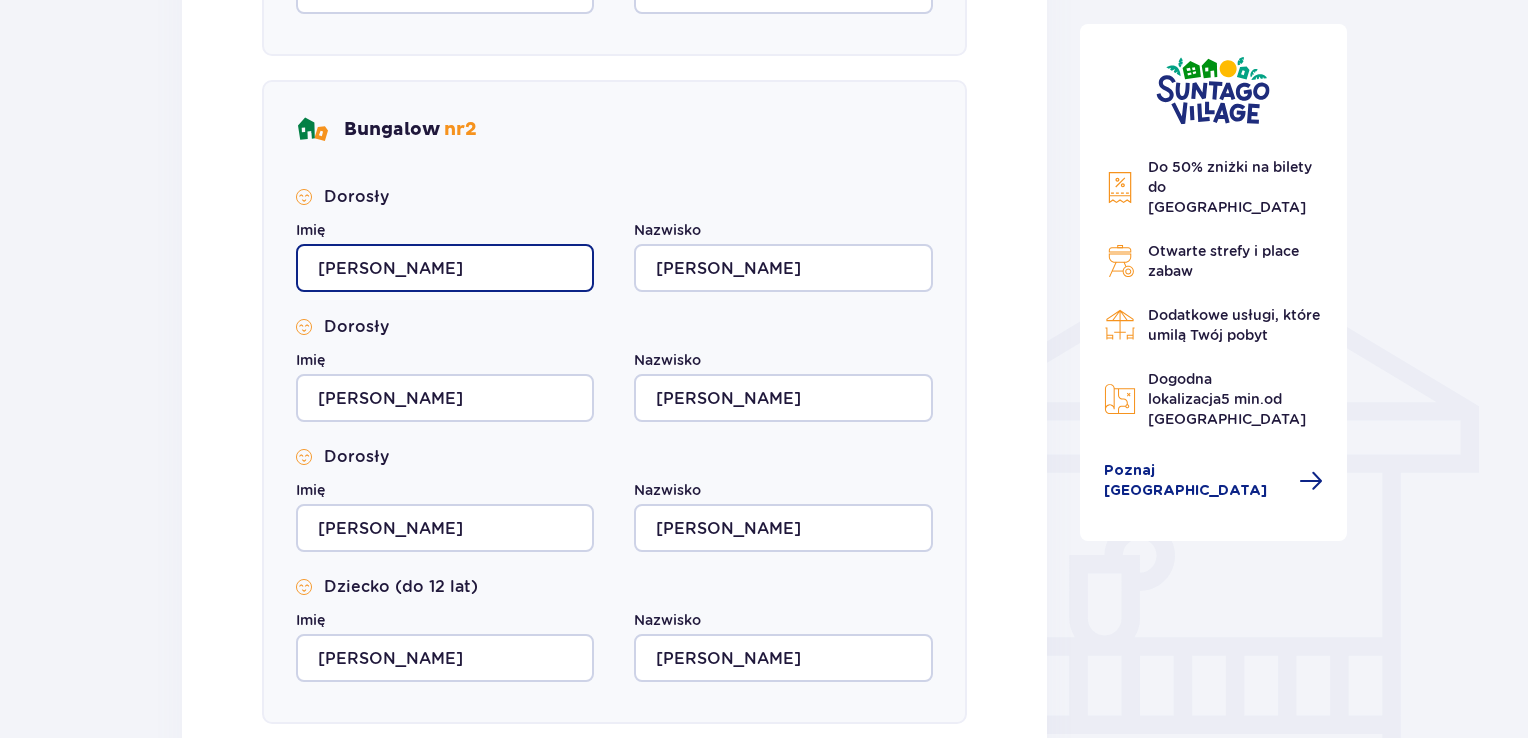 click on "Agnieszka" at bounding box center (445, 268) 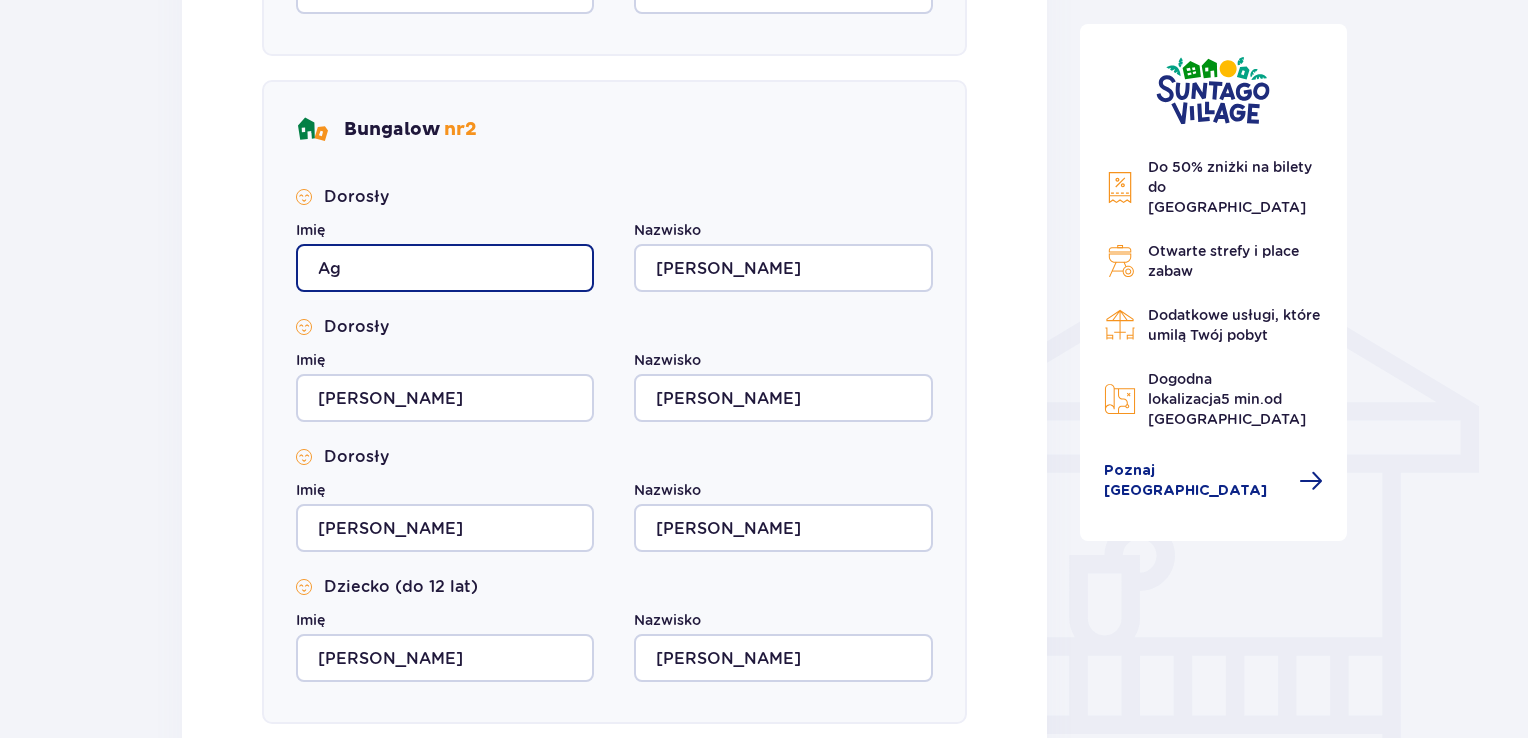type on "A" 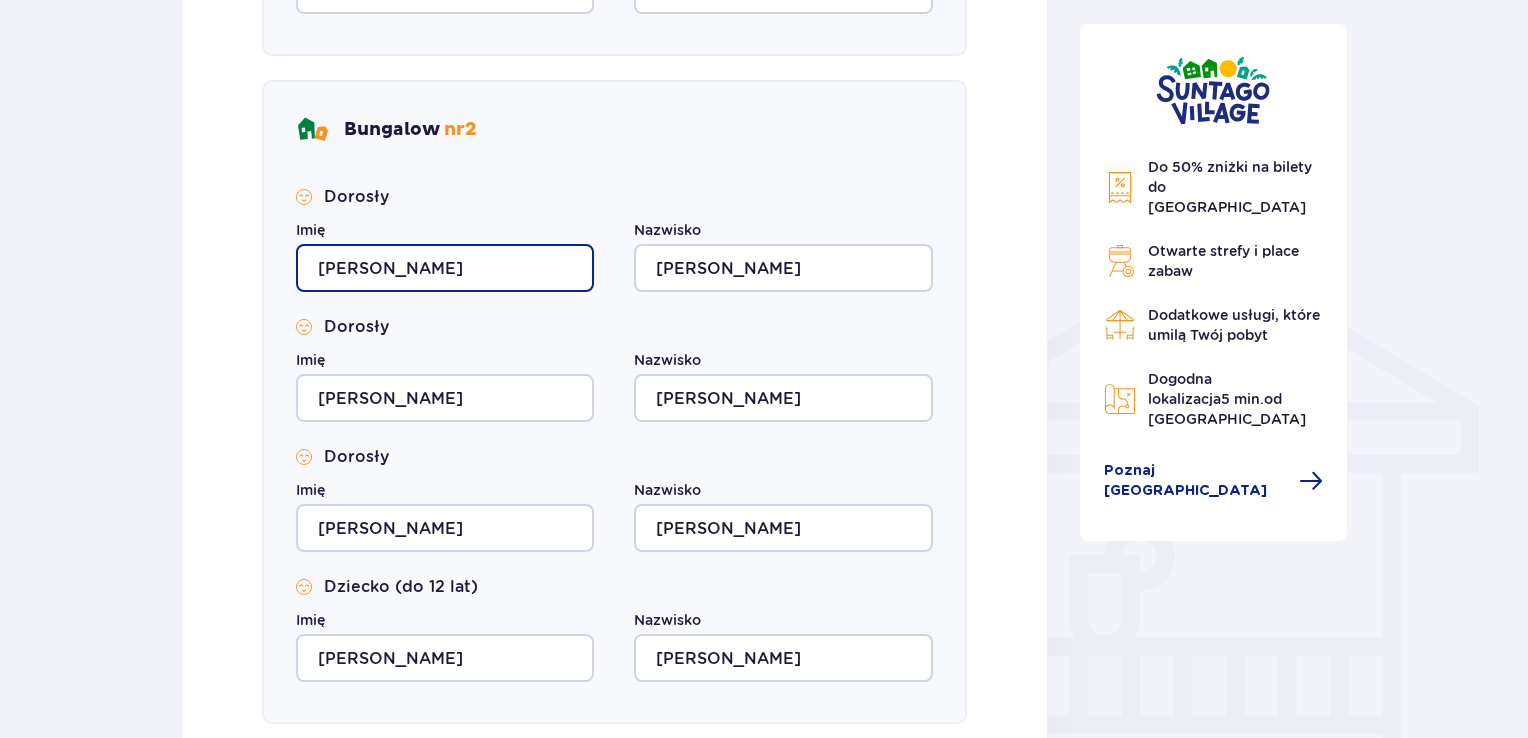 type on "Urszula" 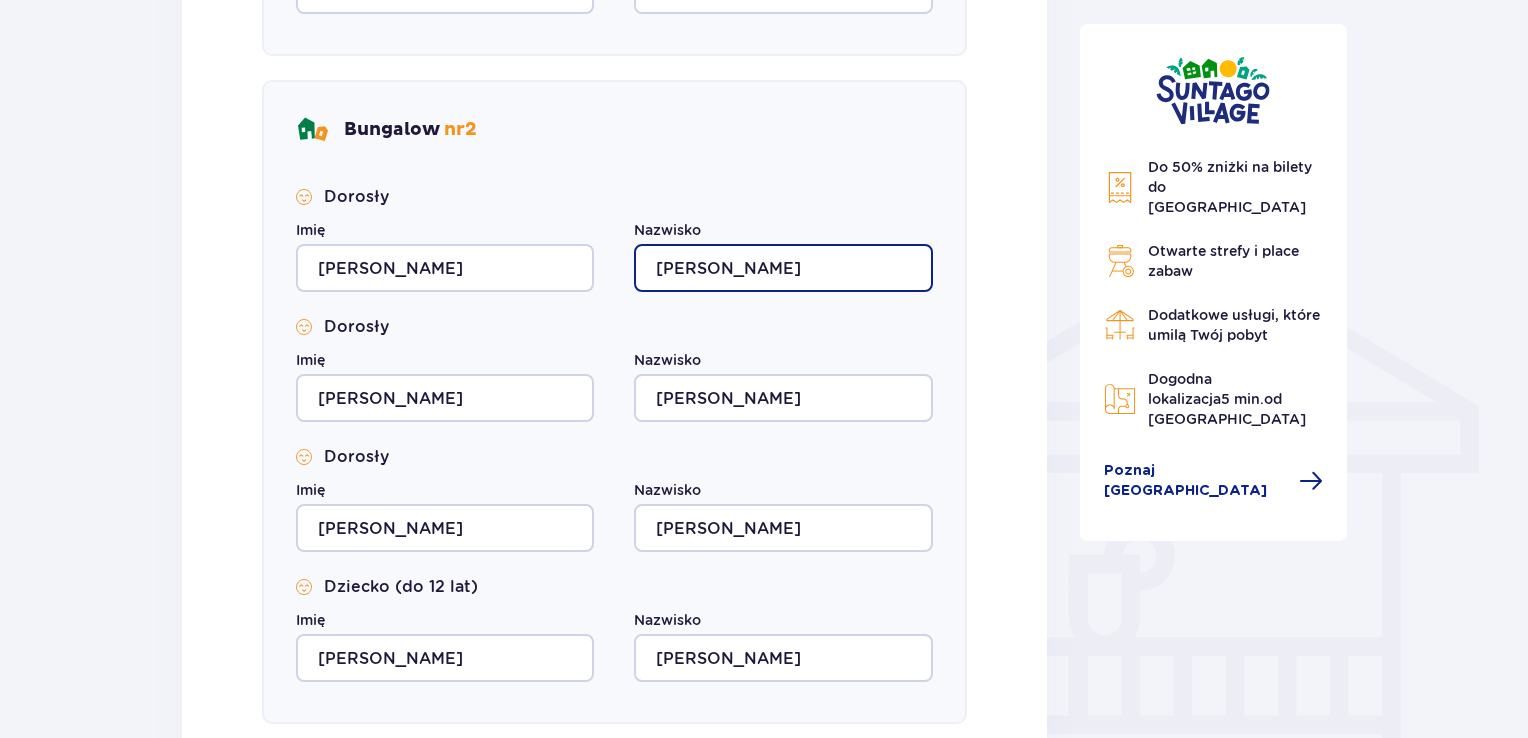 click on "Kobus-Mielnik" at bounding box center (783, 268) 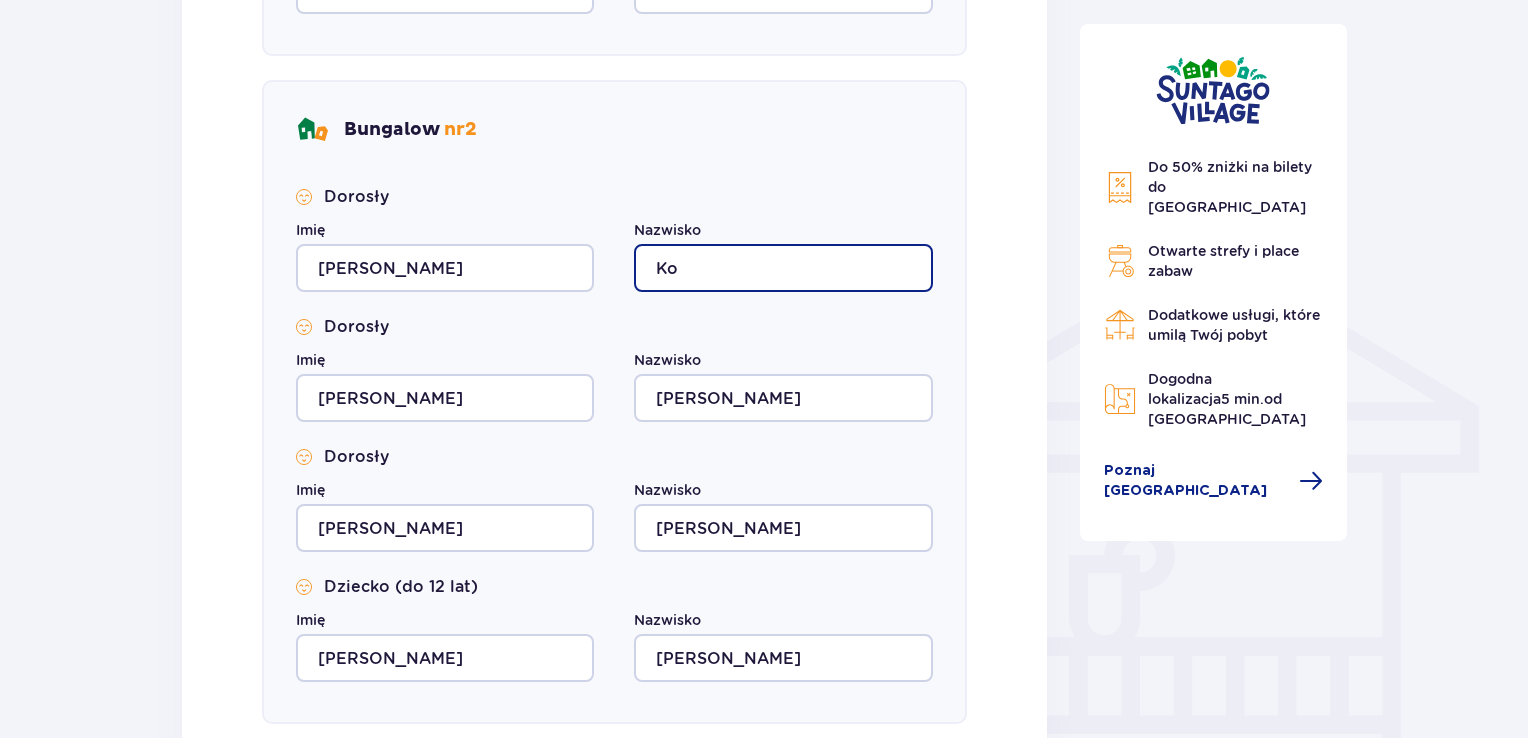 type on "K" 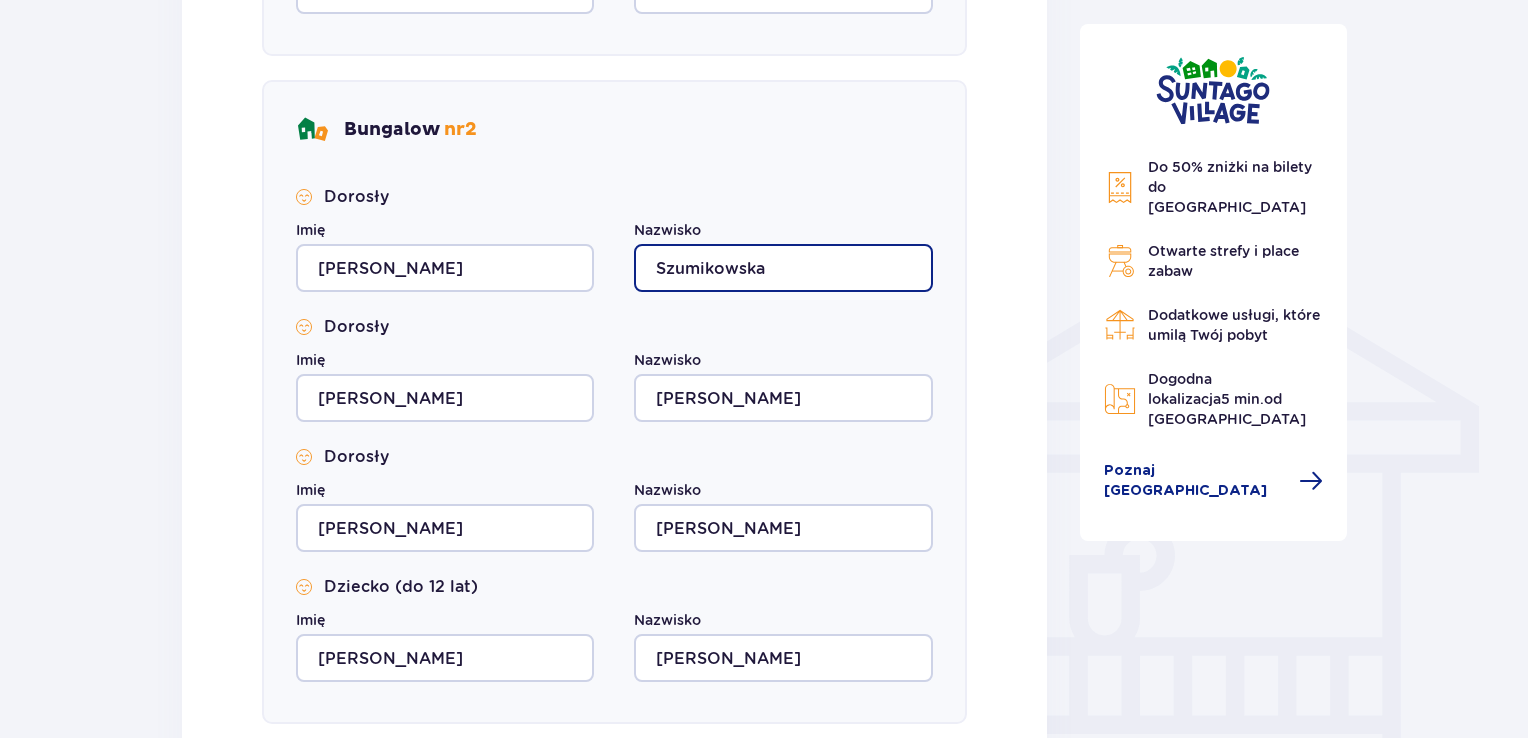 type on "Szumikowska" 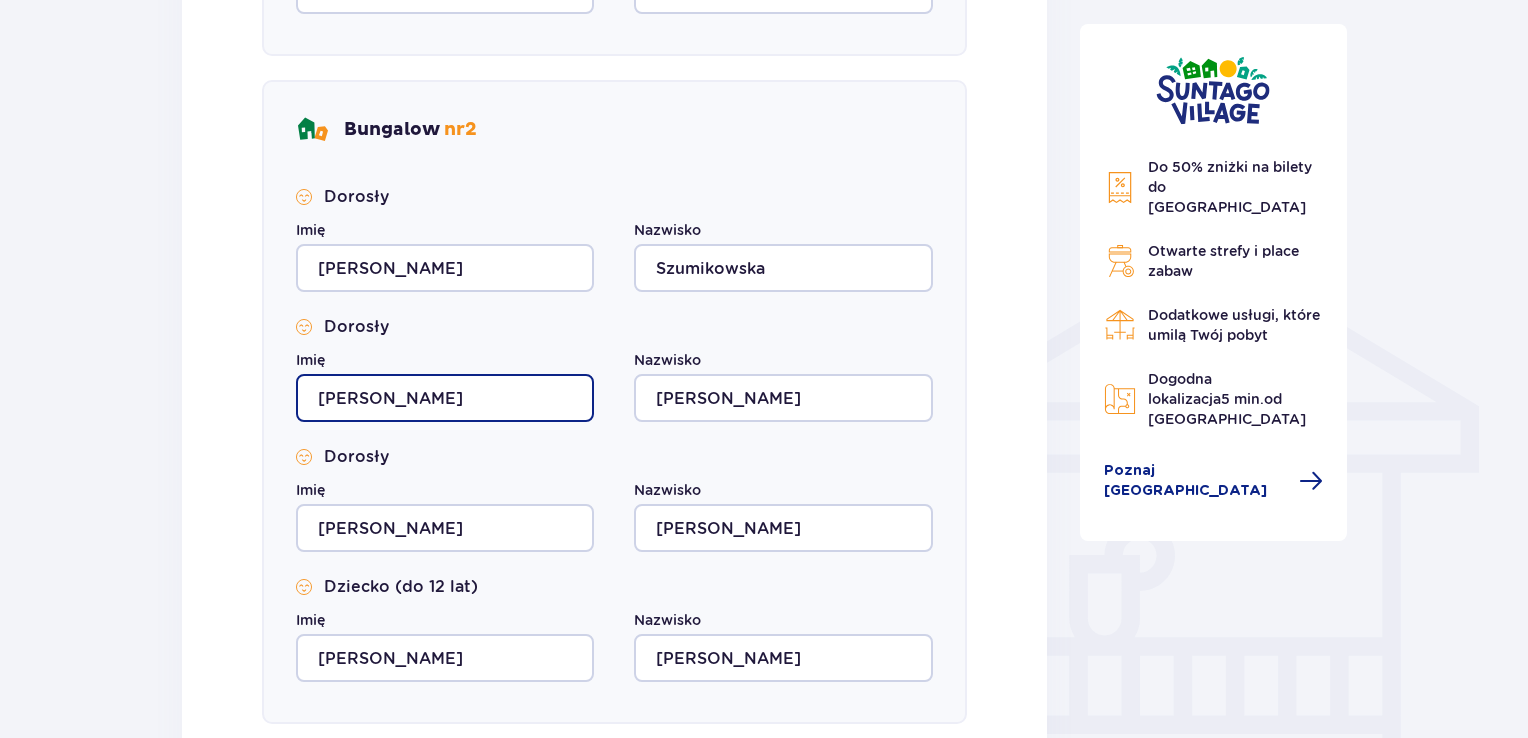 click on "Agnieszka" at bounding box center (445, 398) 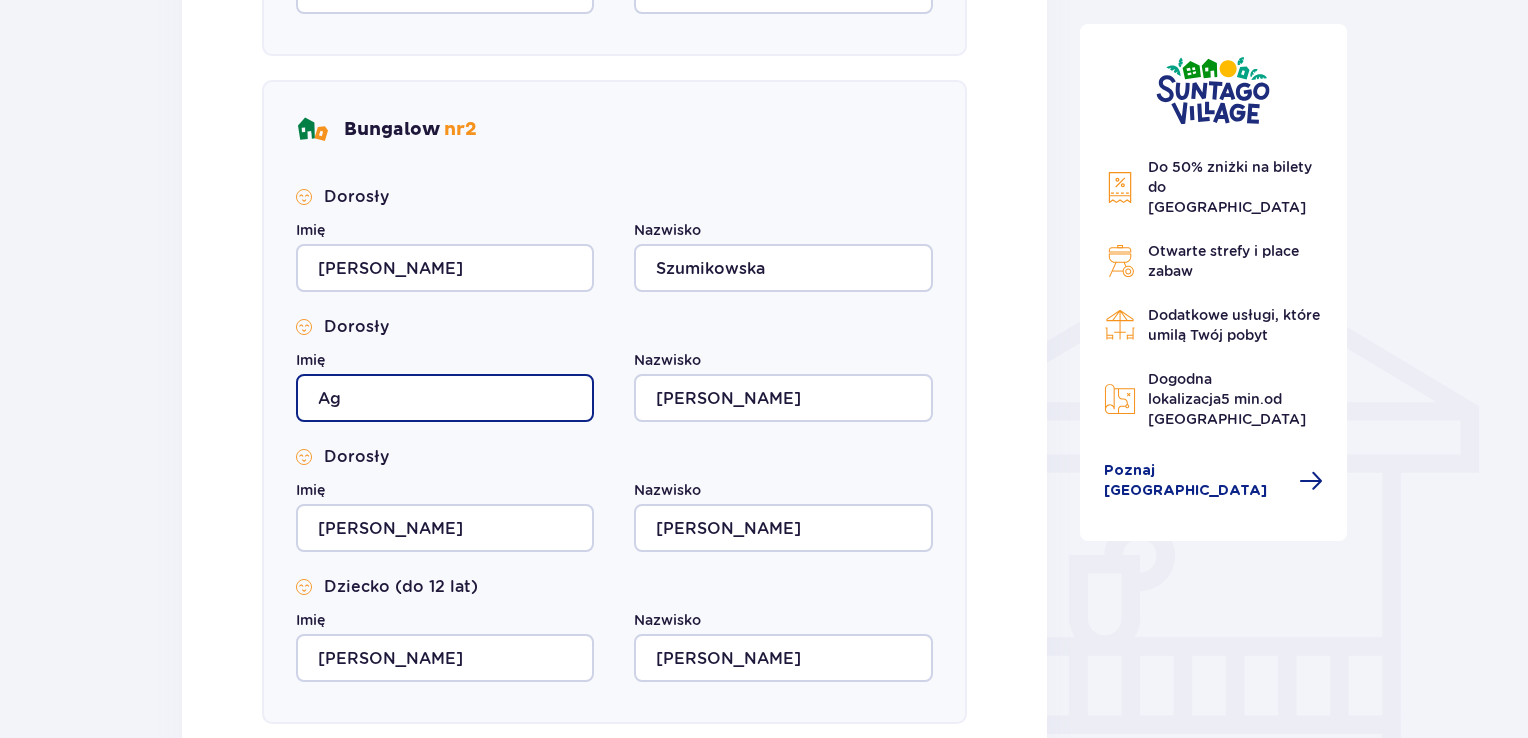 type on "A" 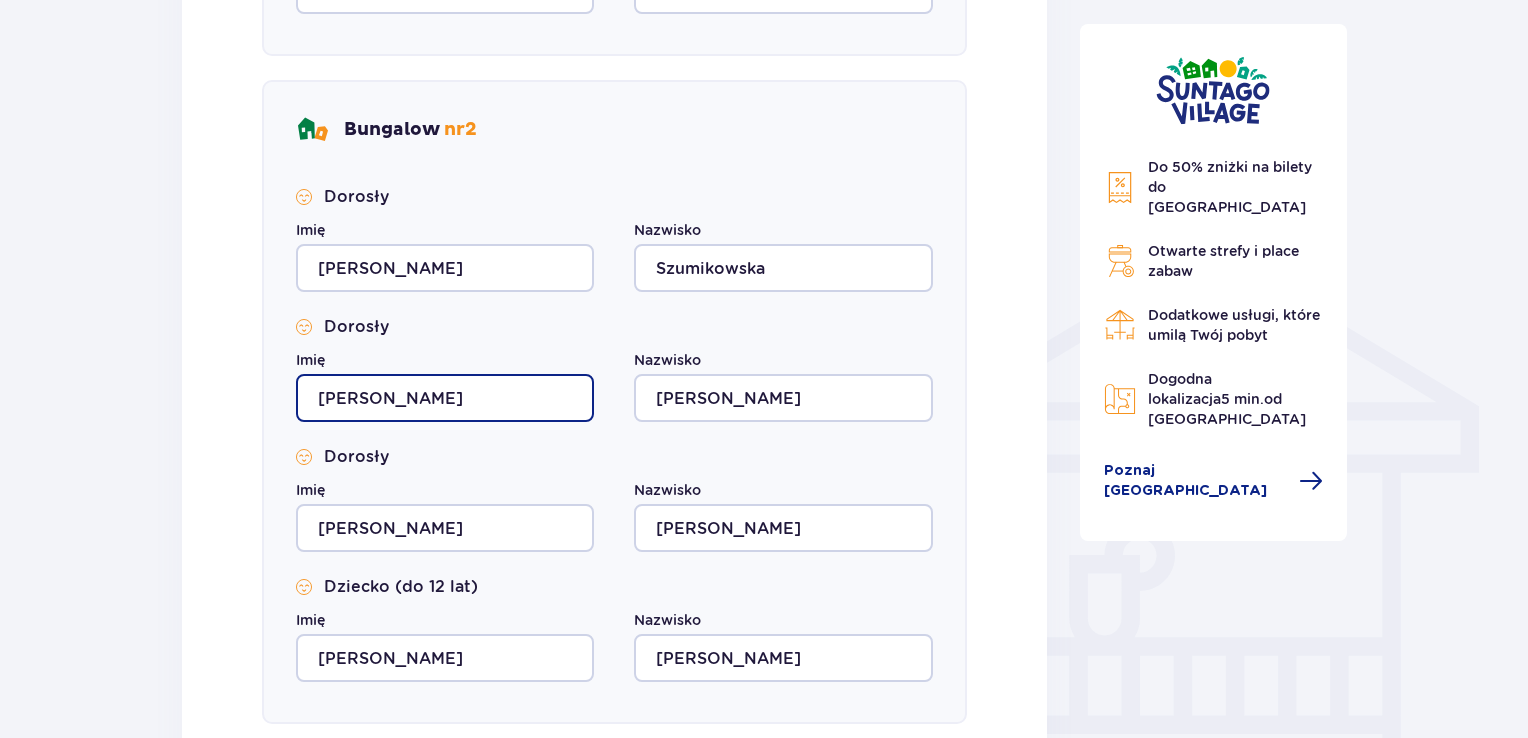 type on "Artur" 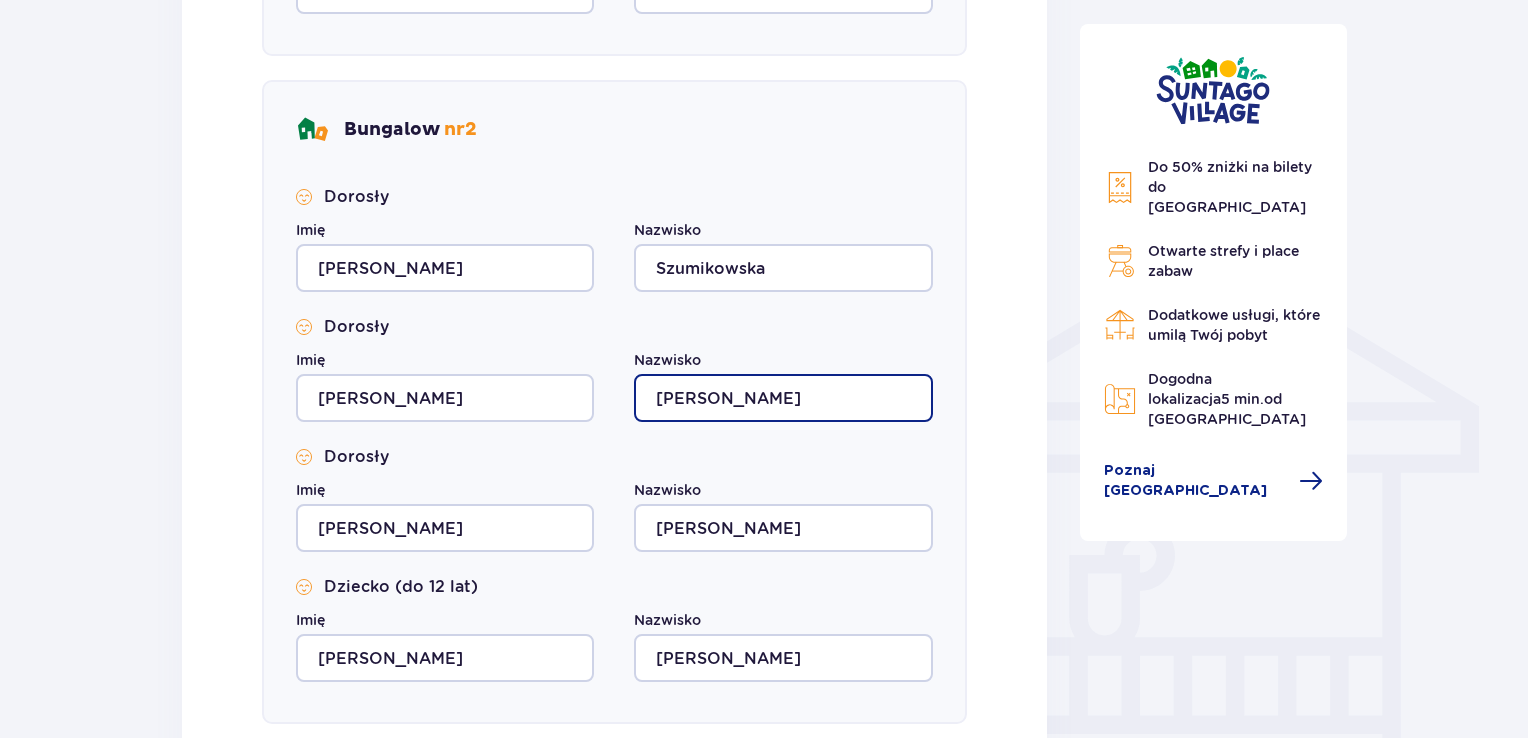 click on "Kobus-Mielnik" at bounding box center [783, 398] 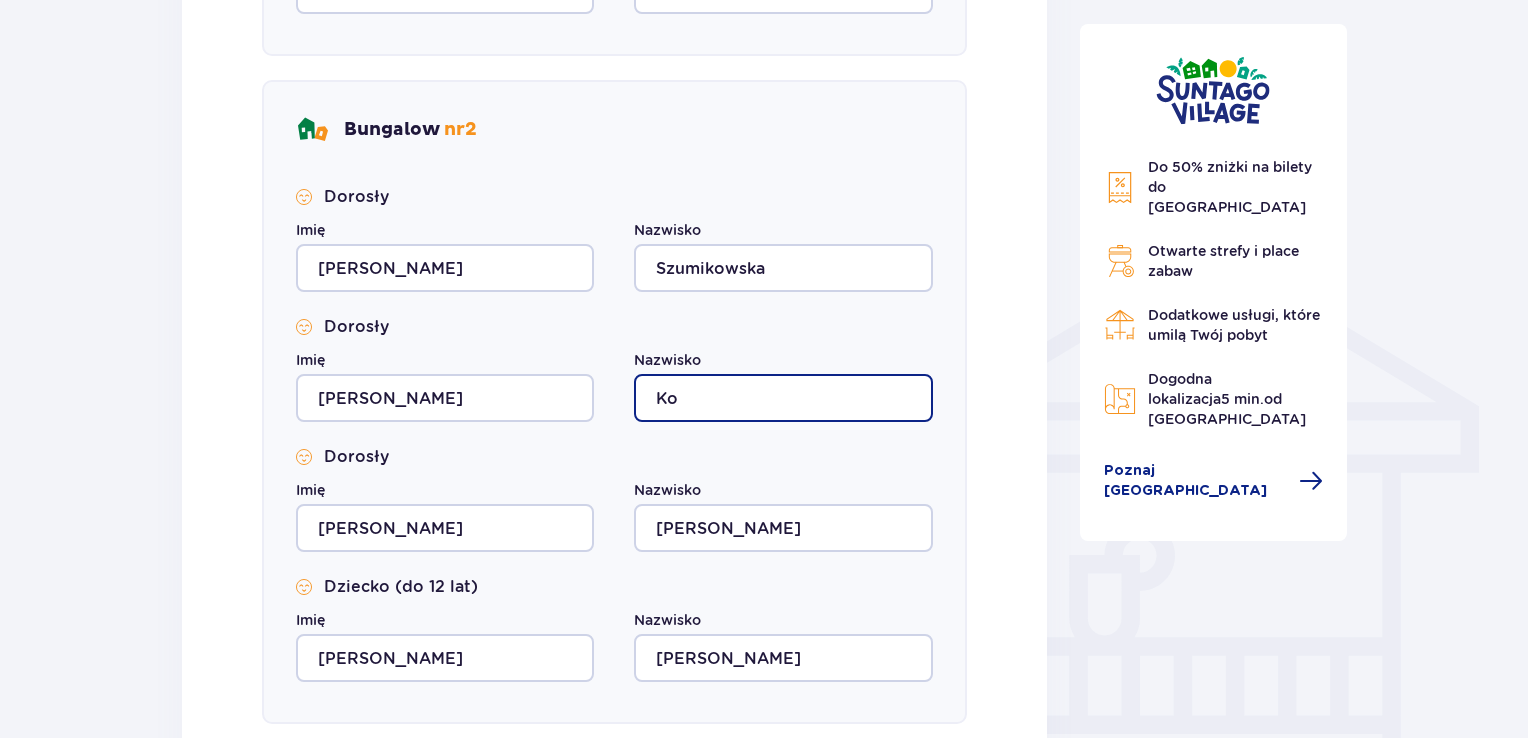 type on "K" 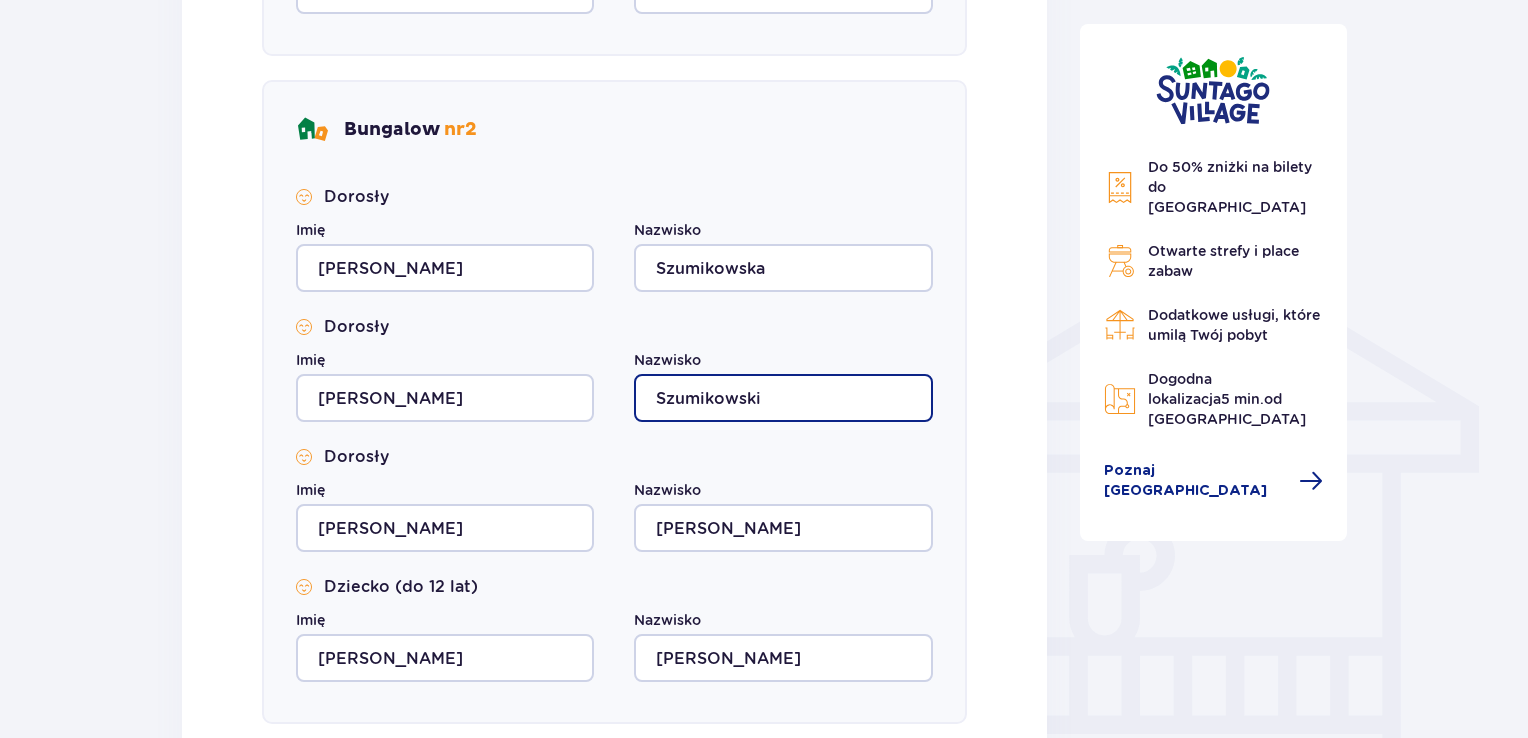 type on "Szumikowski" 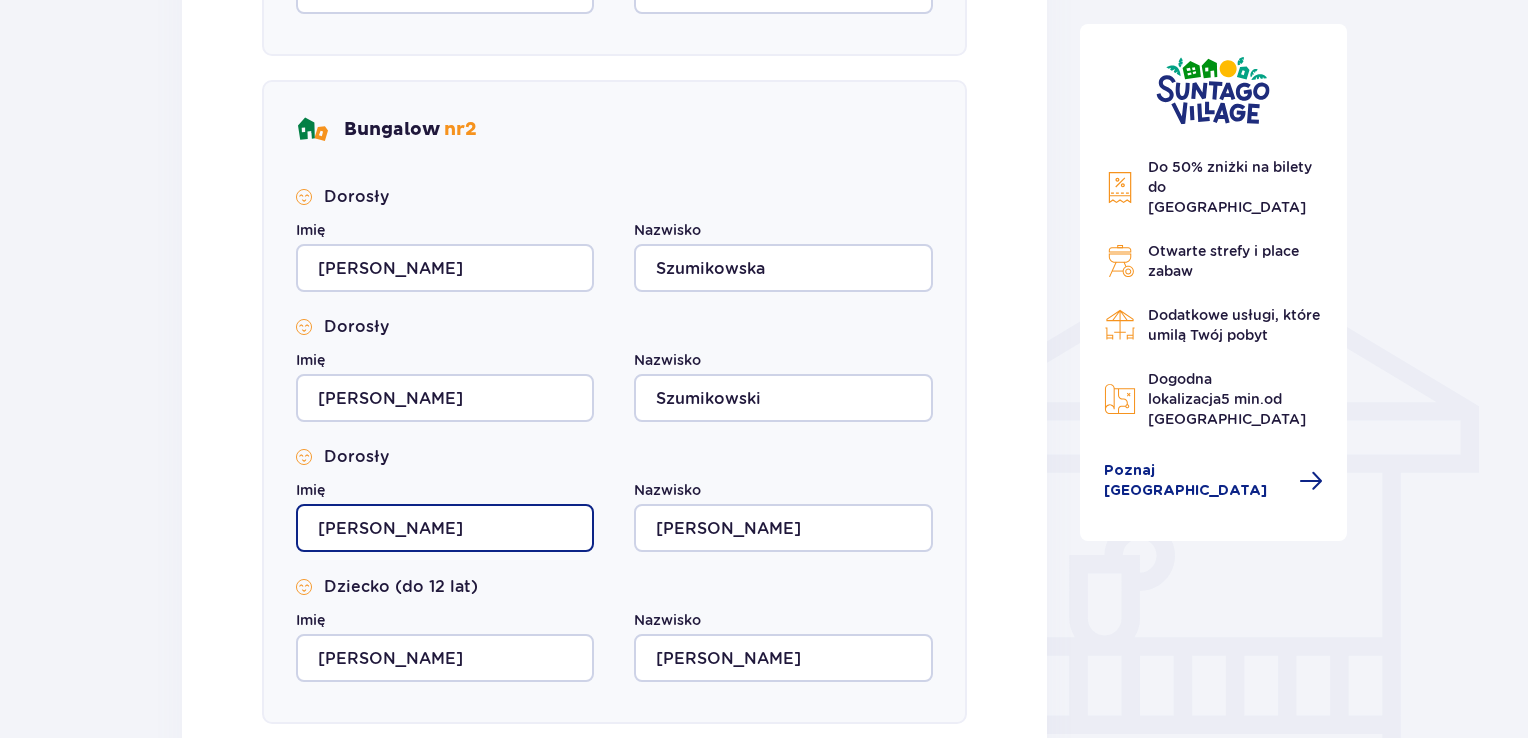 click on "Agnieszka" at bounding box center [445, 528] 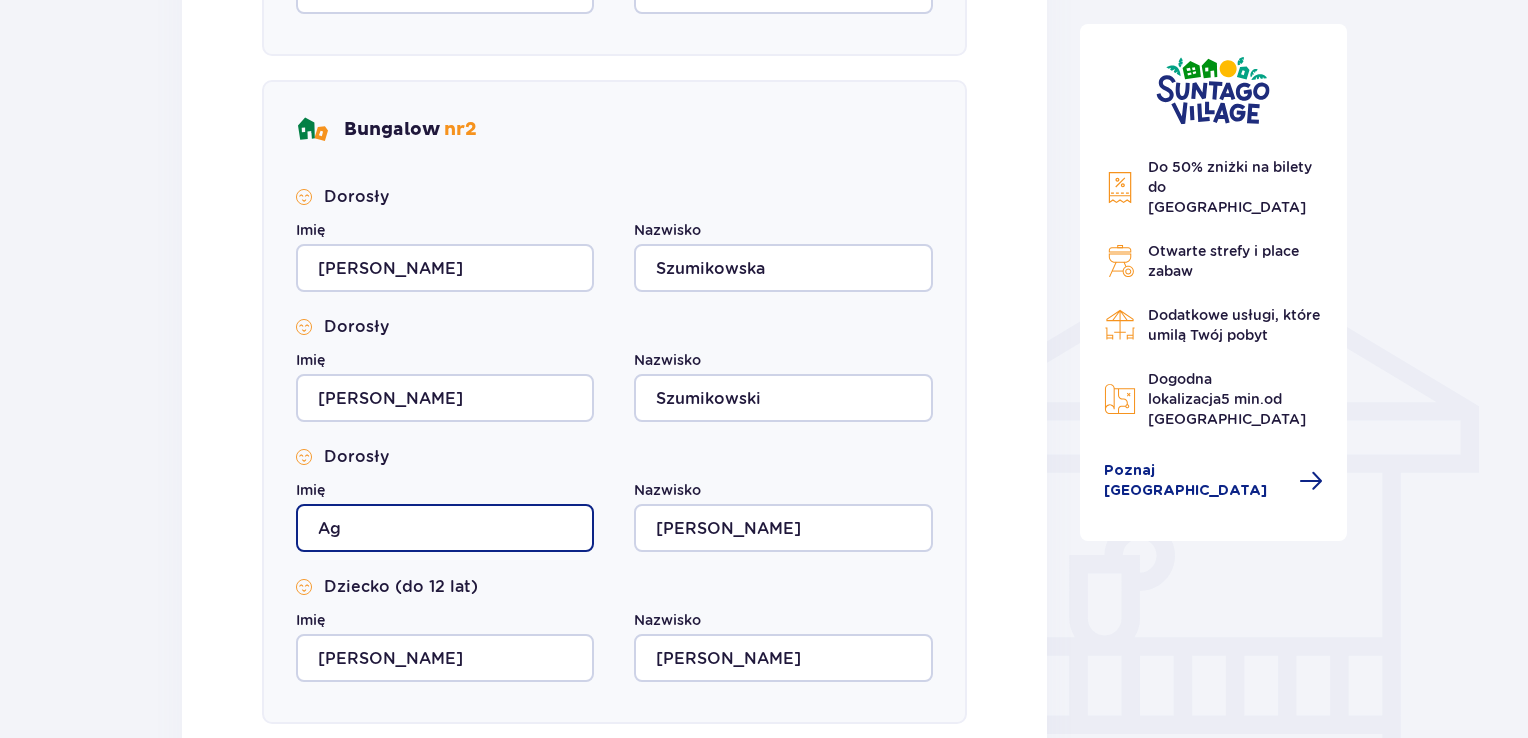 type on "A" 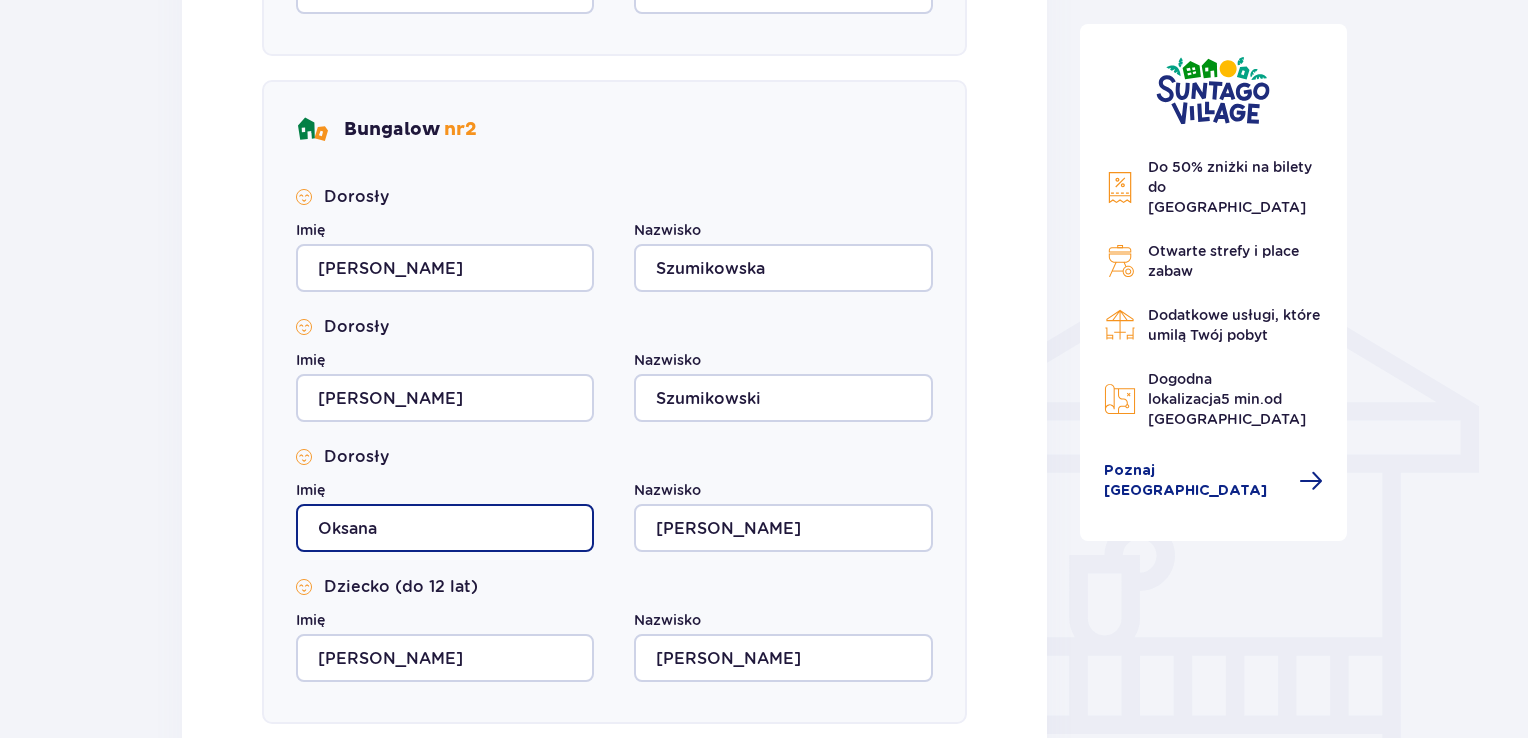 type on "Oksana" 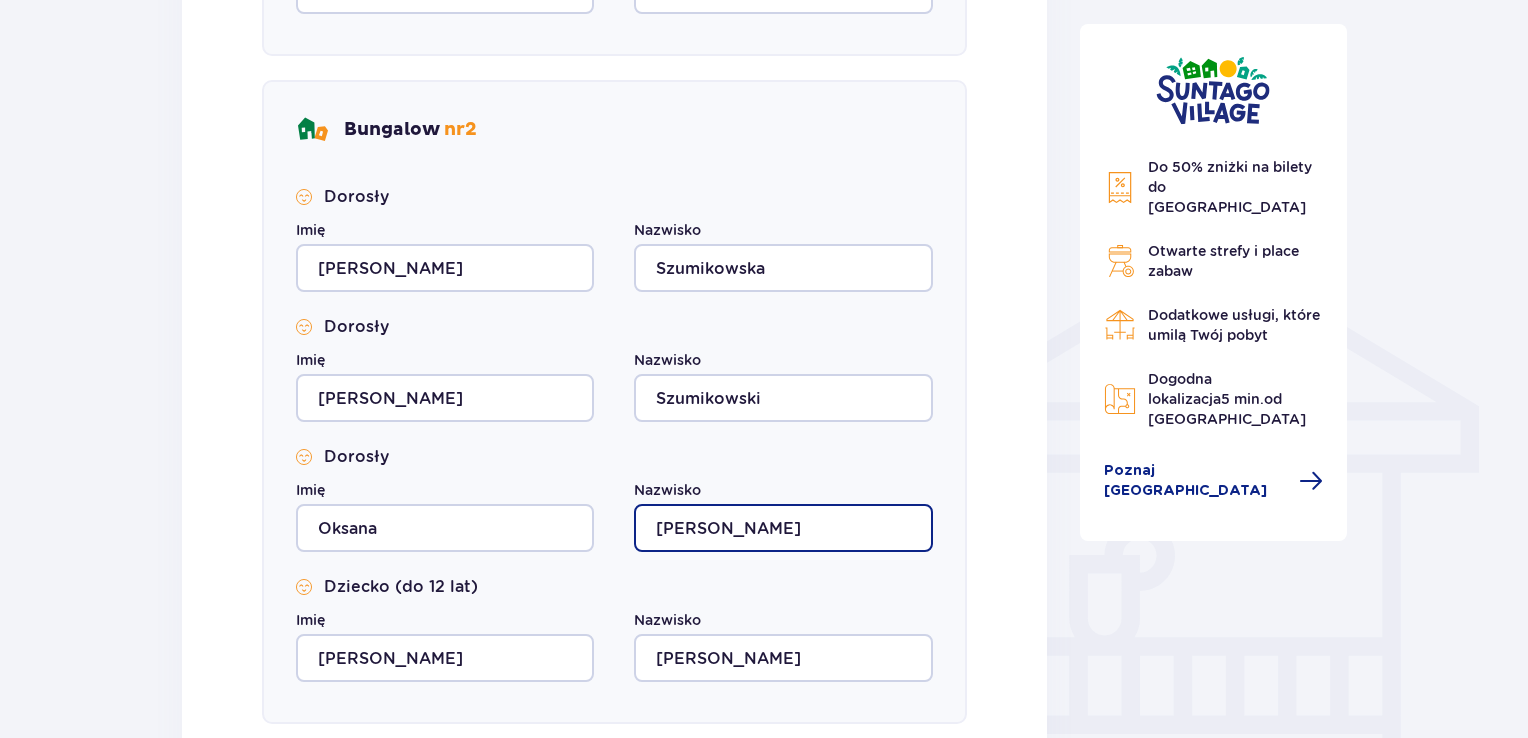 click on "Kobus-Mielnik" at bounding box center [783, 528] 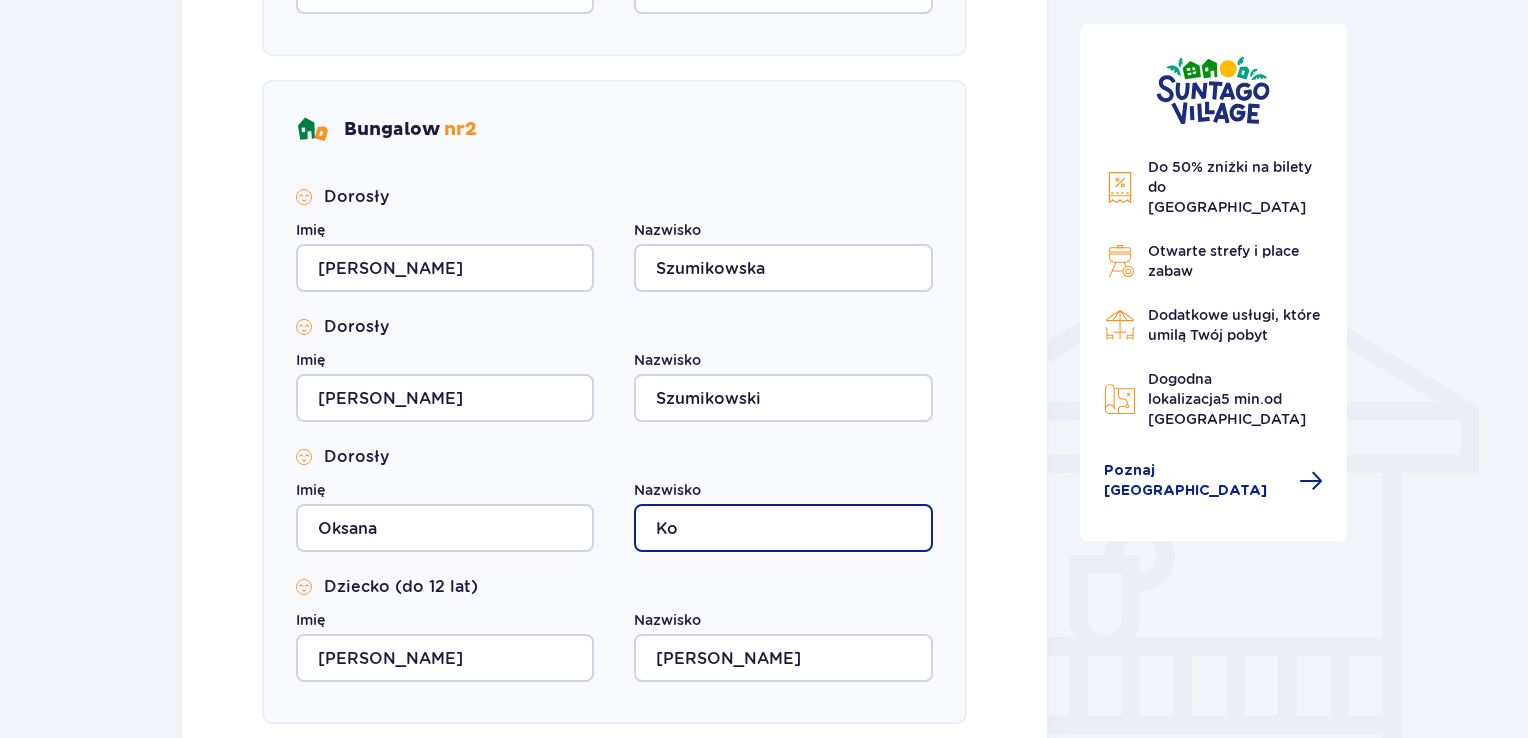 type on "K" 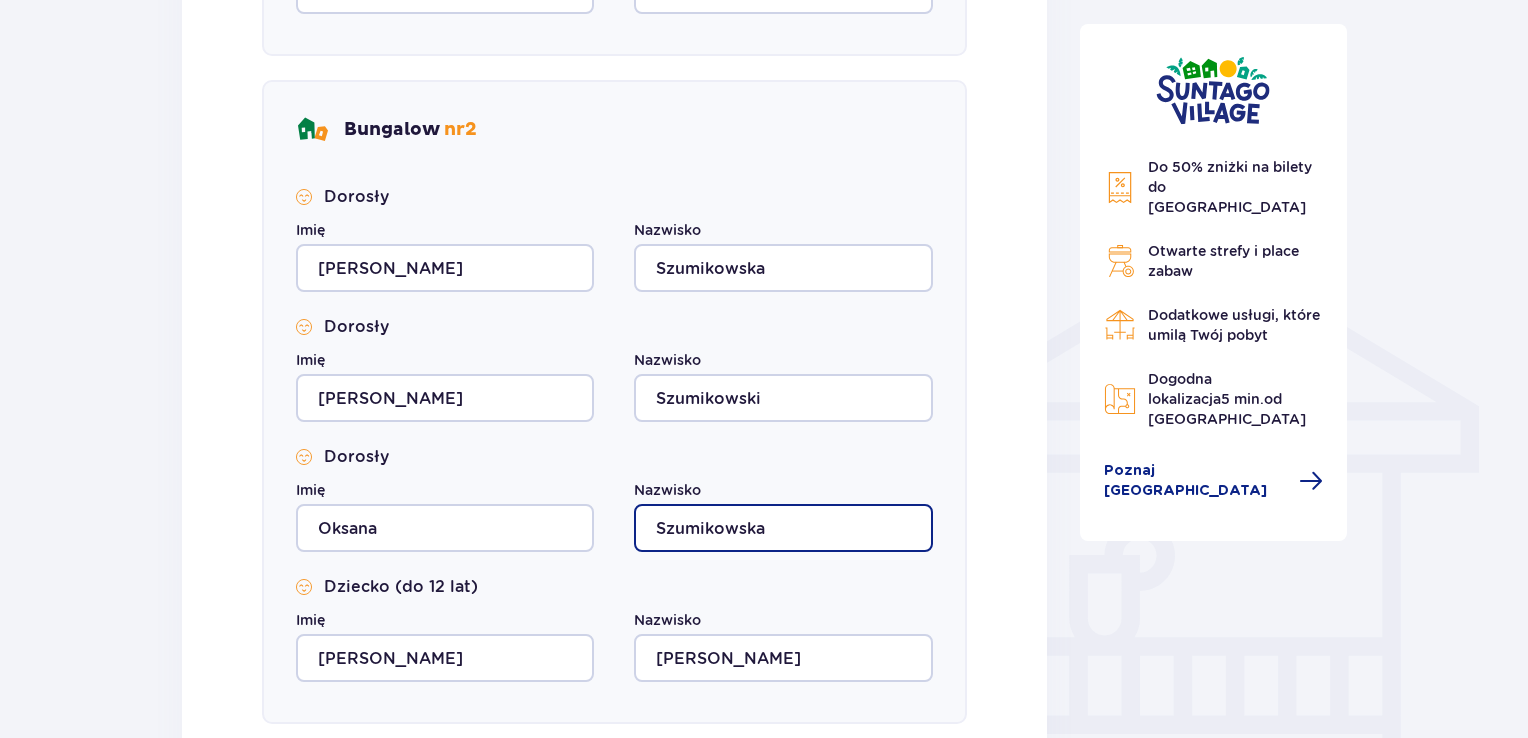 type on "Szumikowska" 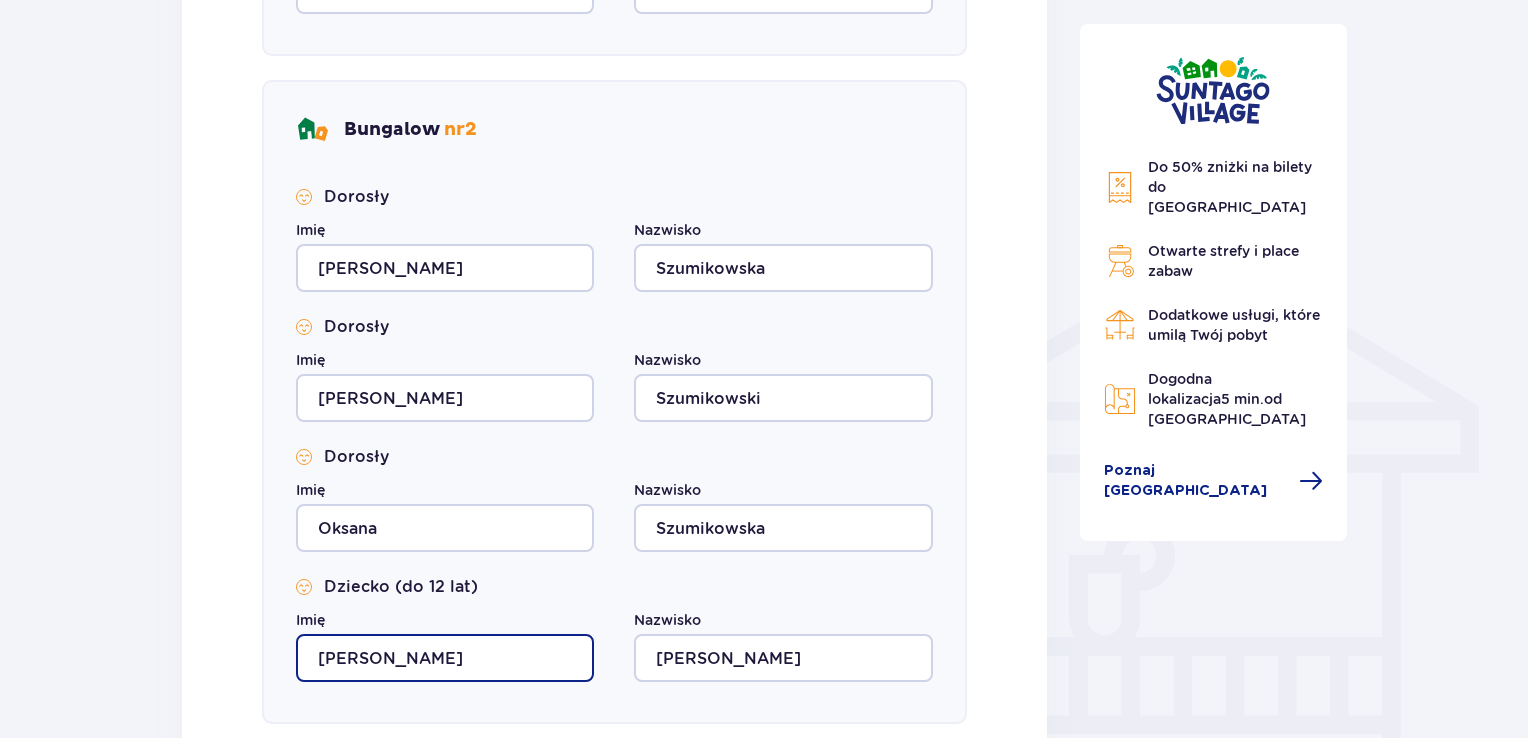 click on "Agnieszka" at bounding box center (445, 658) 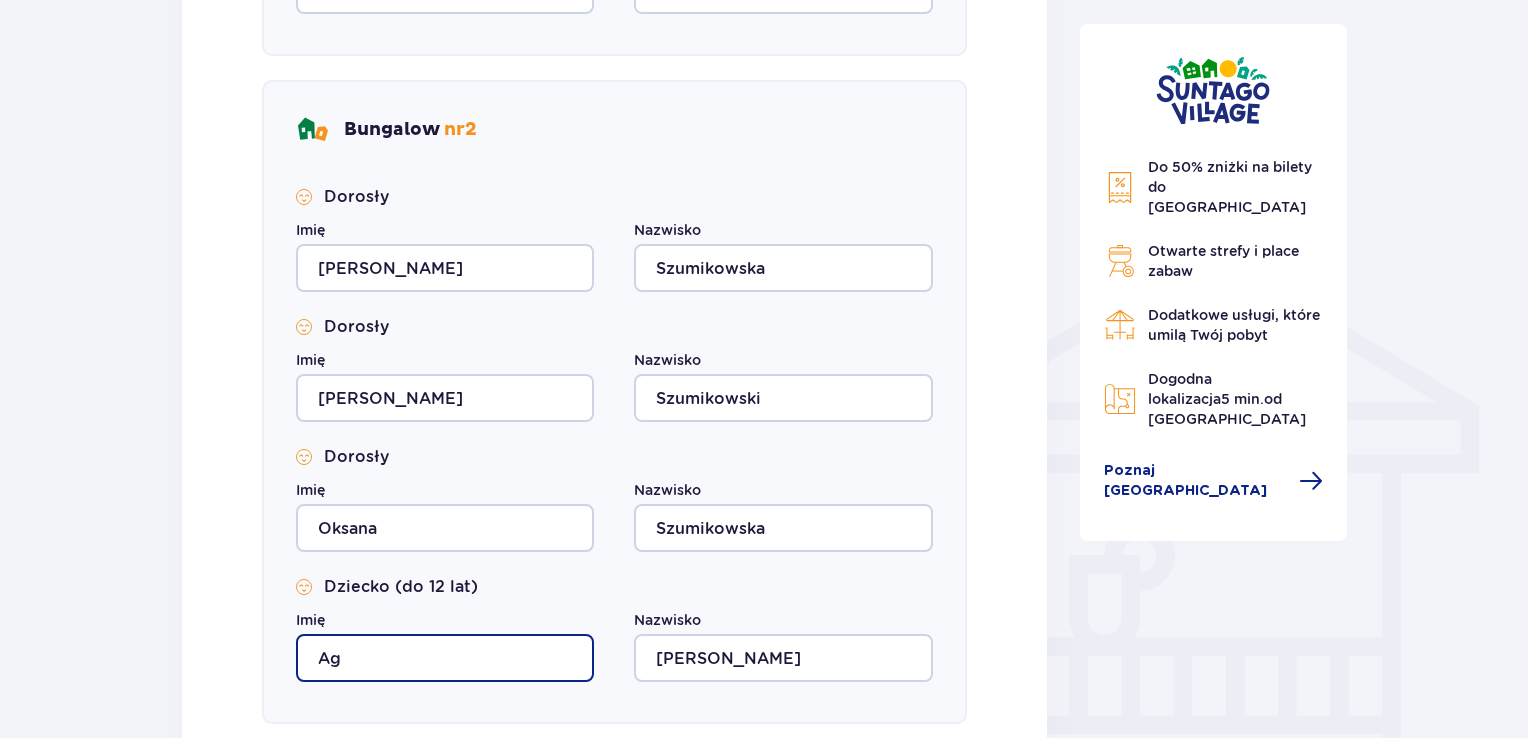 type on "A" 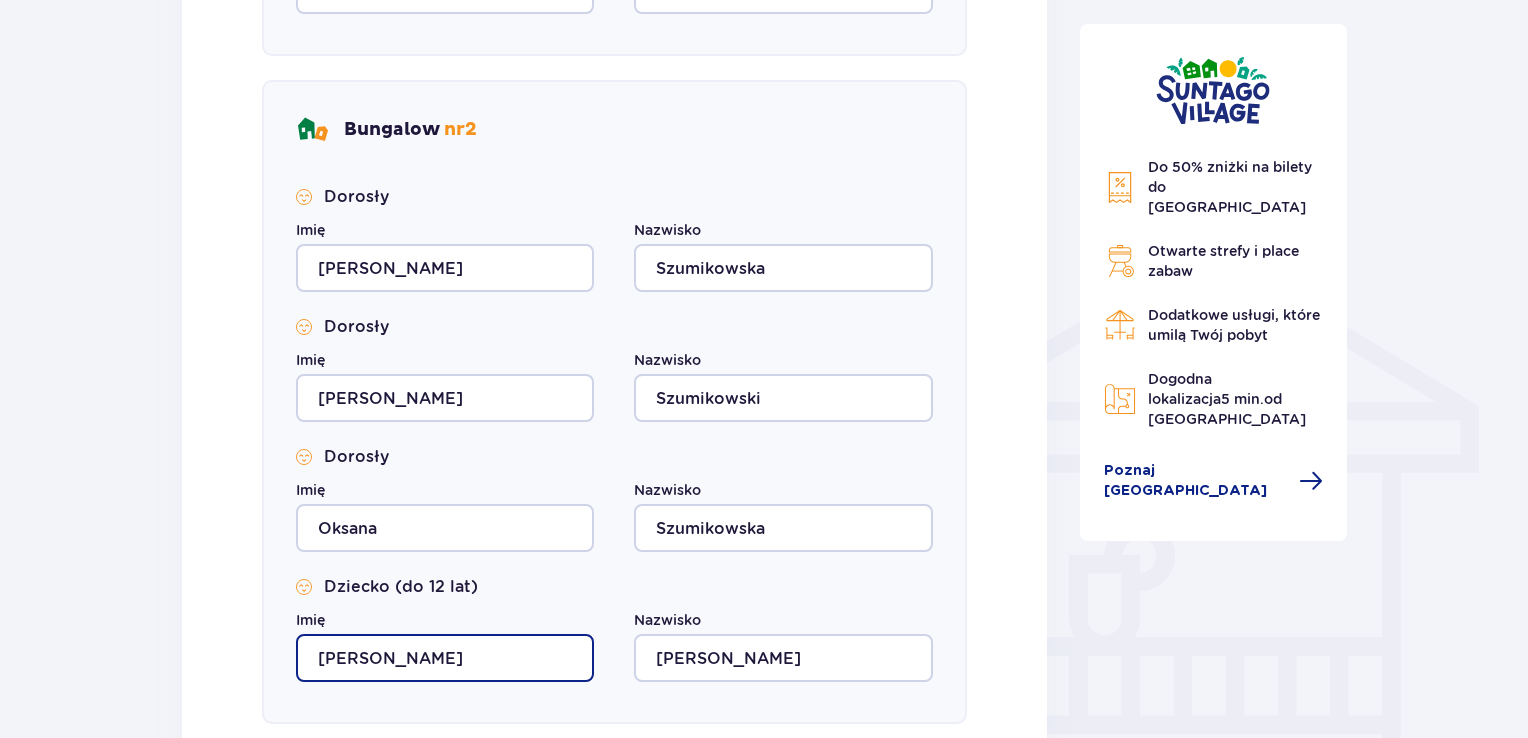 type on "Olaf" 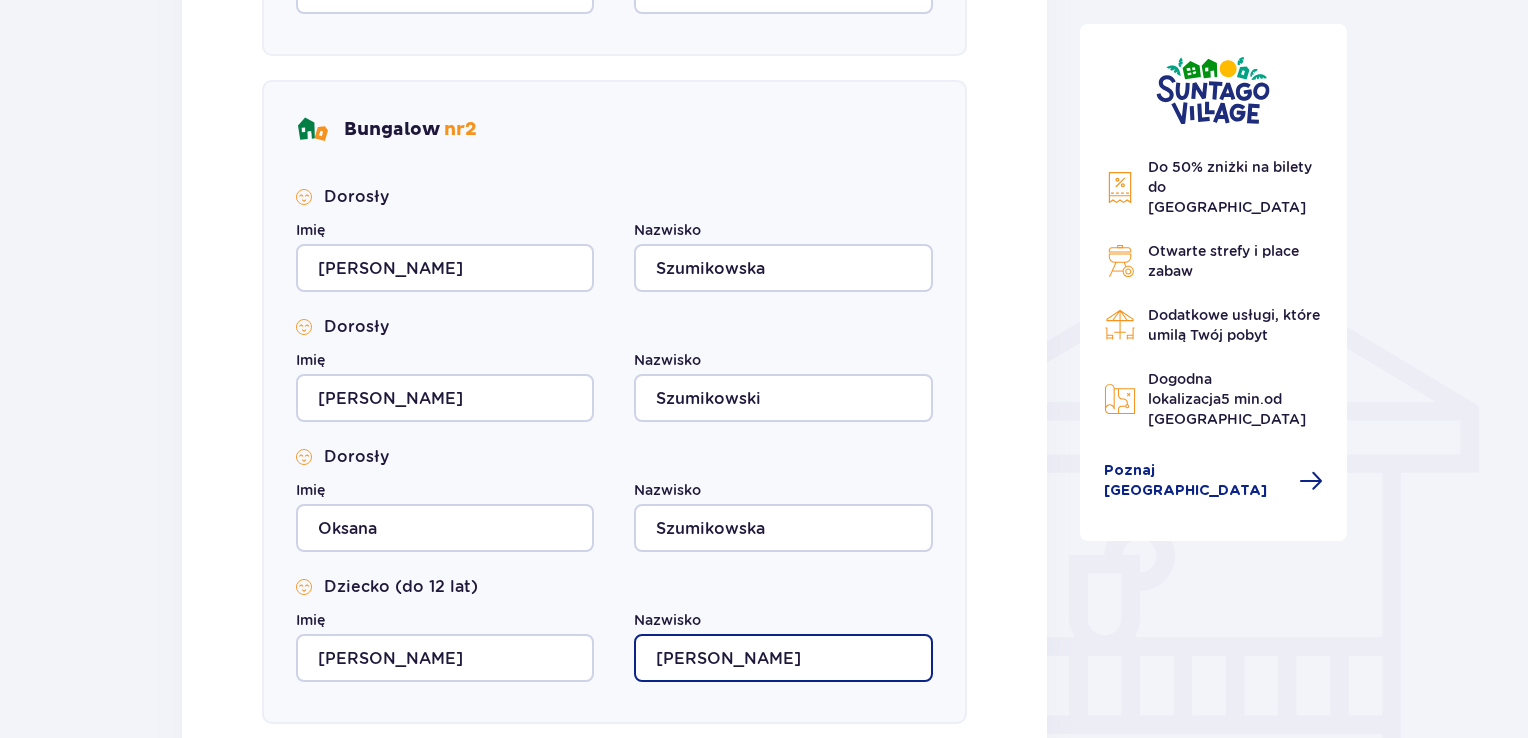 click on "Kobus-Mielnik" at bounding box center (783, 658) 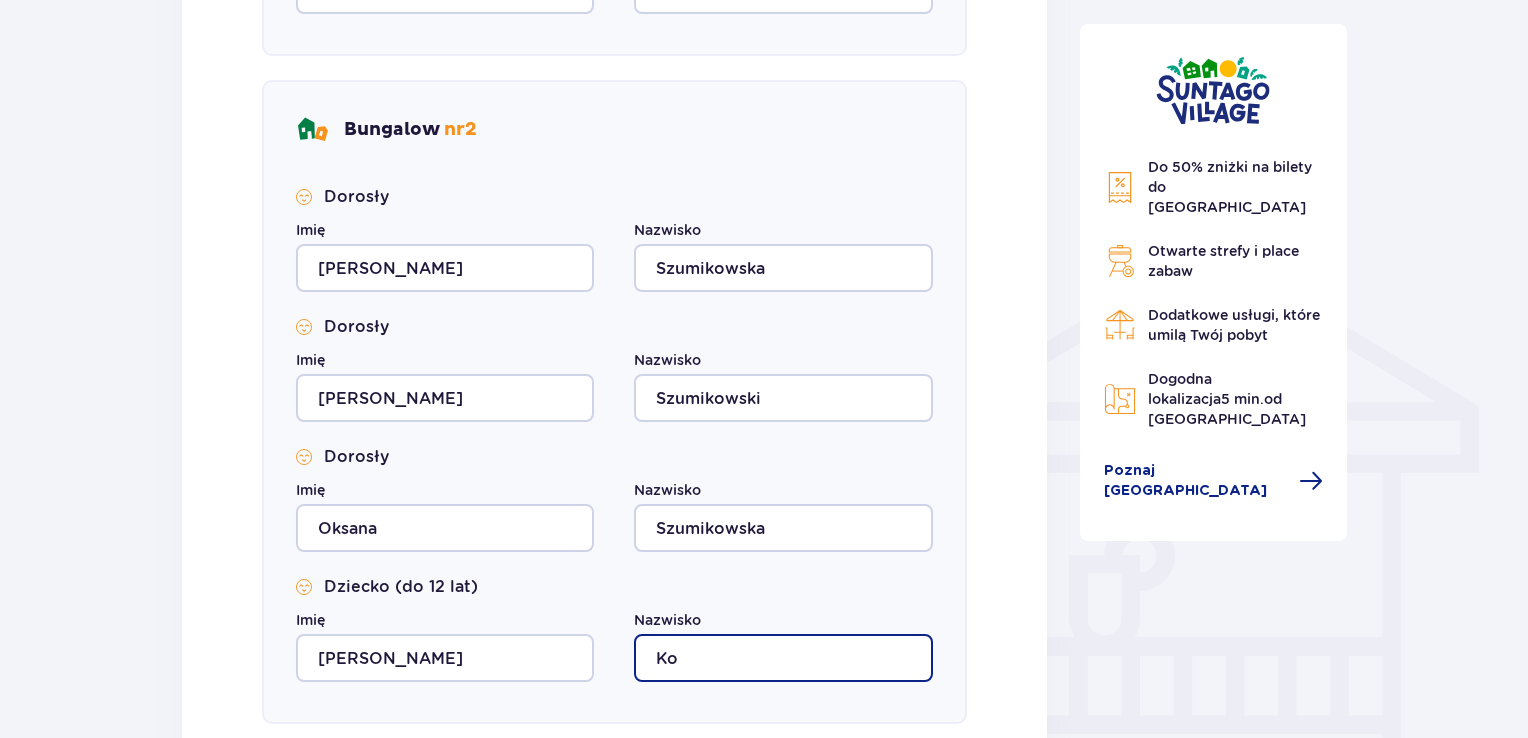 type on "K" 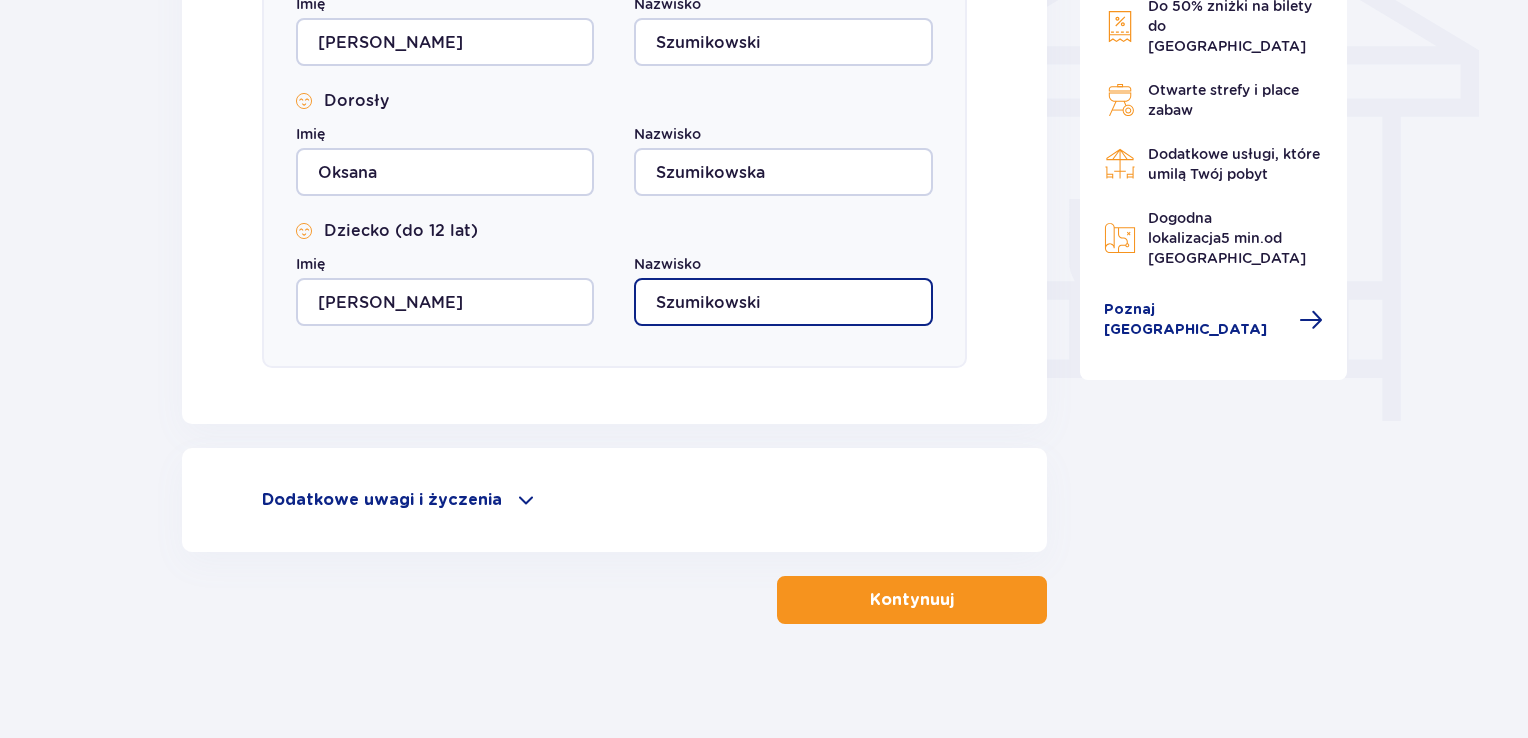 scroll, scrollTop: 1740, scrollLeft: 0, axis: vertical 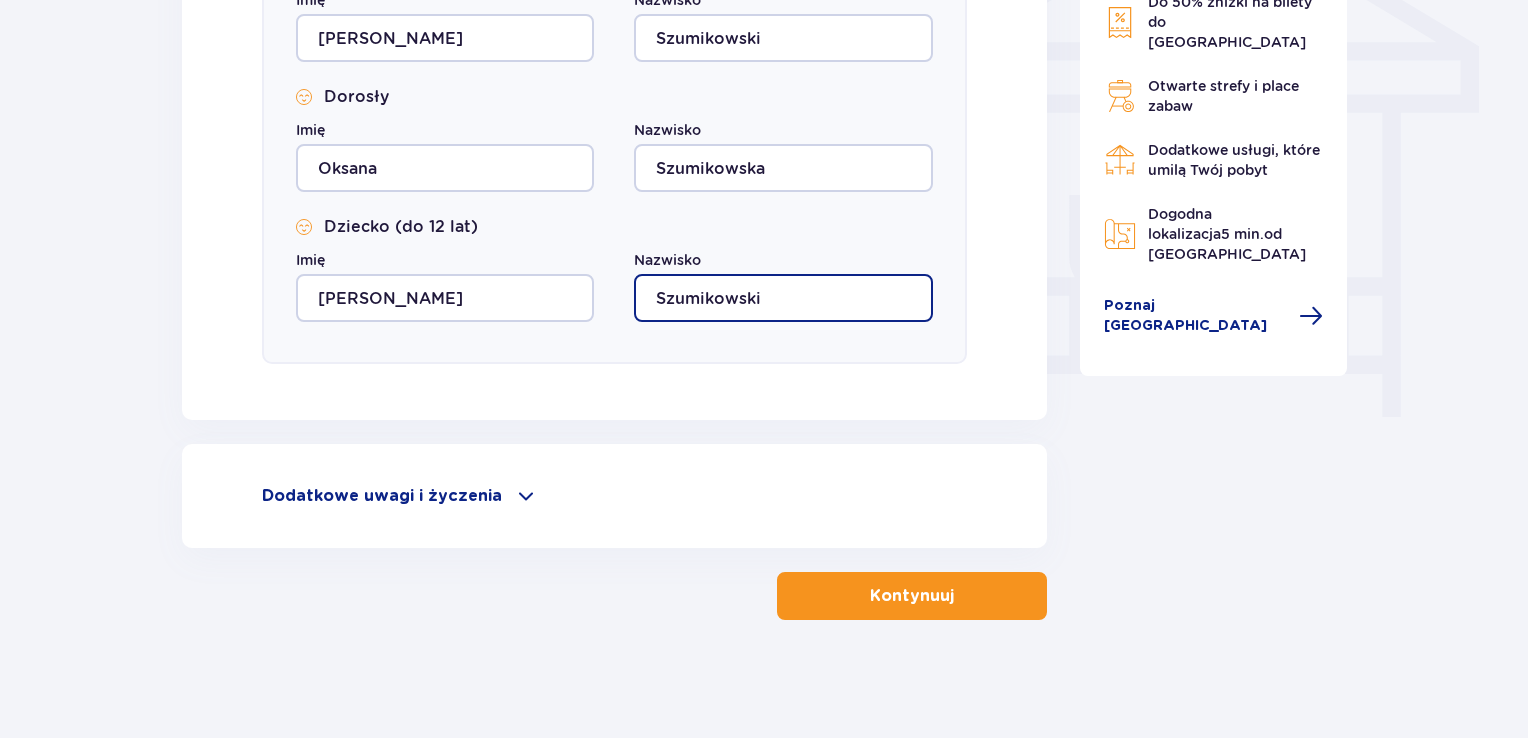type on "Szumikowski" 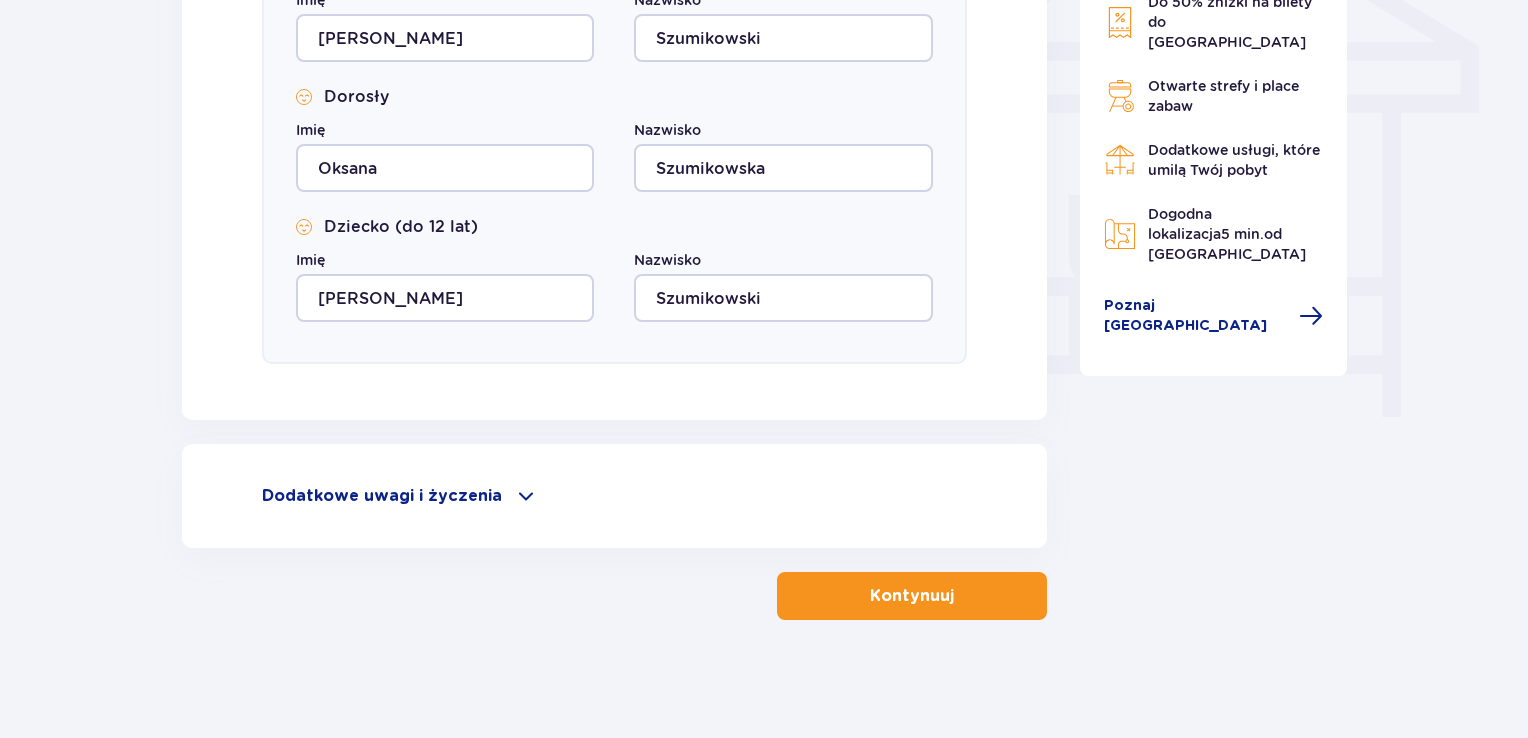 click on "Kontynuuj" at bounding box center [912, 596] 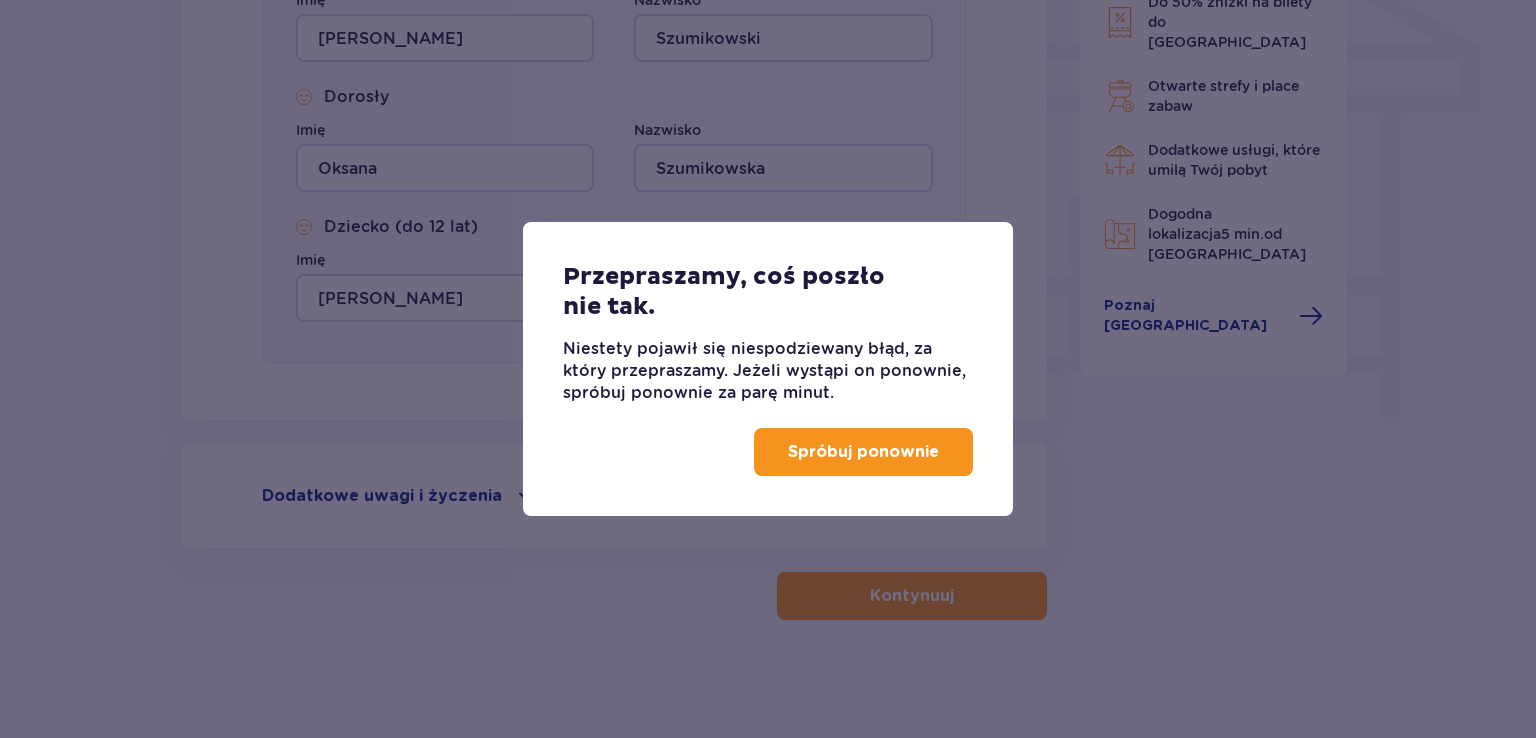 click on "Spróbuj ponownie" at bounding box center [863, 452] 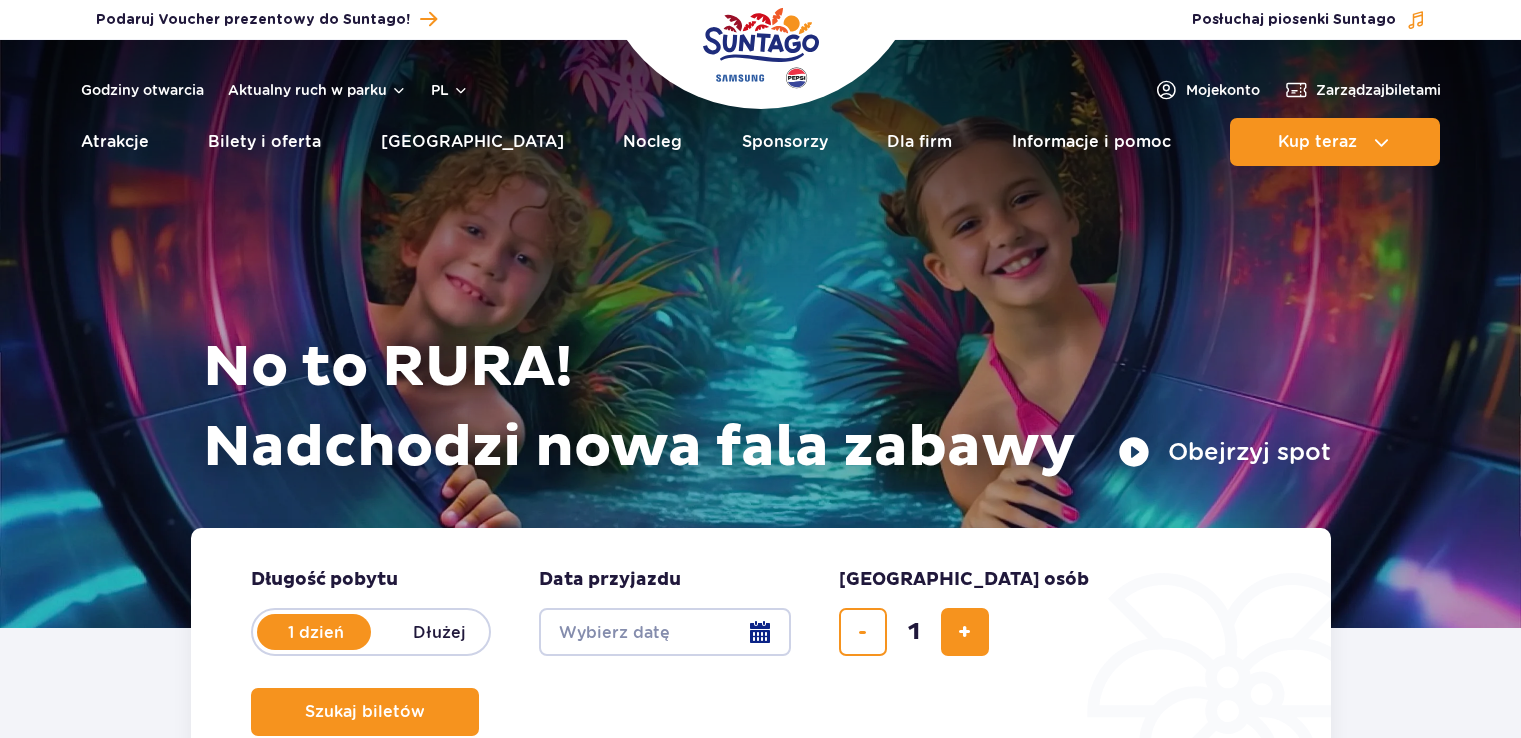 scroll, scrollTop: 0, scrollLeft: 0, axis: both 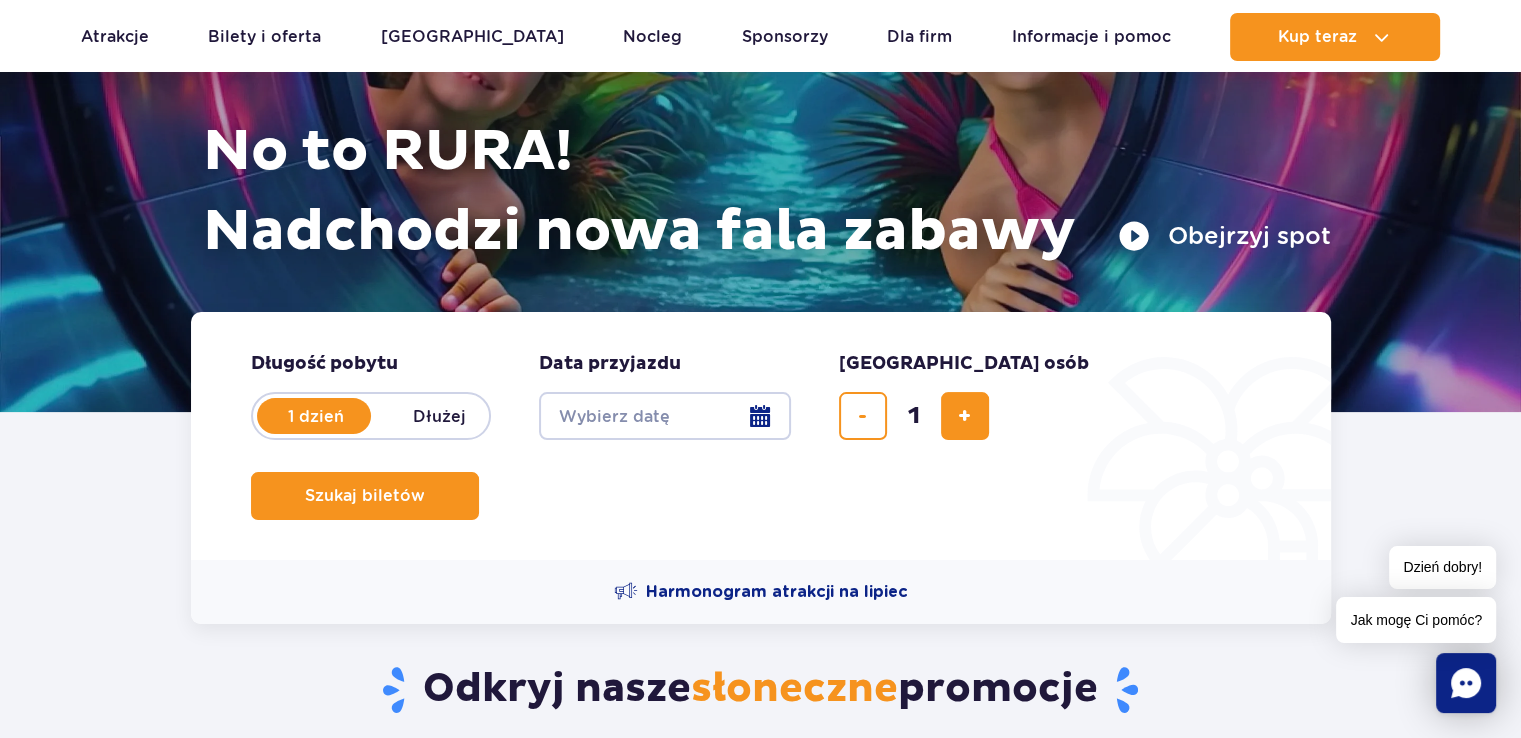 click on "Date from" at bounding box center [665, 416] 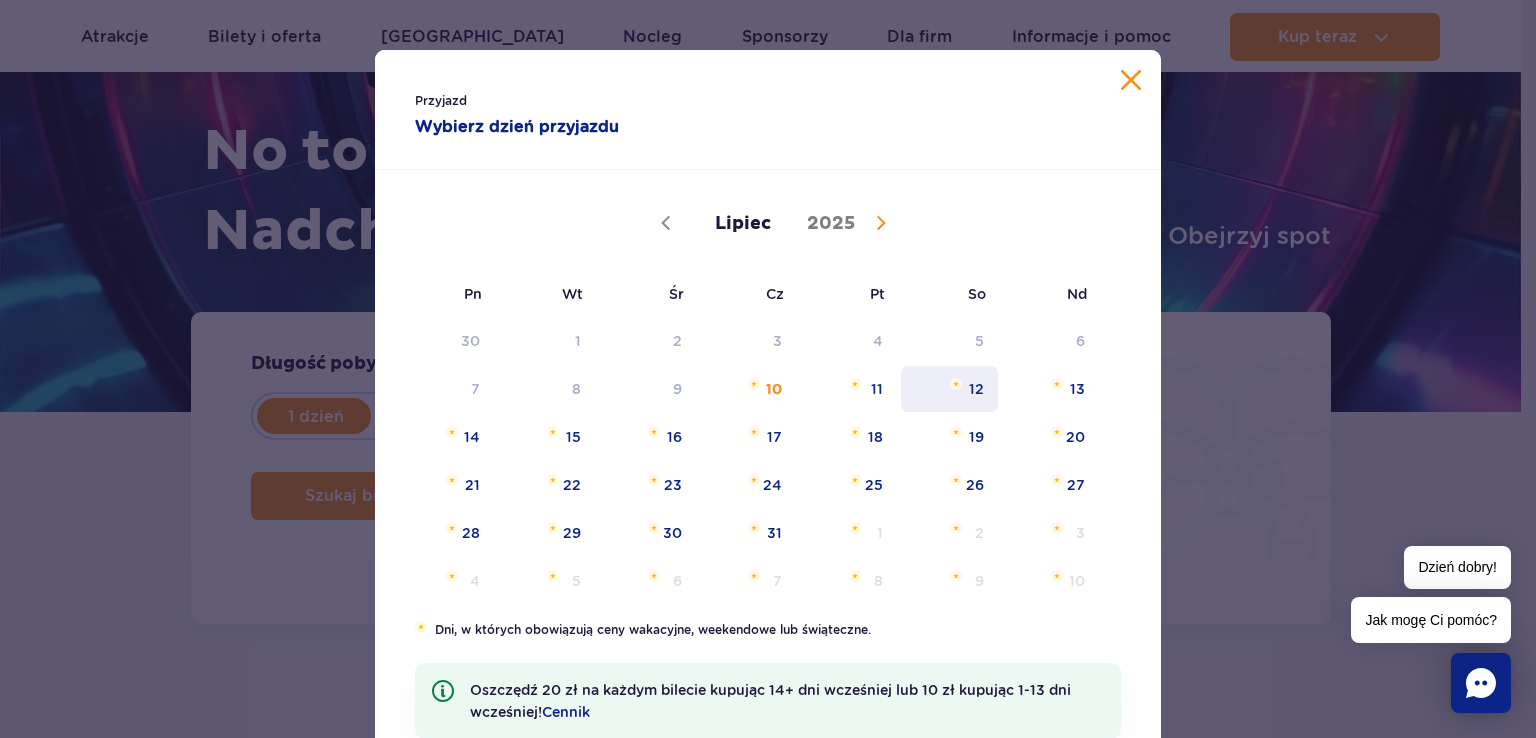 click on "12" at bounding box center (949, 389) 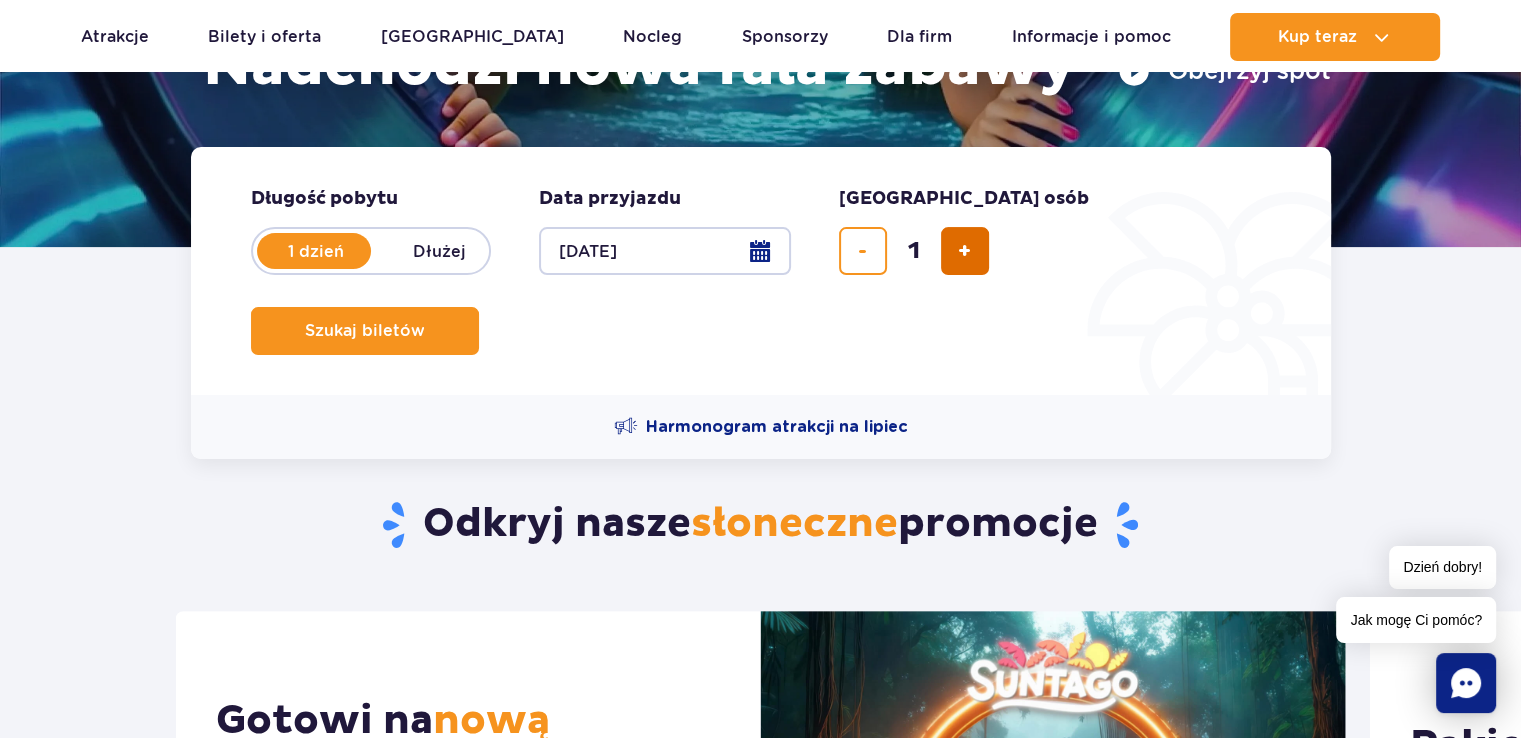 scroll, scrollTop: 387, scrollLeft: 0, axis: vertical 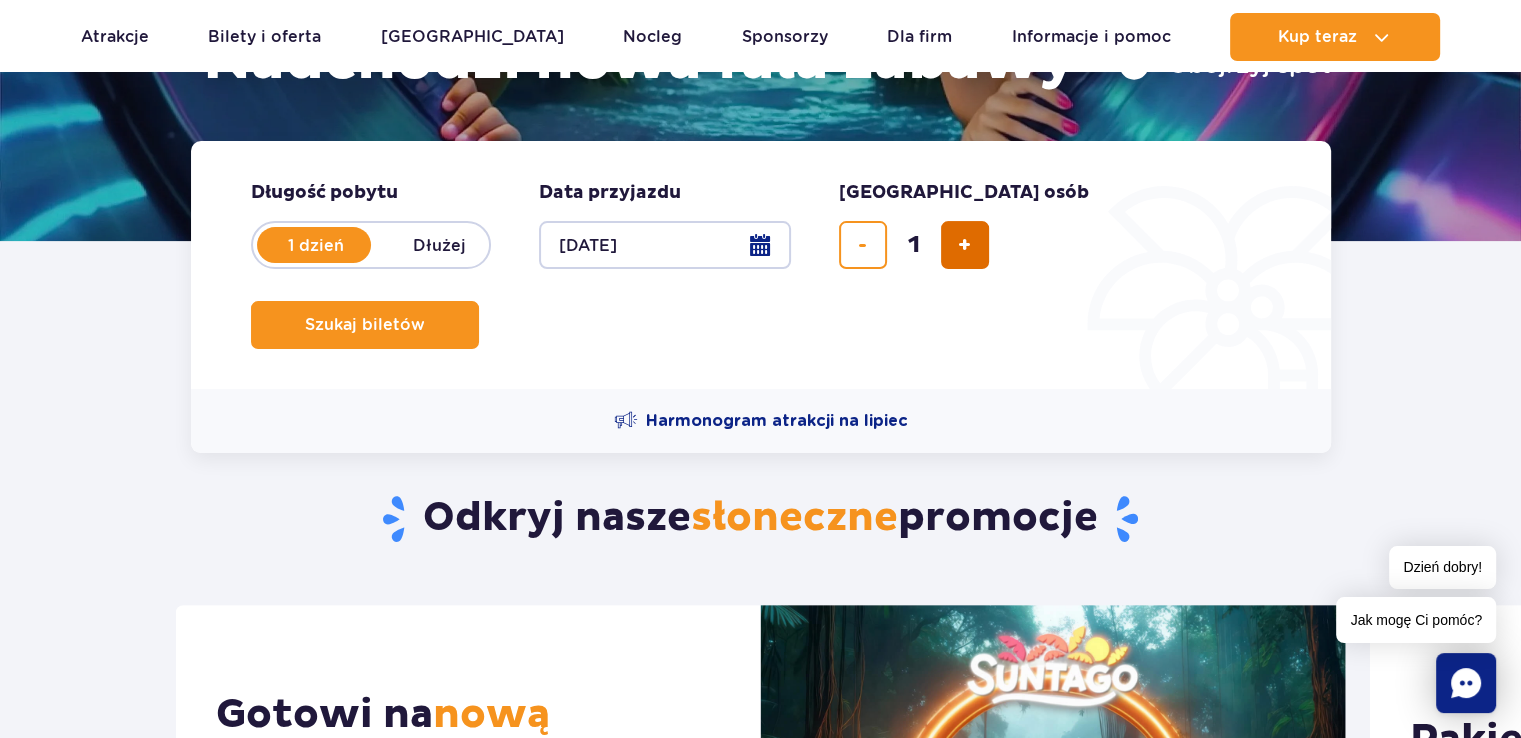 click at bounding box center (965, 245) 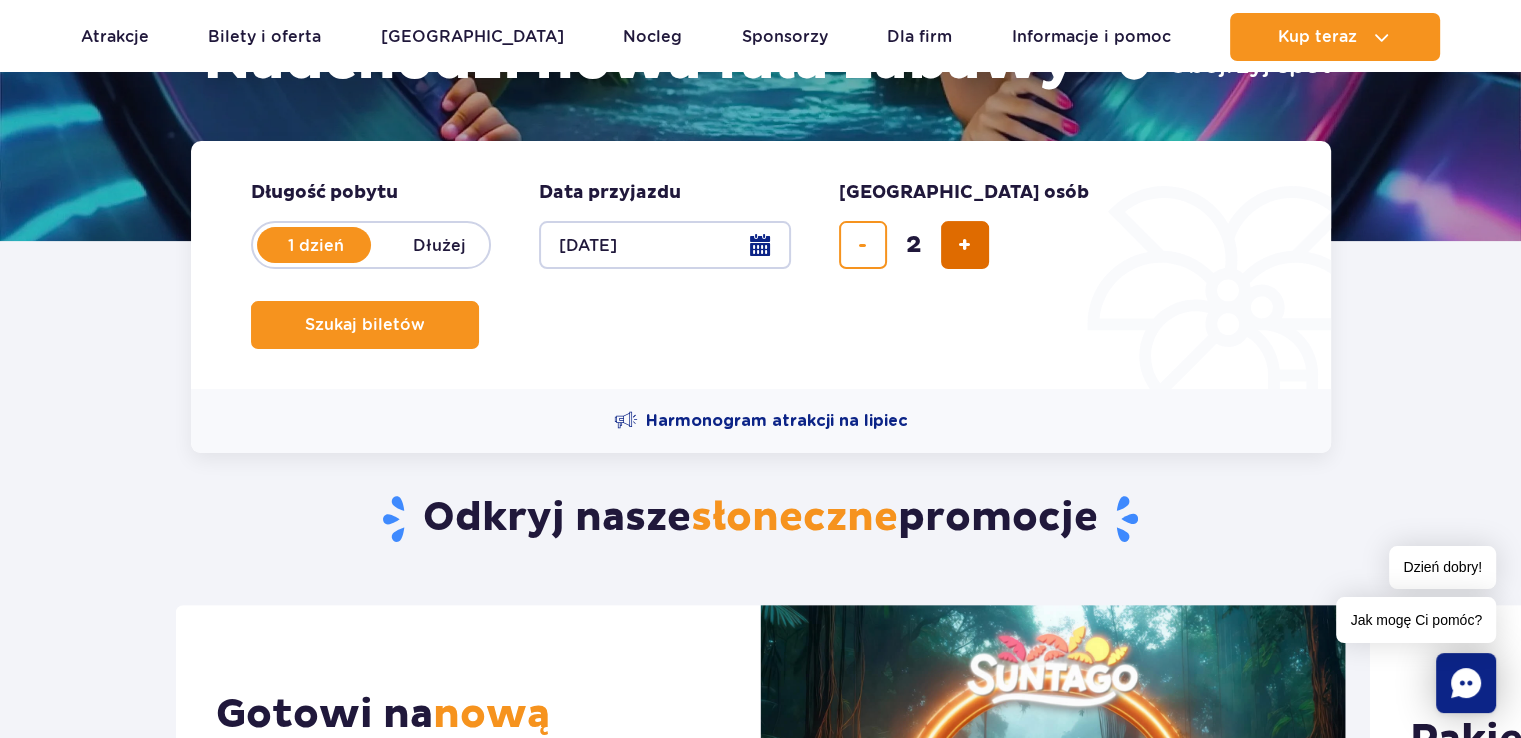 click at bounding box center (965, 245) 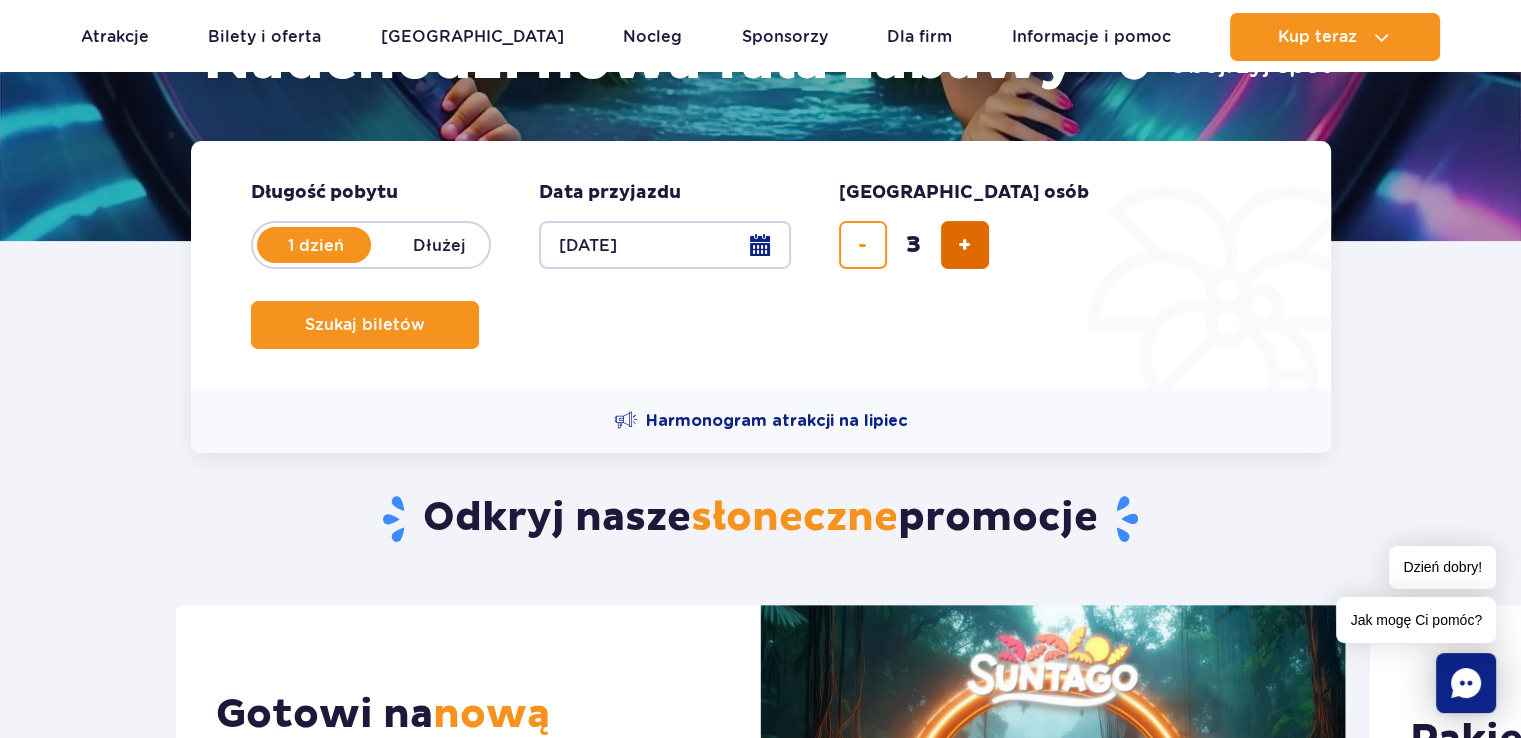click at bounding box center (965, 245) 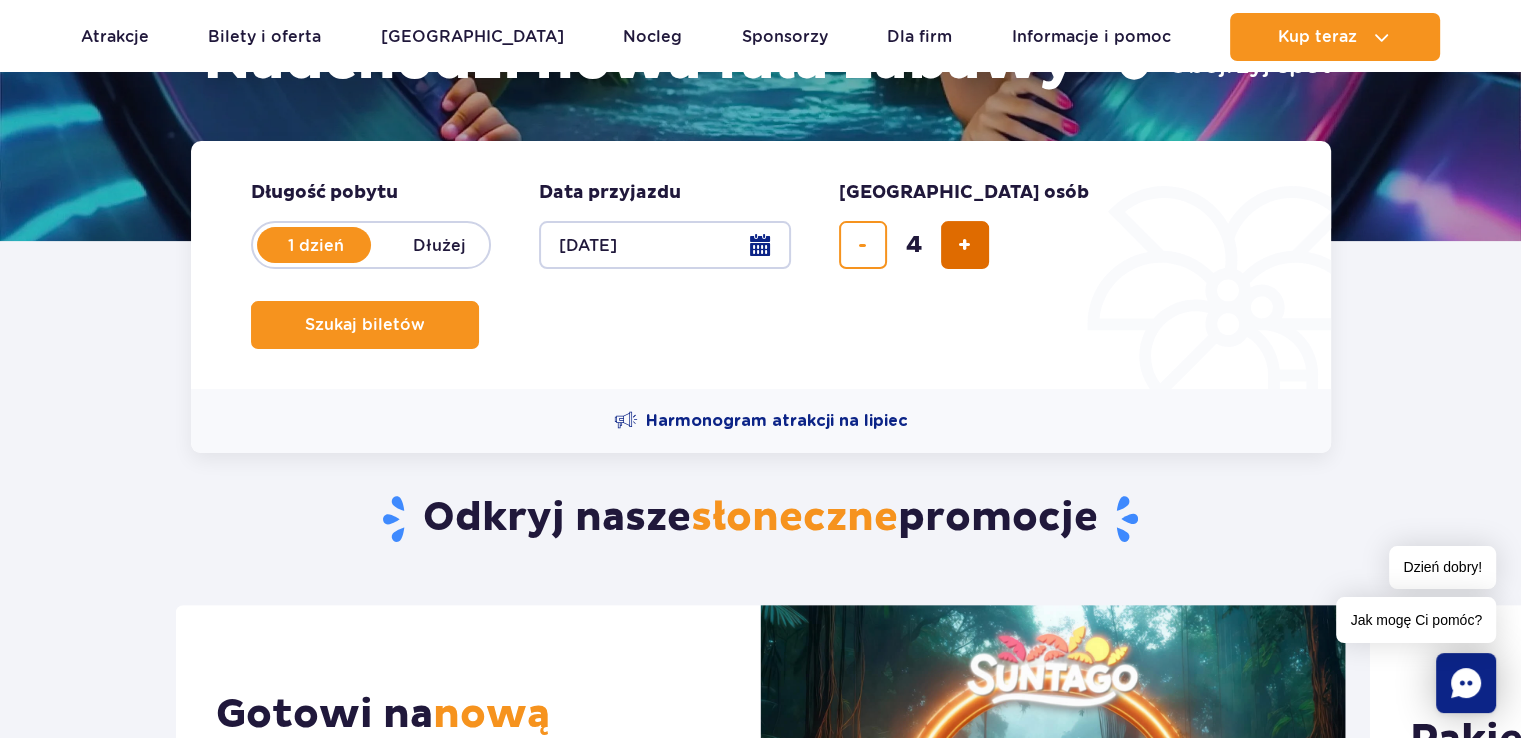 click at bounding box center (965, 245) 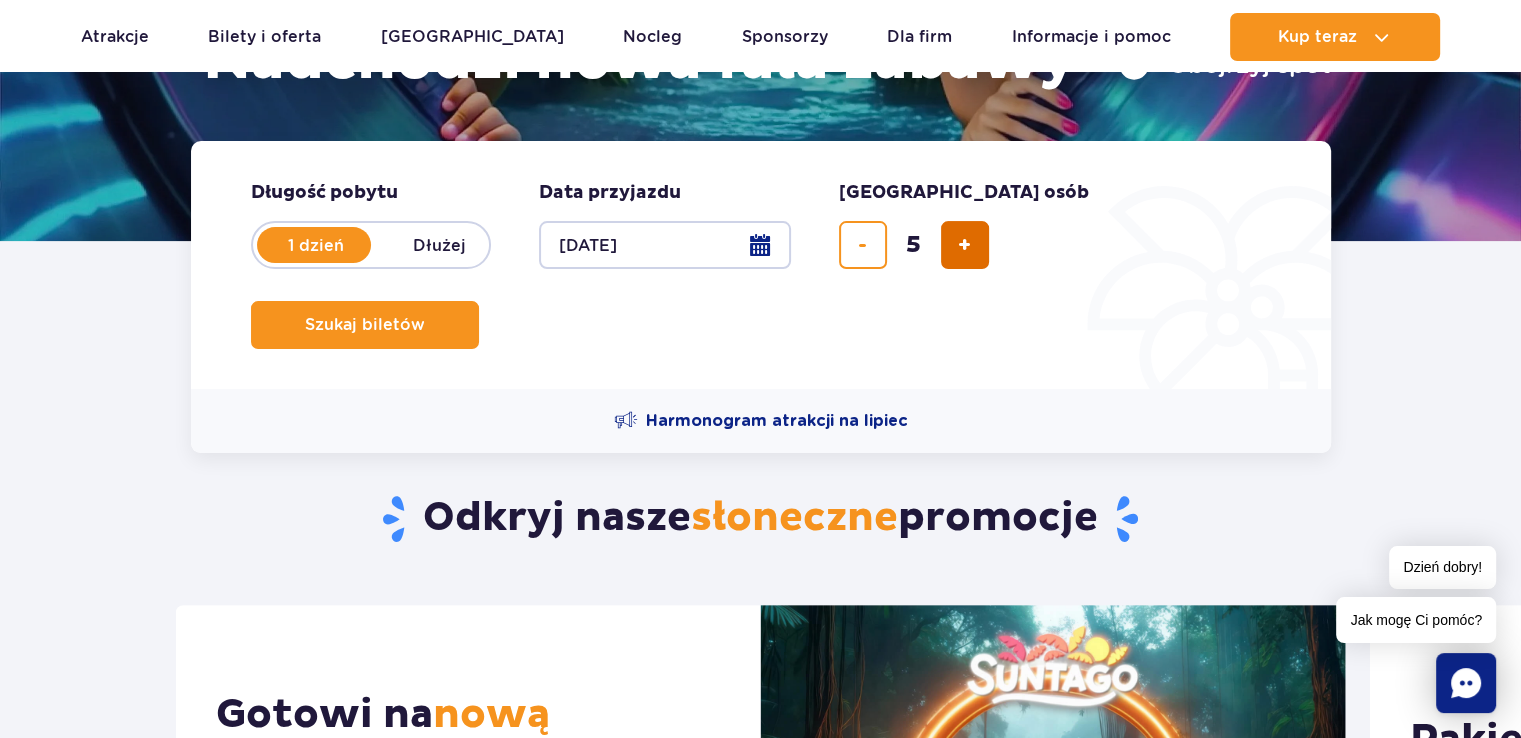 click at bounding box center [965, 245] 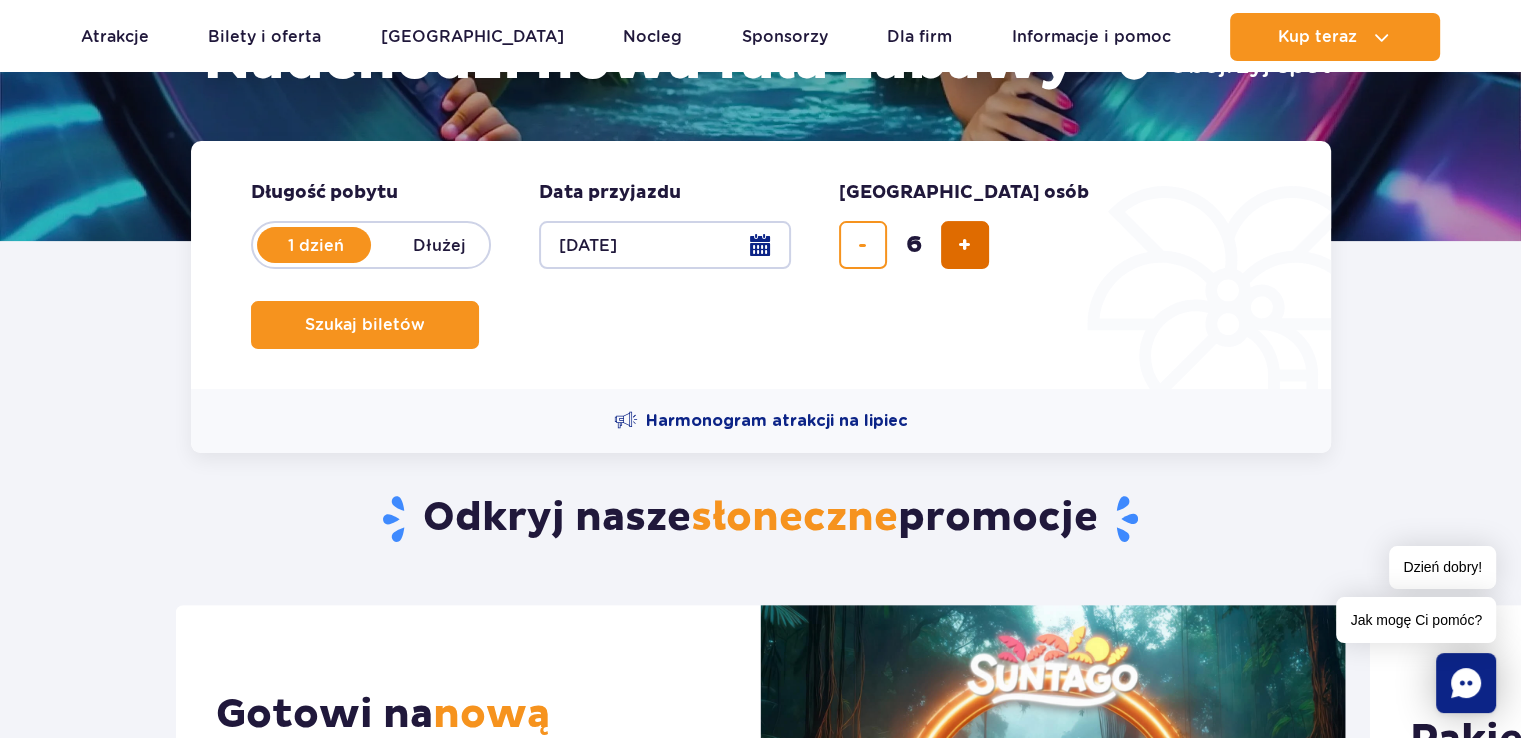 click at bounding box center (965, 245) 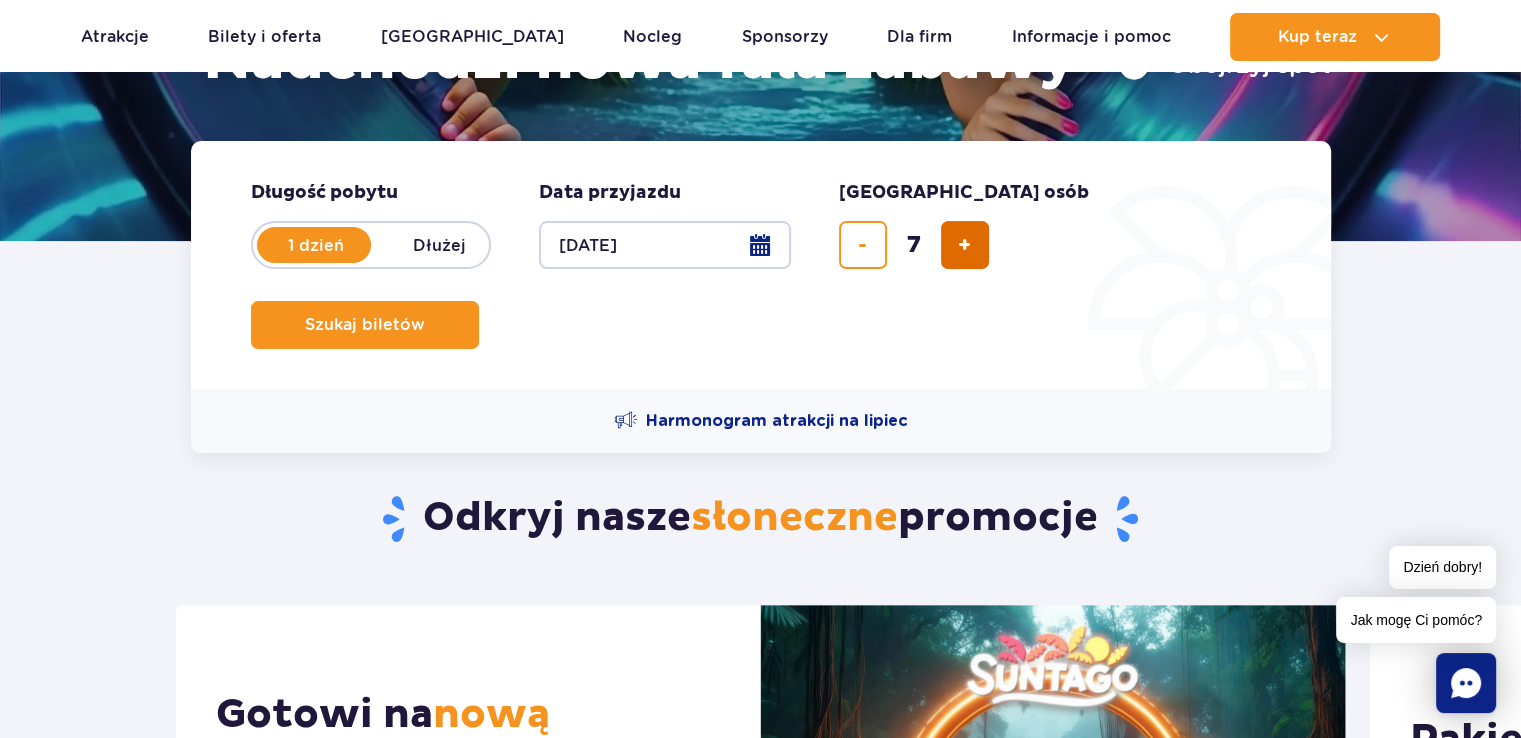 click at bounding box center [965, 245] 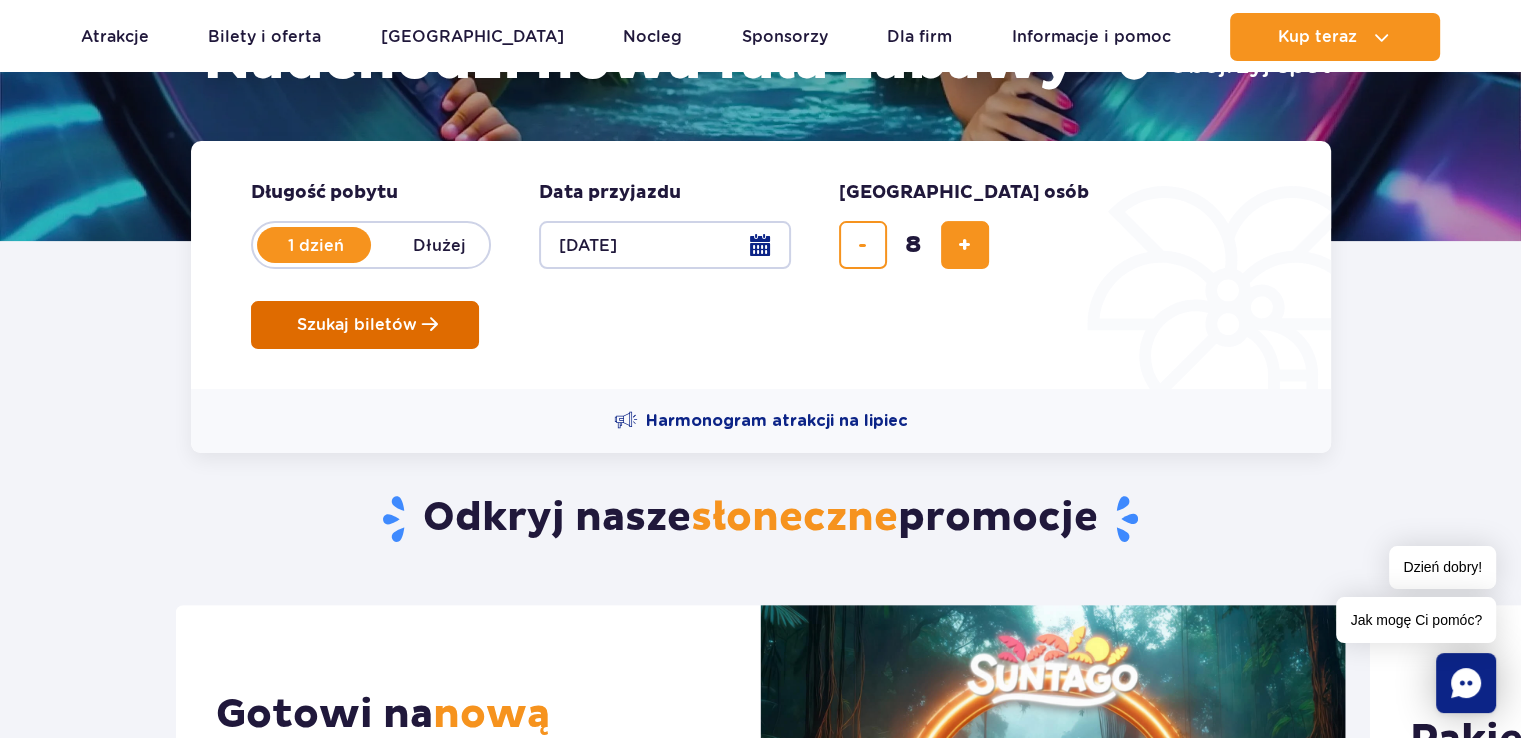 click on "Szukaj biletów" at bounding box center [357, 325] 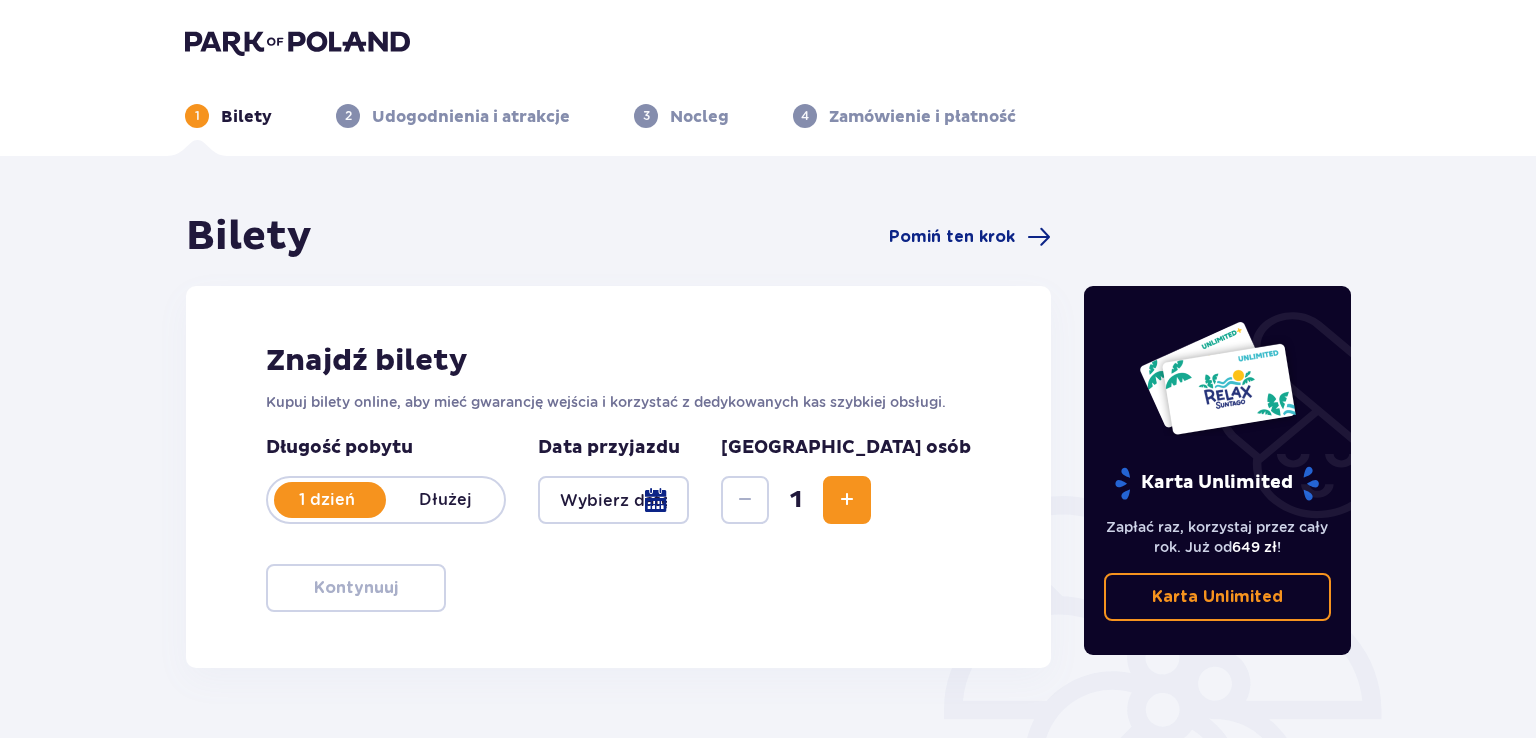 type on "[DATE]" 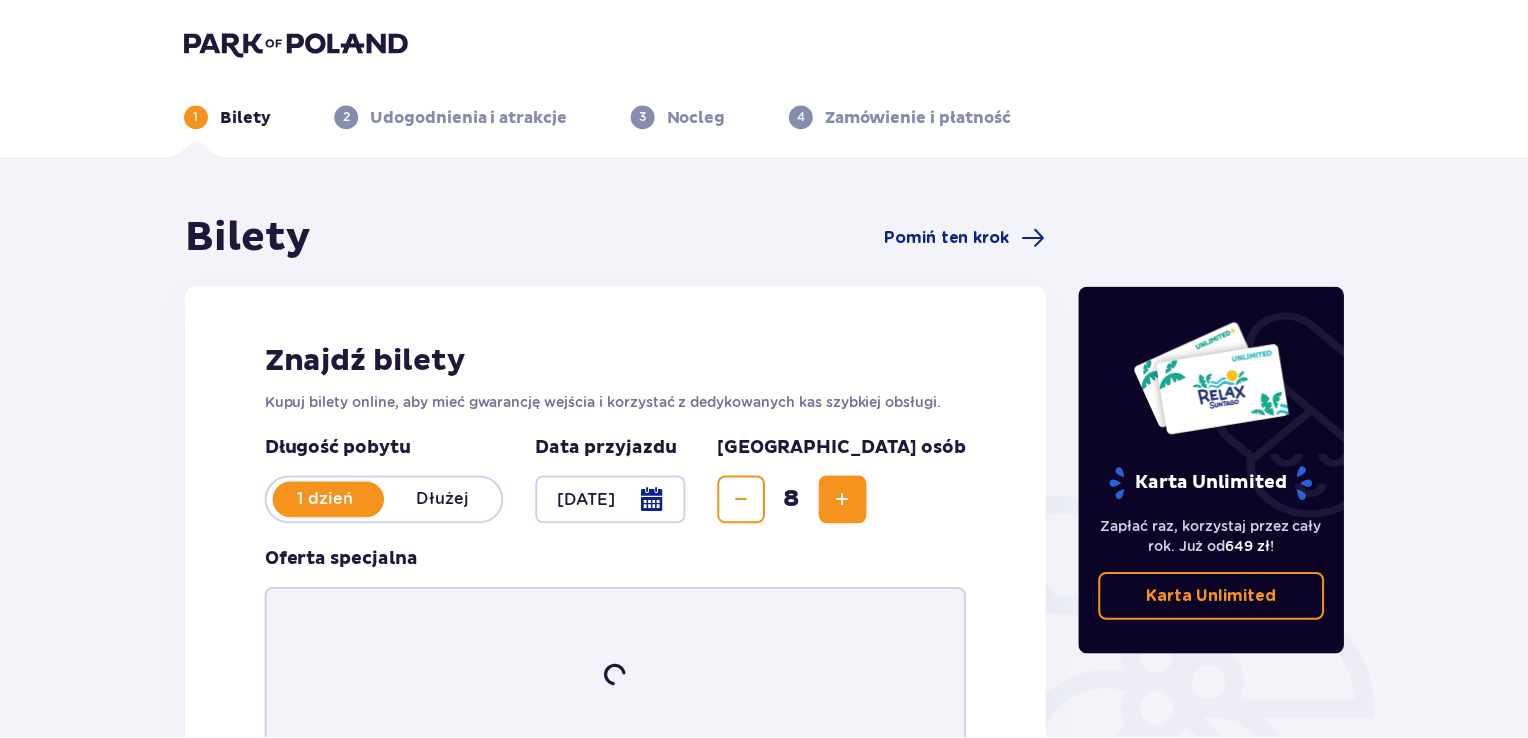 scroll, scrollTop: 0, scrollLeft: 0, axis: both 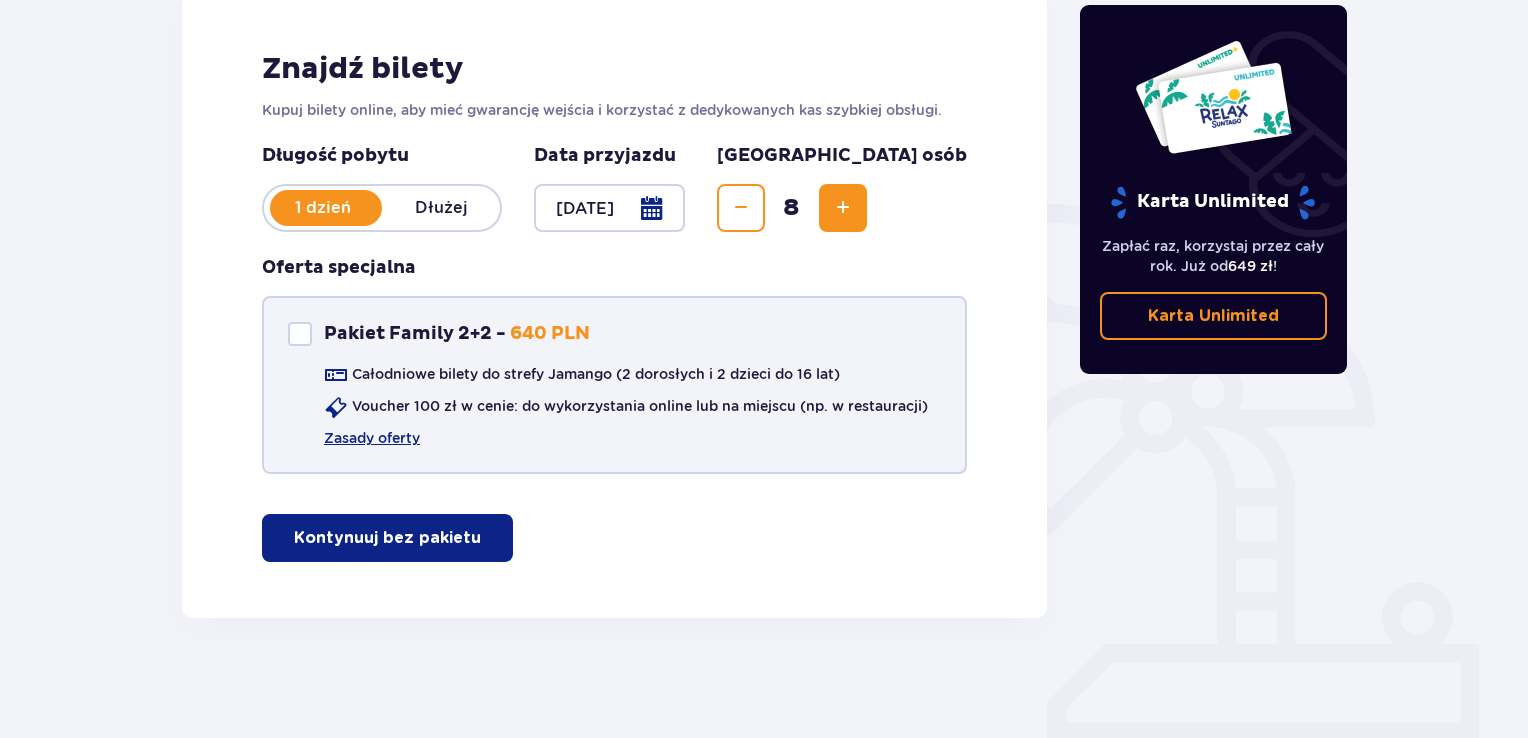 click at bounding box center (300, 334) 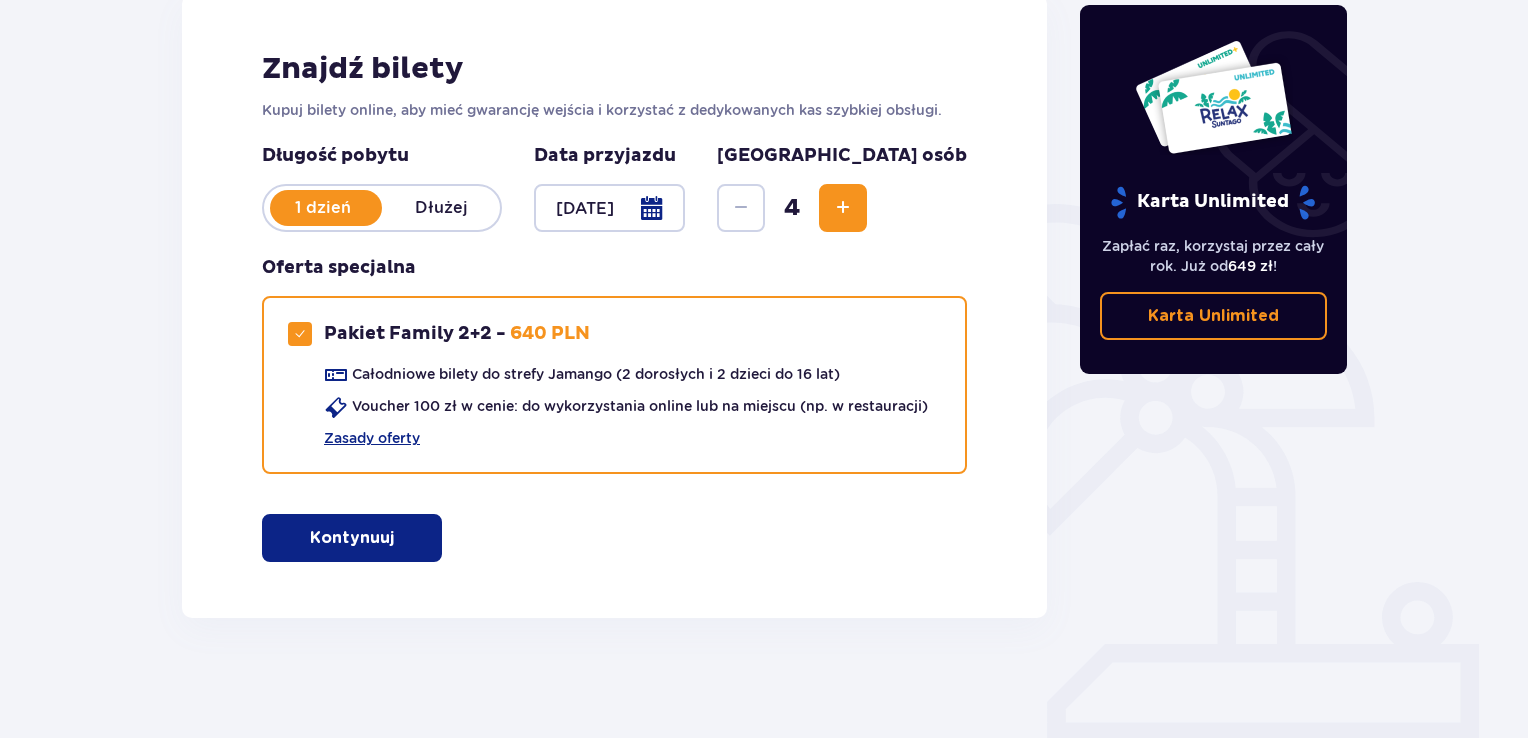 click on "Kontynuuj" at bounding box center [352, 538] 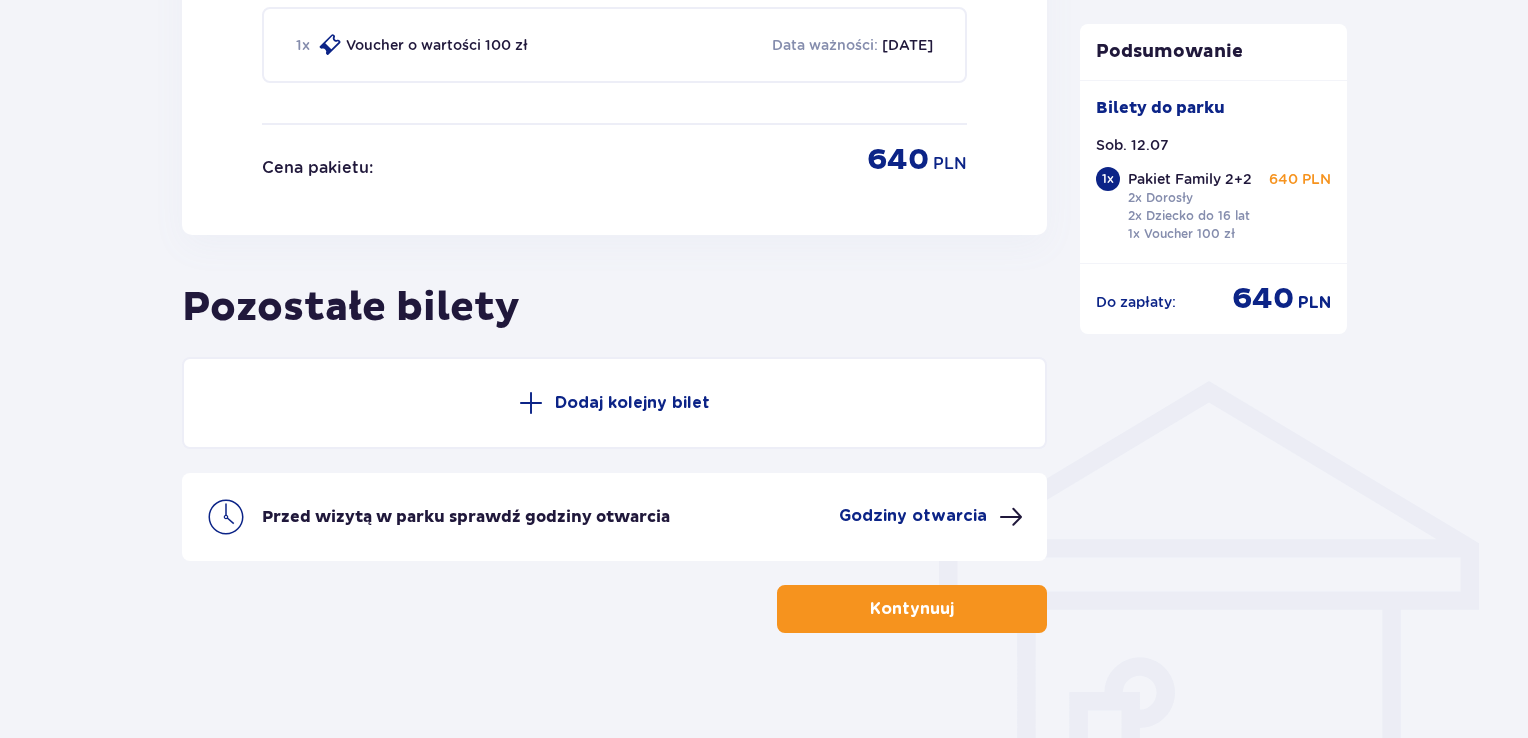 scroll, scrollTop: 1254, scrollLeft: 0, axis: vertical 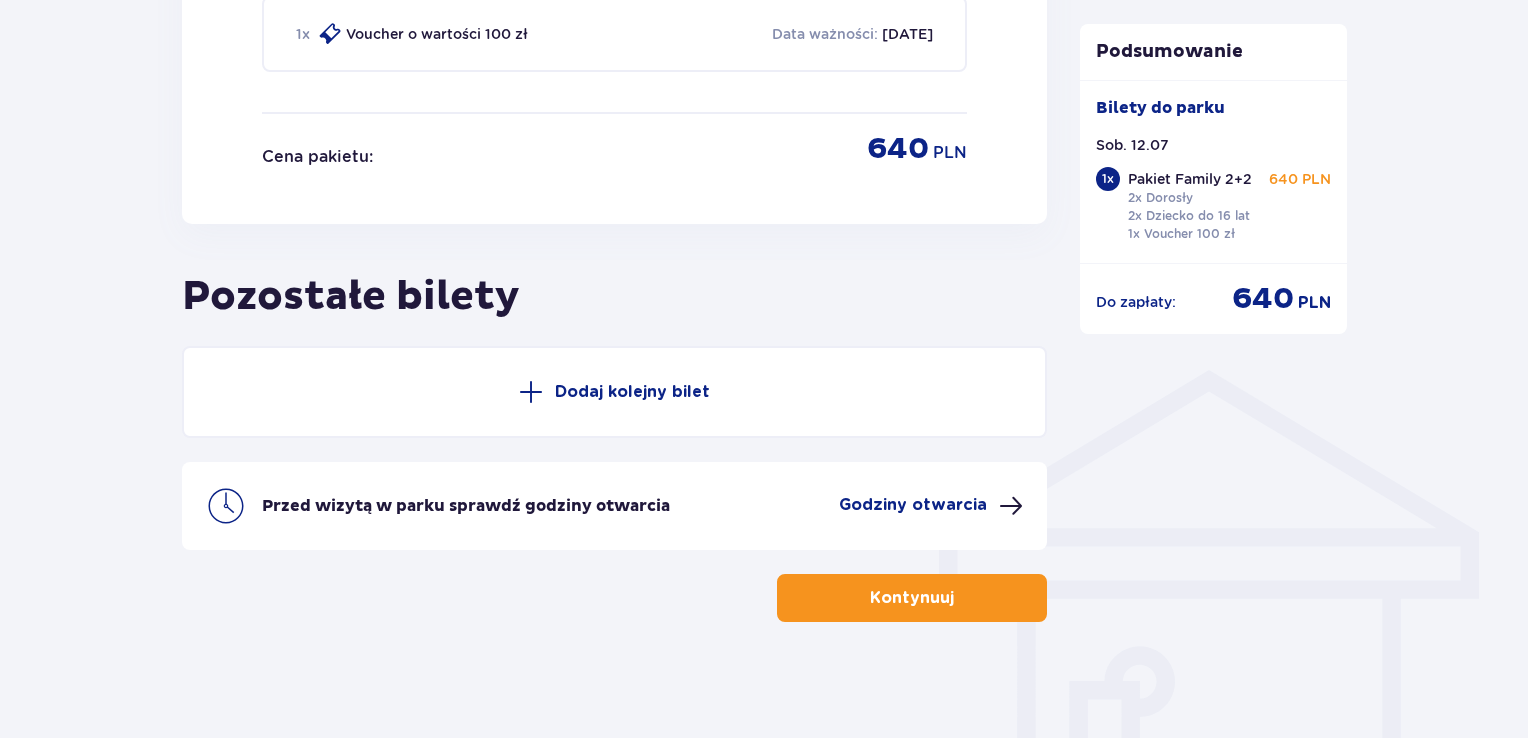 click on "Dodaj kolejny bilet" at bounding box center [632, 392] 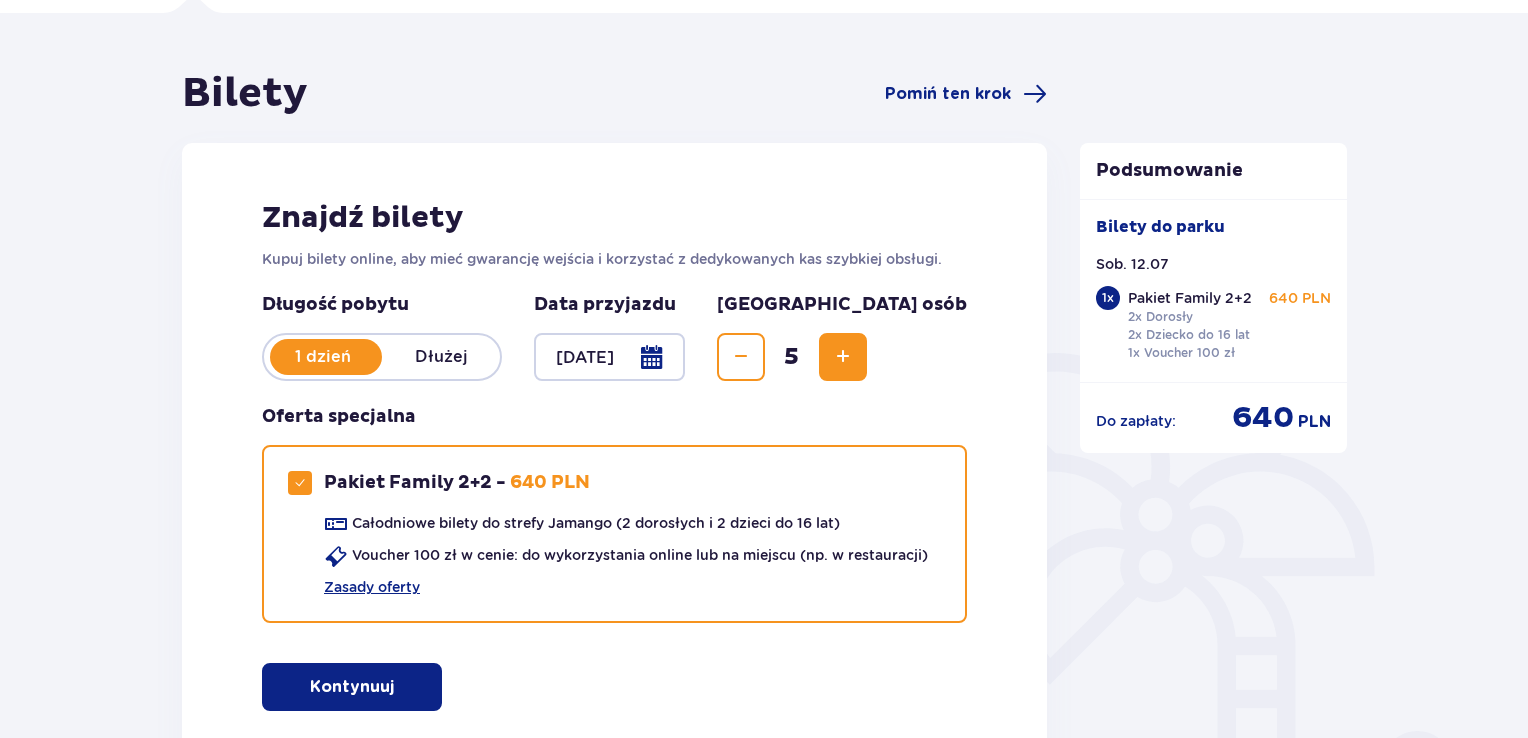 scroll, scrollTop: 144, scrollLeft: 0, axis: vertical 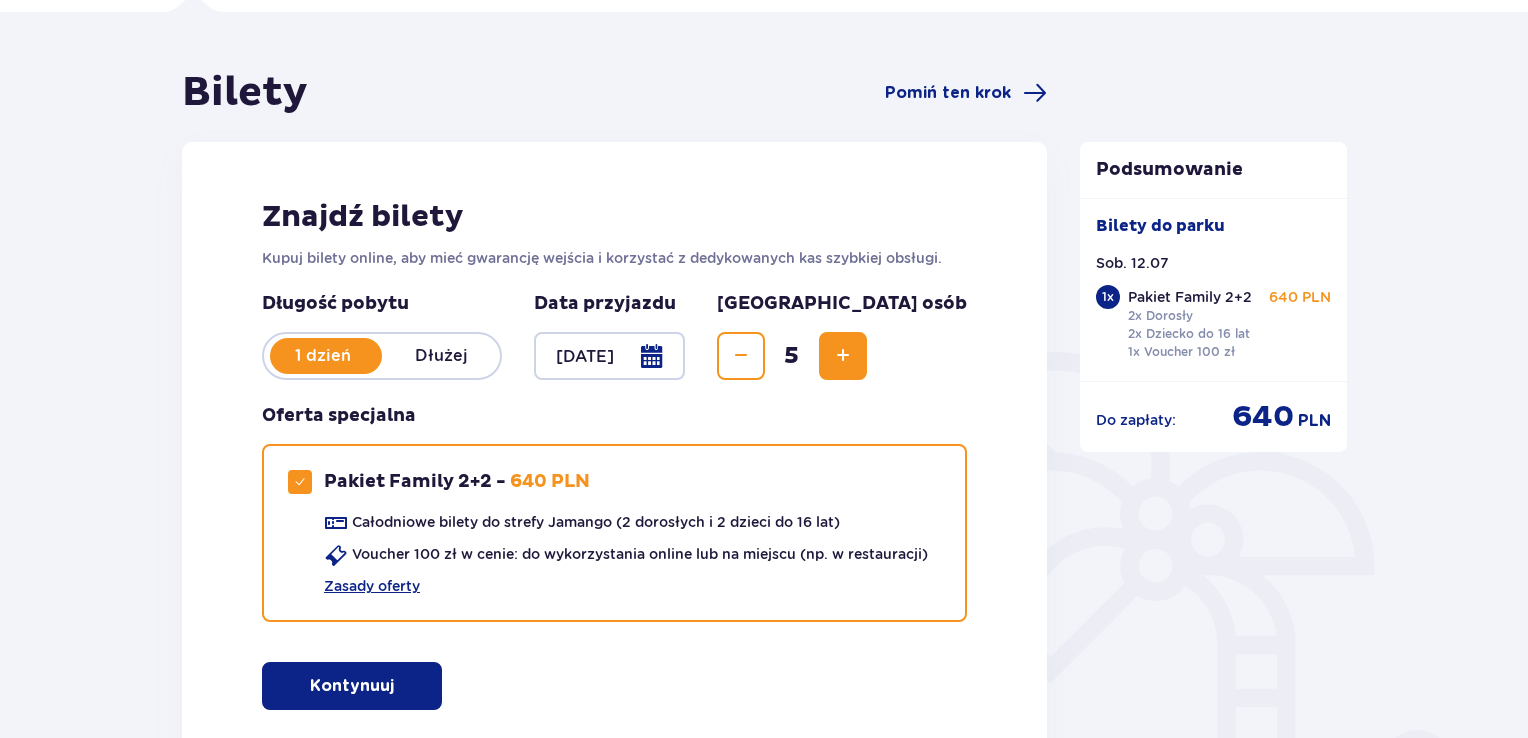 click at bounding box center (741, 356) 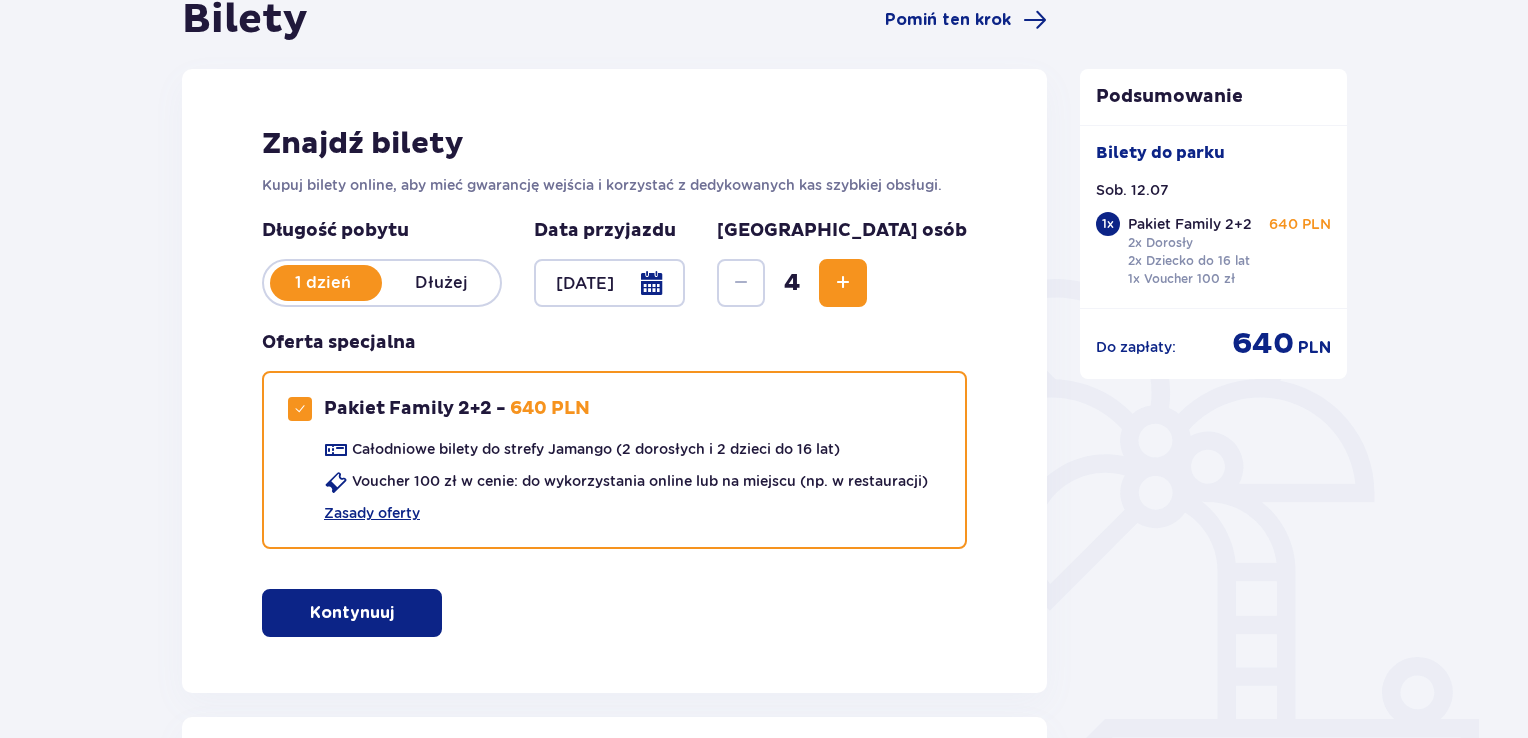 scroll, scrollTop: 0, scrollLeft: 0, axis: both 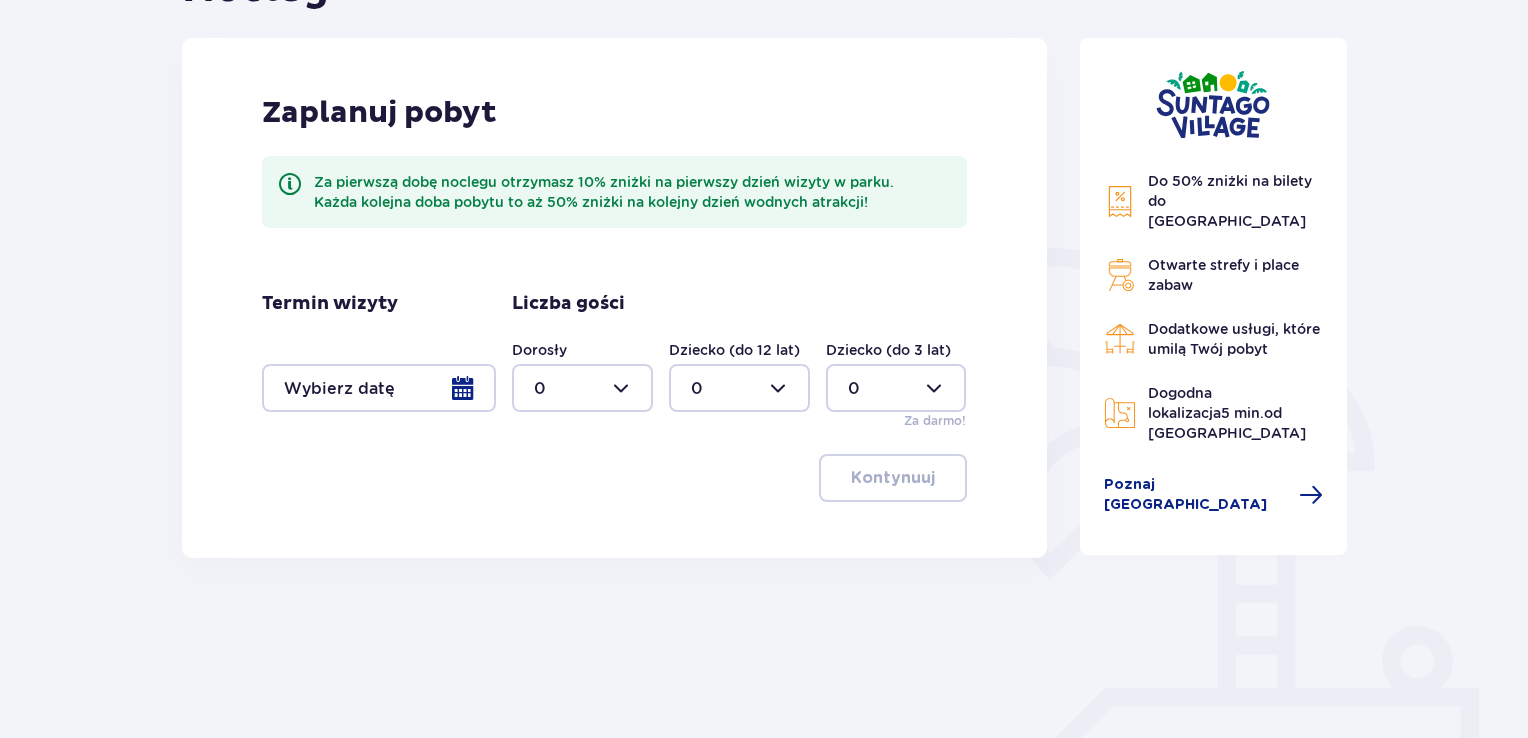 click at bounding box center [379, 388] 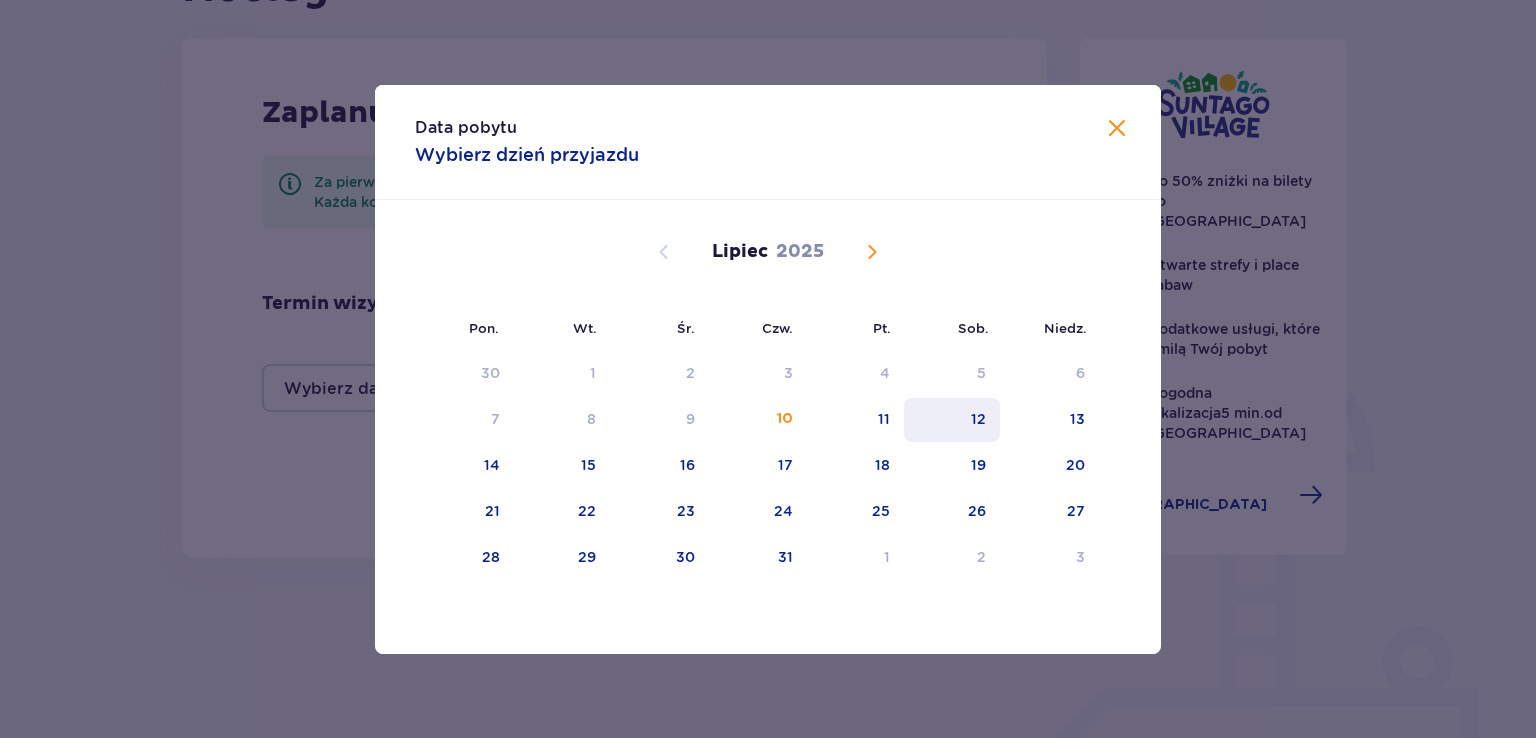 click on "12" at bounding box center (952, 420) 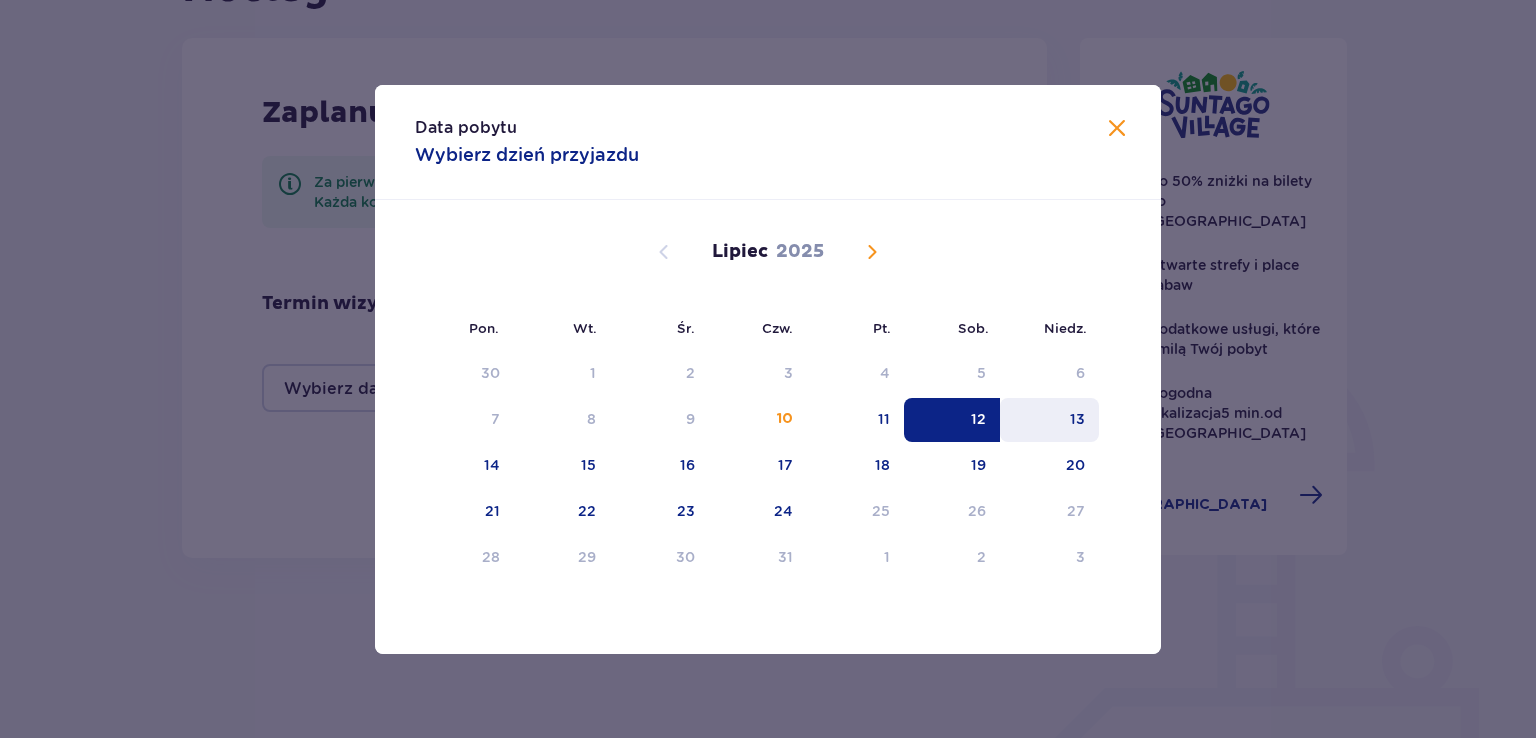 click on "13" at bounding box center (1049, 420) 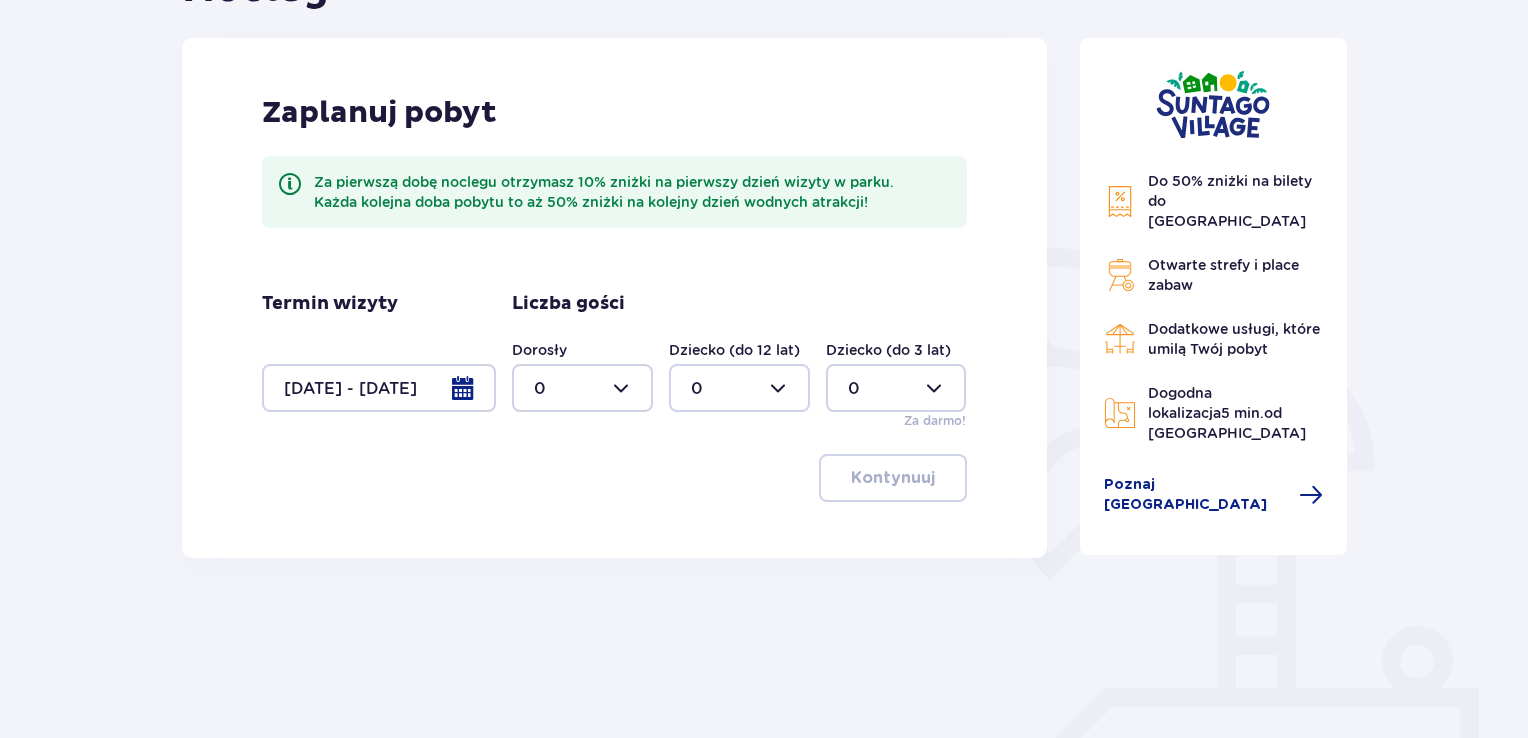 click at bounding box center [582, 388] 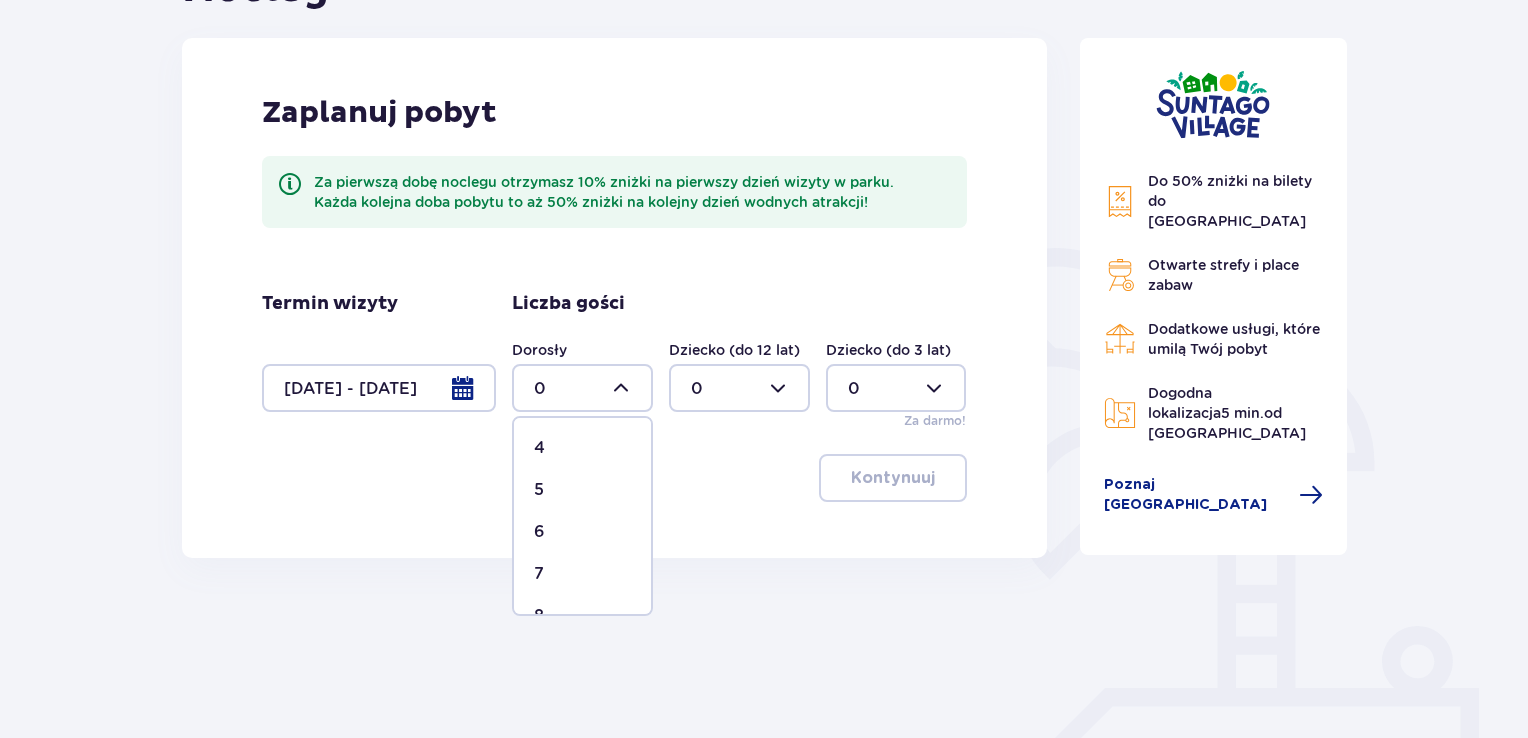 scroll, scrollTop: 172, scrollLeft: 0, axis: vertical 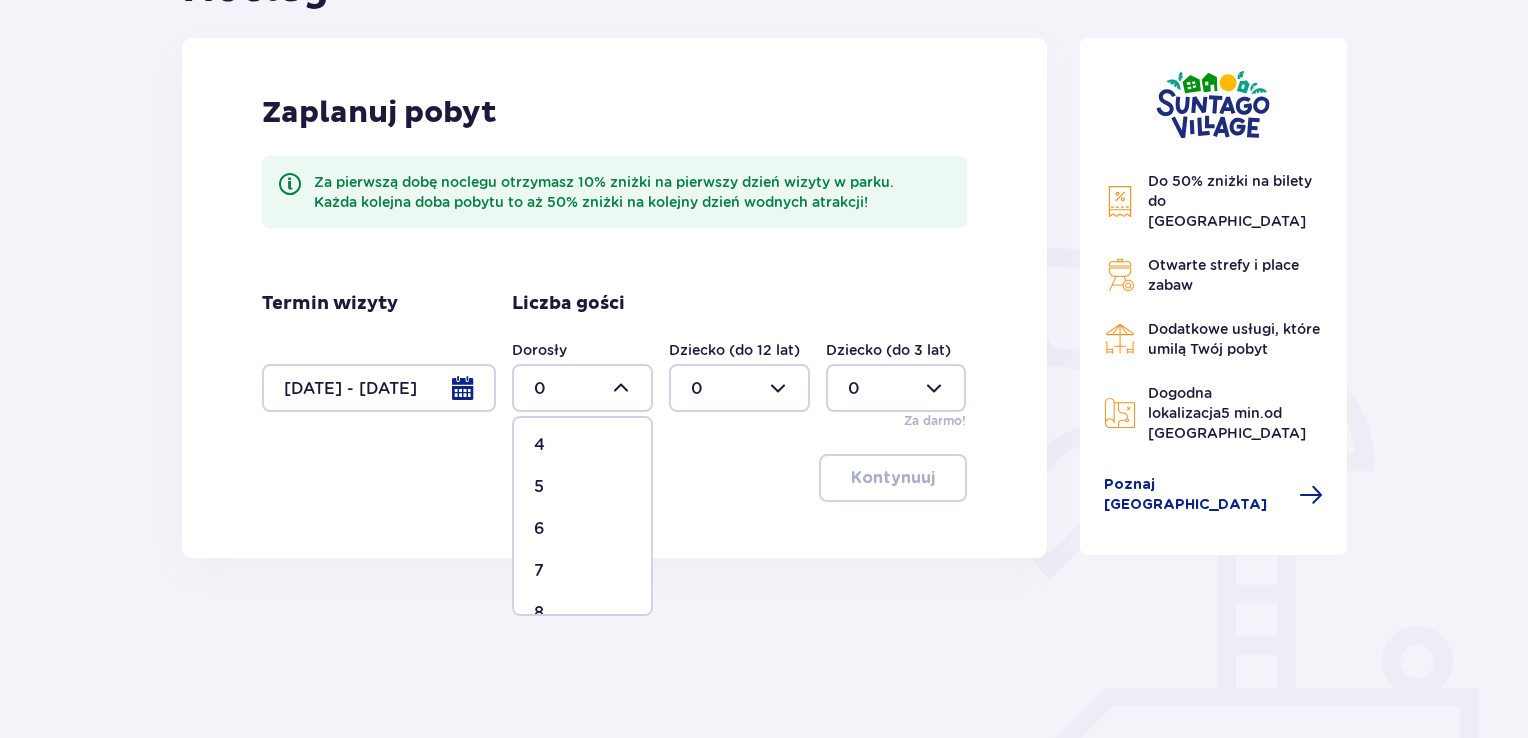 click on "6" at bounding box center (582, 529) 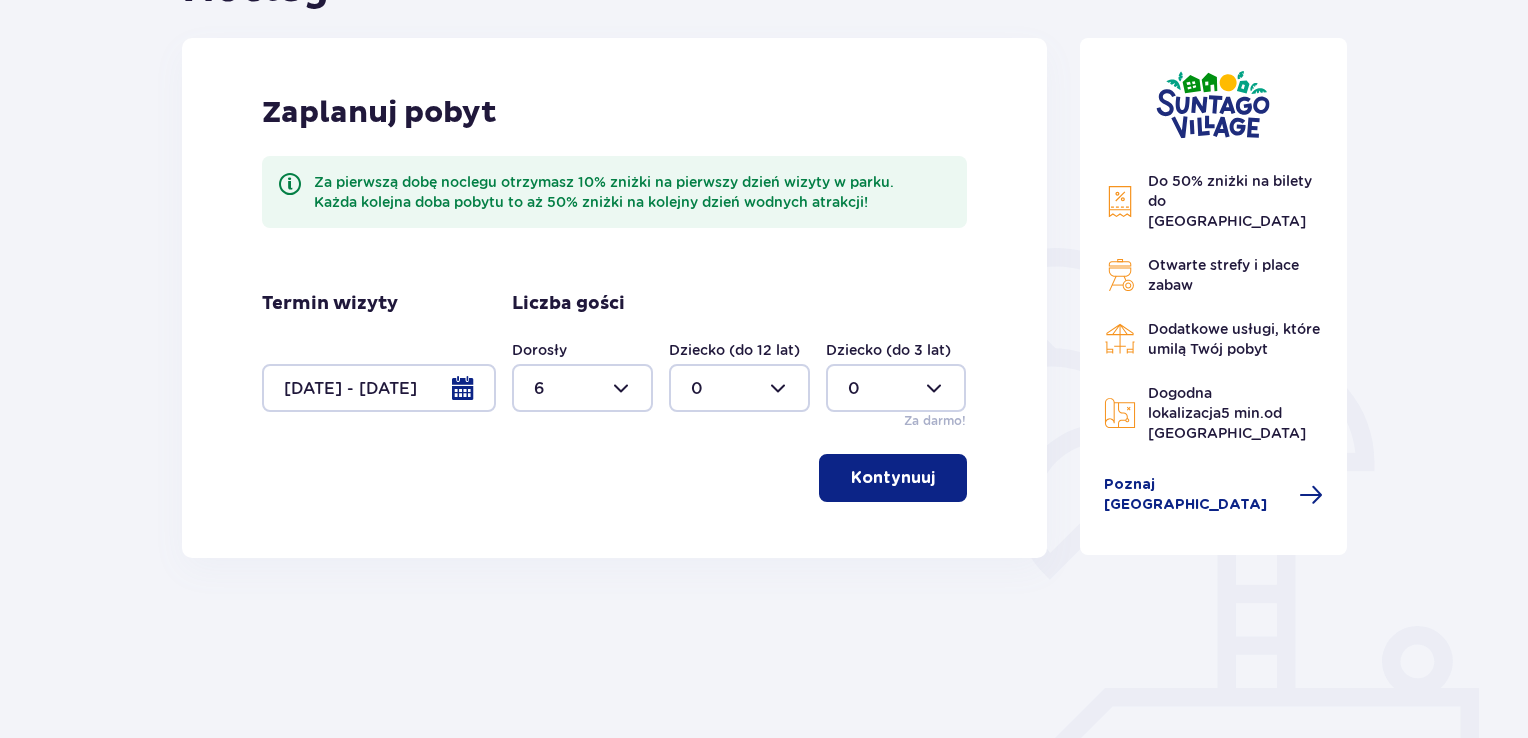 click at bounding box center (739, 388) 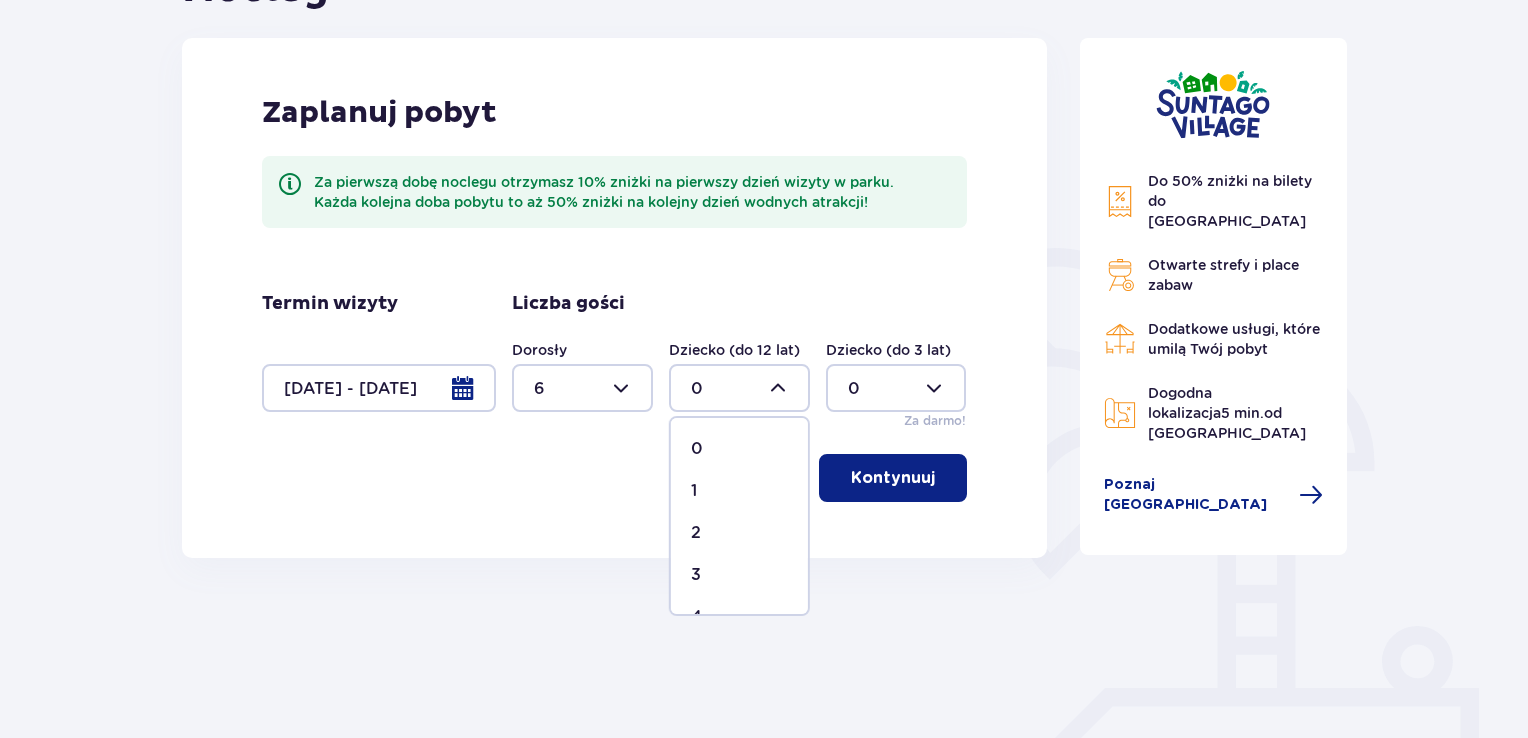 click on "2" at bounding box center (739, 533) 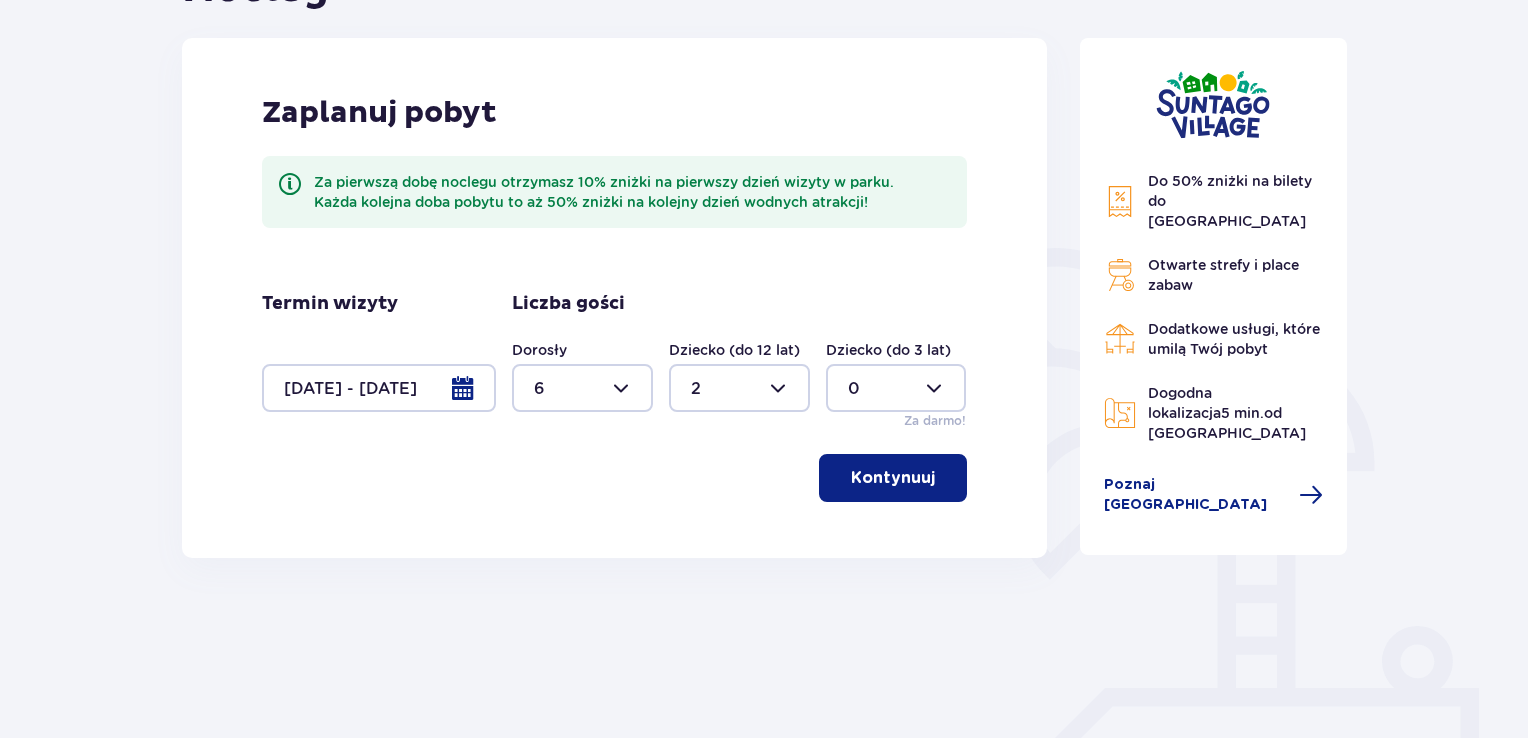 click on "Kontynuuj" at bounding box center (893, 478) 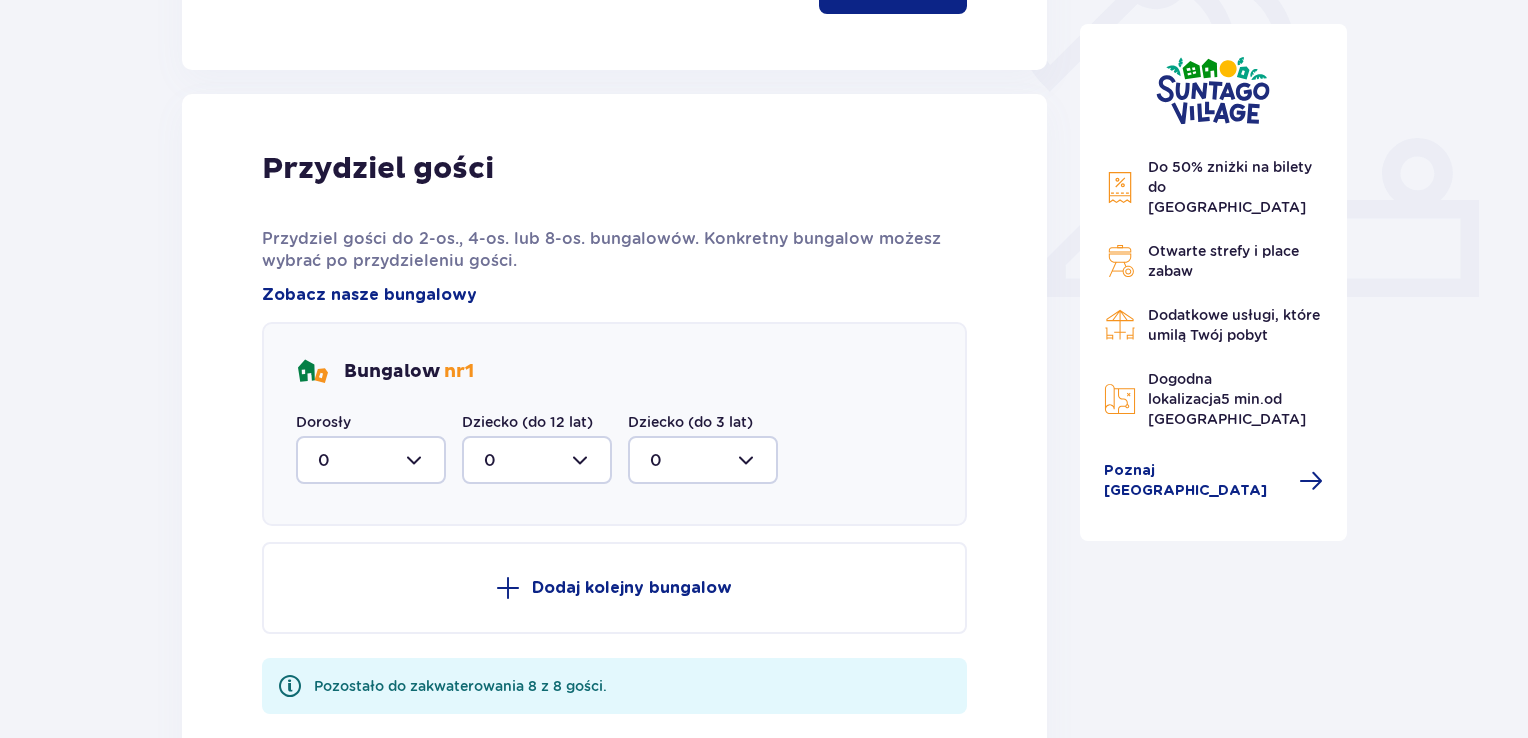 scroll, scrollTop: 806, scrollLeft: 0, axis: vertical 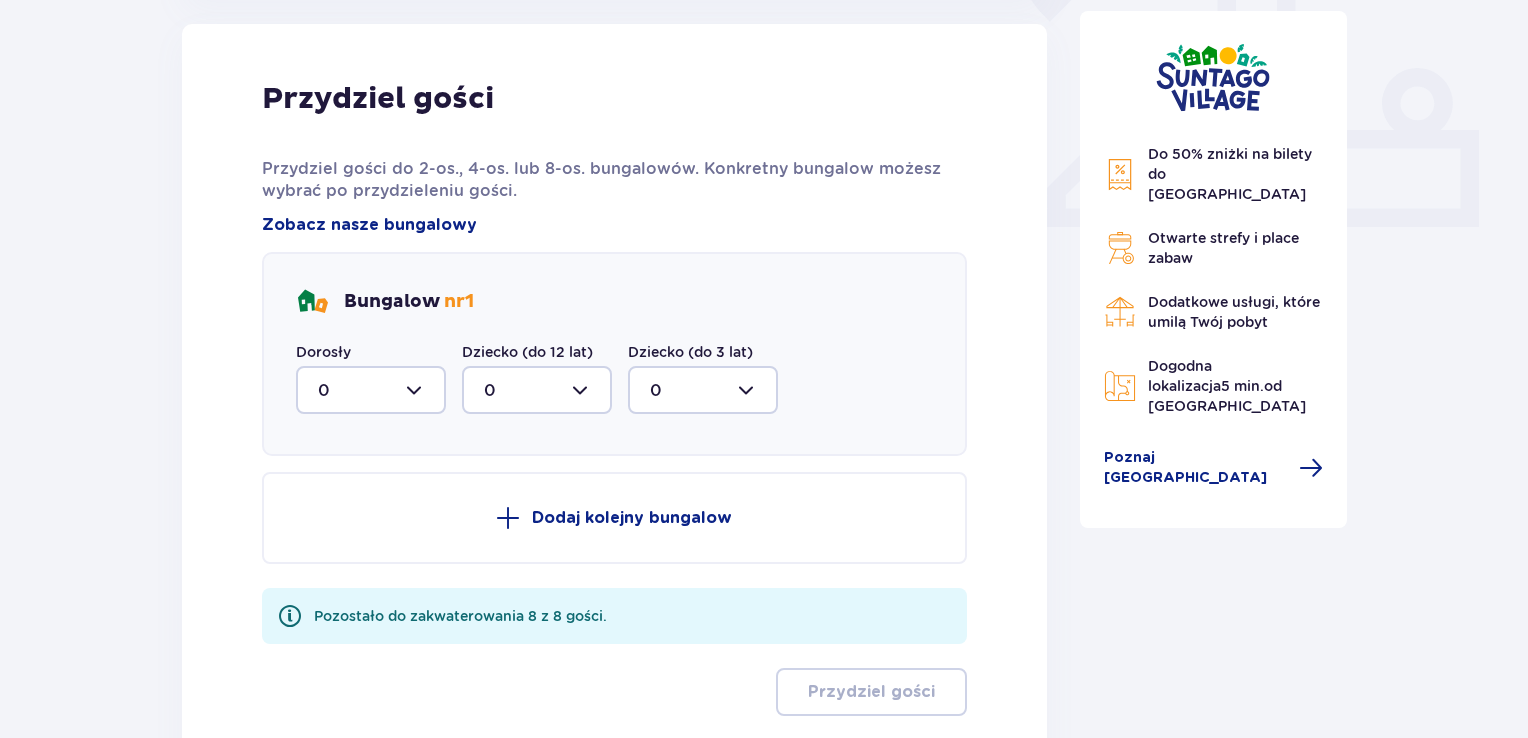 click at bounding box center (371, 390) 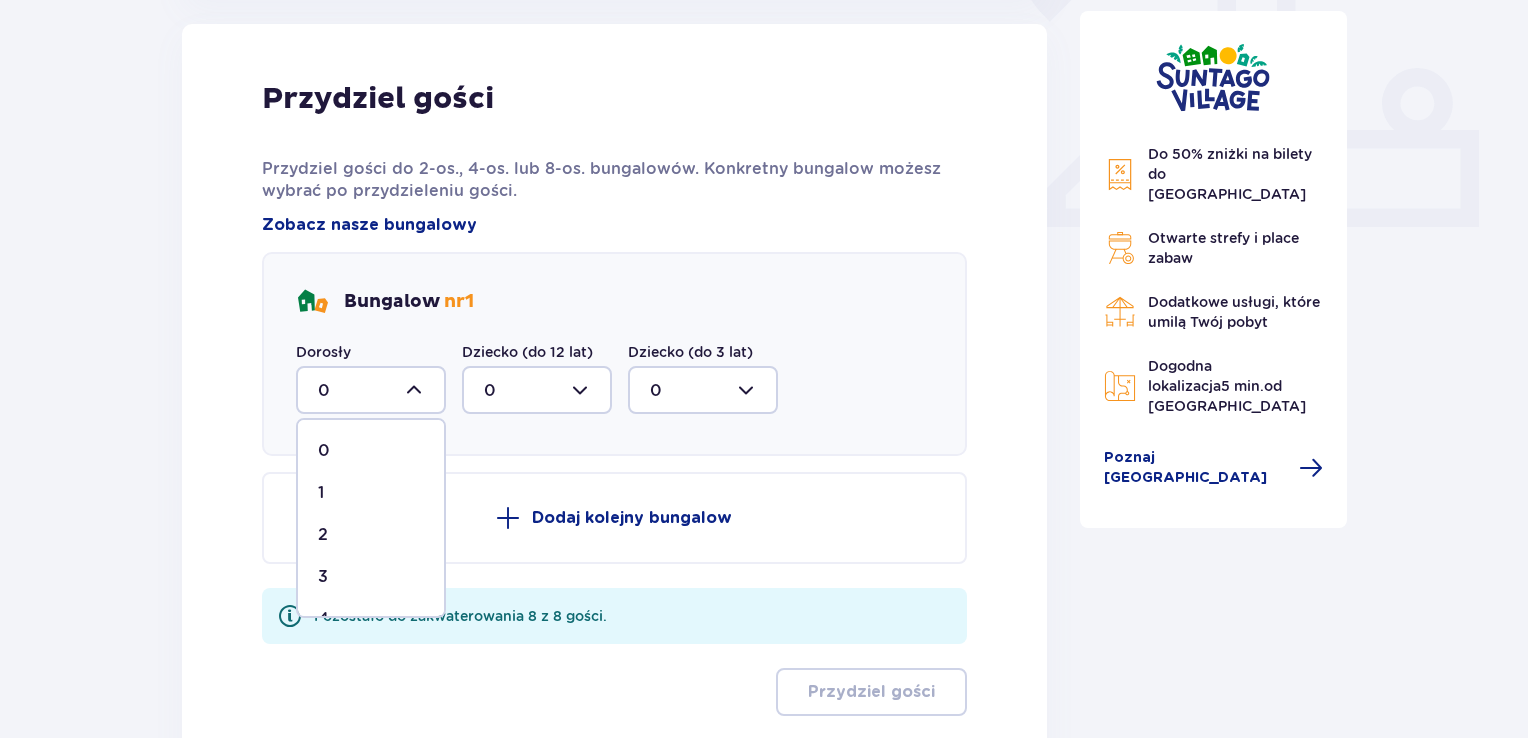 click on "3" at bounding box center (371, 577) 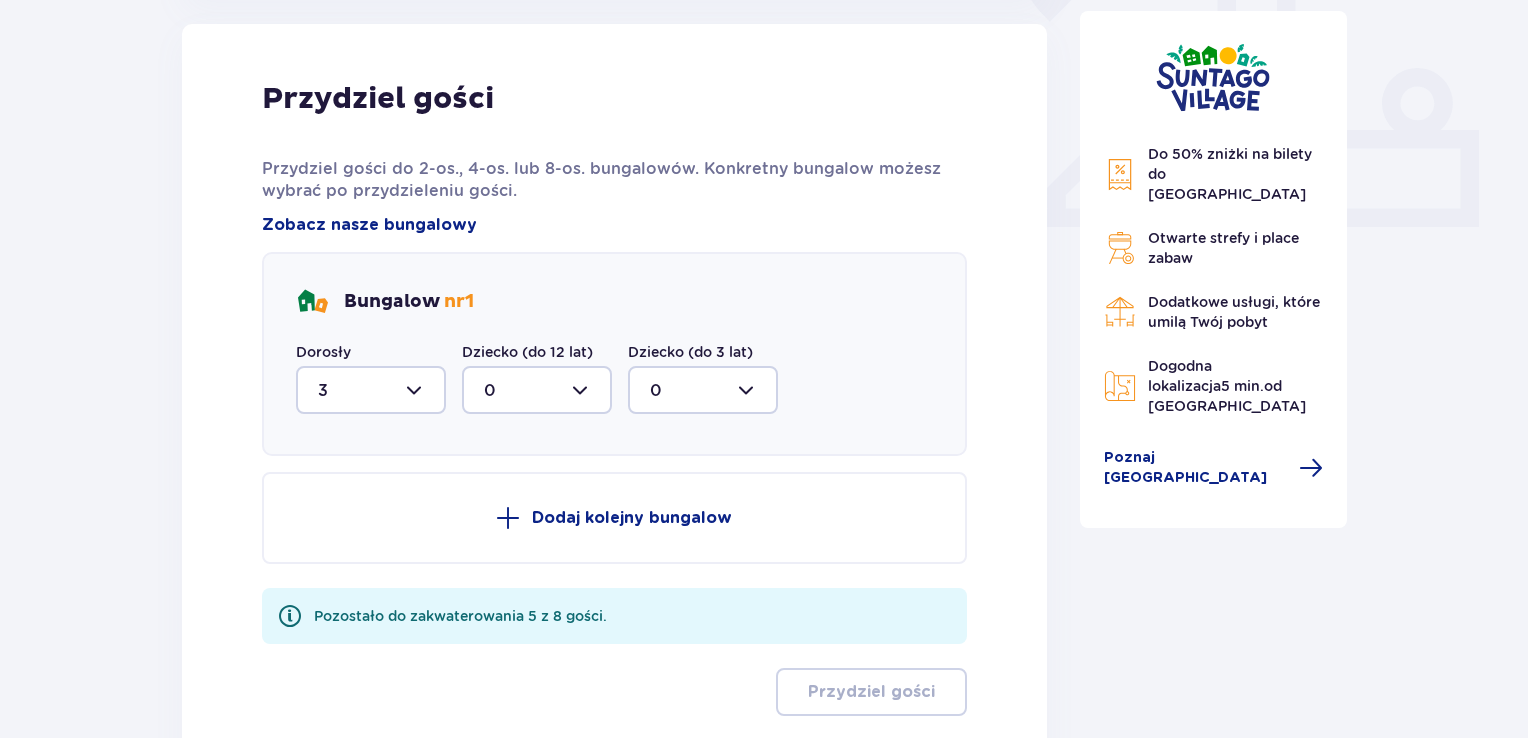 click at bounding box center (537, 390) 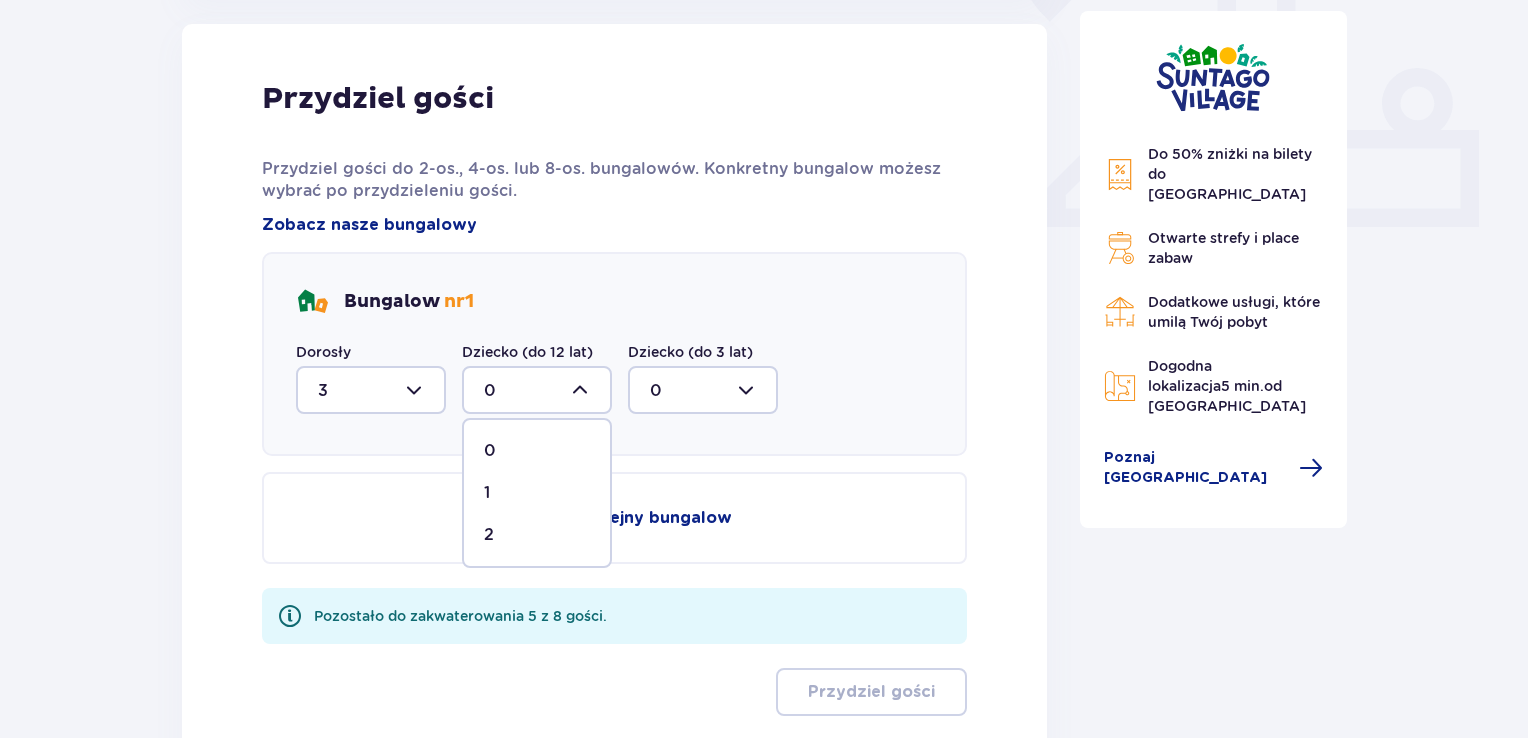 click on "1" at bounding box center (537, 493) 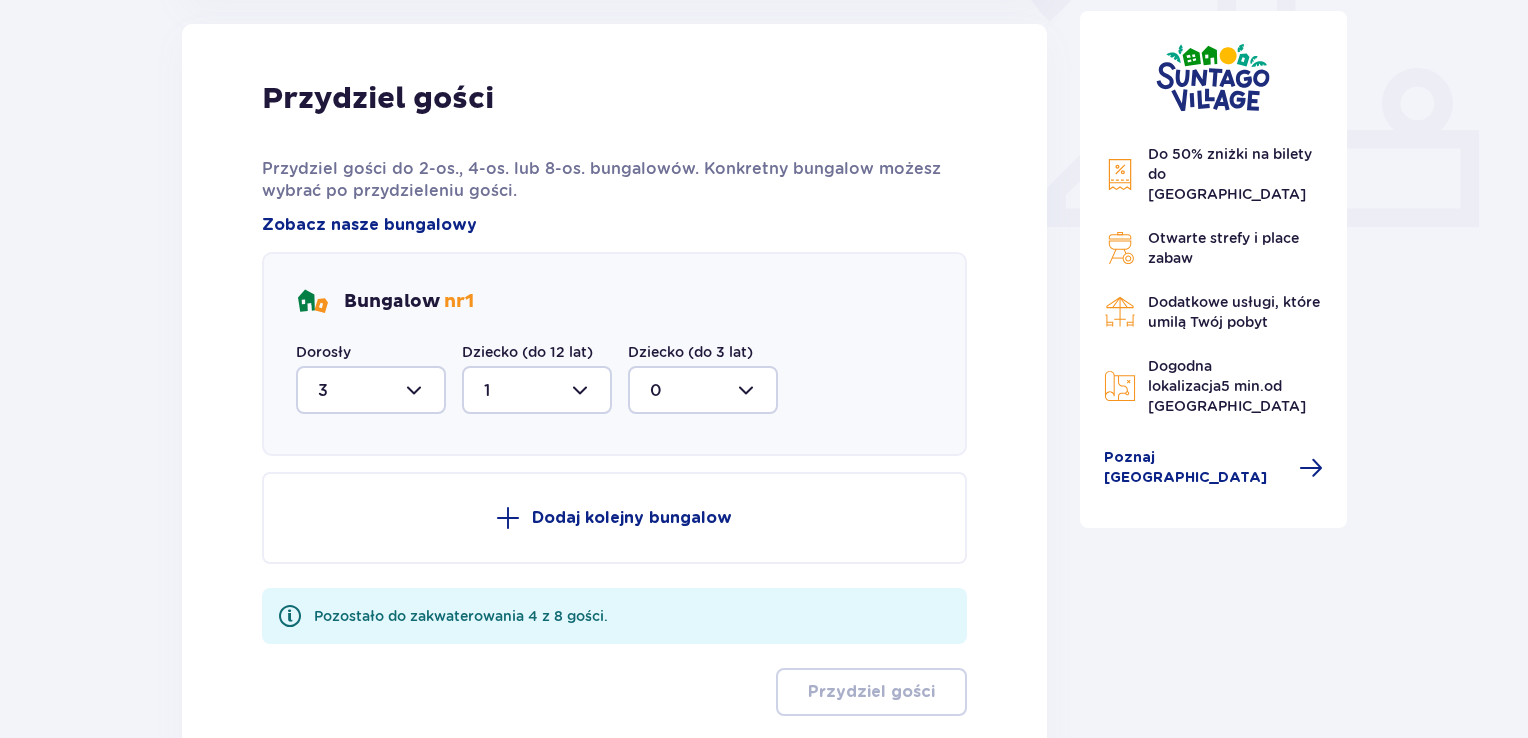 click on "Dodaj kolejny bungalow" at bounding box center (632, 518) 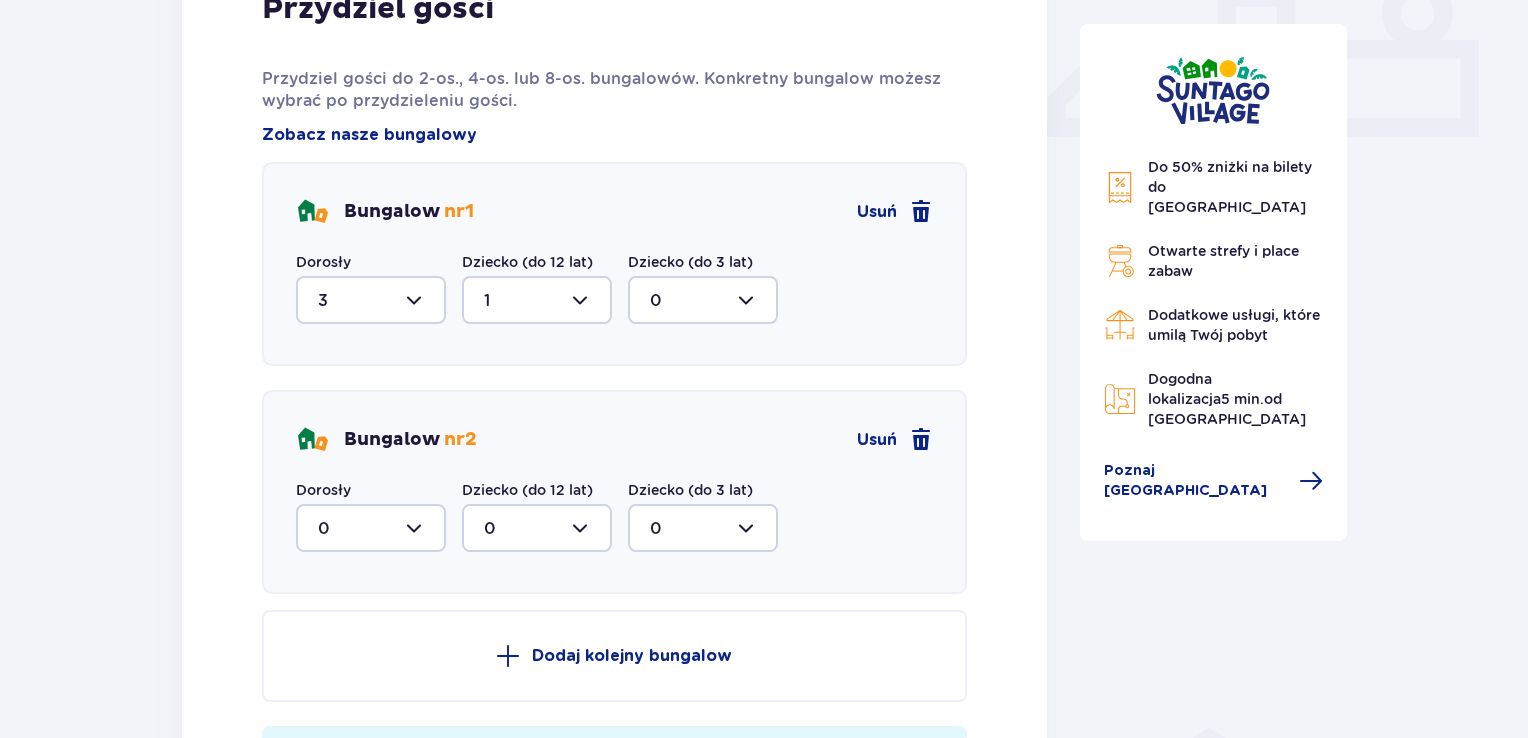scroll, scrollTop: 899, scrollLeft: 0, axis: vertical 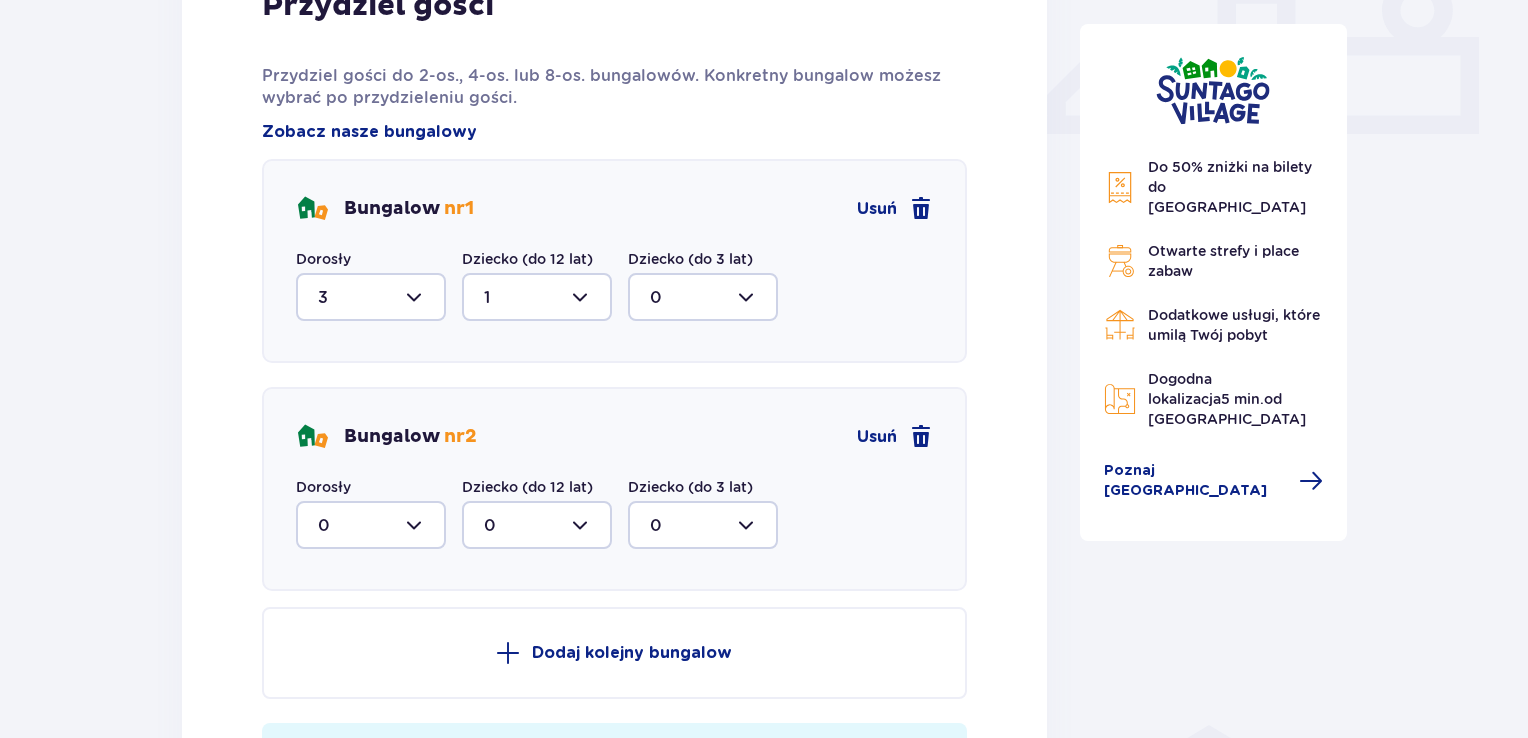 click at bounding box center (371, 525) 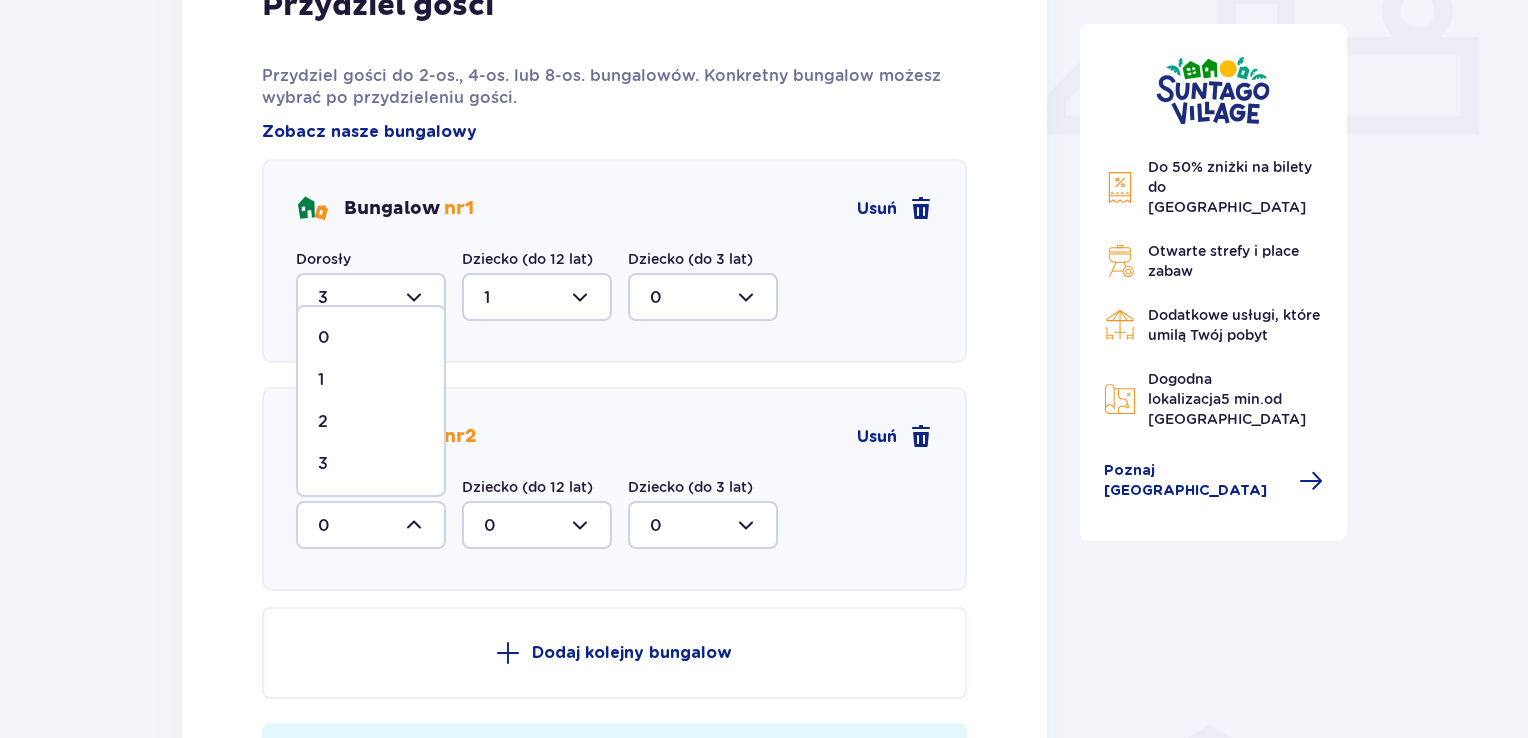 click on "3" at bounding box center (371, 464) 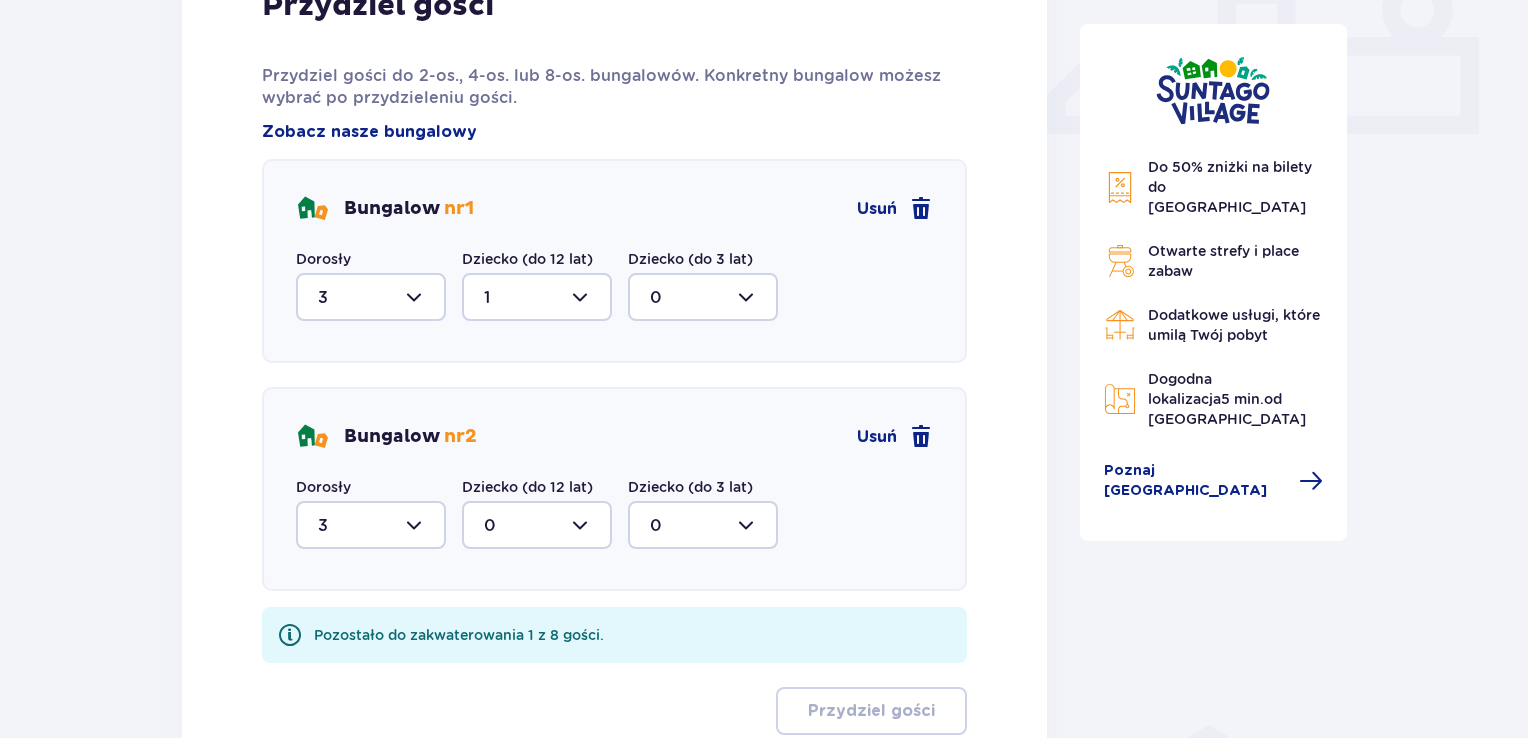 click at bounding box center (537, 525) 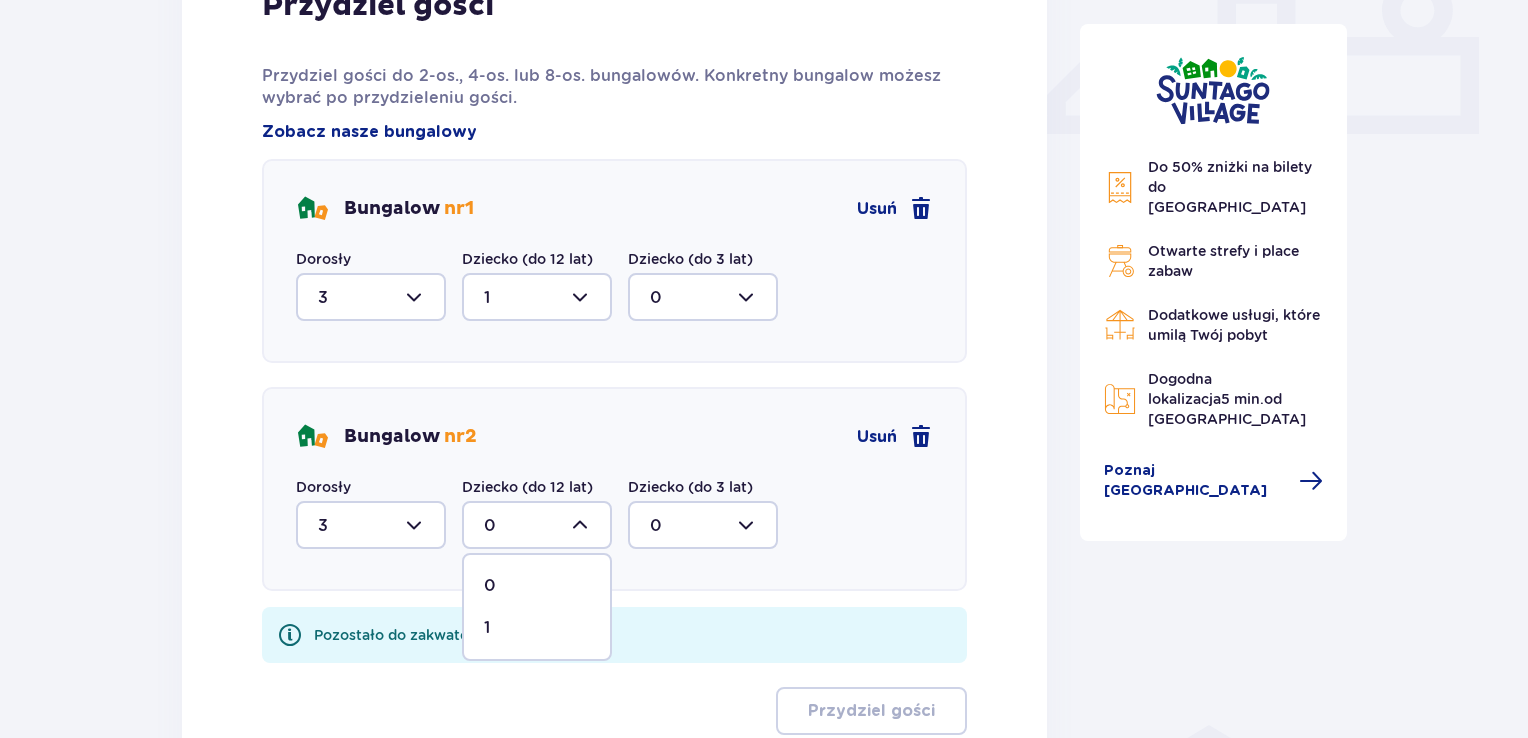 click on "1" at bounding box center [537, 628] 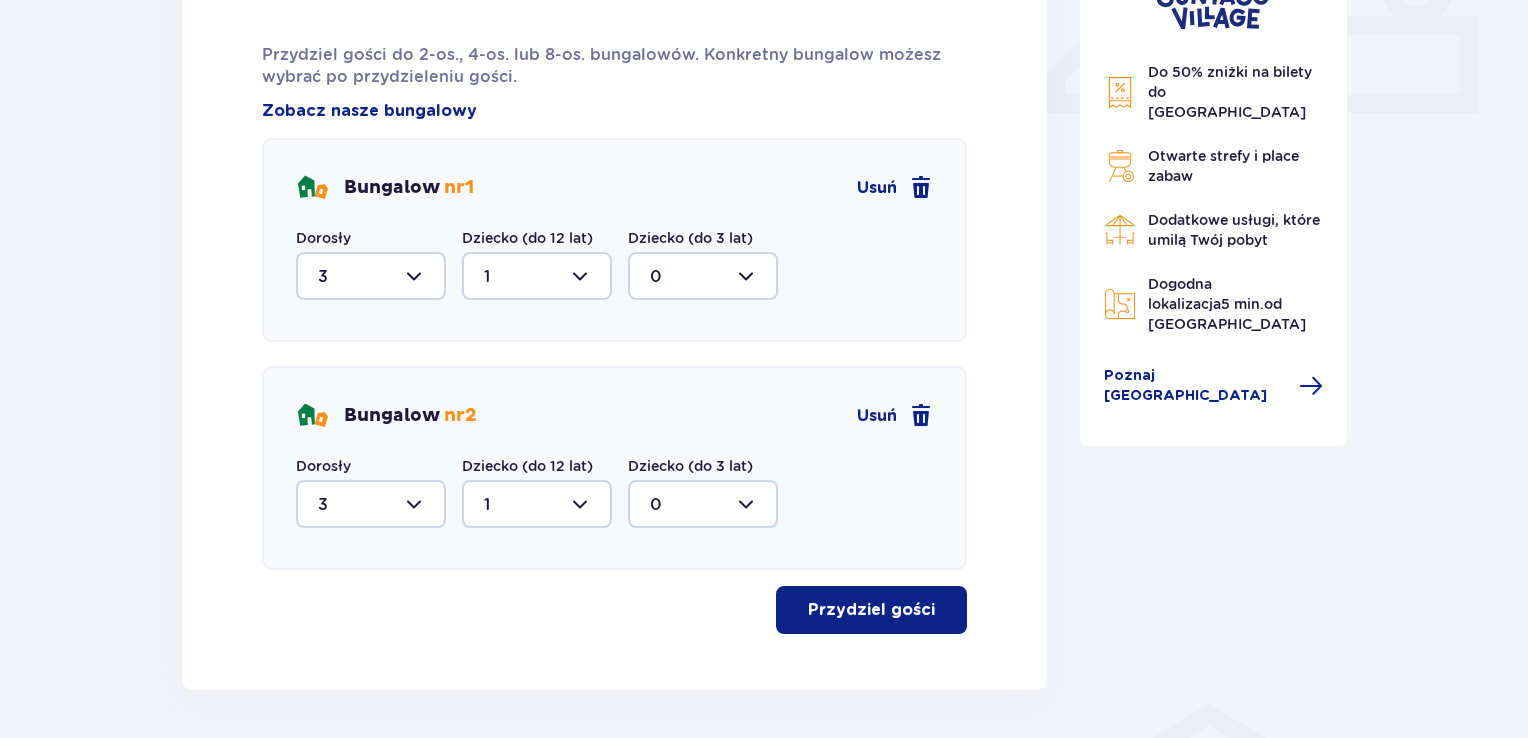 scroll, scrollTop: 991, scrollLeft: 0, axis: vertical 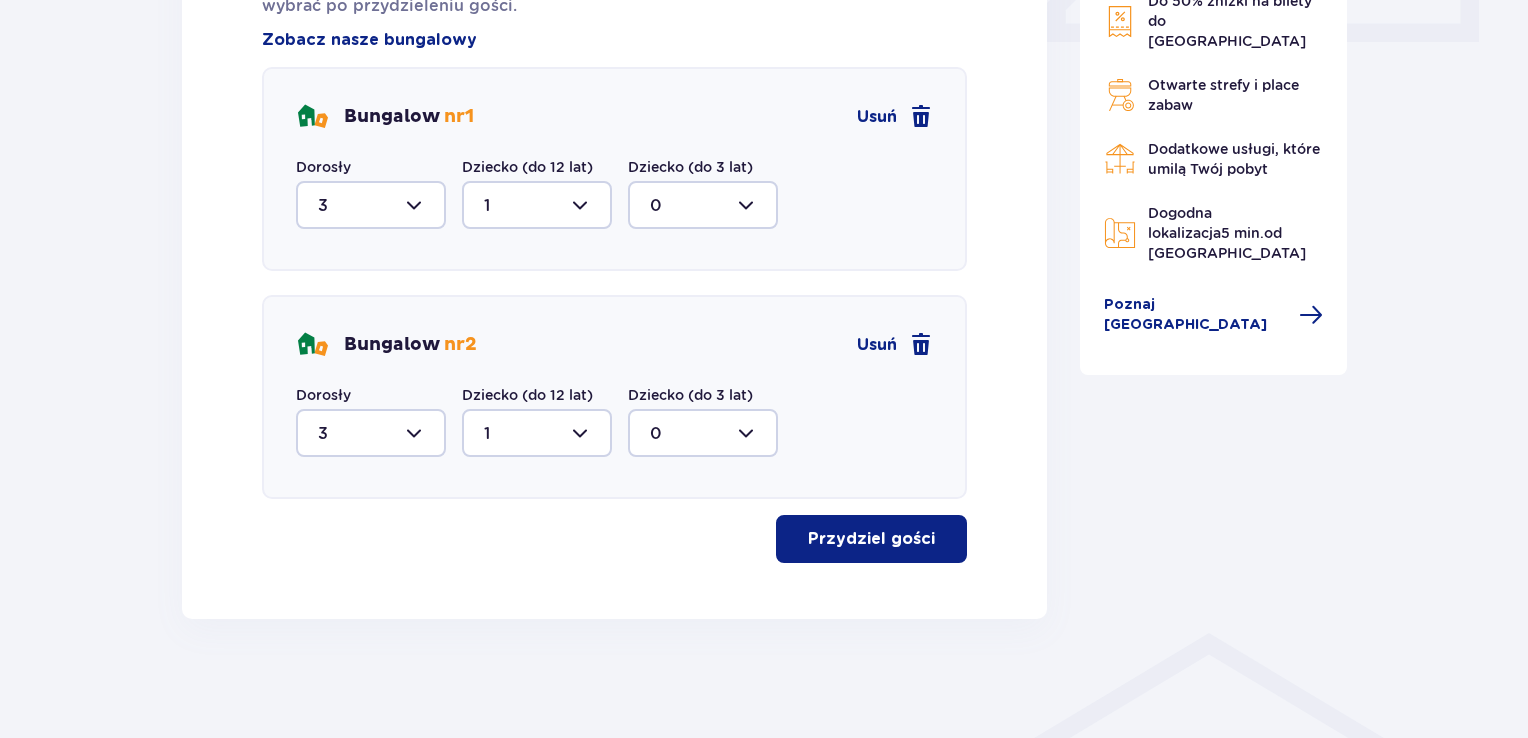 click on "Przydziel gości" at bounding box center [871, 539] 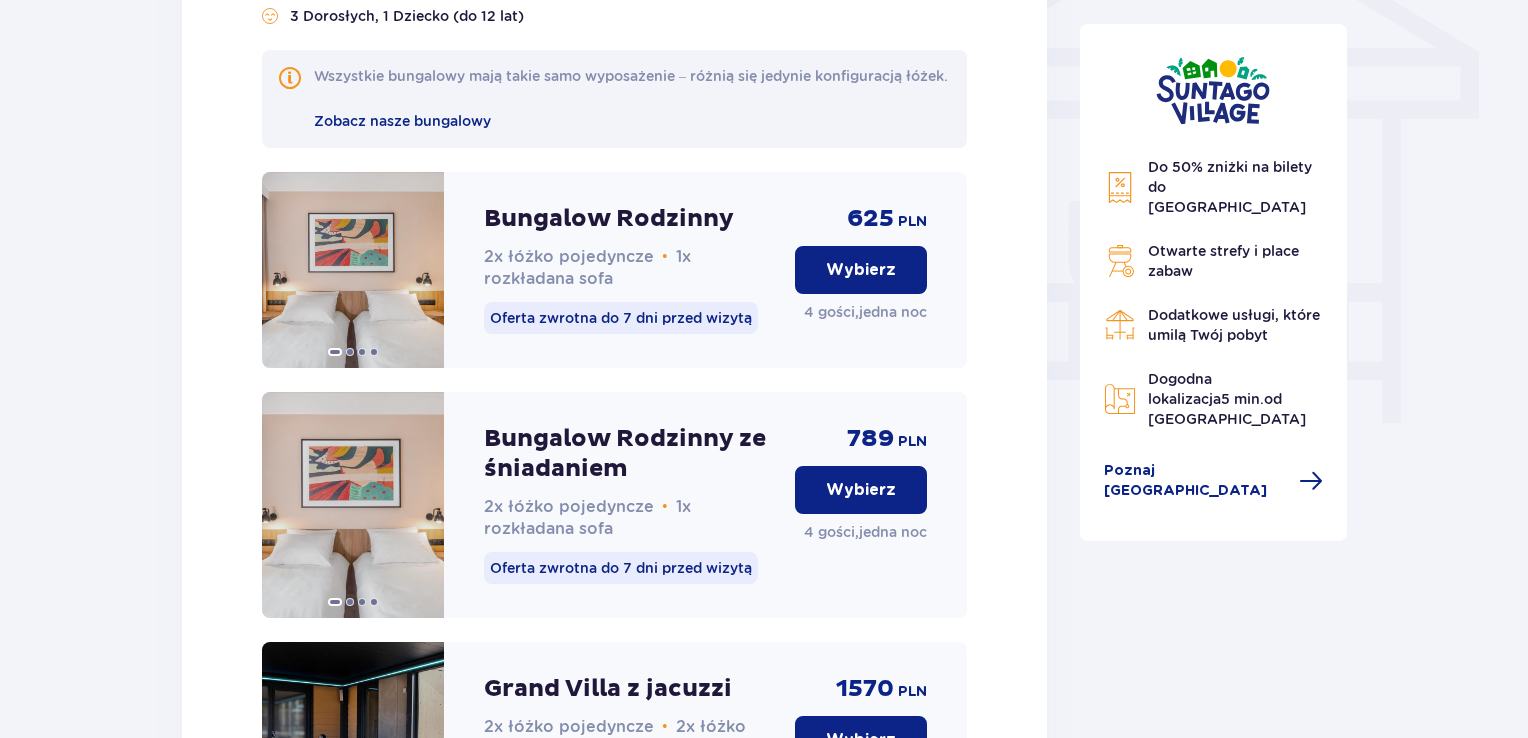 scroll, scrollTop: 1736, scrollLeft: 0, axis: vertical 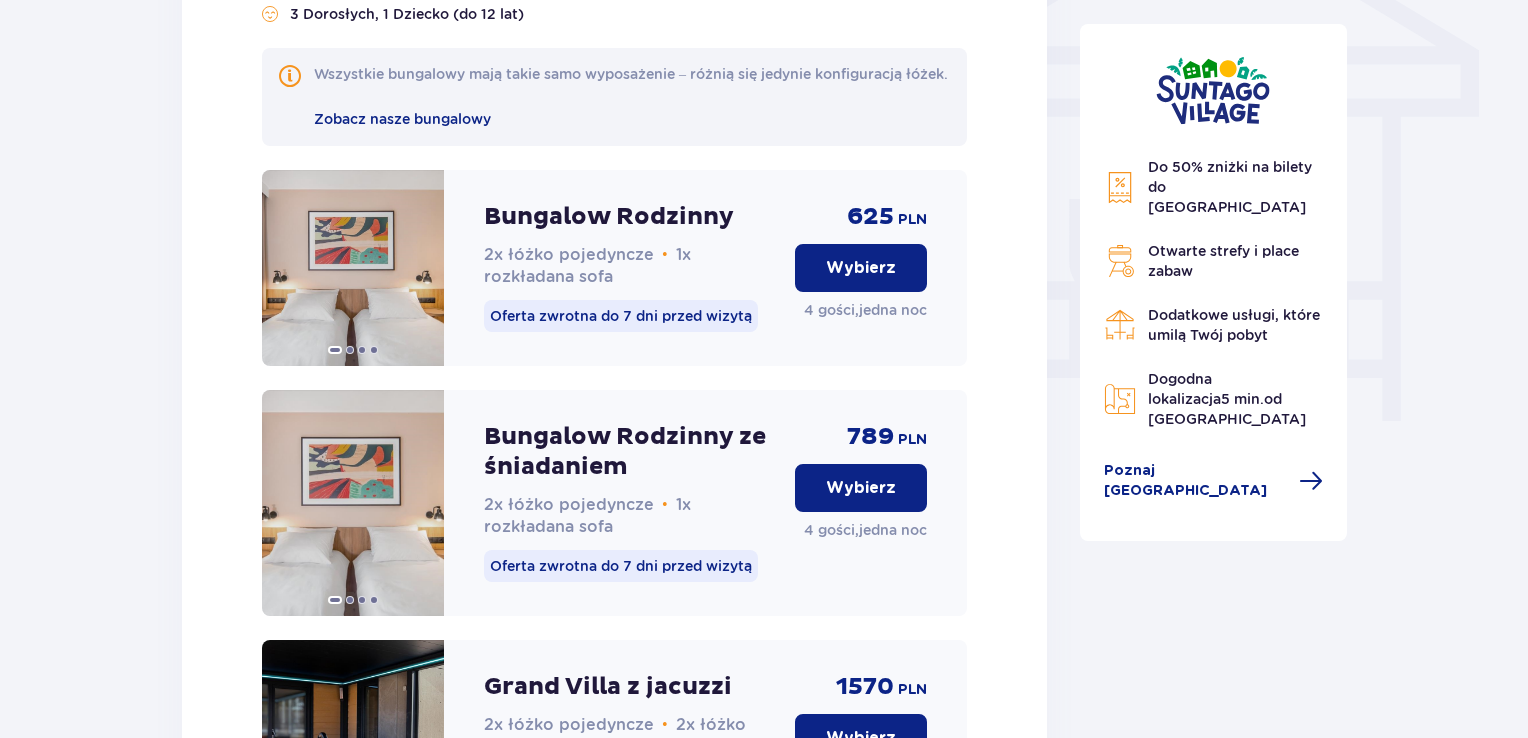 click on "Wybierz" at bounding box center (861, 268) 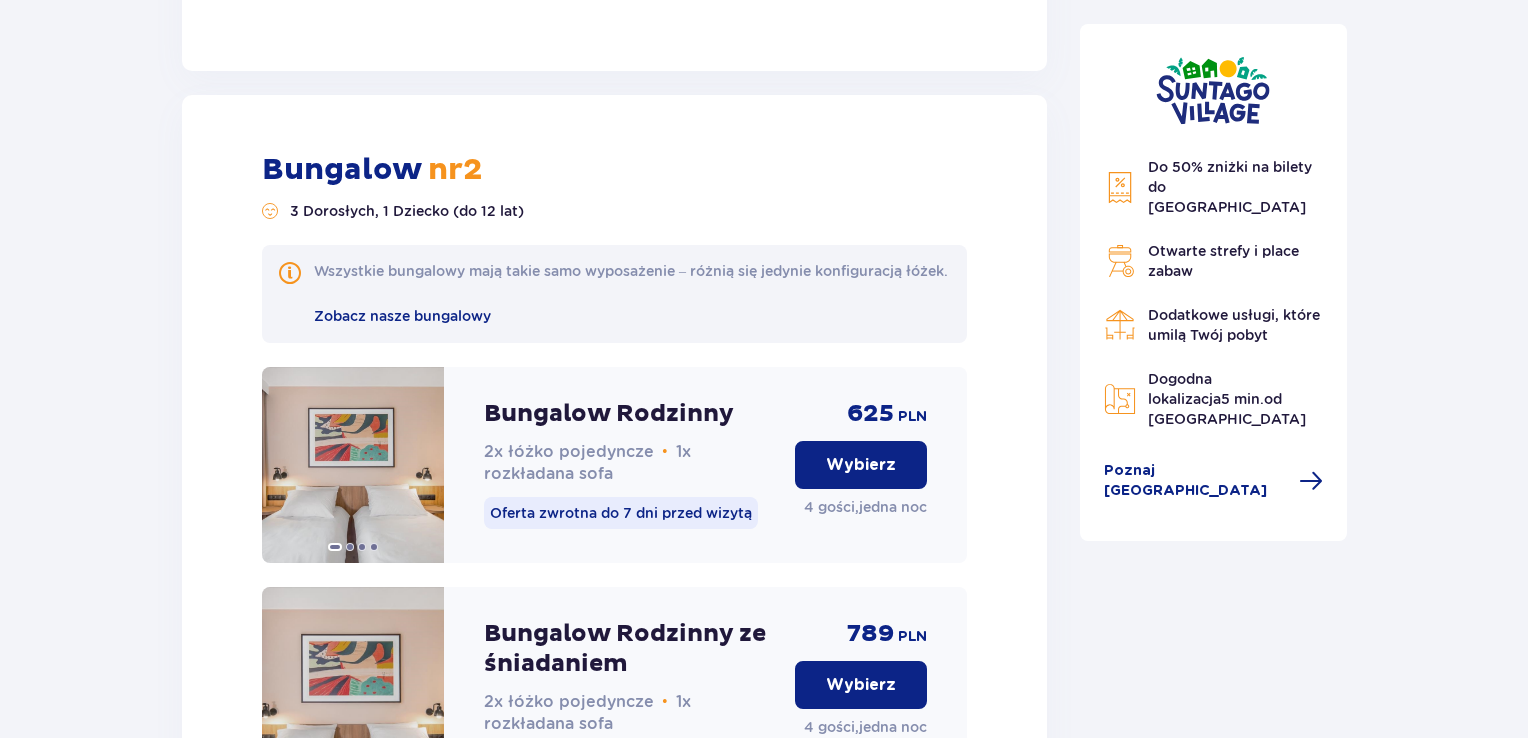 scroll, scrollTop: 3324, scrollLeft: 0, axis: vertical 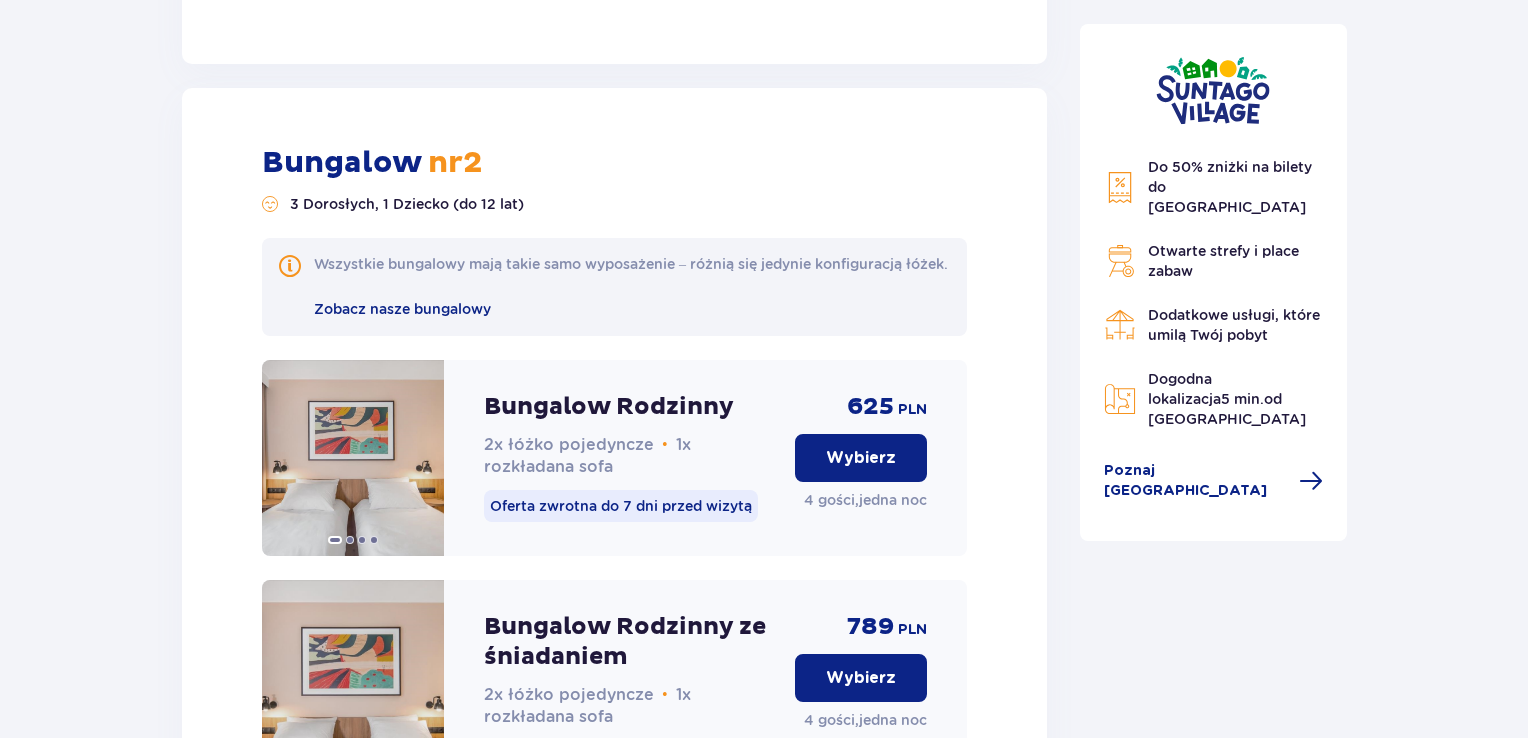 click on "Wybierz" at bounding box center [861, 458] 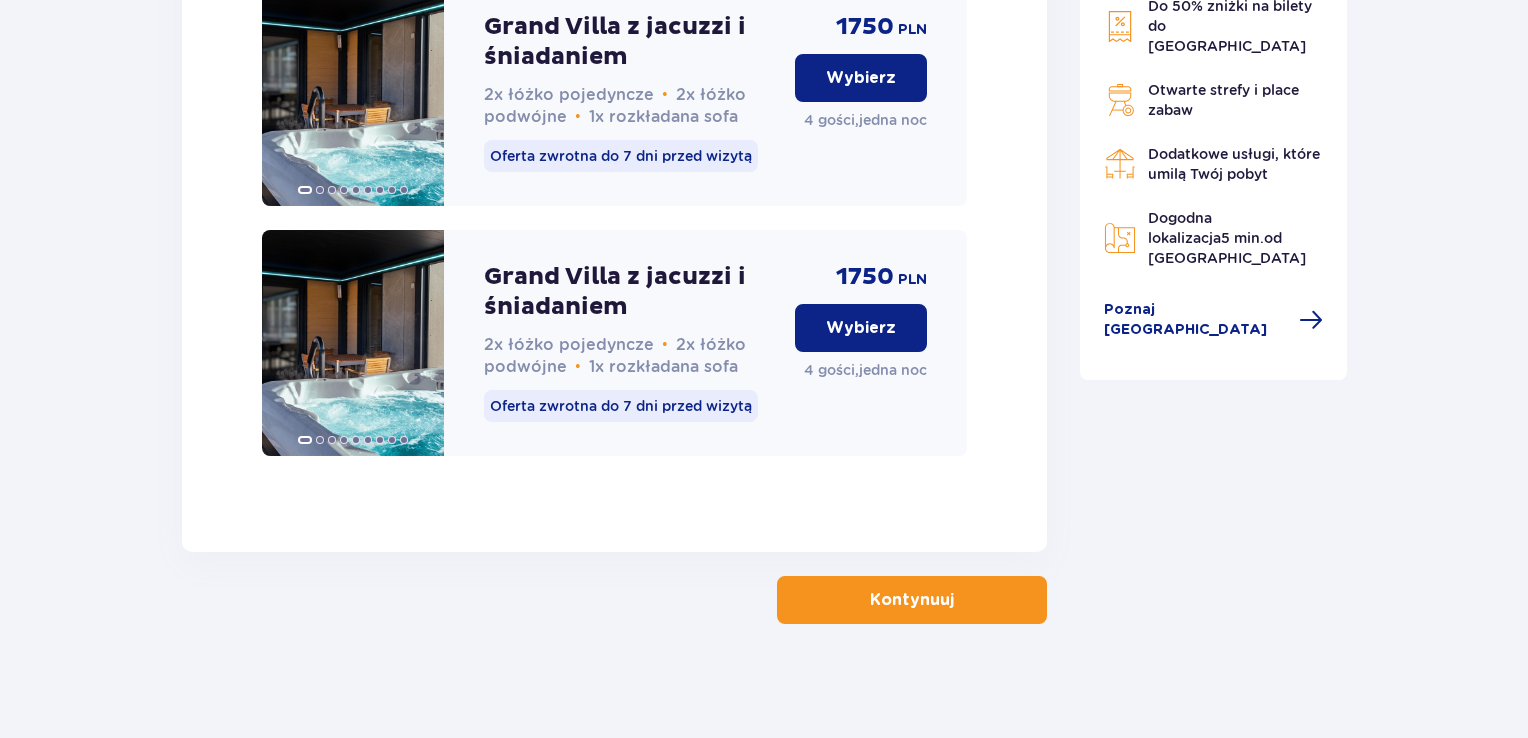scroll, scrollTop: 4619, scrollLeft: 0, axis: vertical 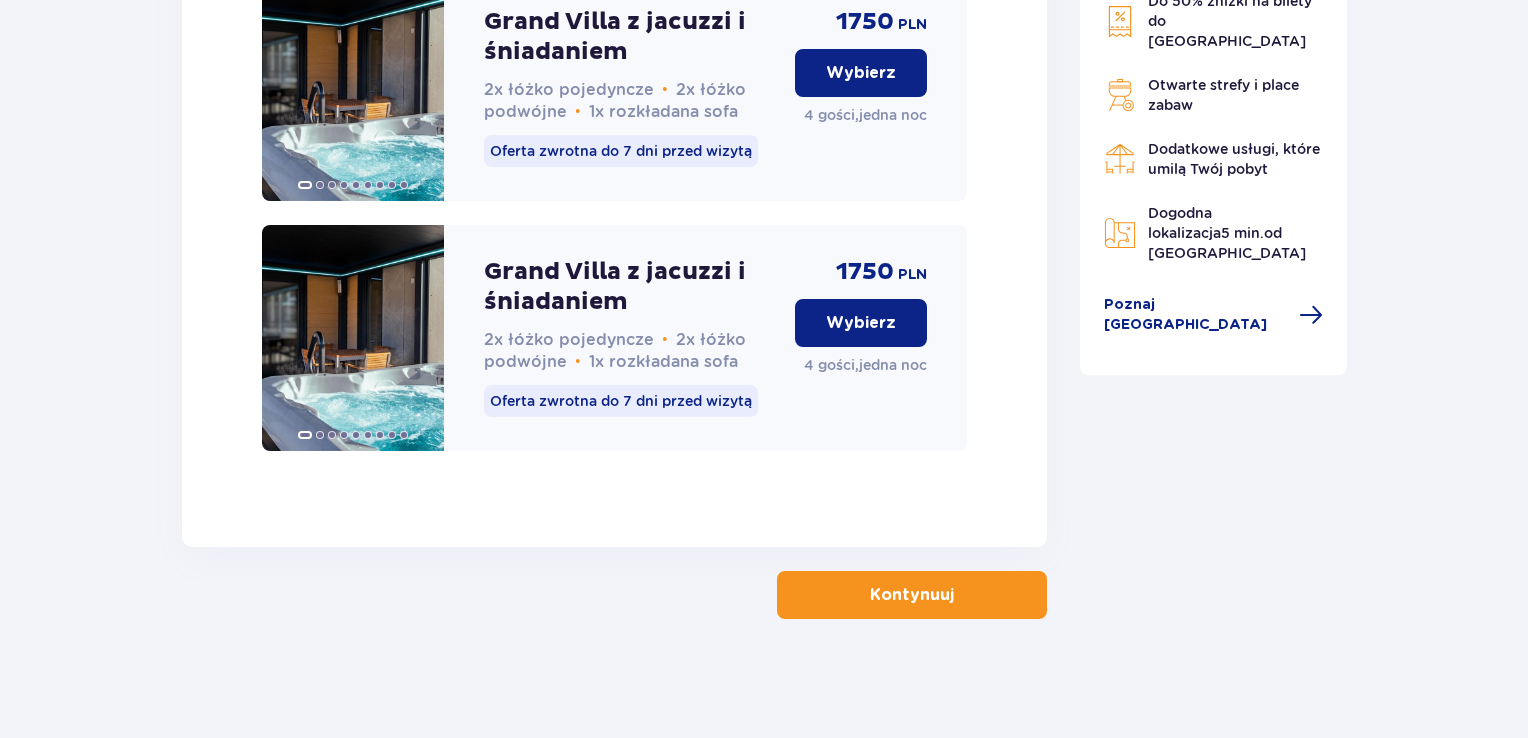 click on "Kontynuuj" at bounding box center [912, 595] 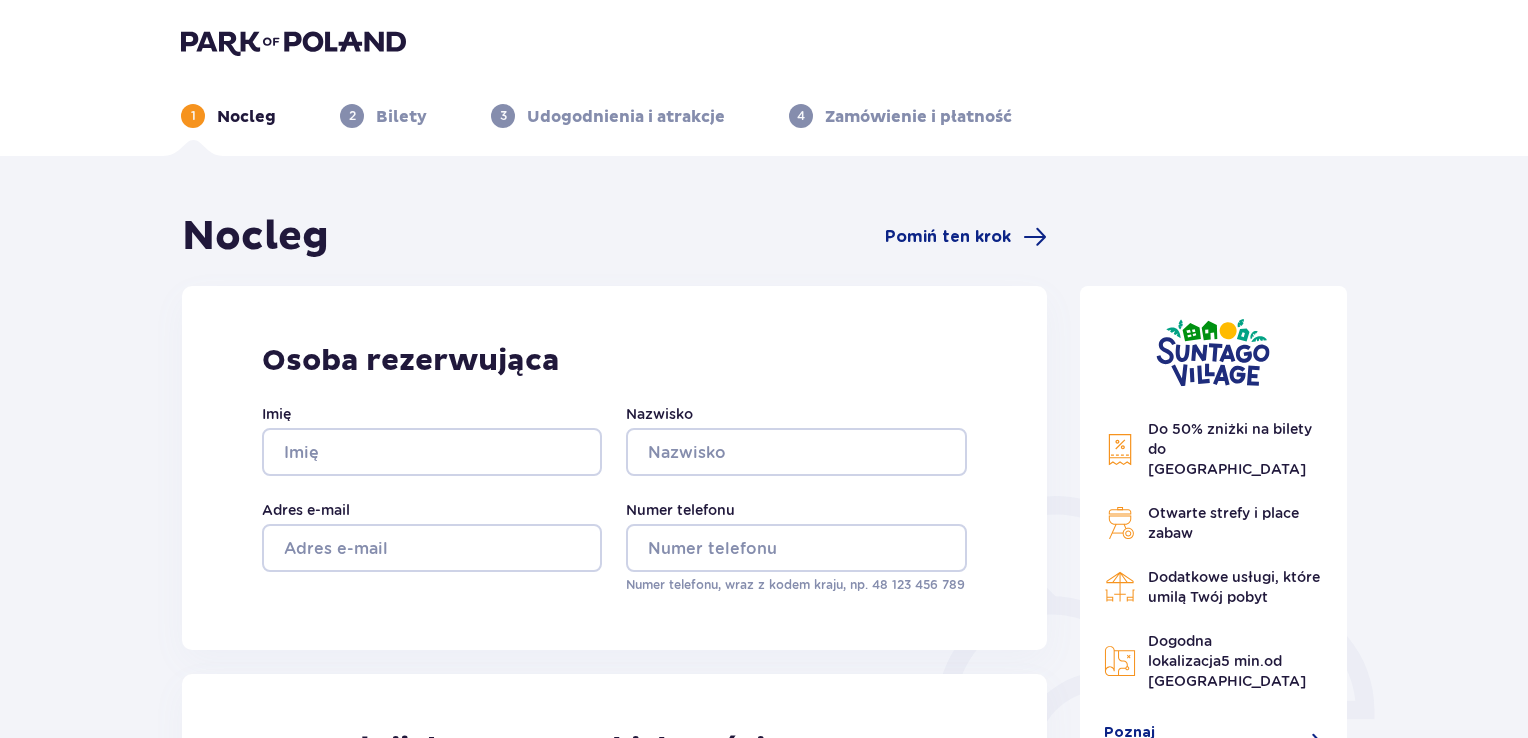 scroll, scrollTop: 0, scrollLeft: 0, axis: both 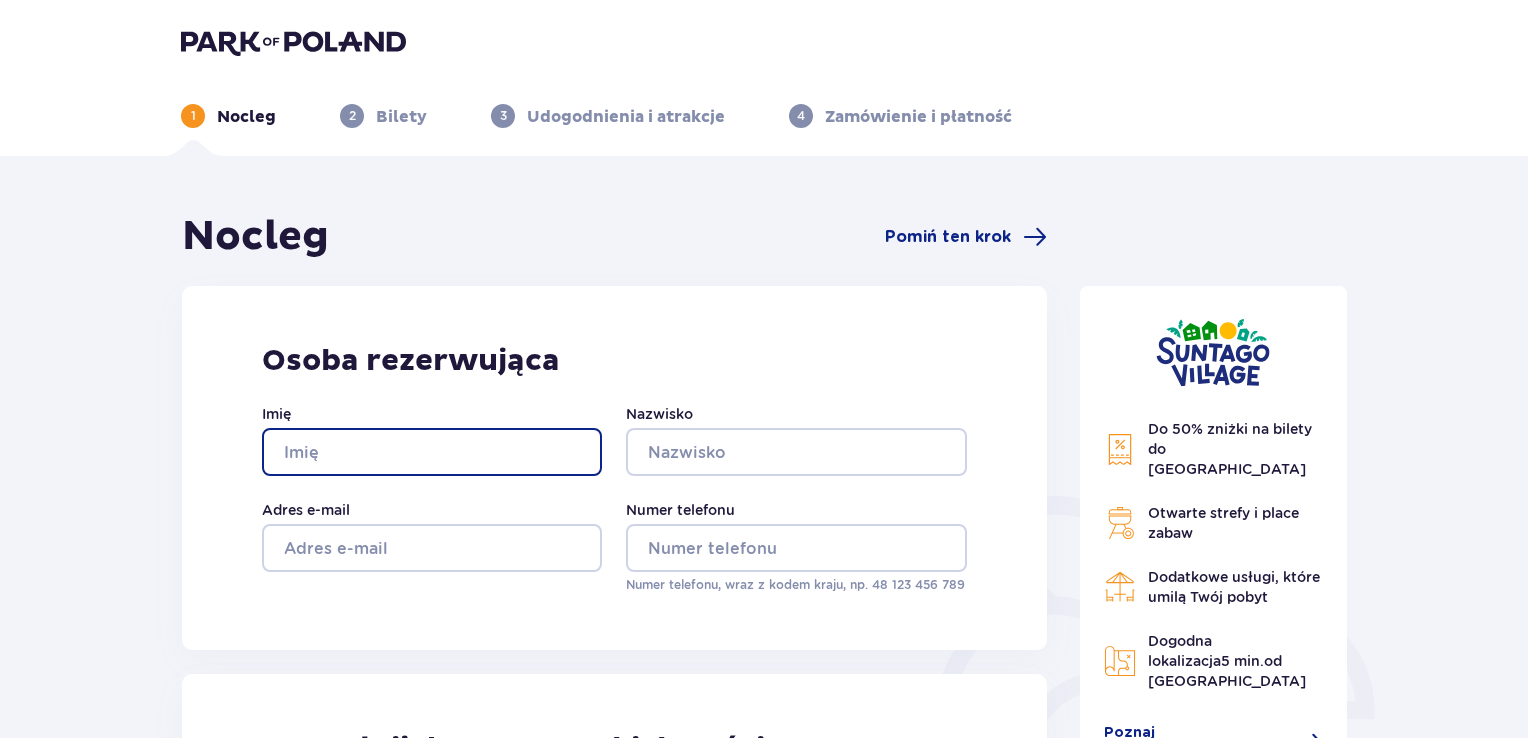 click on "Imię" at bounding box center [432, 452] 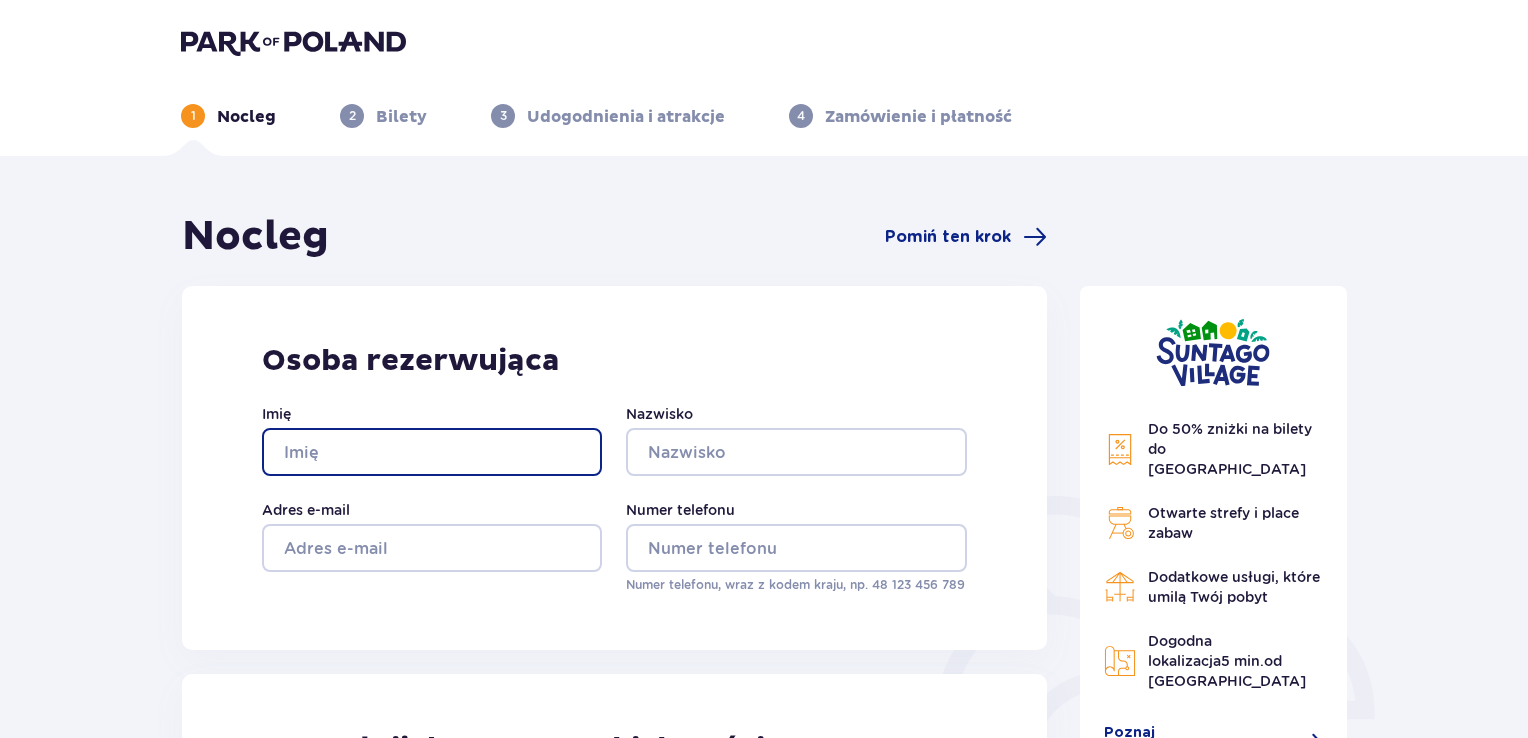 type on "Agnieszka" 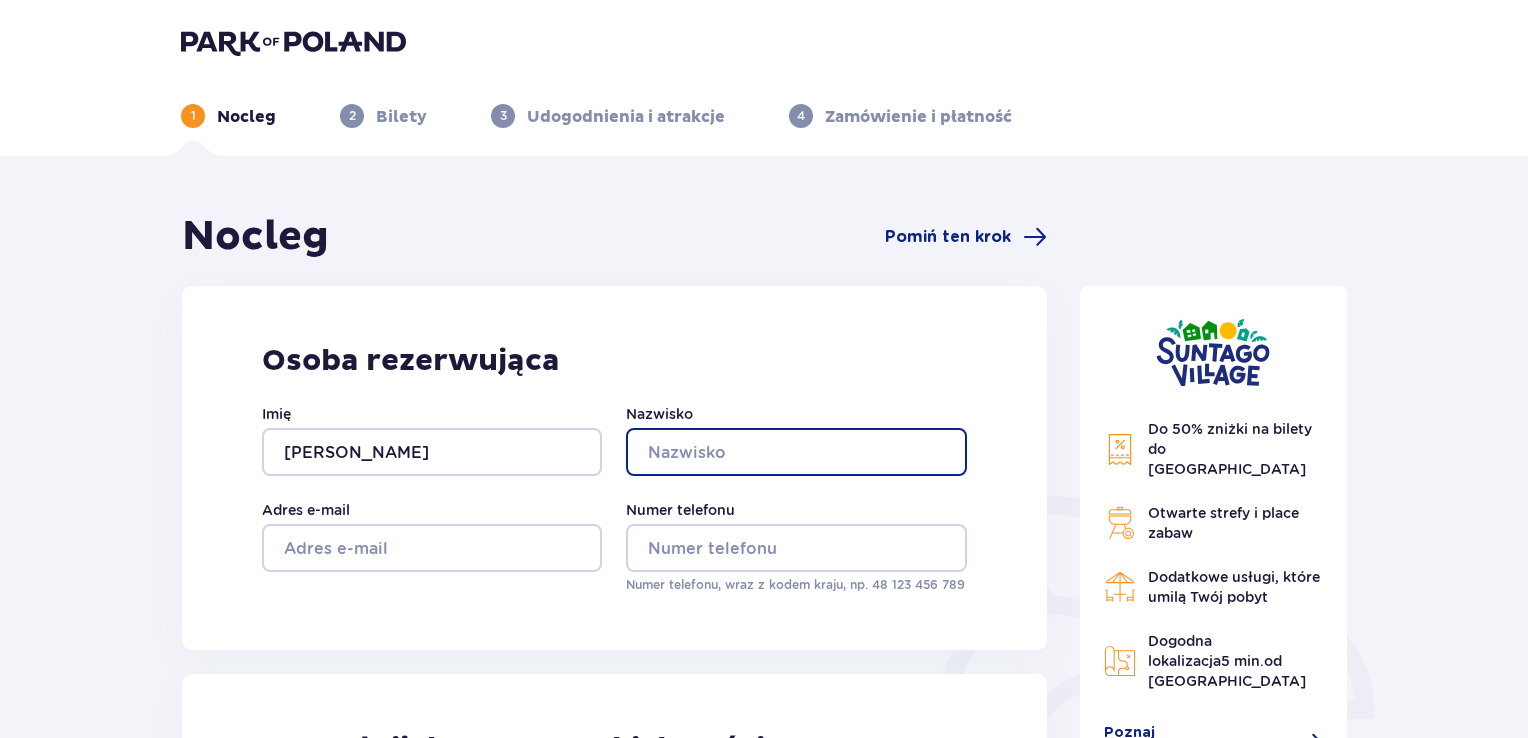 type on "Kobus-Mielnik" 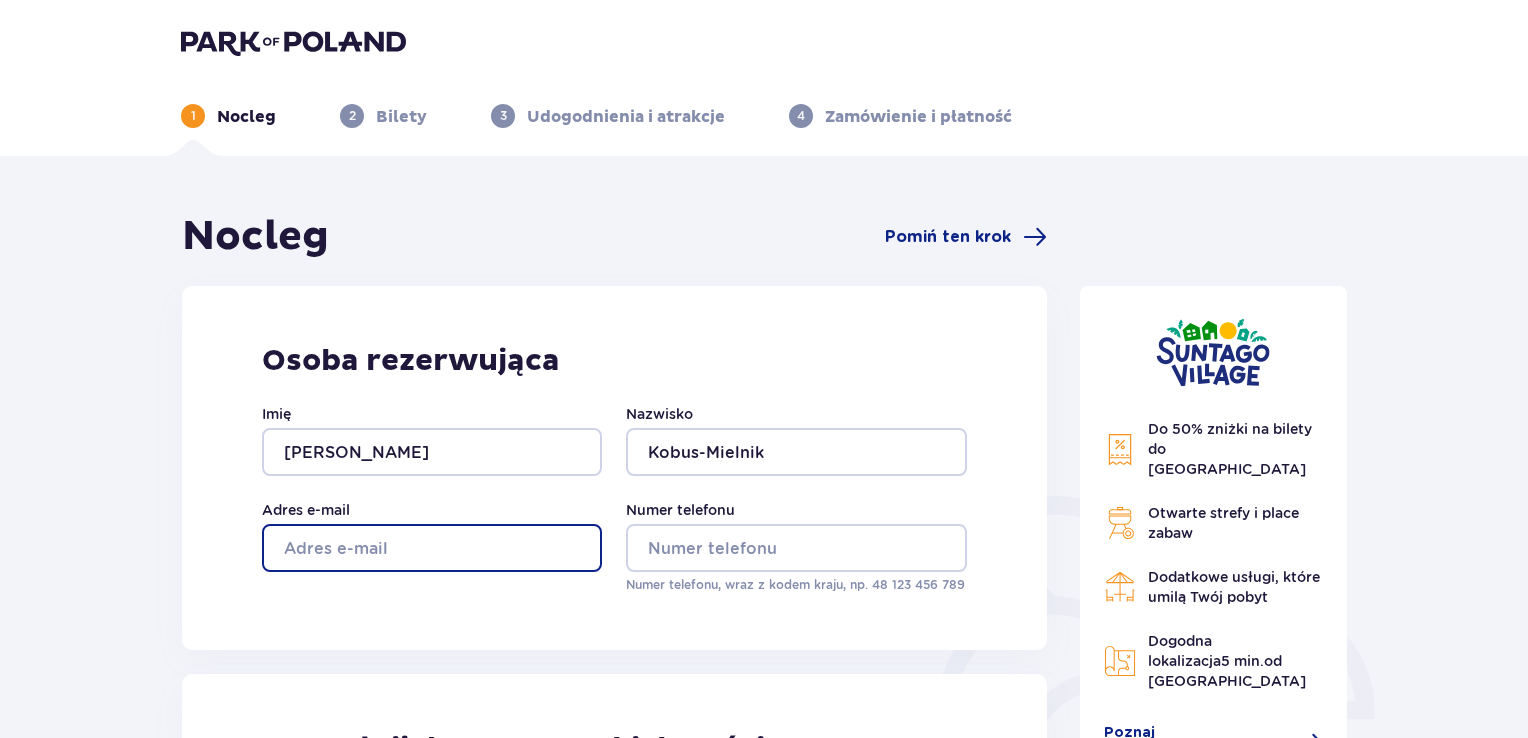 type on "[EMAIL_ADDRESS][DOMAIN_NAME]" 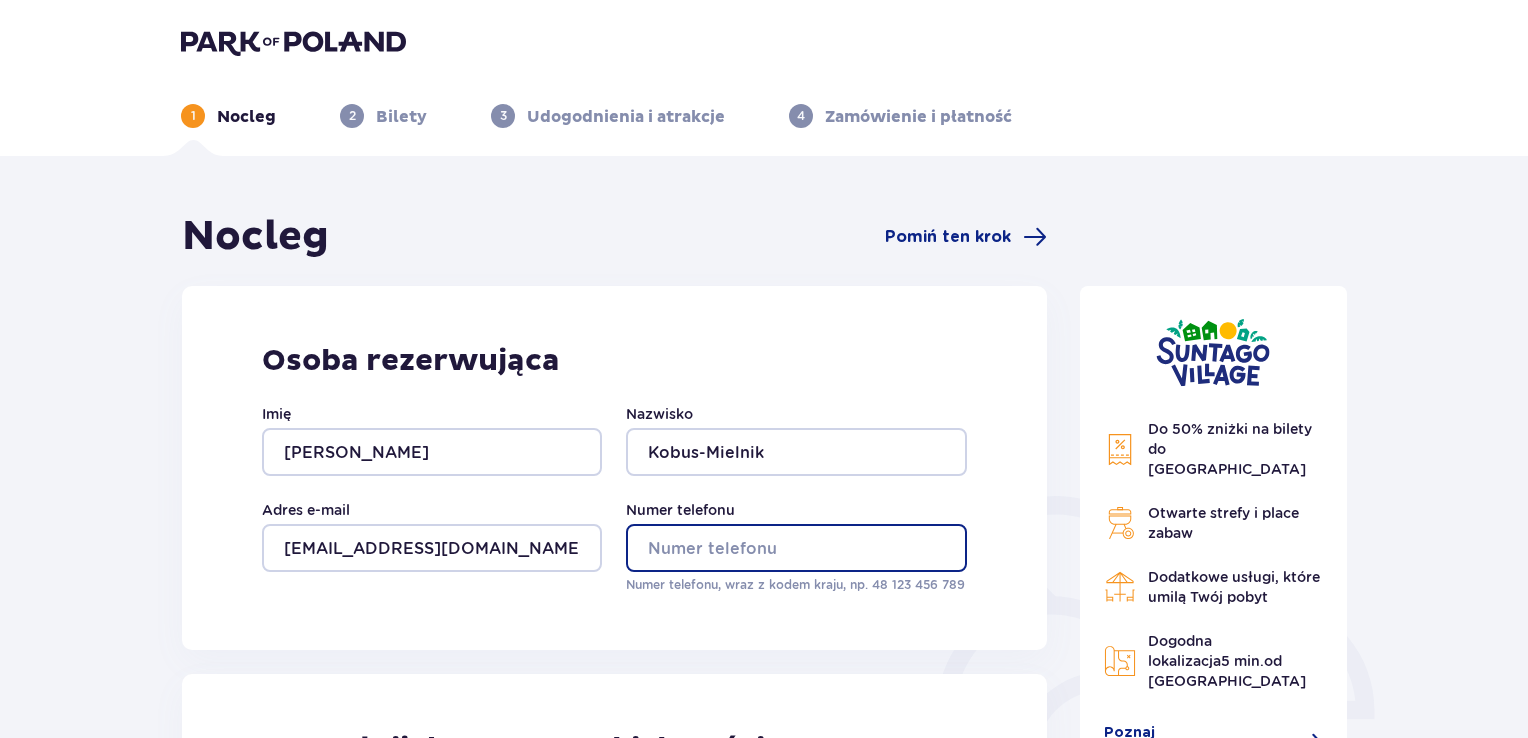 type on "504842501" 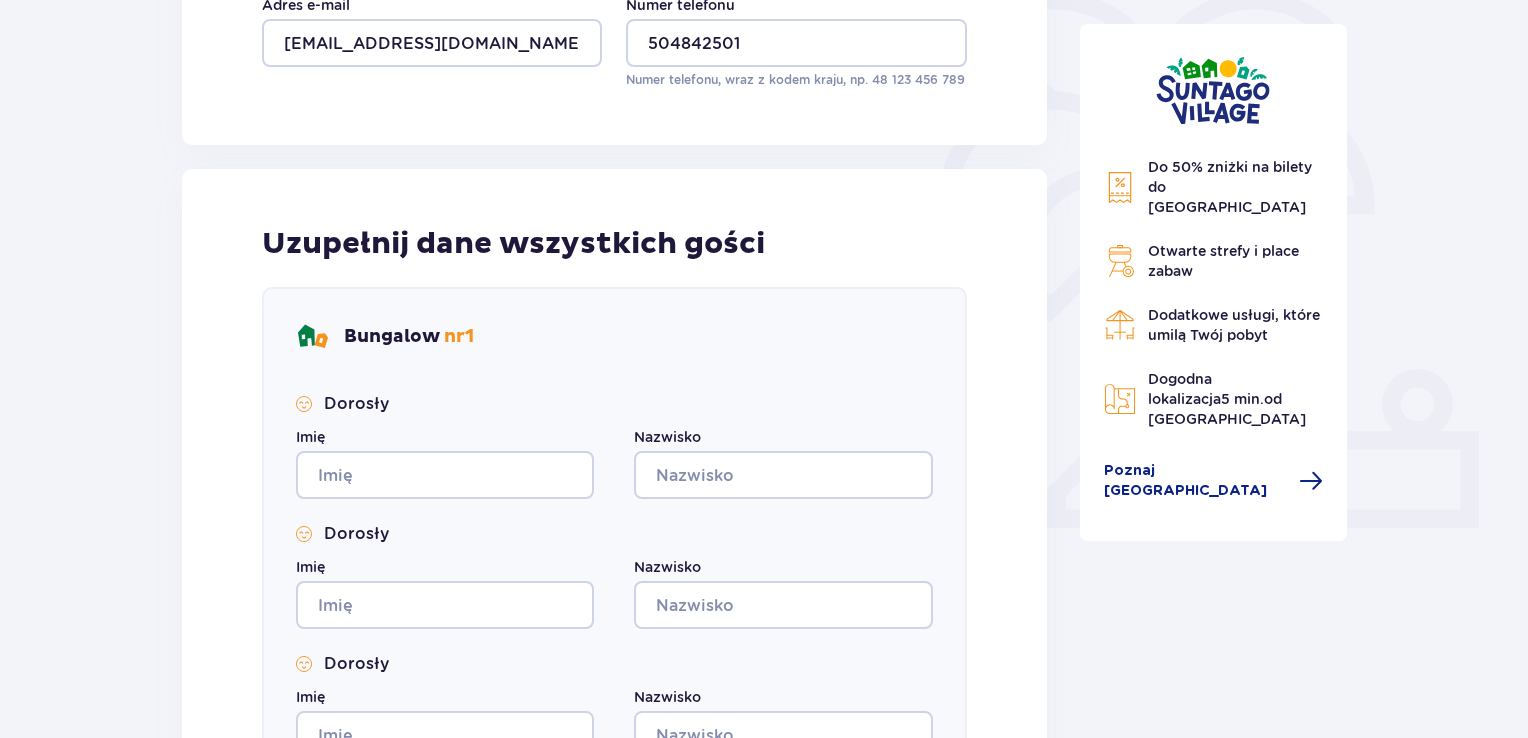 scroll, scrollTop: 507, scrollLeft: 0, axis: vertical 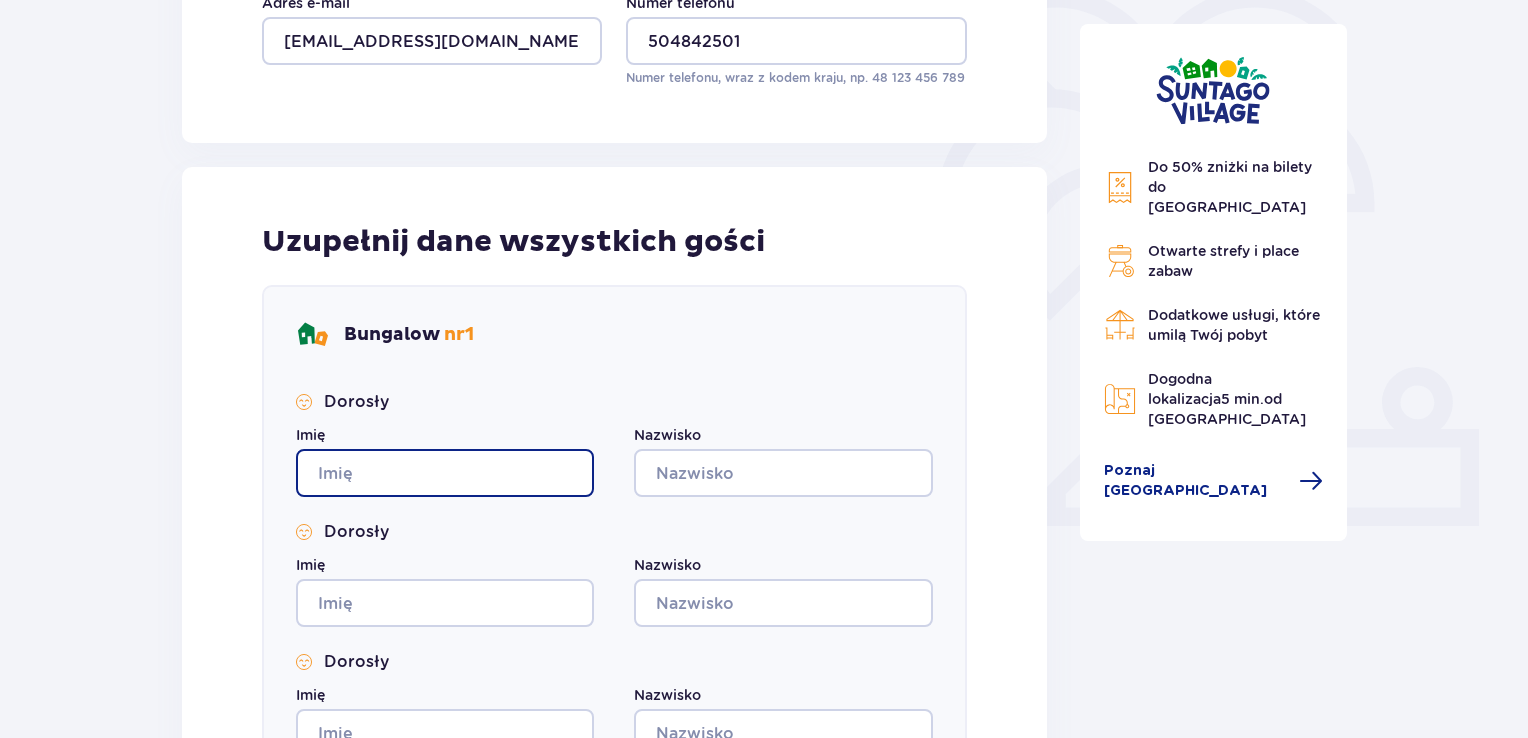 click on "Imię" at bounding box center (445, 473) 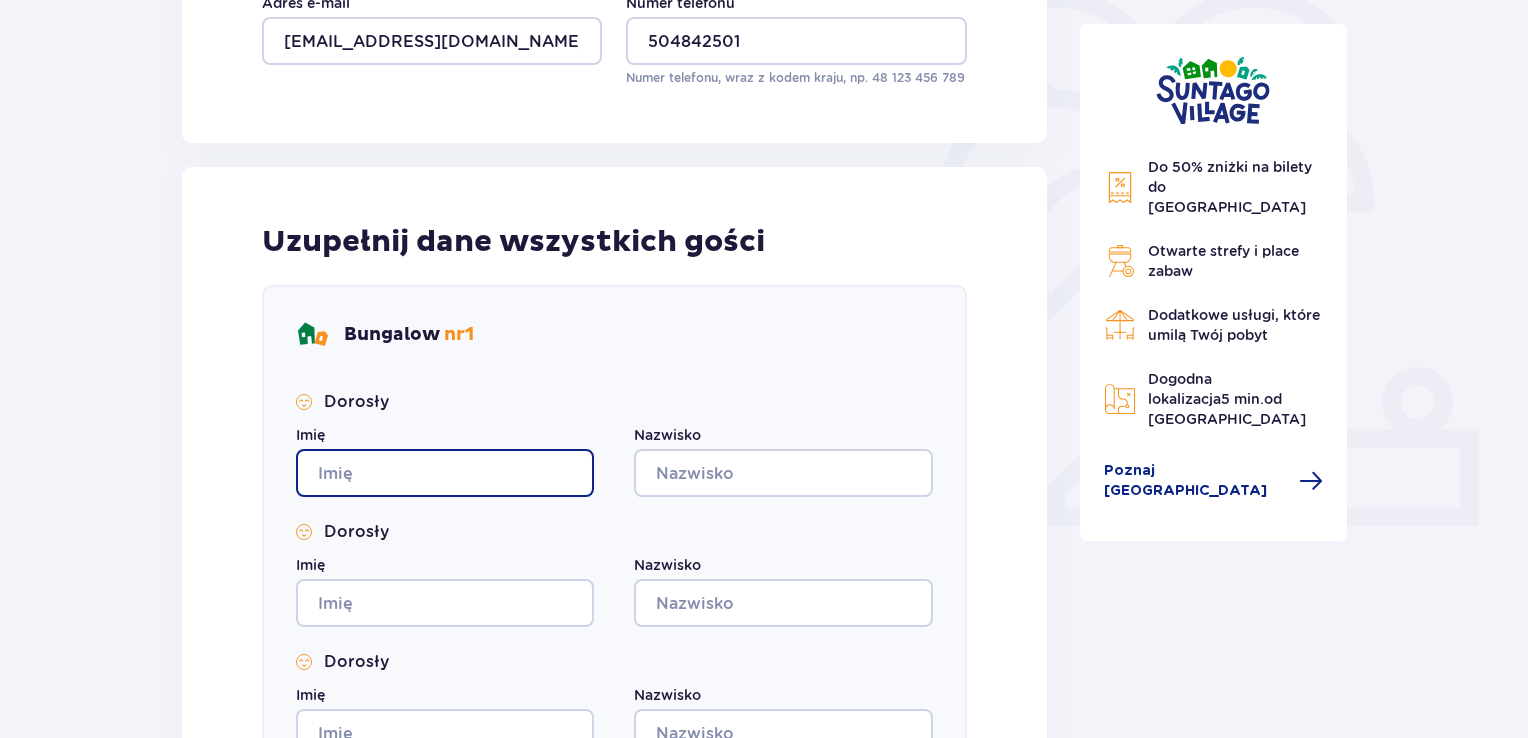 type on "Agnieszka" 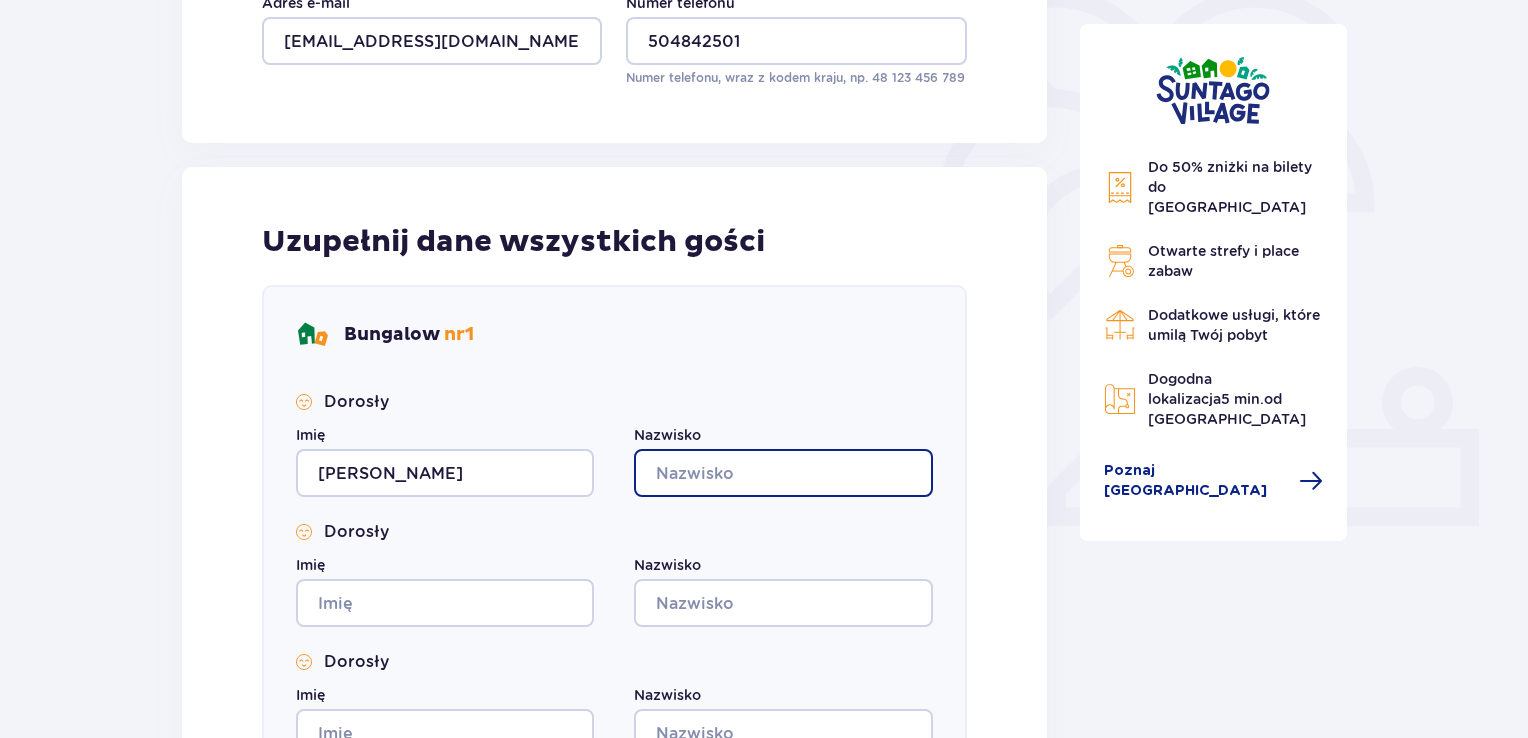 type on "Kobus-Mielnik" 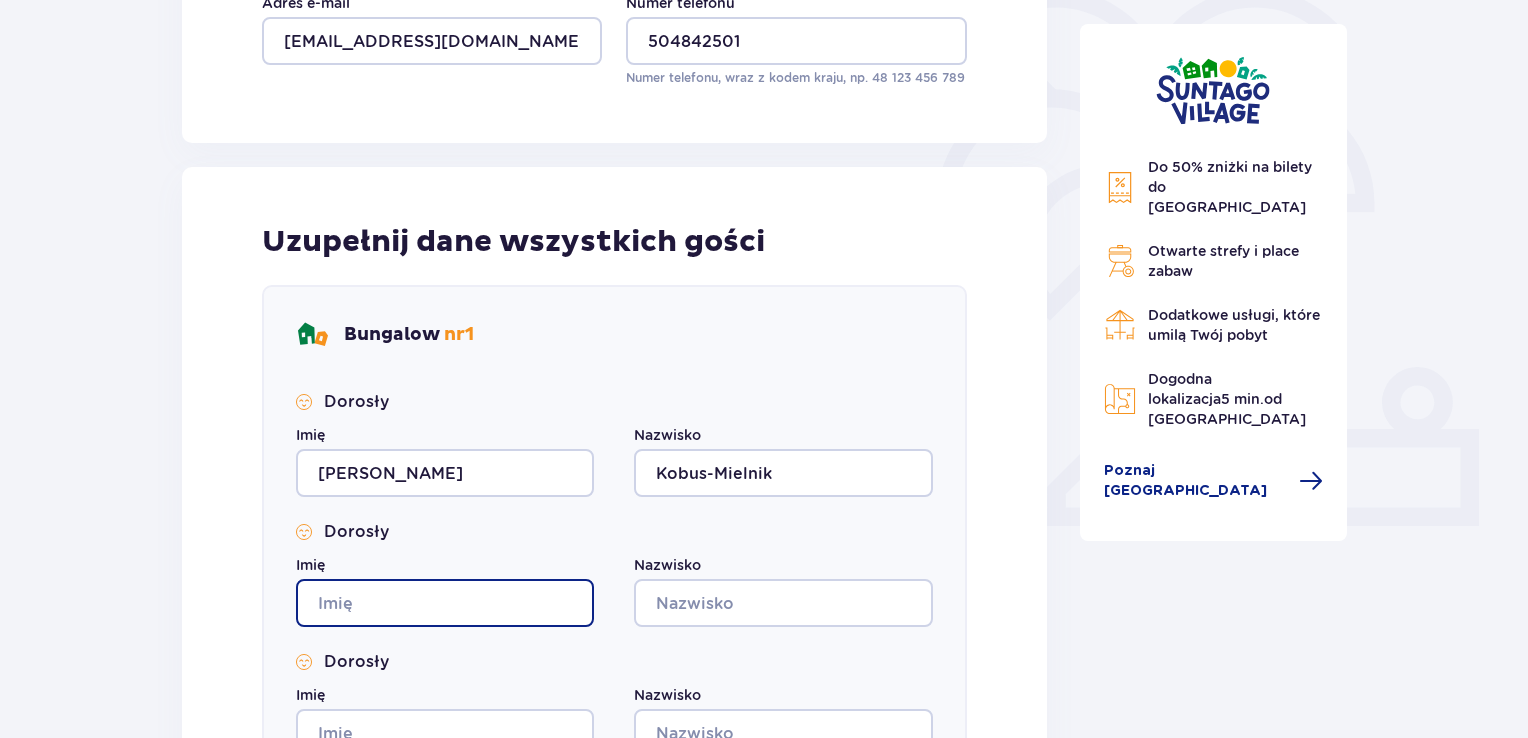 type on "Agnieszka" 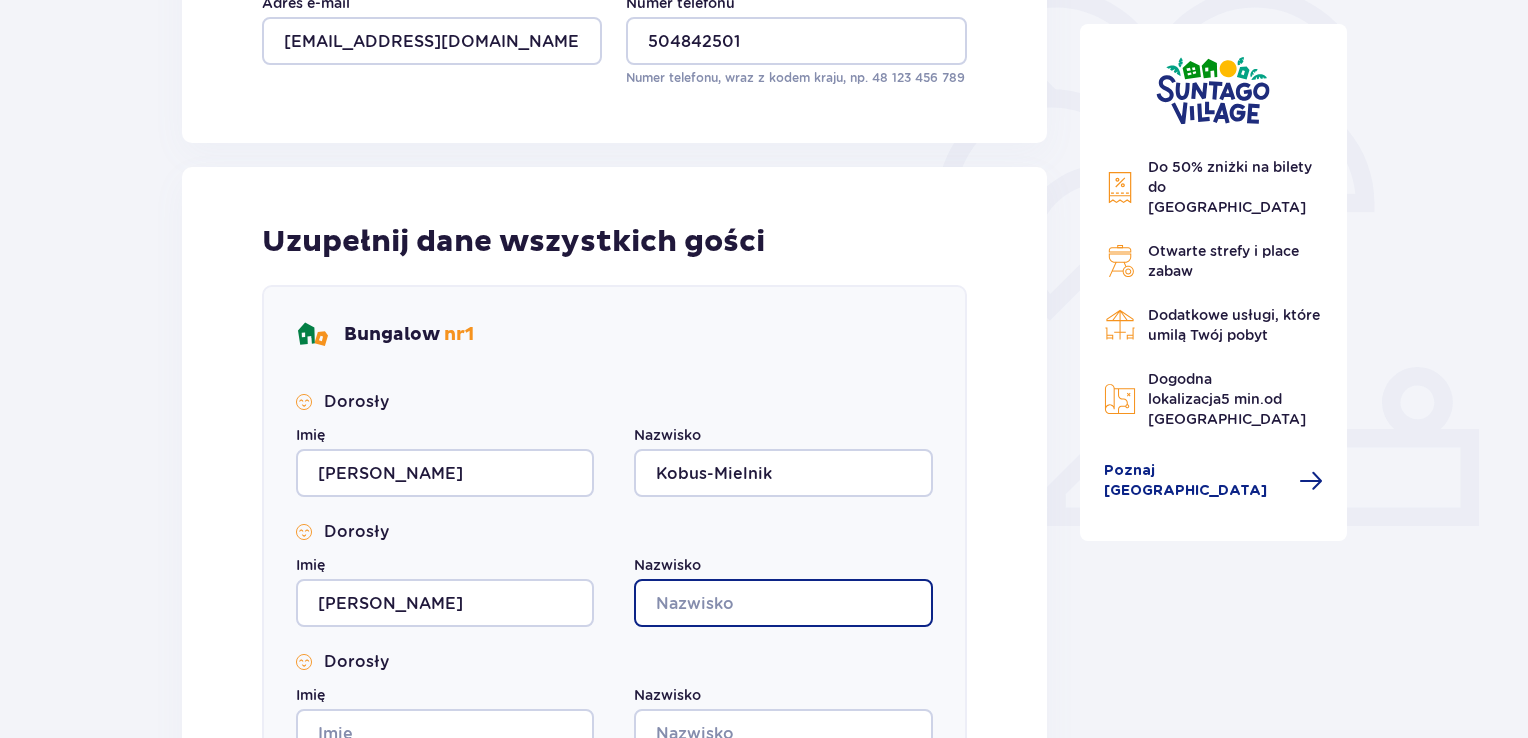 type on "Kobus-Mielnik" 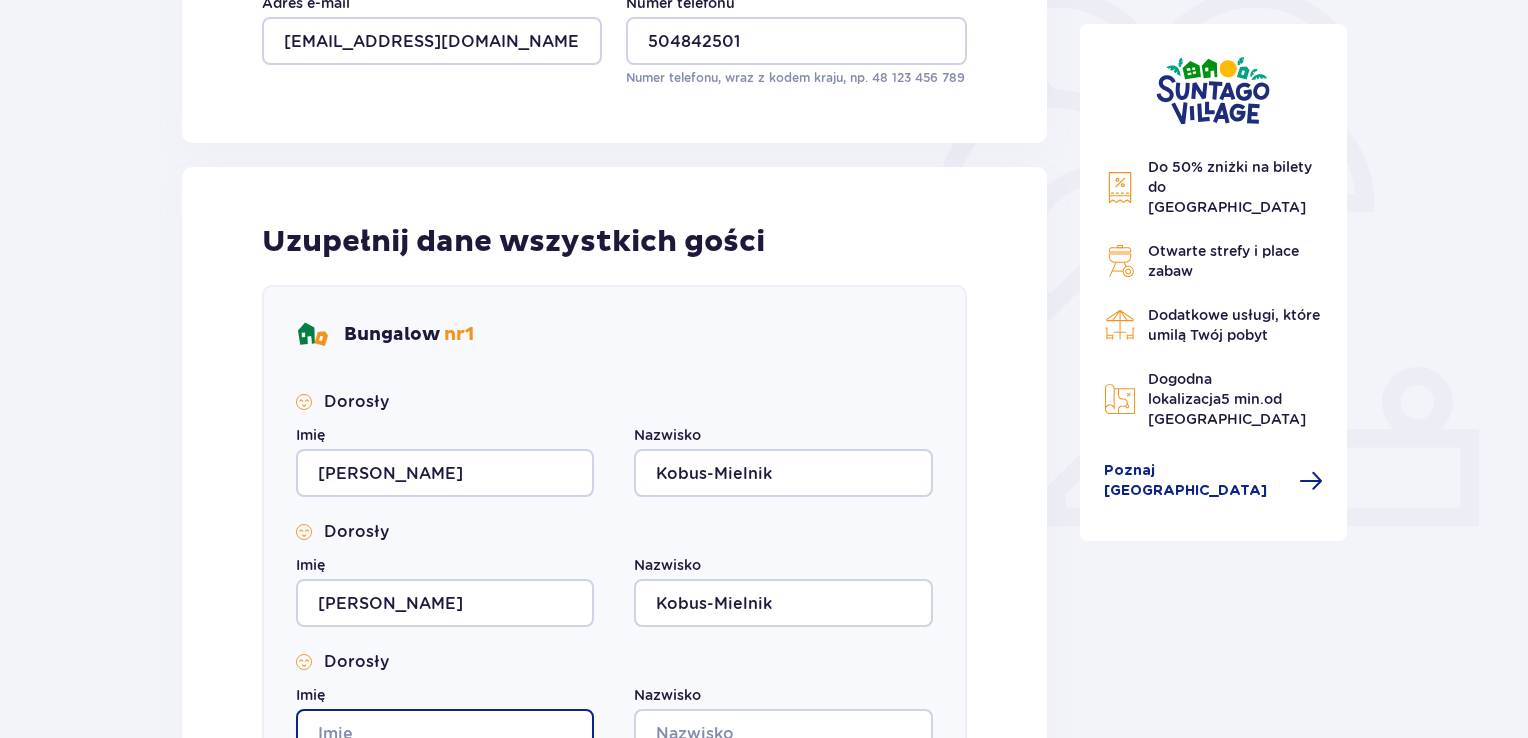 type on "Agnieszka" 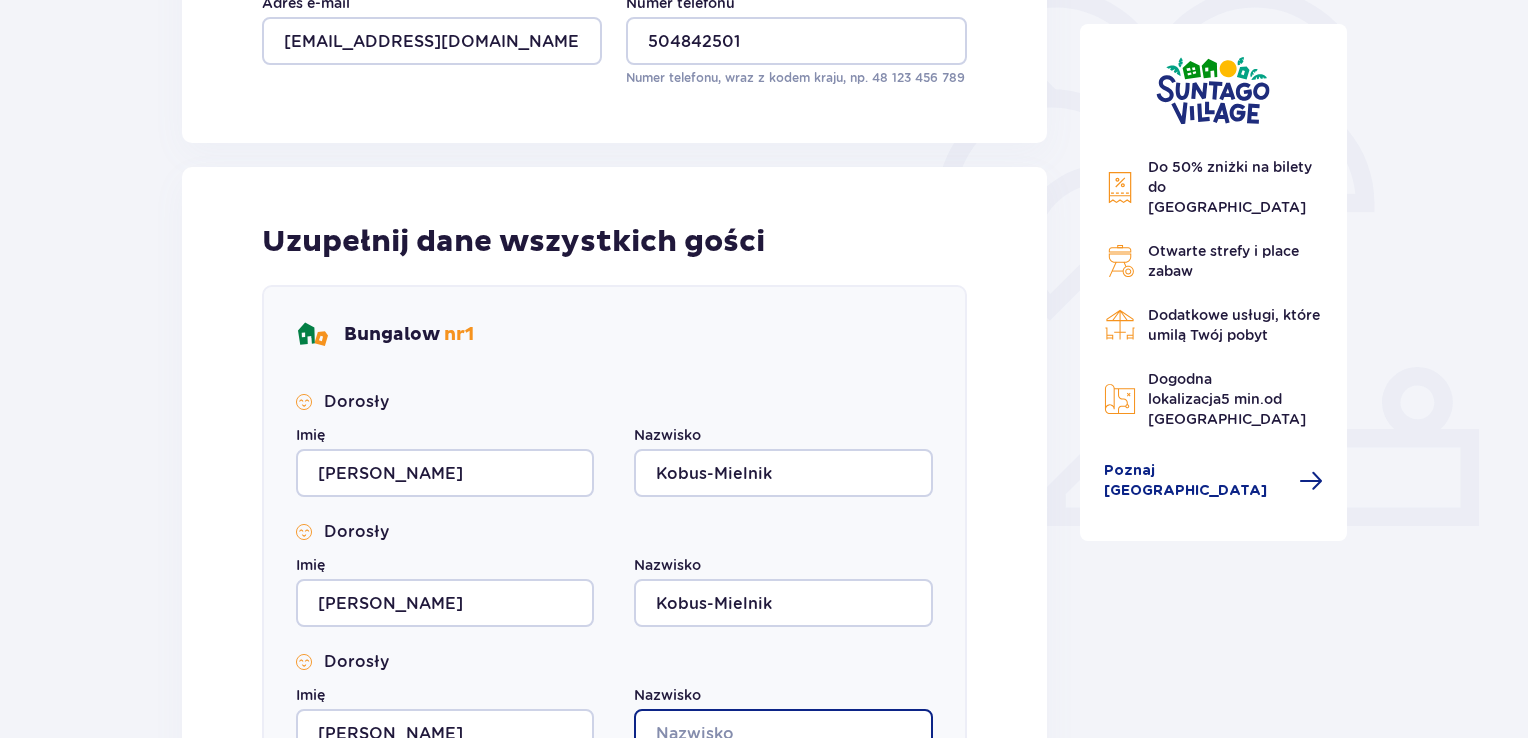 type on "Kobus-Mielnik" 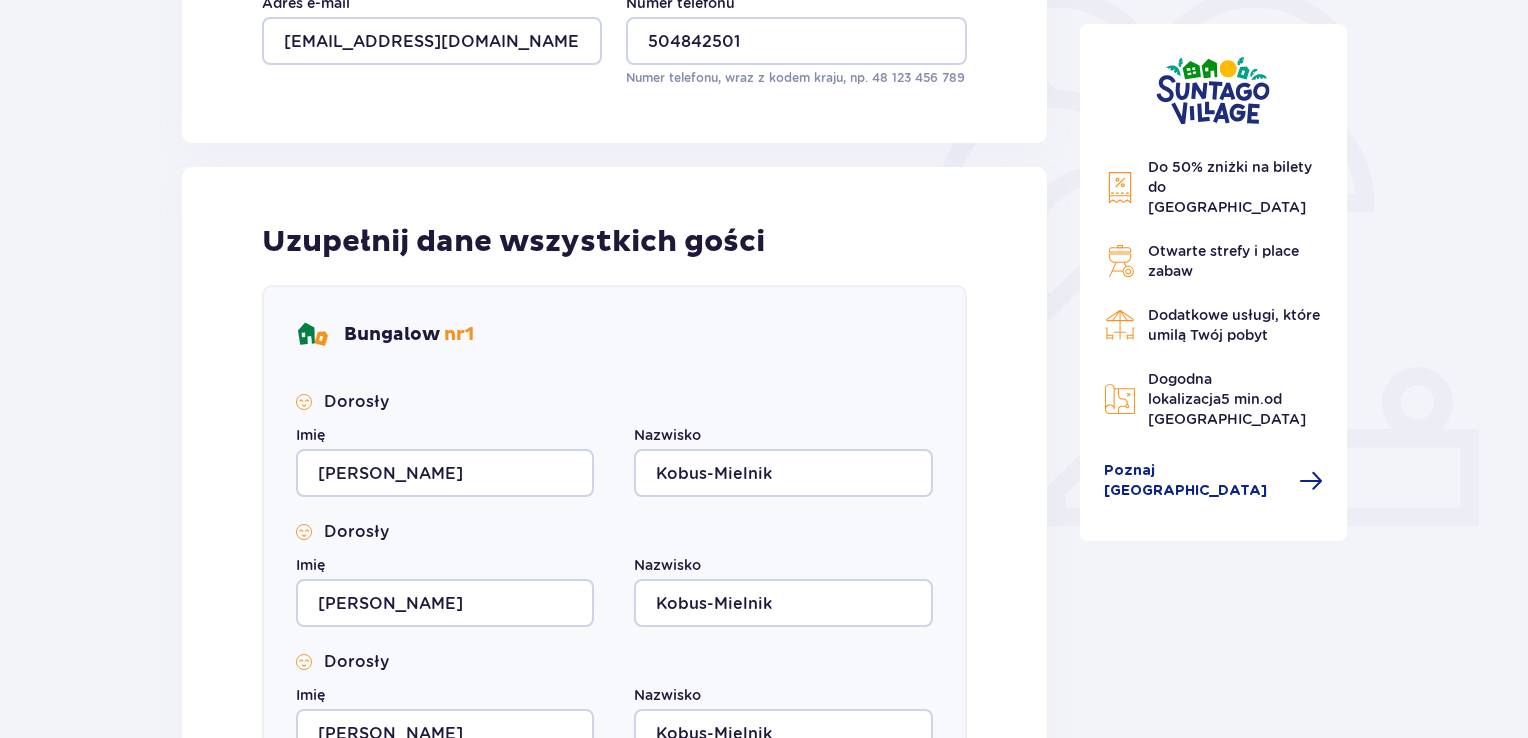 type on "Agnieszka" 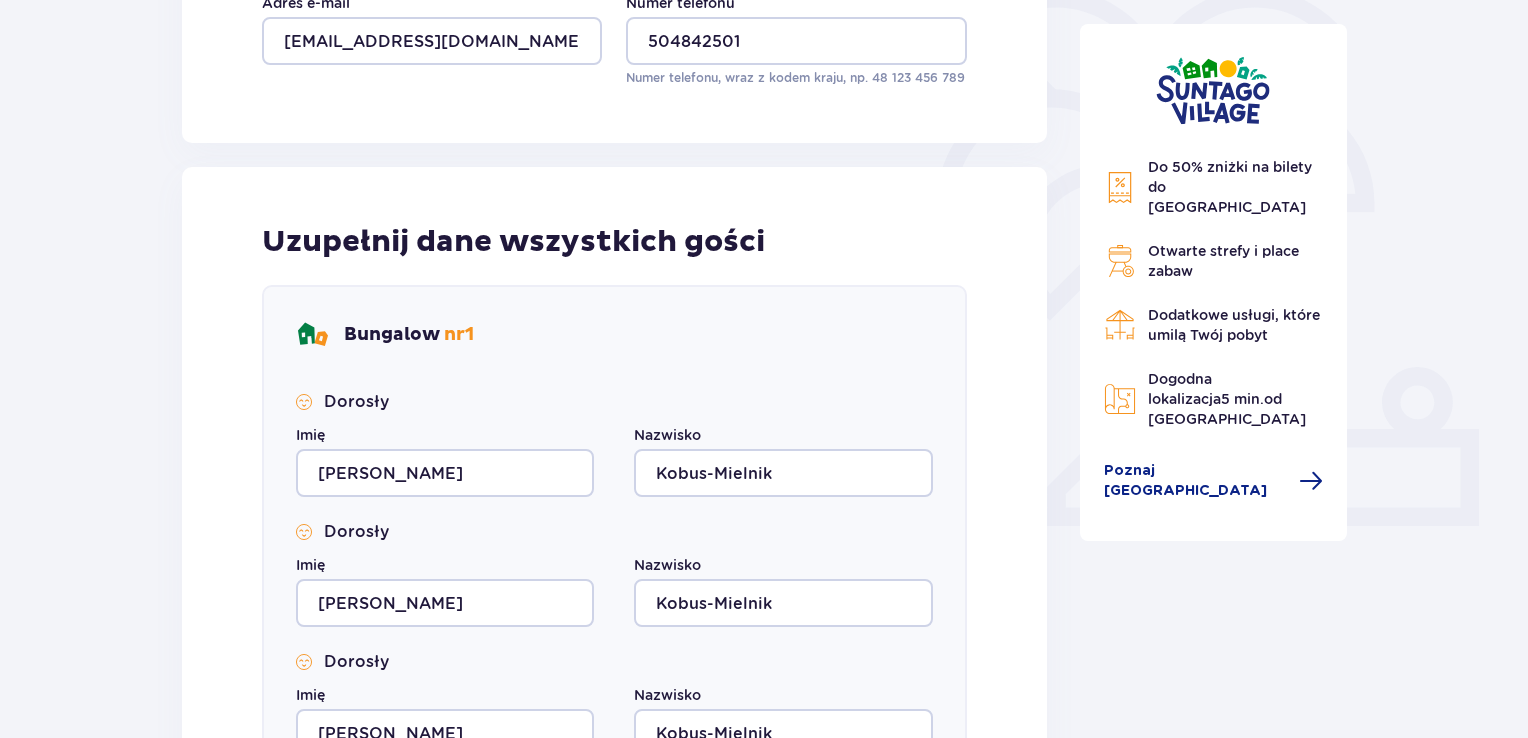 type on "Kobus-Mielnik" 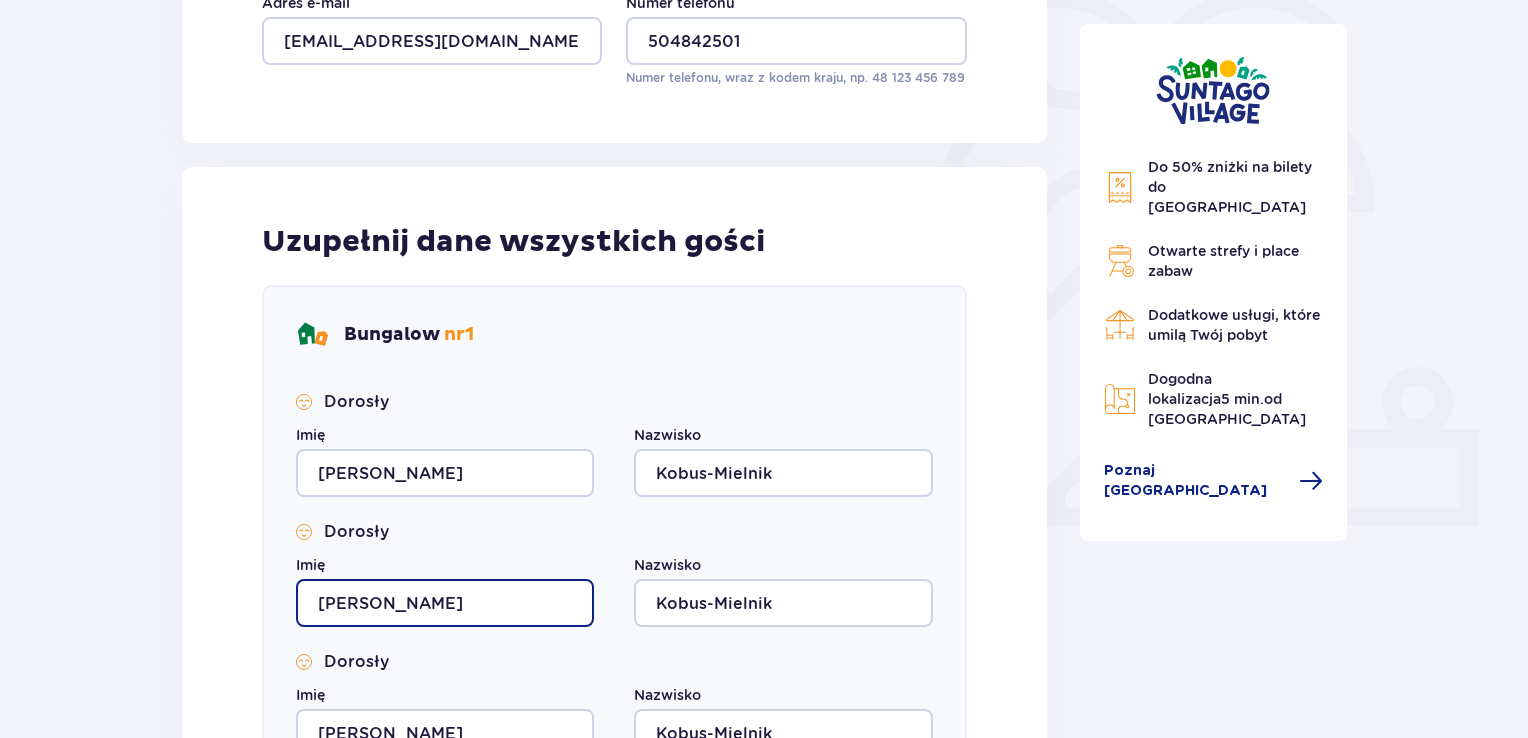 click on "Agnieszka" at bounding box center (445, 603) 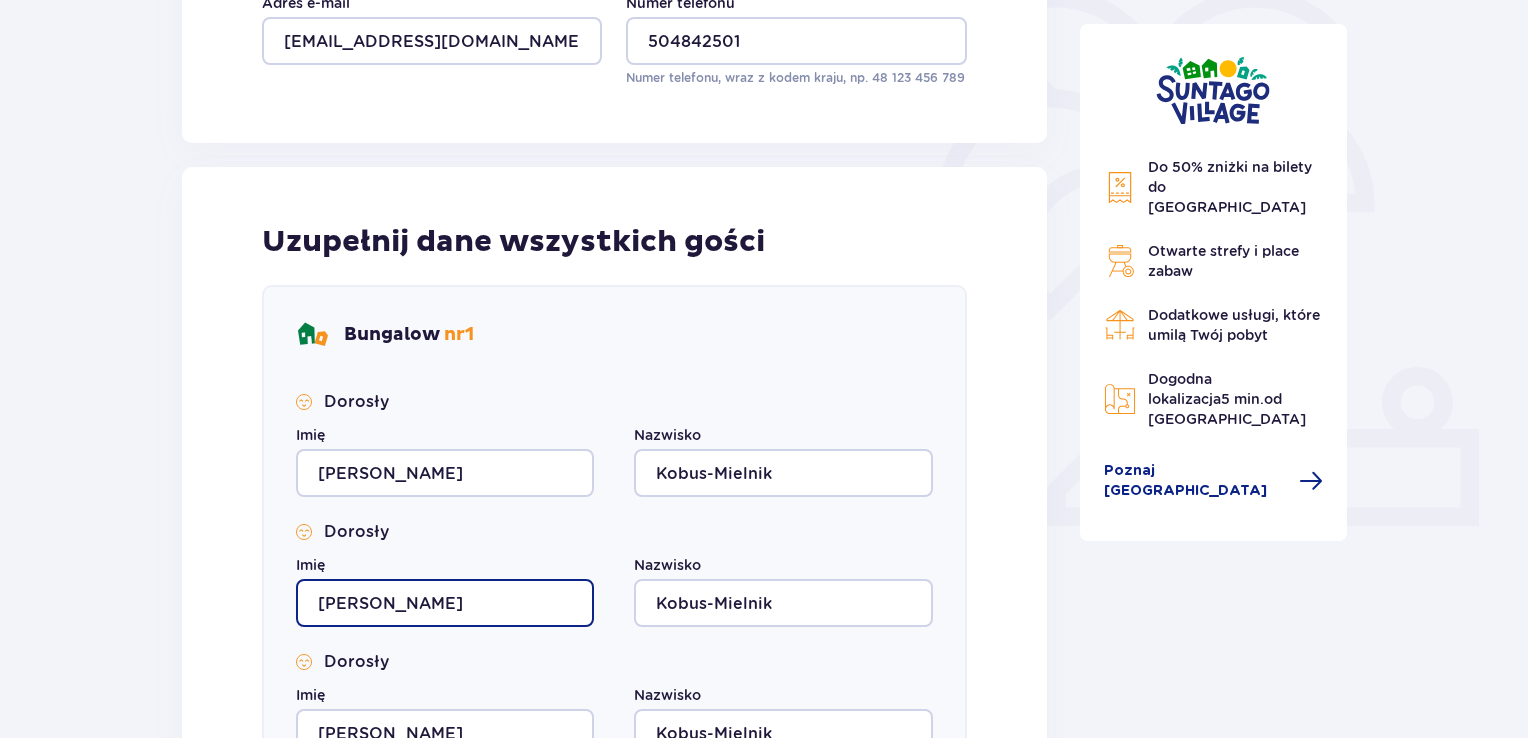 type on "Adam" 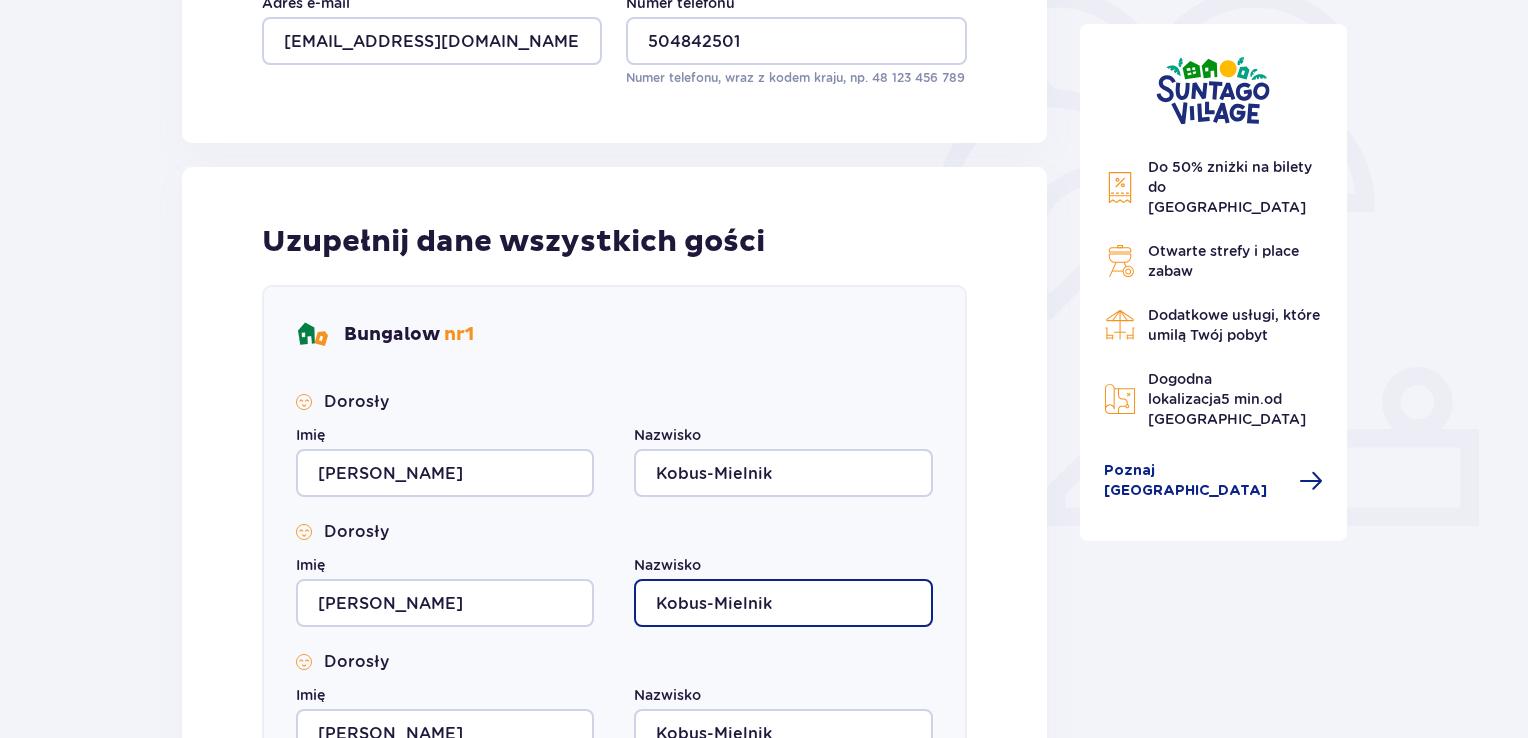 click on "Kobus-Mielnik" at bounding box center [783, 603] 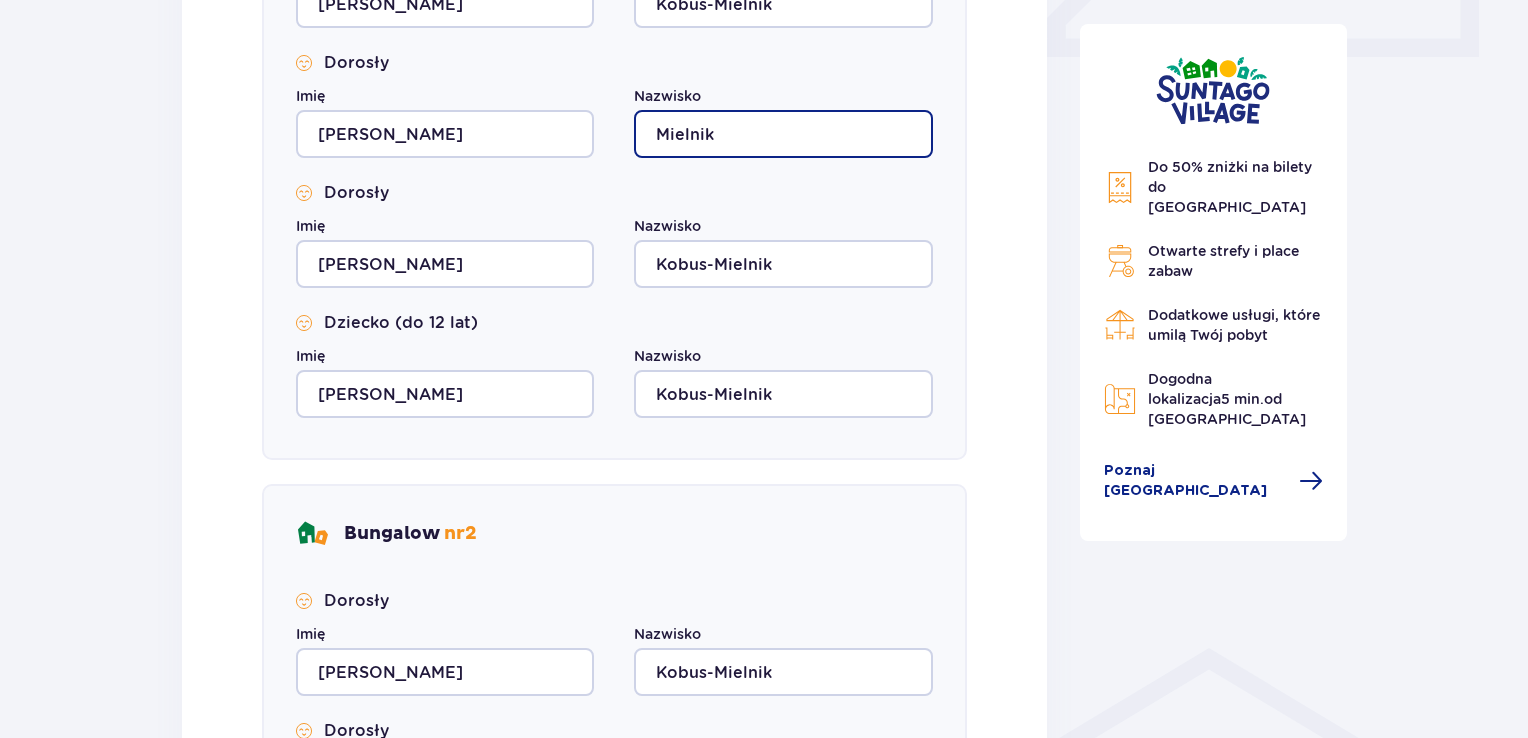 scroll, scrollTop: 978, scrollLeft: 0, axis: vertical 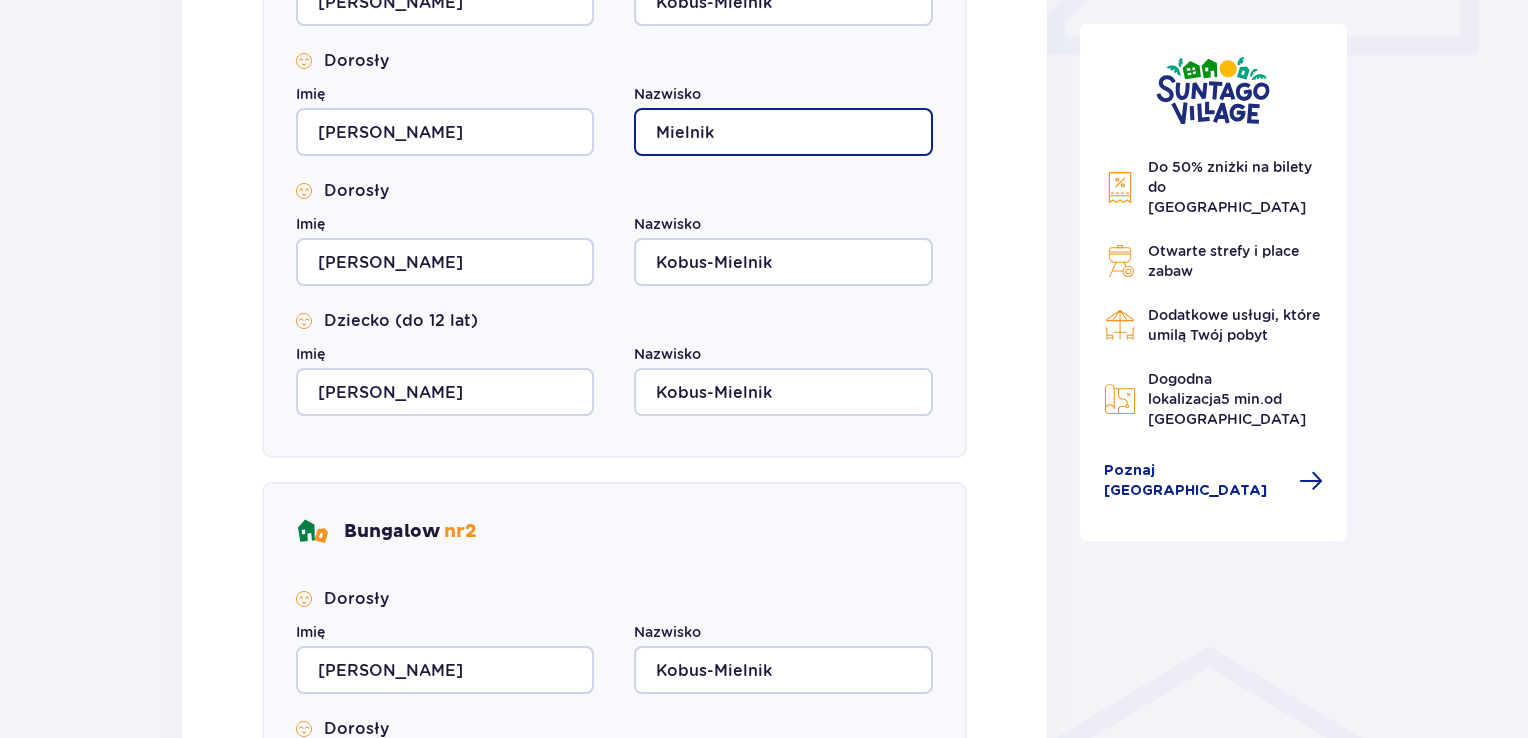 type on "Mielnik" 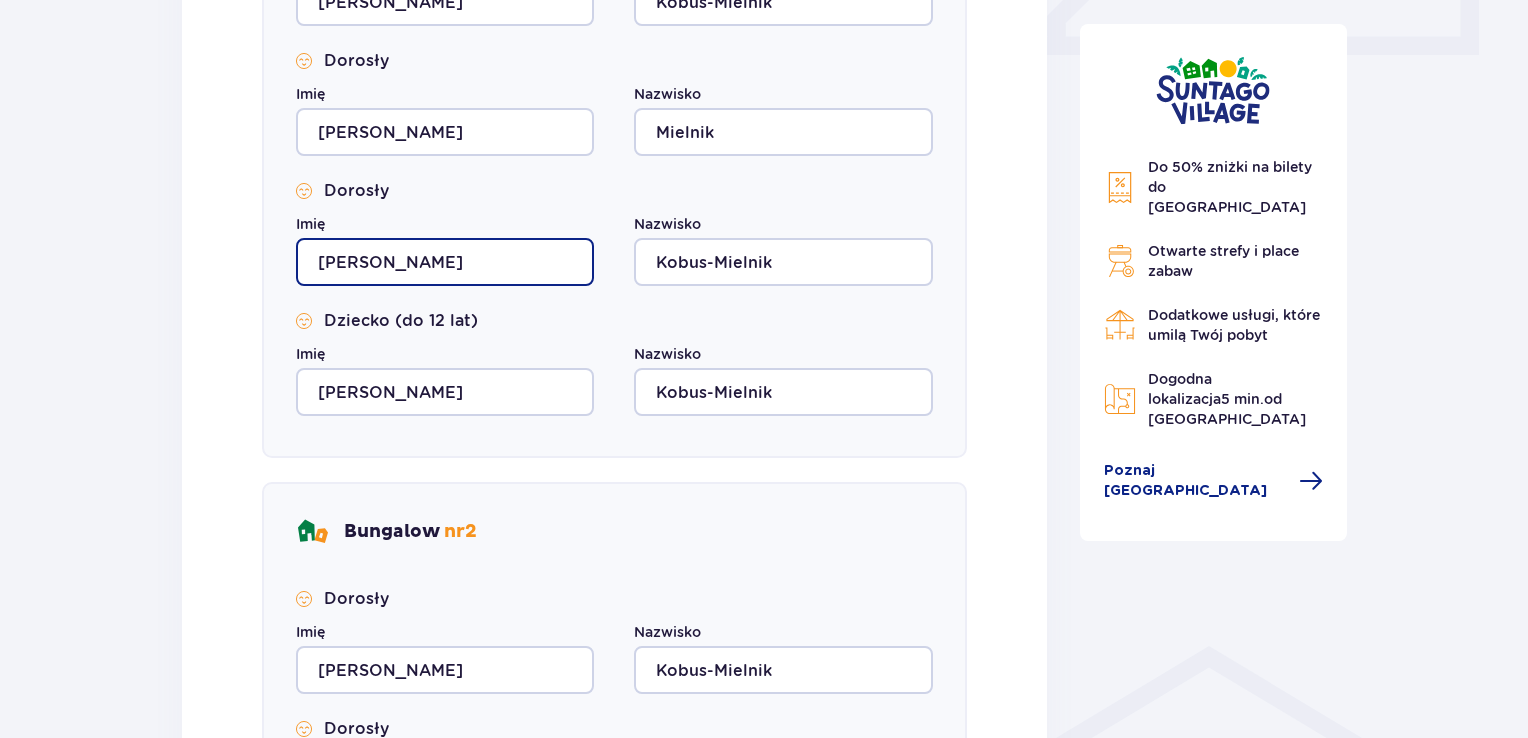 click on "Agnieszka" at bounding box center (445, 262) 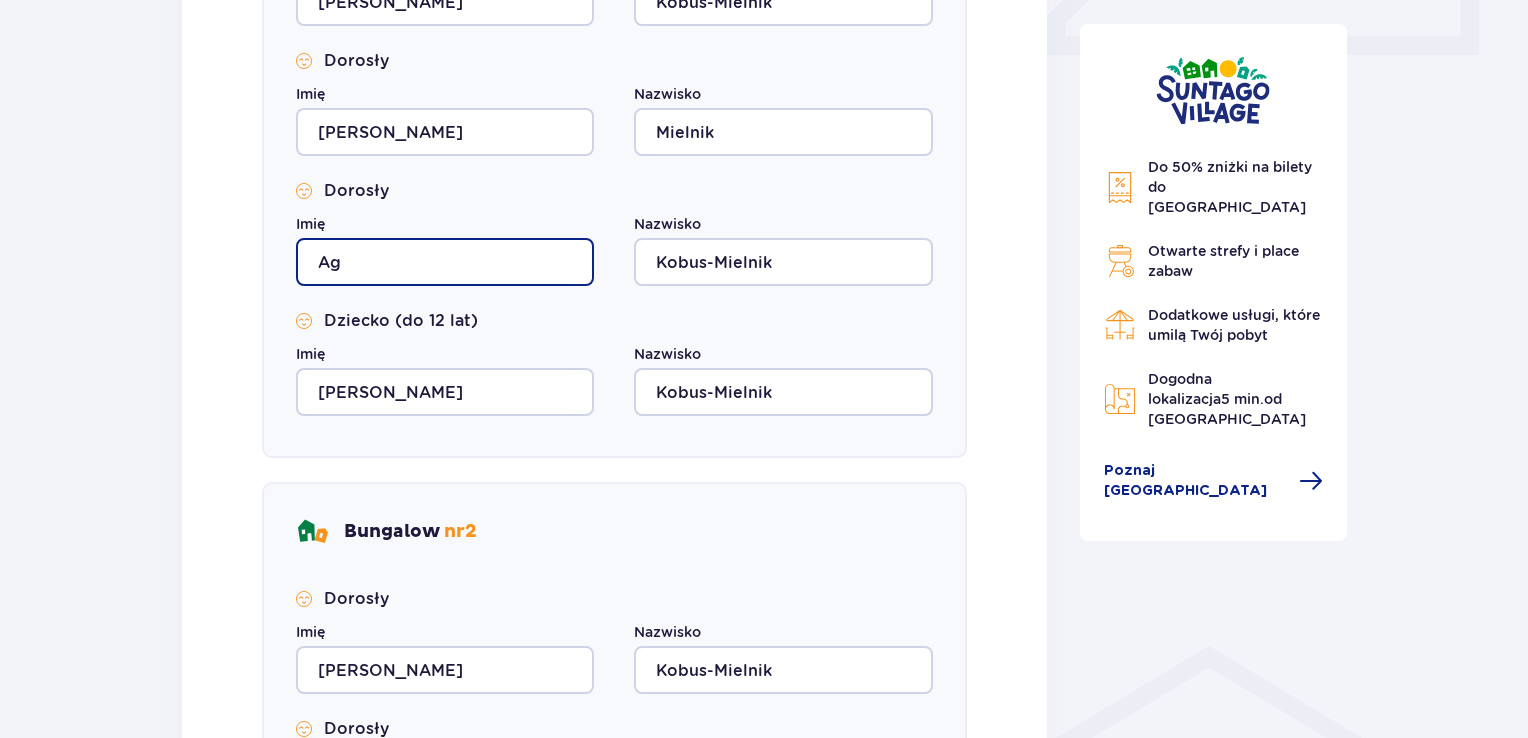 type on "A" 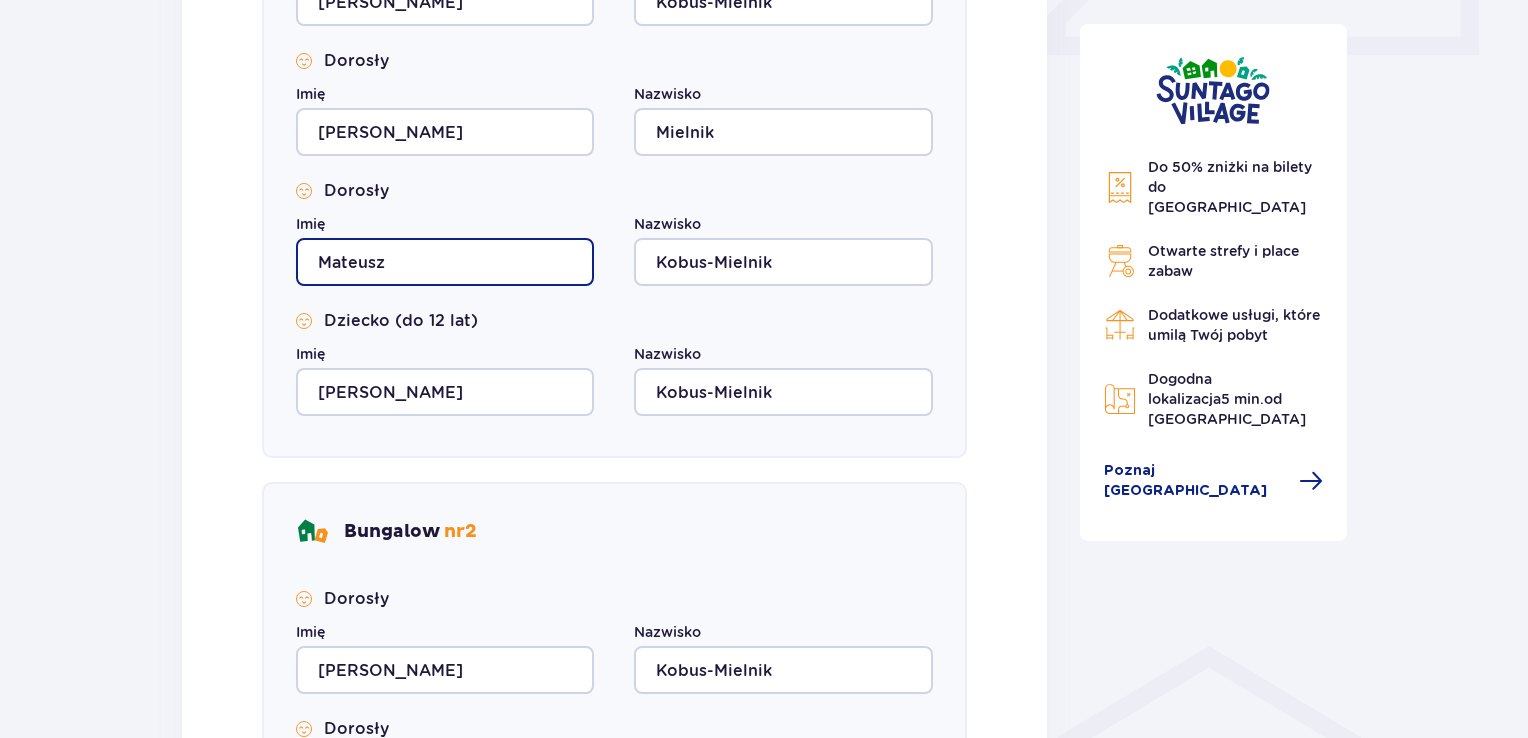type on "Mateusz" 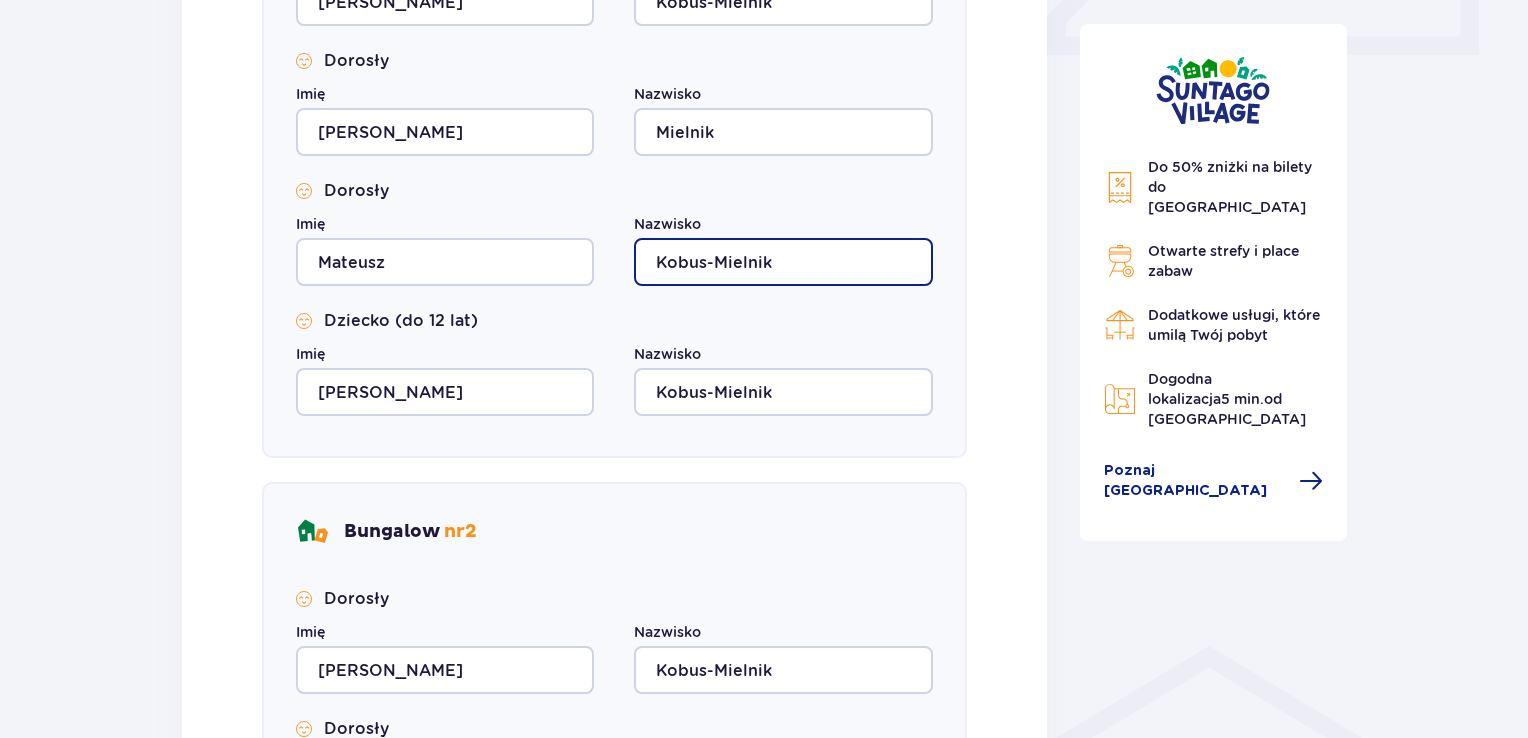 click on "Kobus-Mielnik" at bounding box center [783, 262] 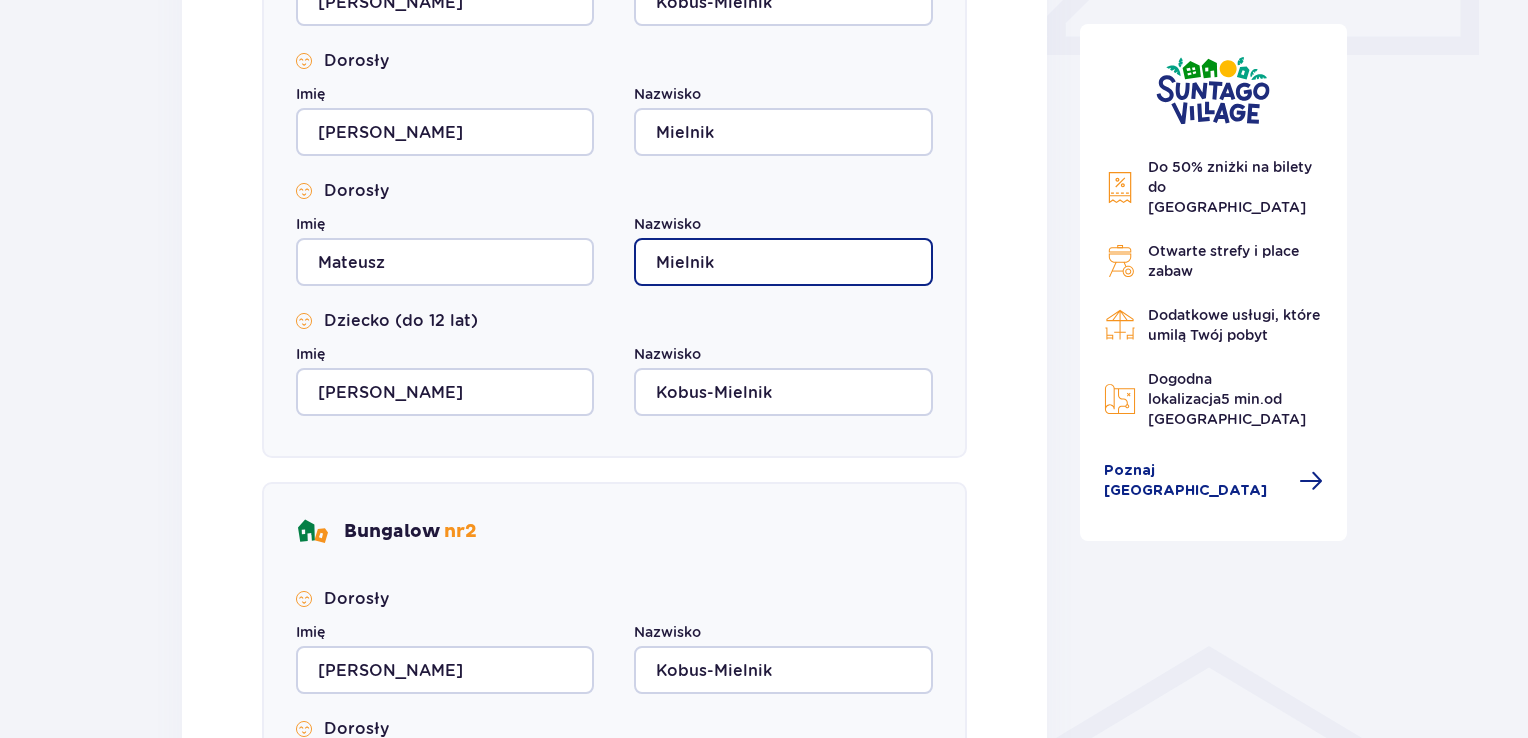 type on "Mielnik" 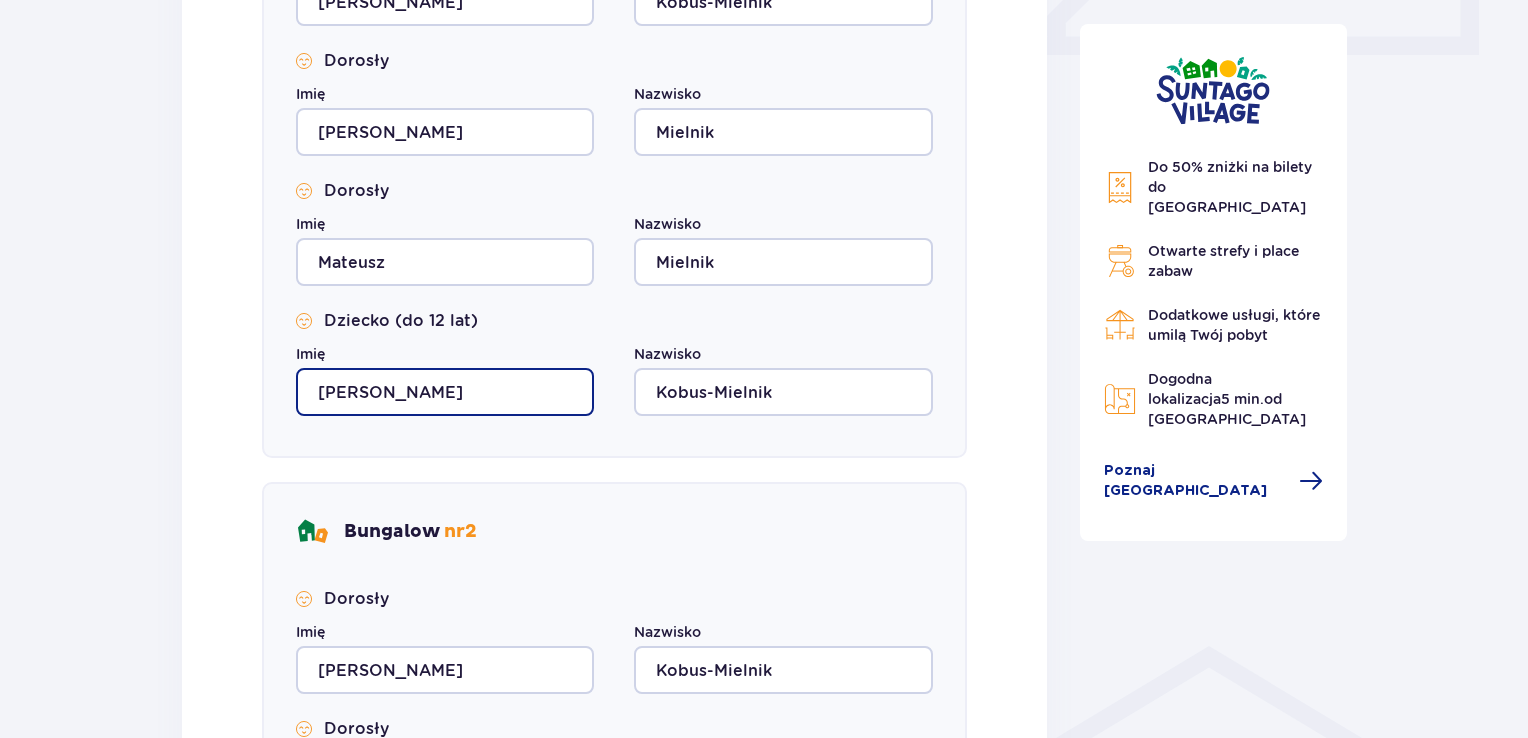 click on "Agnieszka" at bounding box center (445, 392) 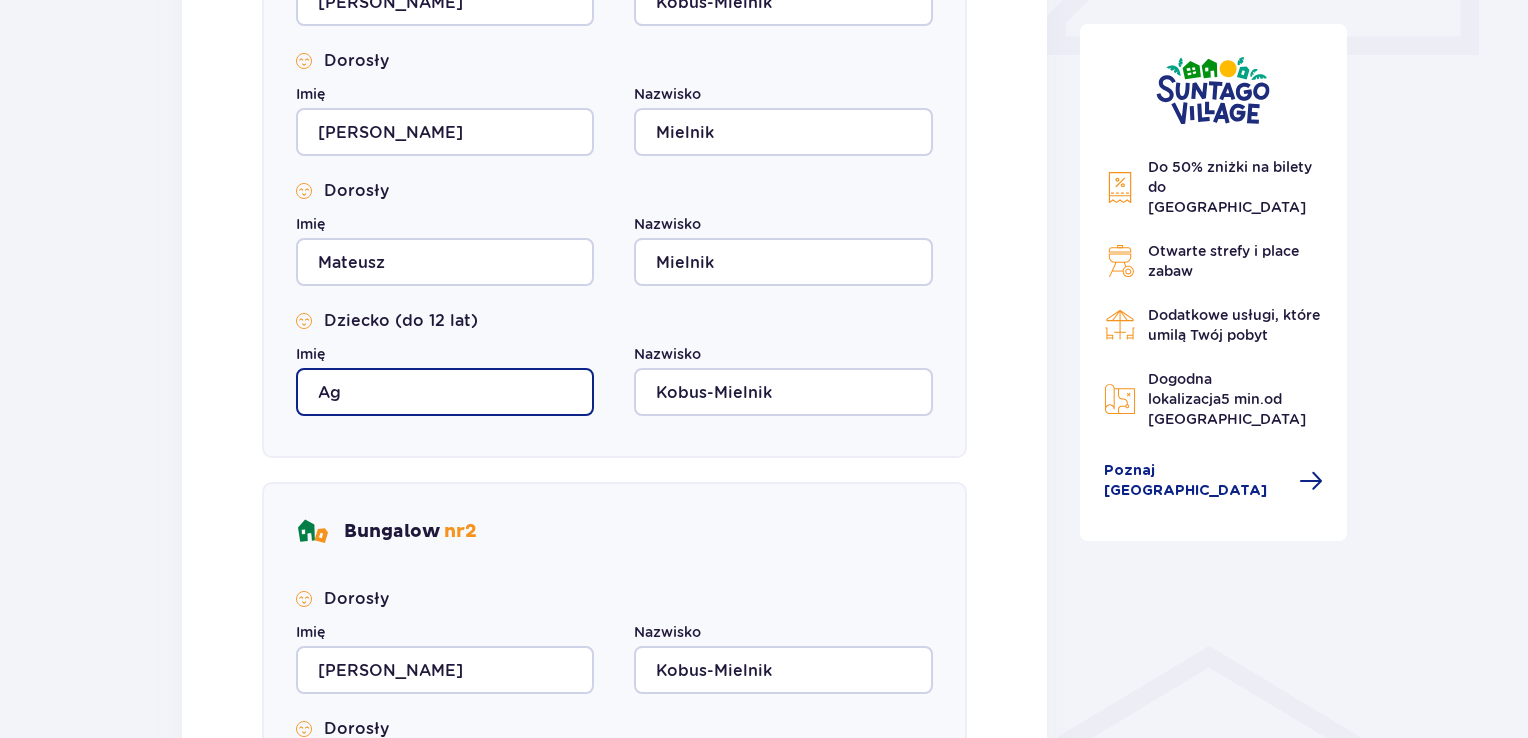 type on "A" 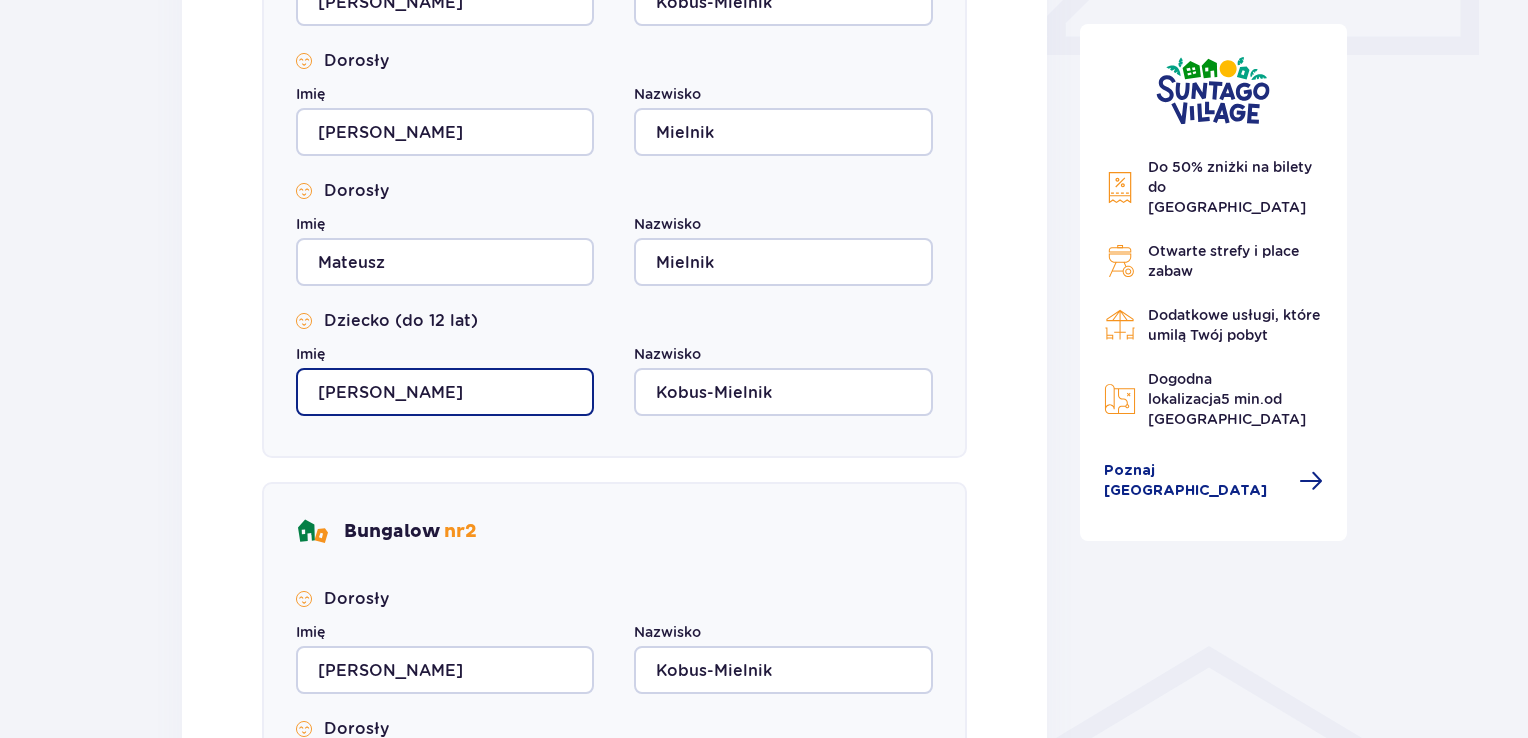 type on "Julia" 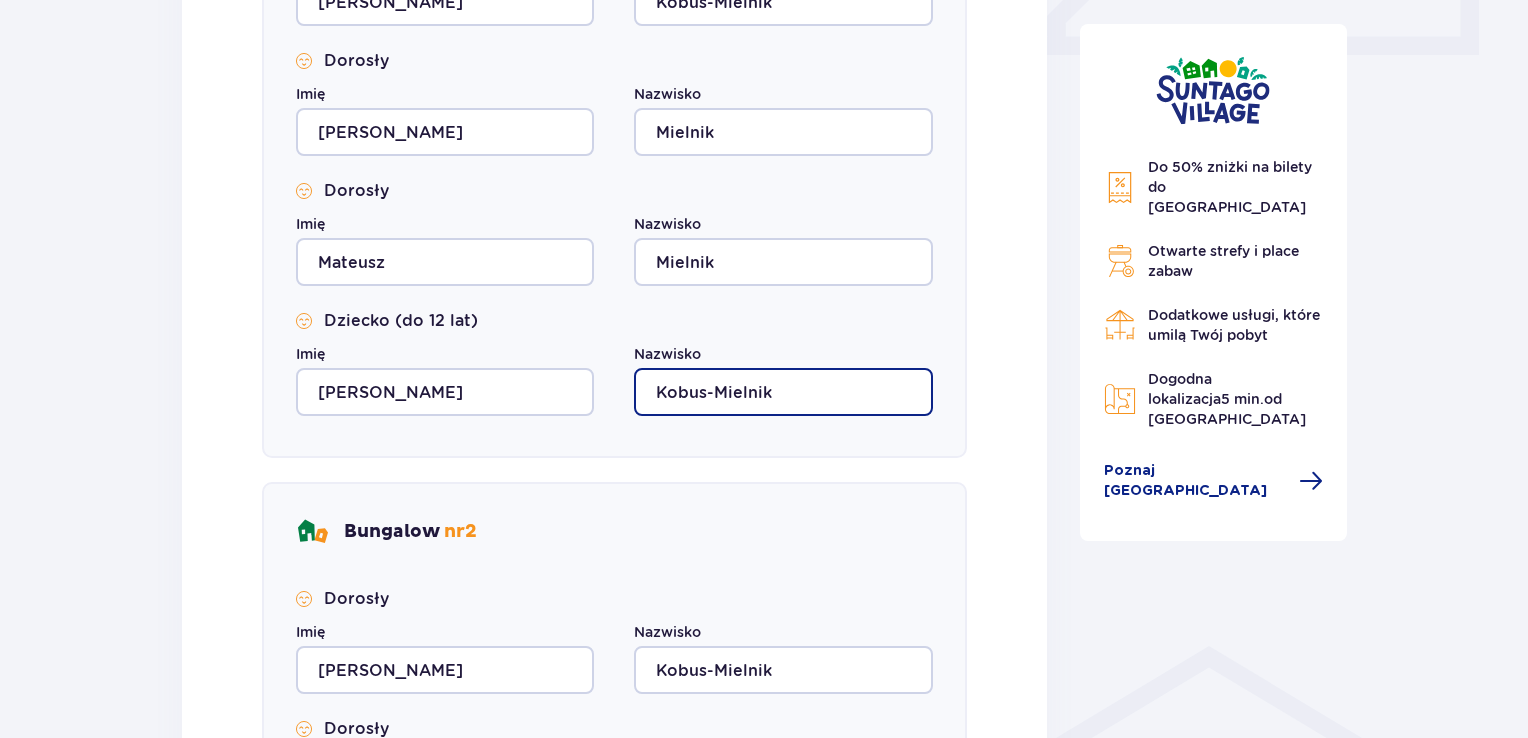 click on "Kobus-Mielnik" at bounding box center [783, 392] 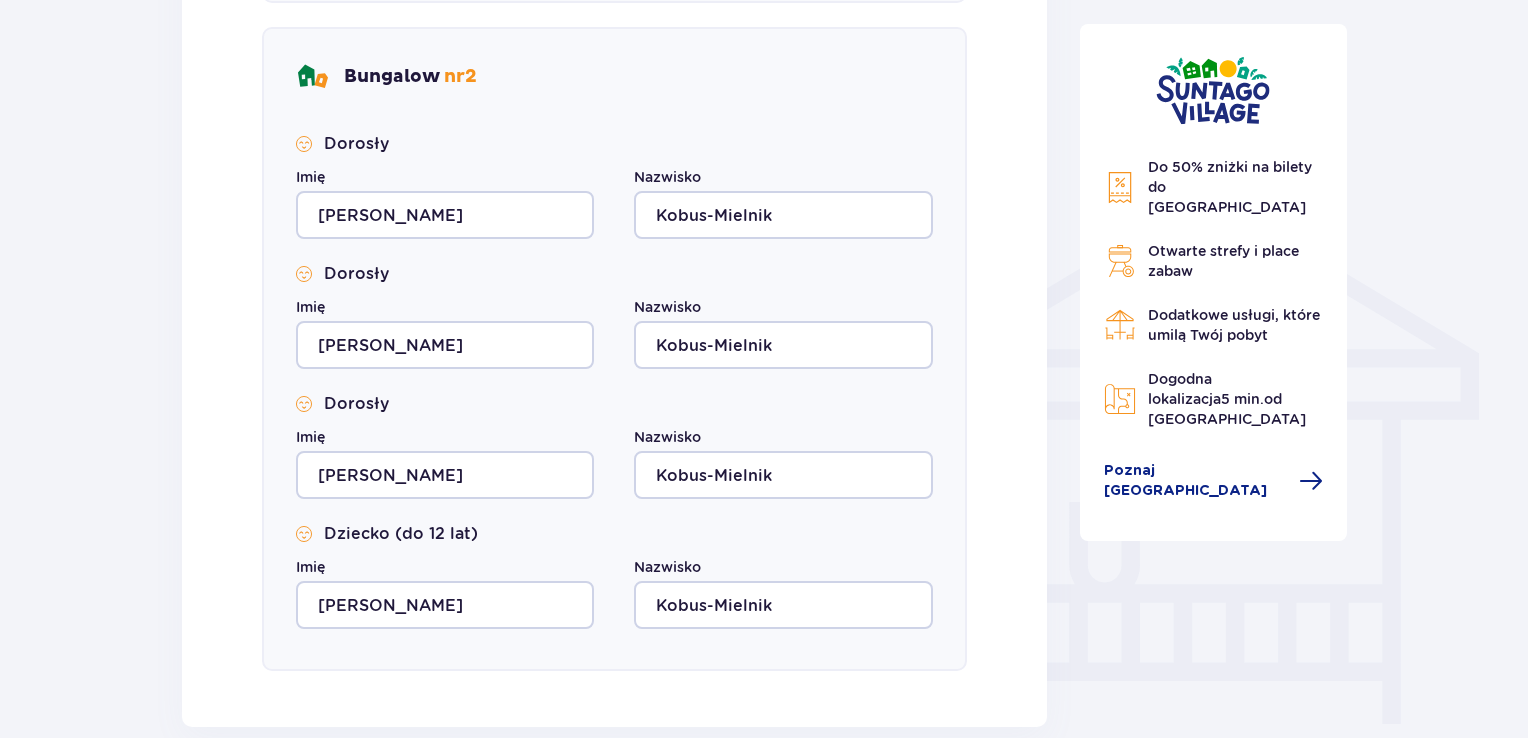 scroll, scrollTop: 1415, scrollLeft: 0, axis: vertical 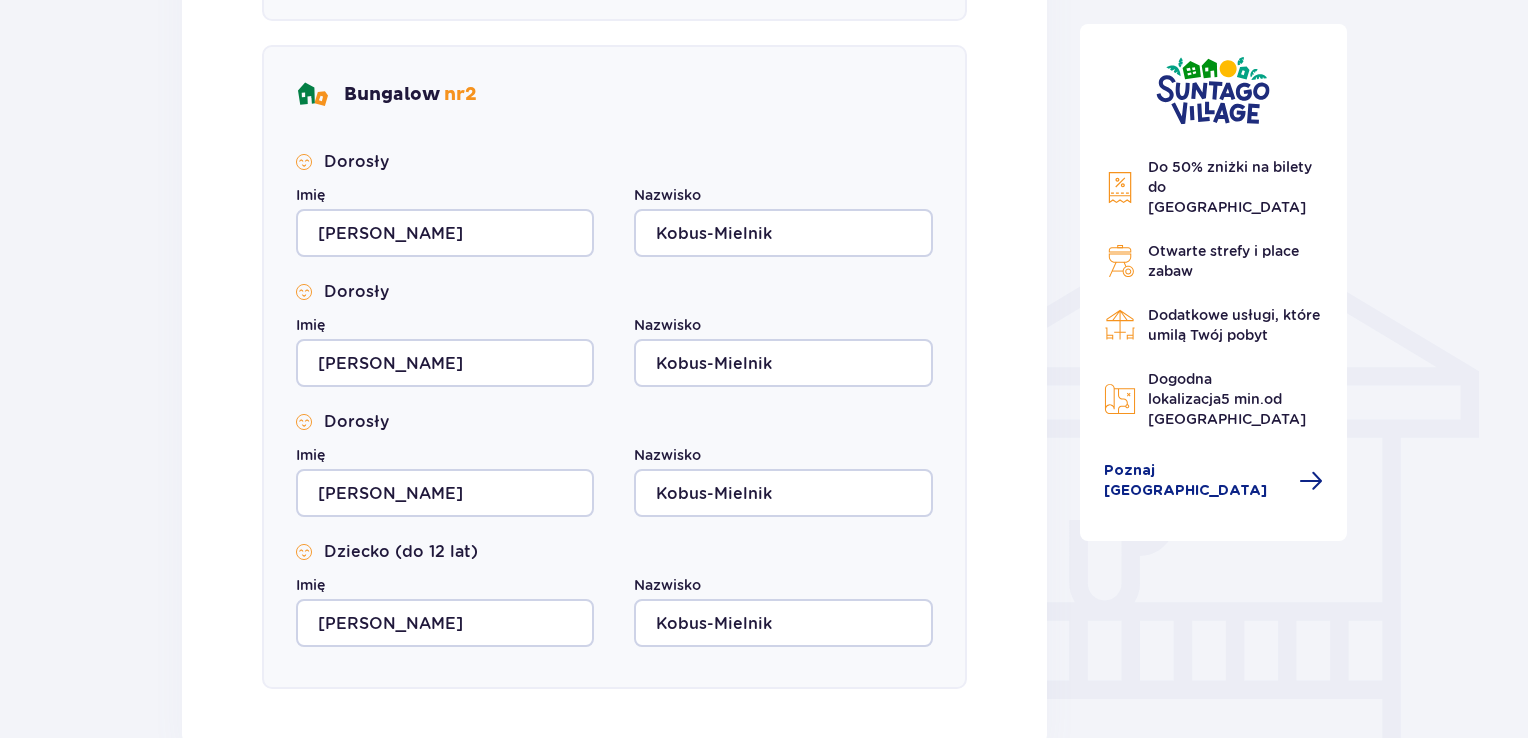 type on "Mielnik" 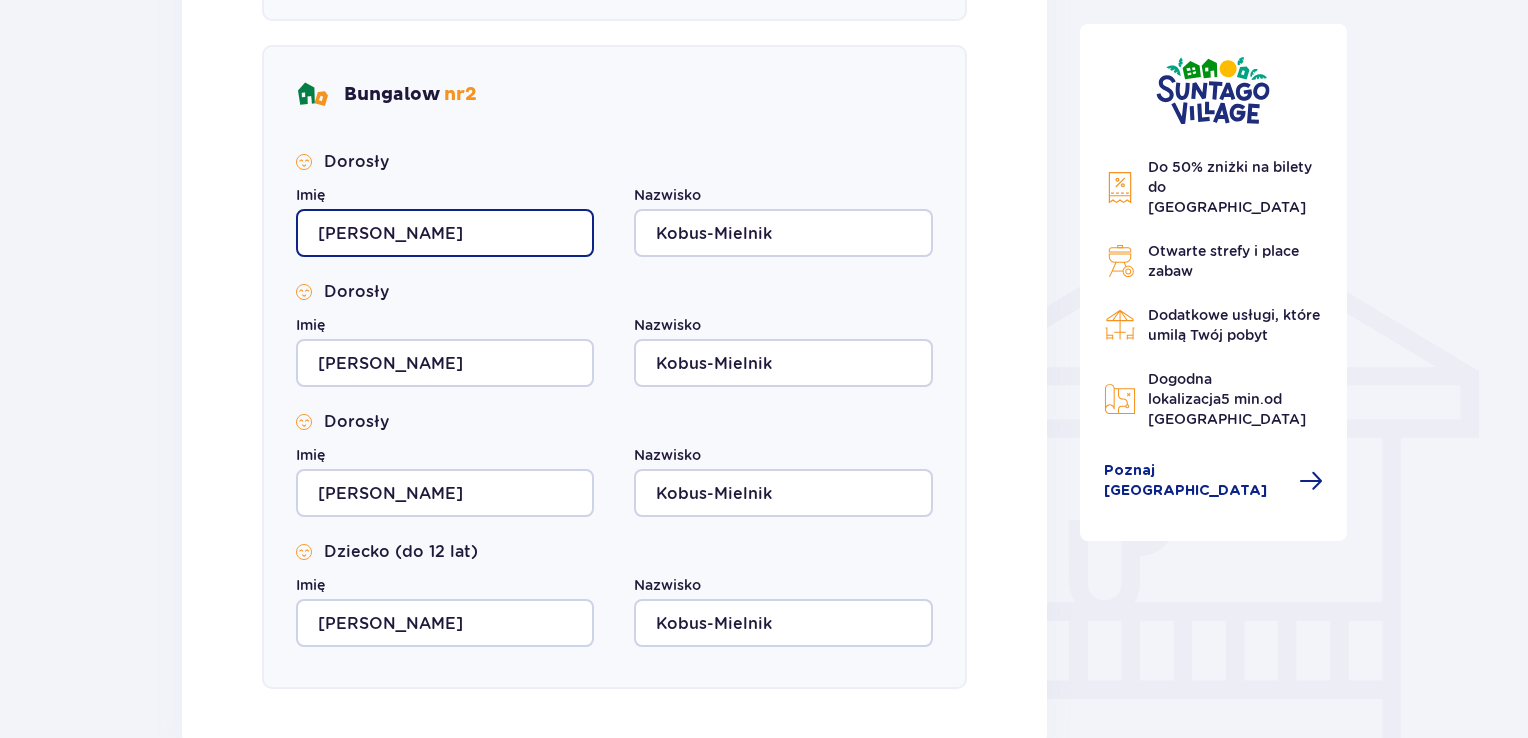 click on "Agnieszka" at bounding box center [445, 233] 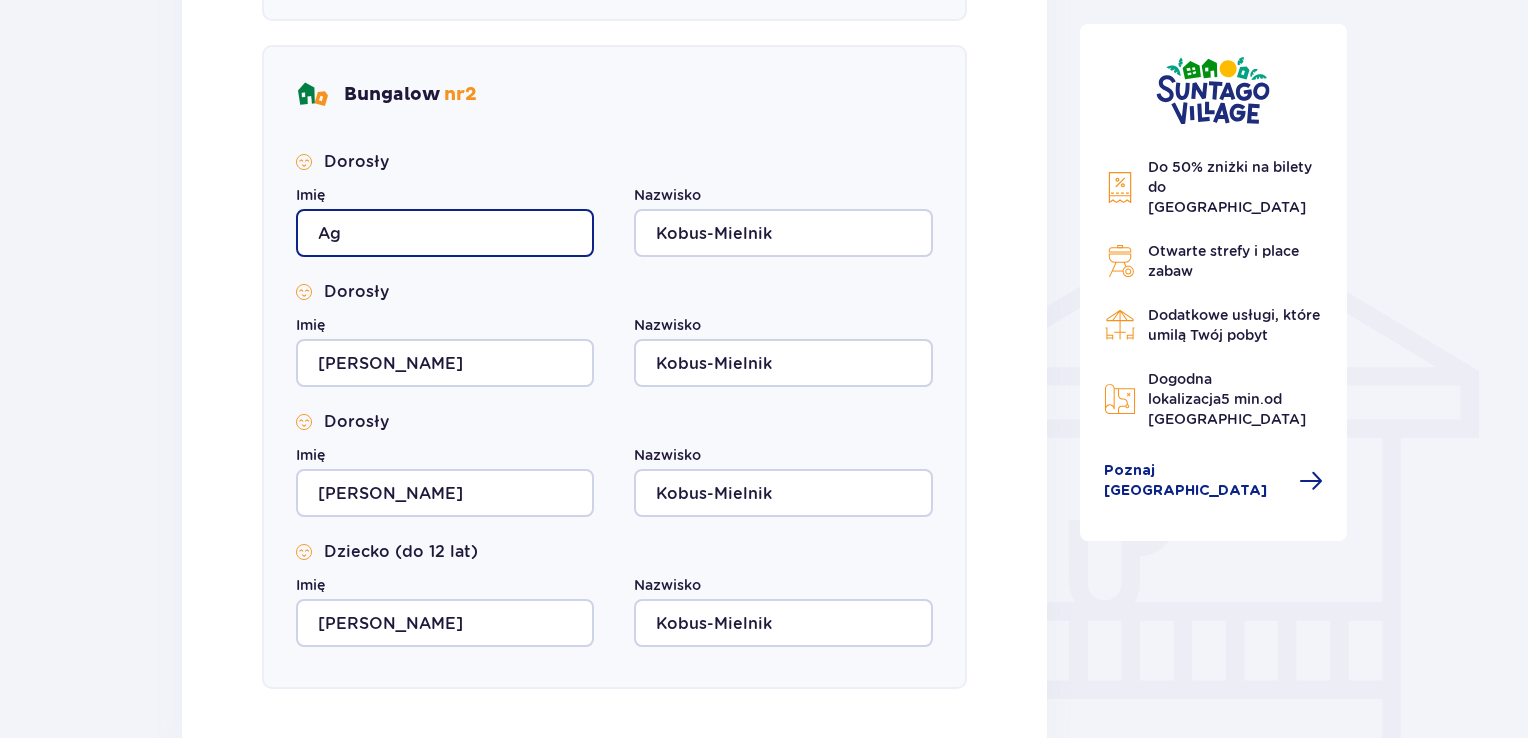 type on "A" 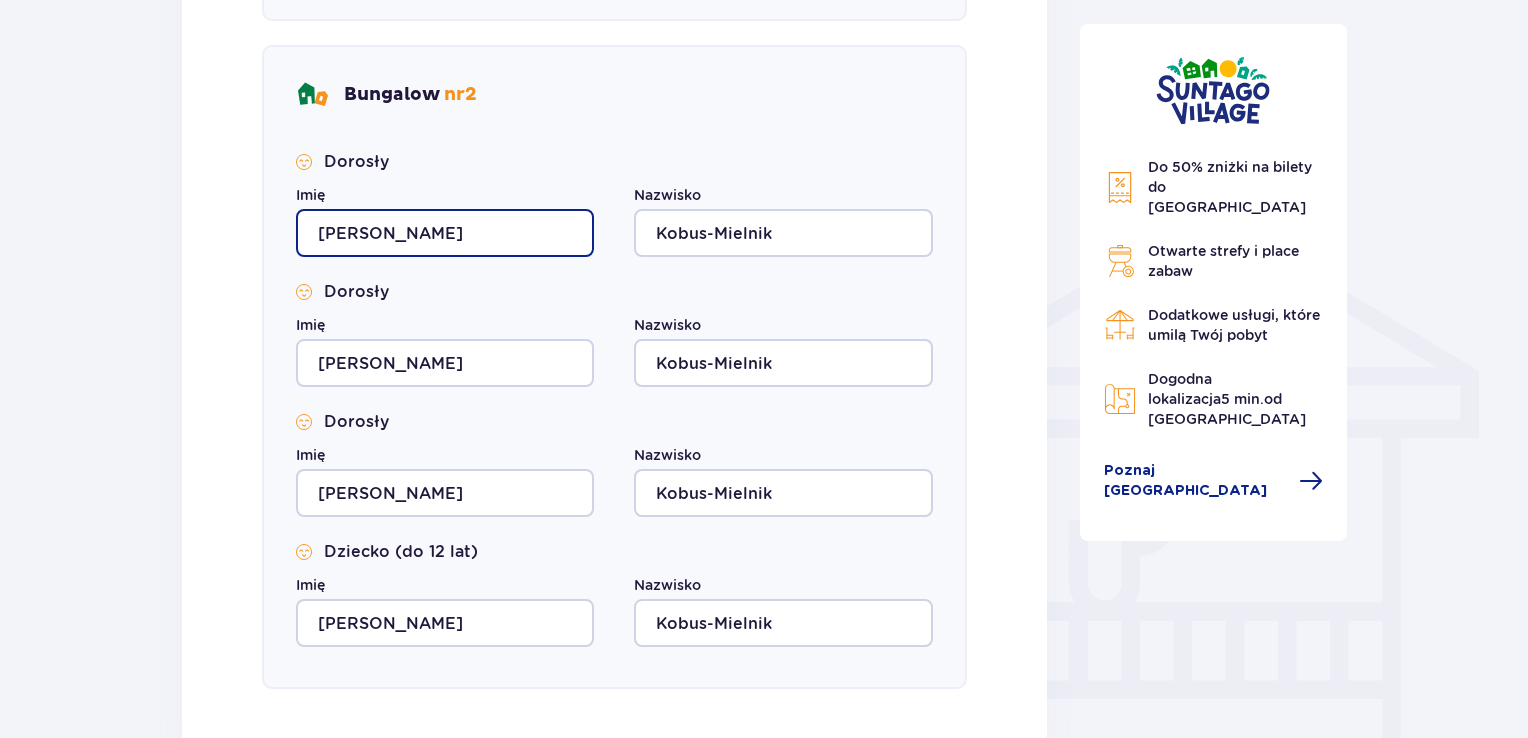 type on "Urszula" 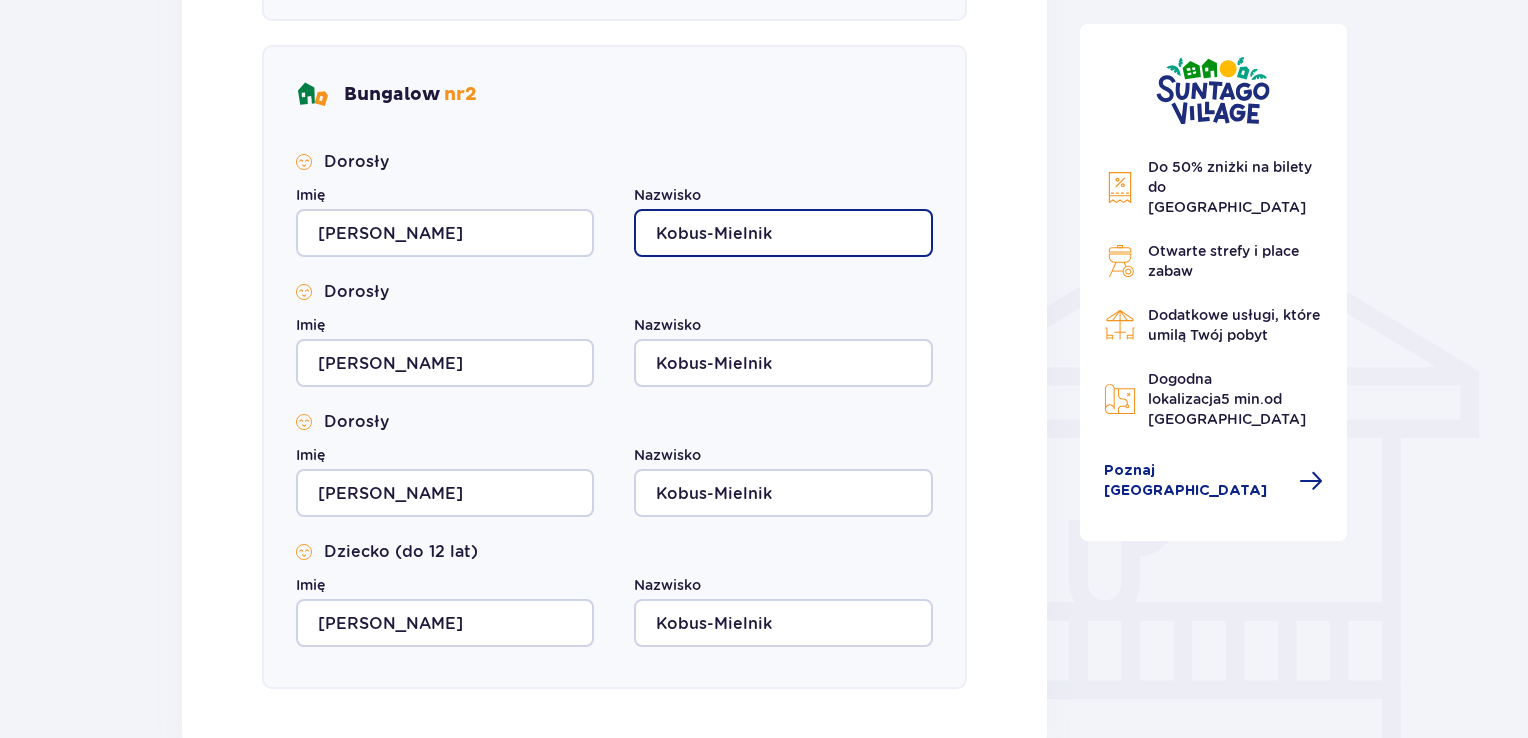 click on "Kobus-Mielnik" at bounding box center (783, 233) 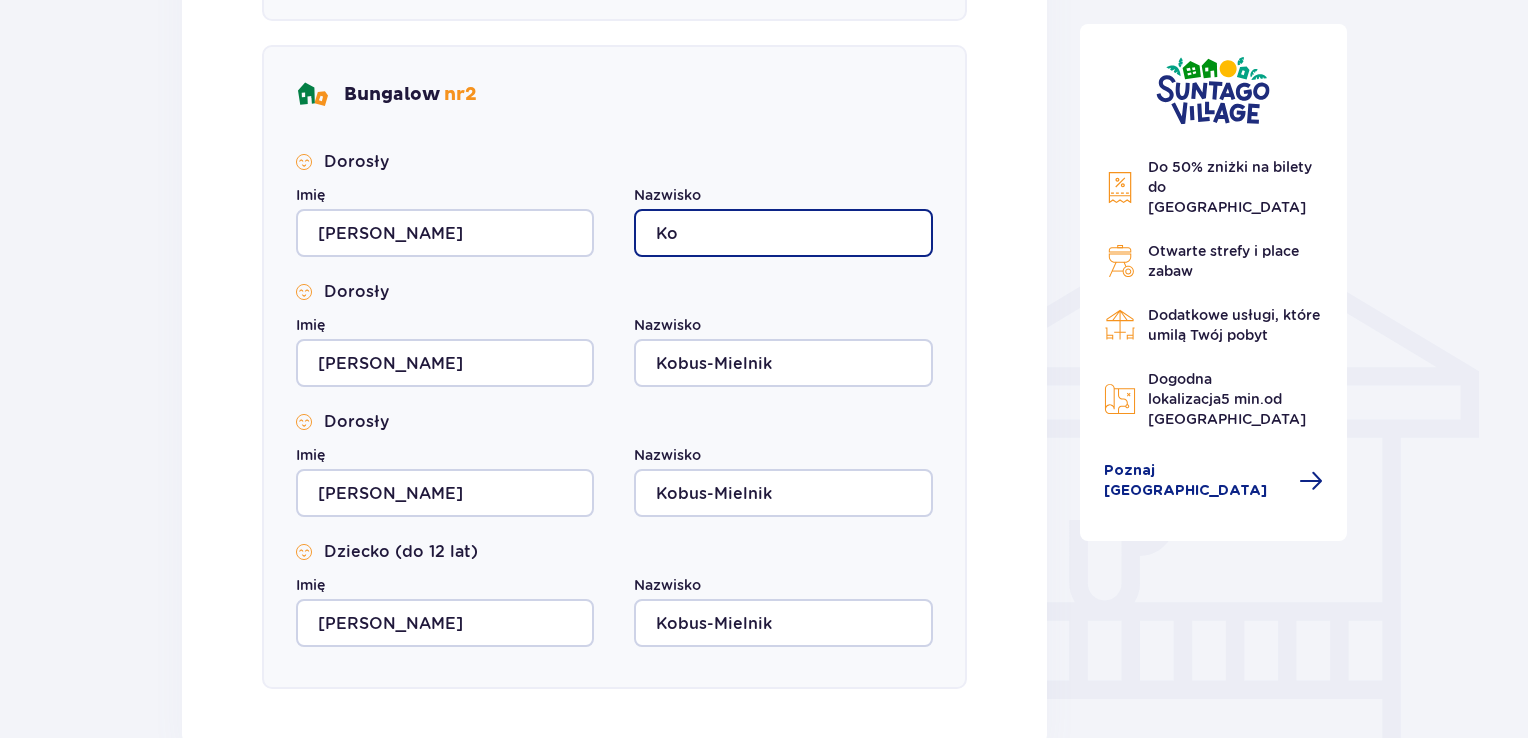 type on "K" 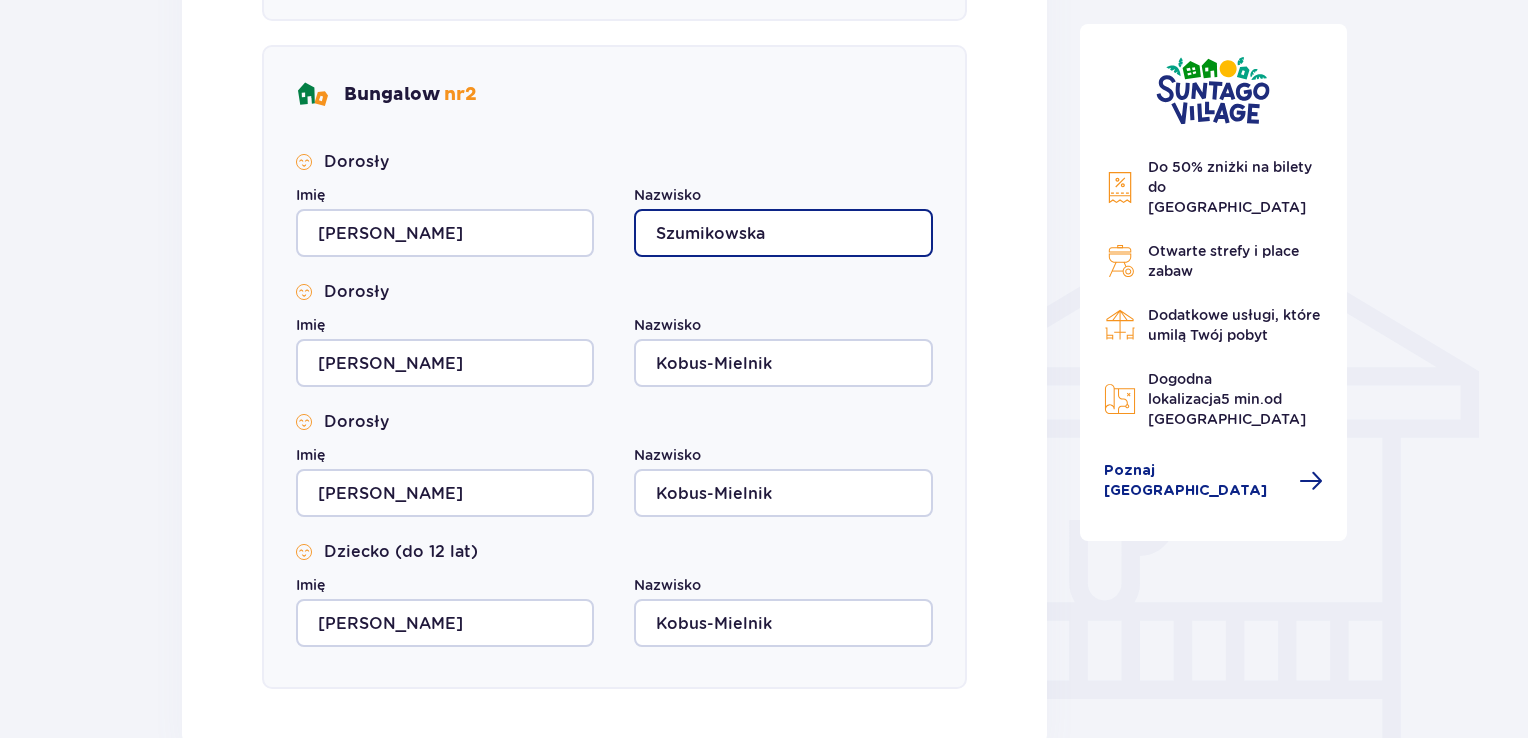type on "Szumikowska" 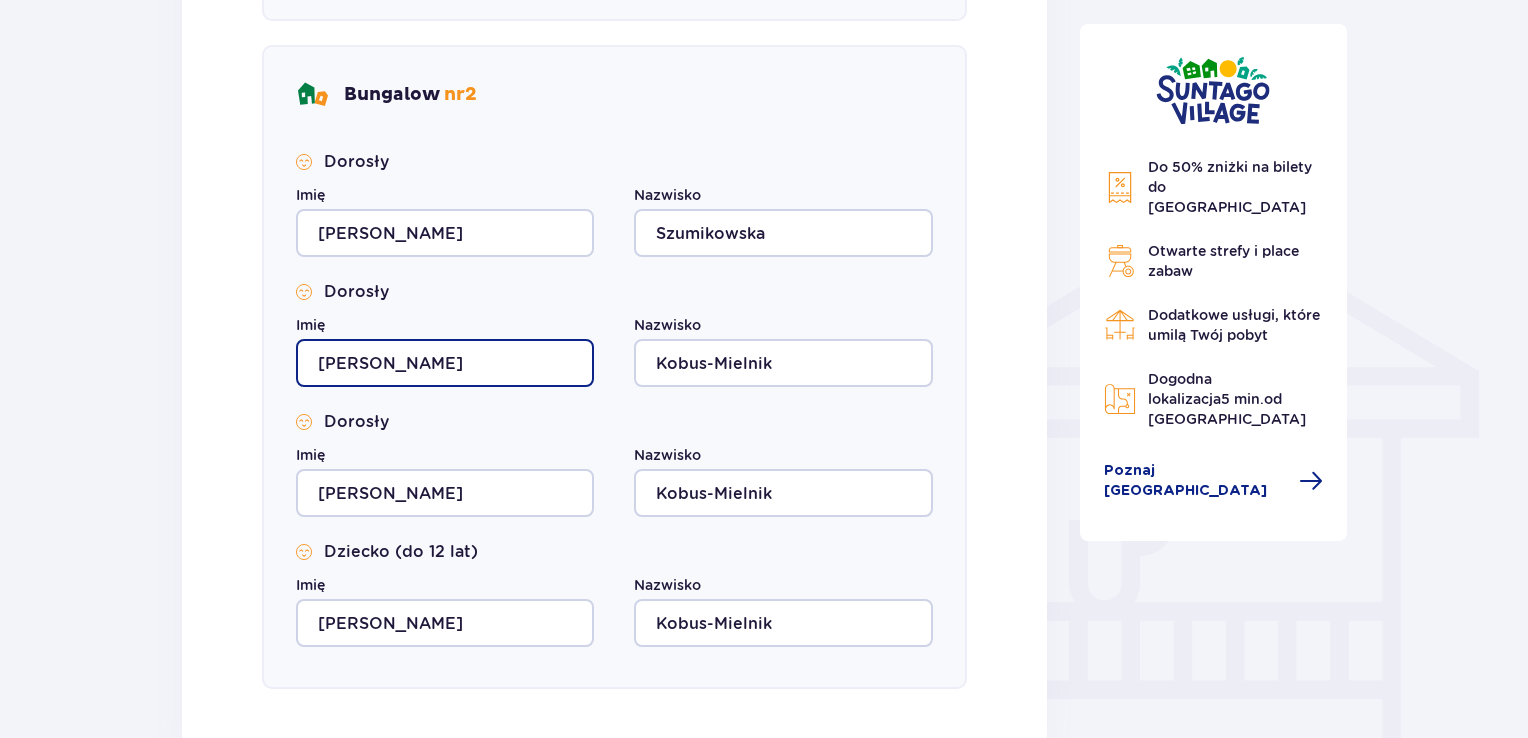 click on "Agnieszka" at bounding box center [445, 363] 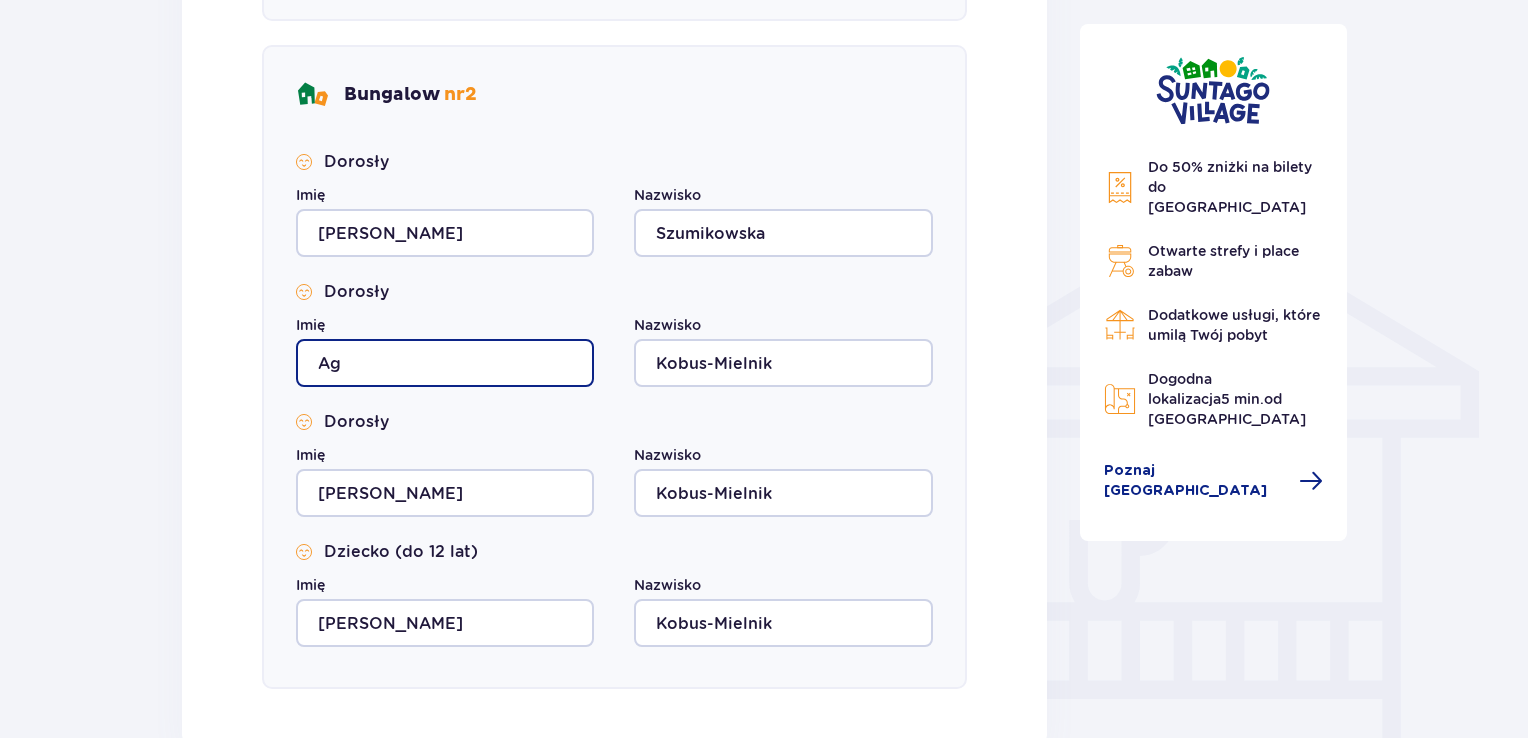 type on "A" 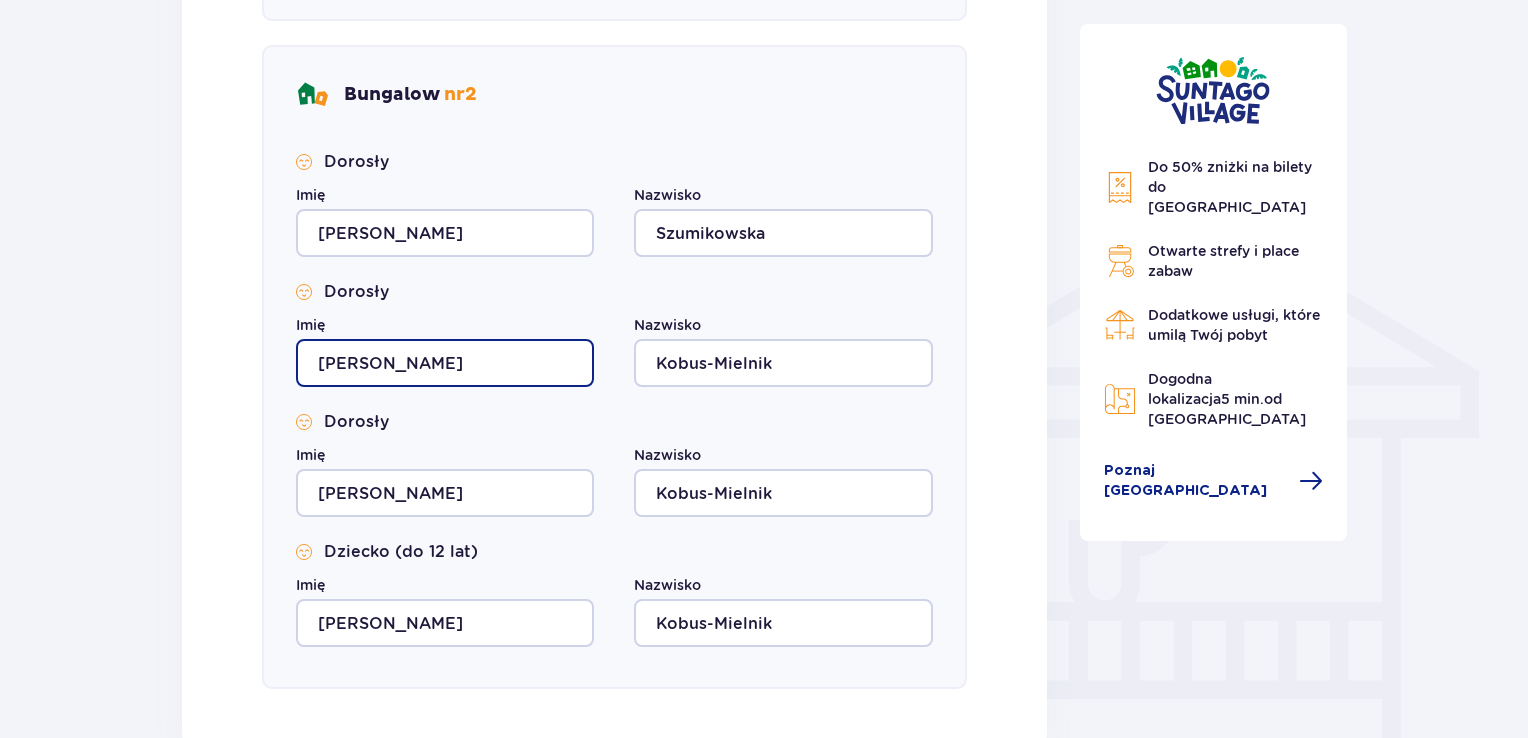 type on "Artur" 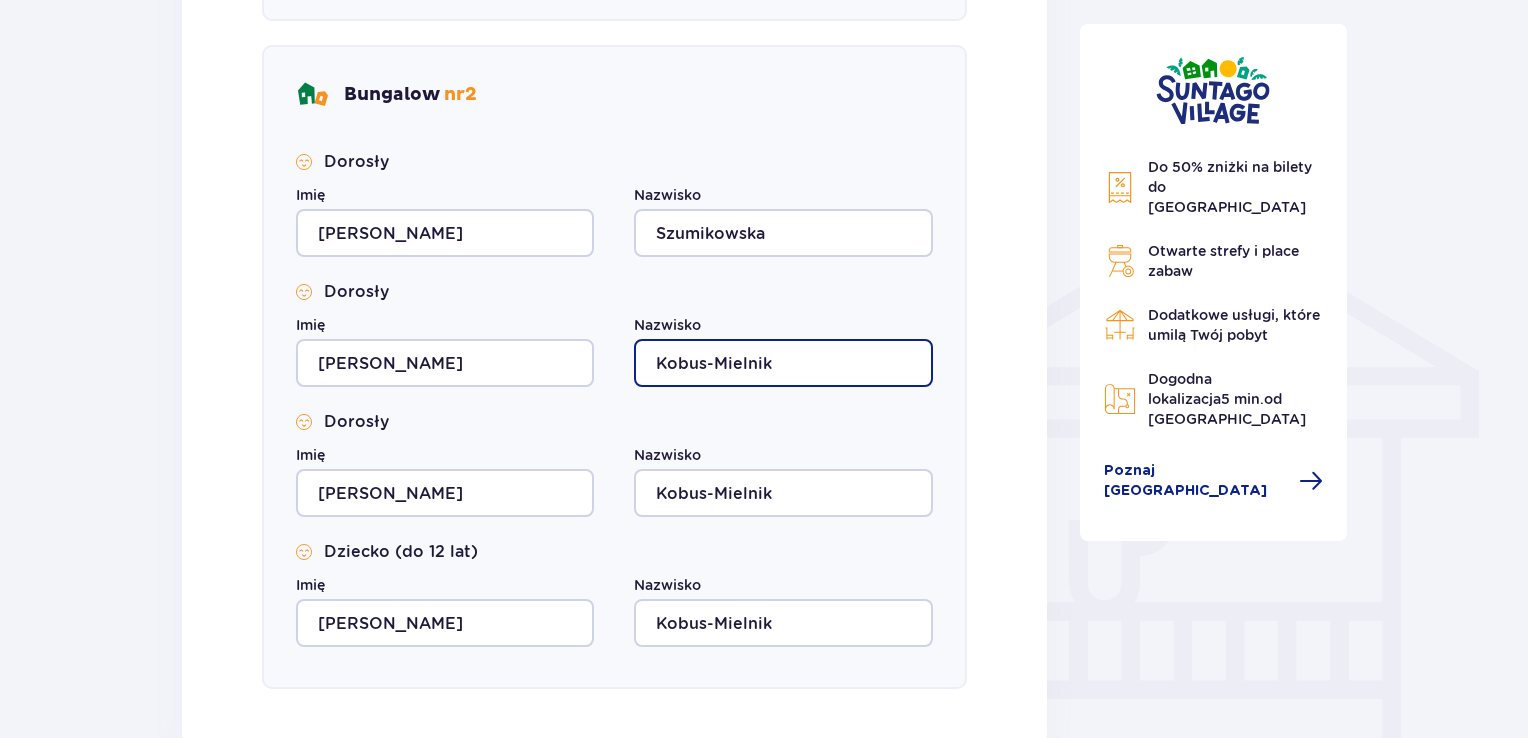 click on "Kobus-Mielnik" at bounding box center [783, 363] 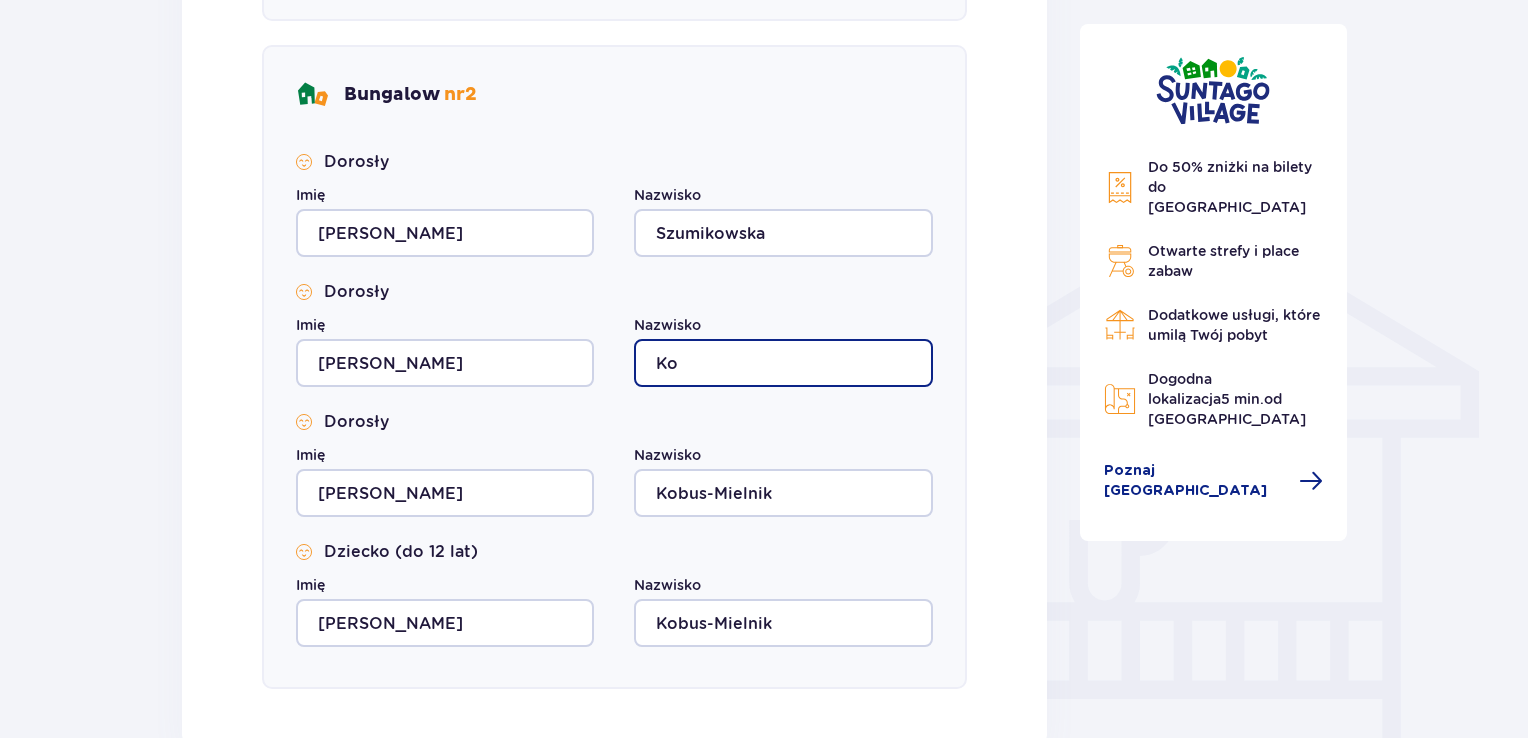 type on "K" 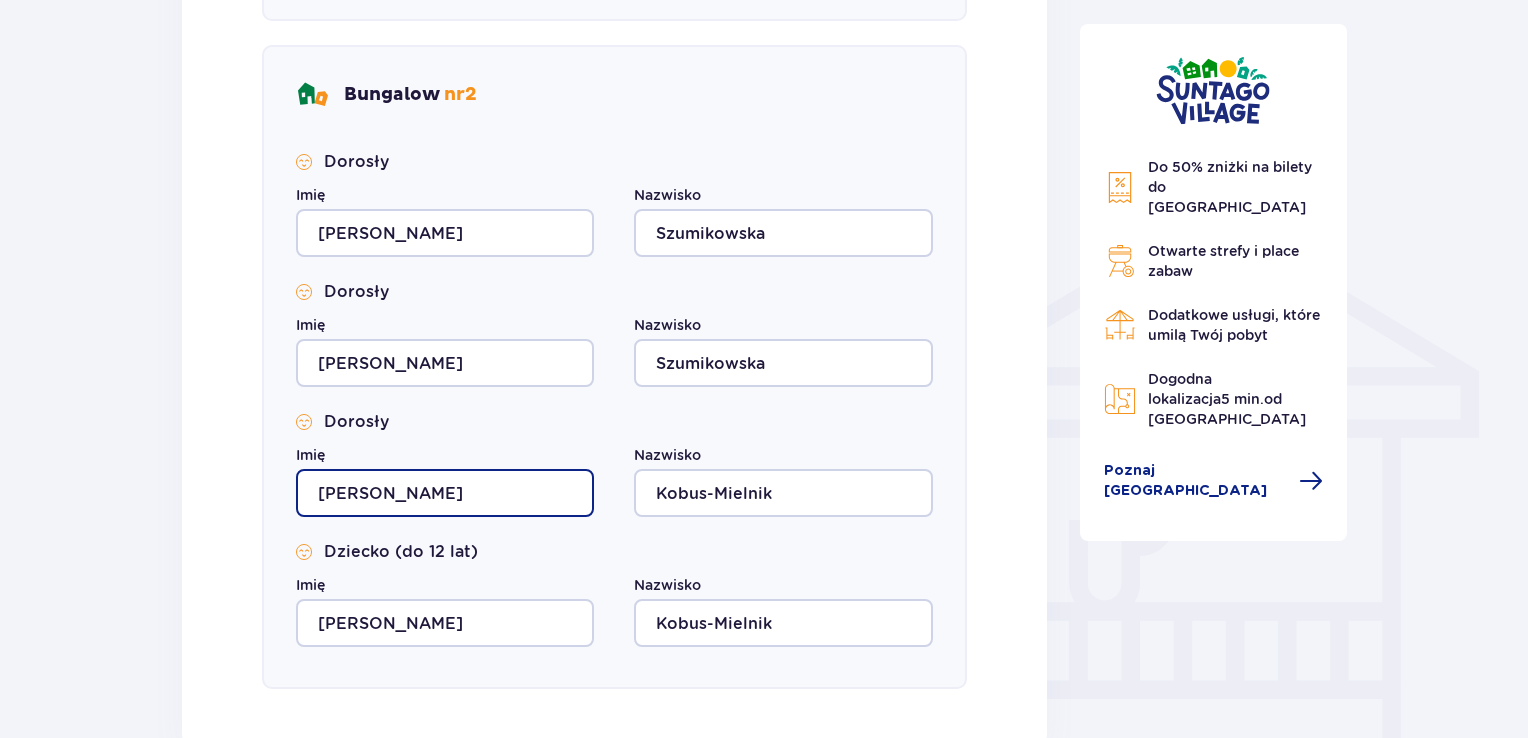 click on "Agnieszka" at bounding box center (445, 493) 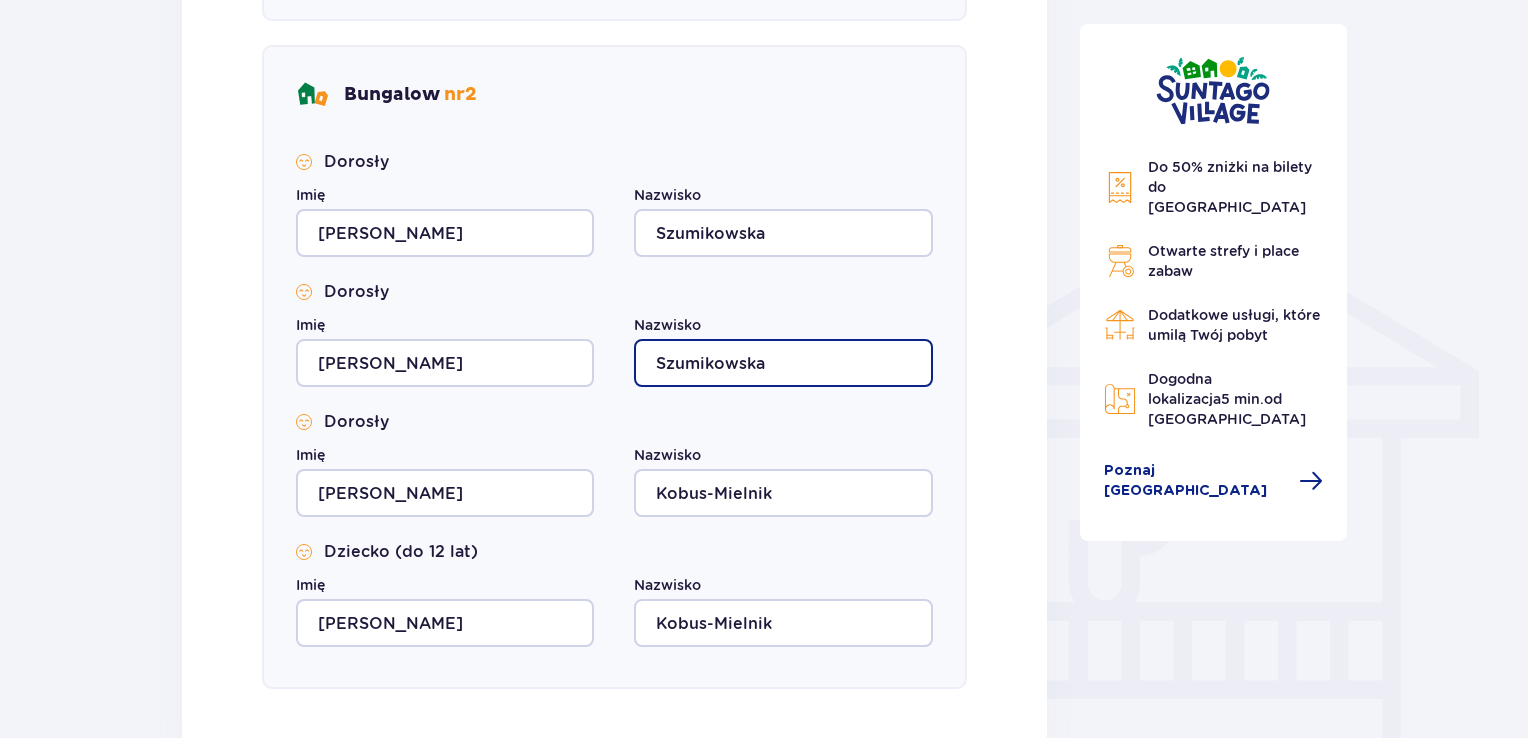 click on "Szumikowska" at bounding box center [783, 363] 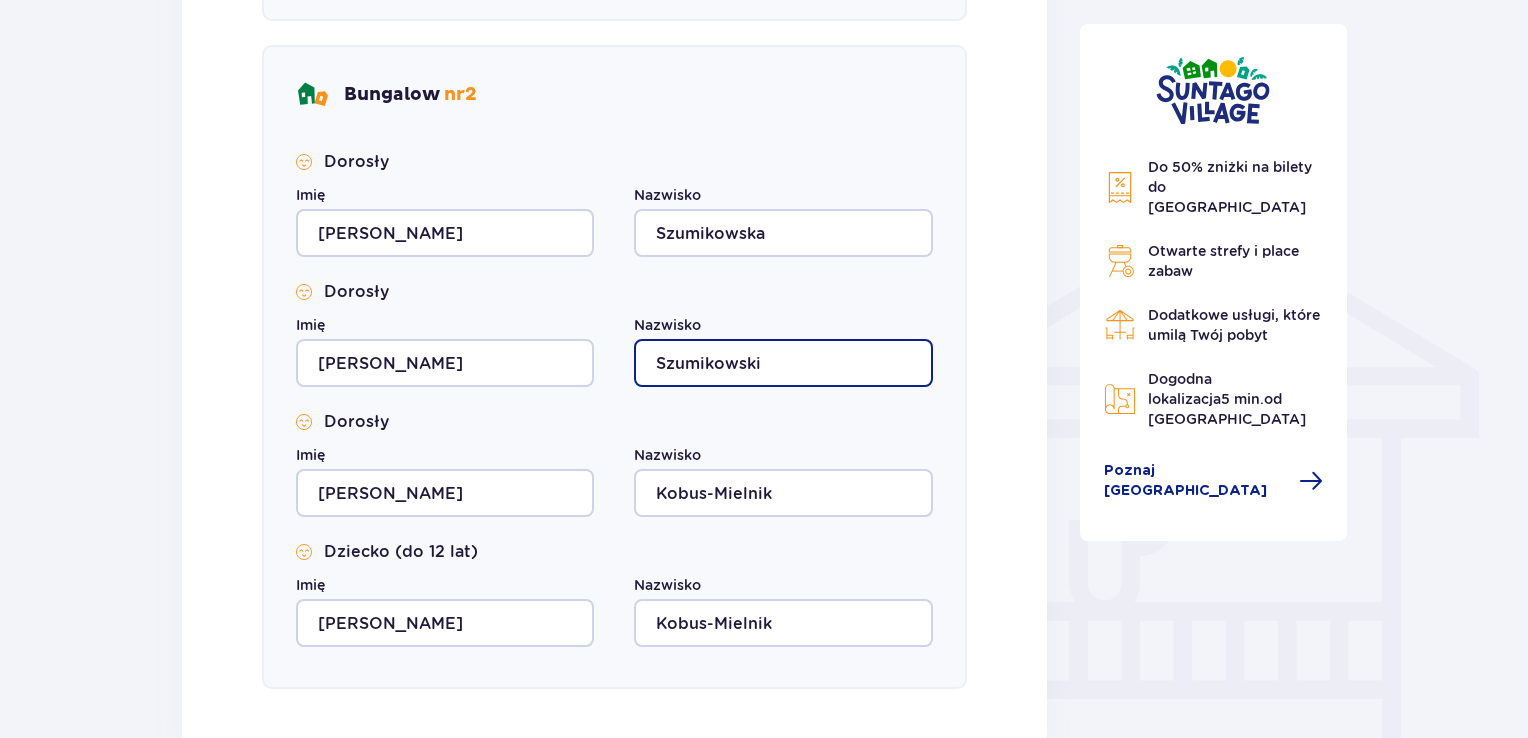 type on "Szumikowski" 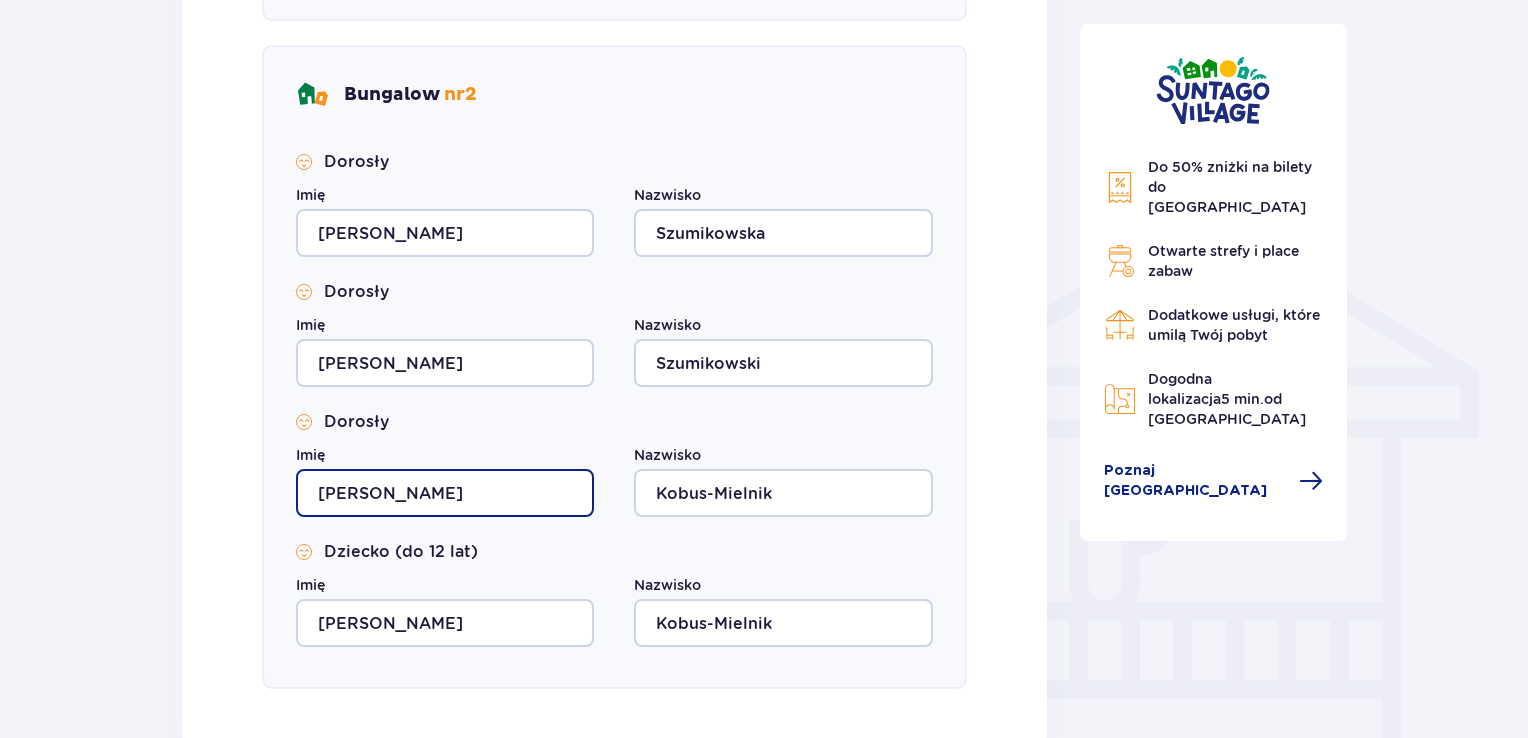 click on "Agnieszka" at bounding box center [445, 493] 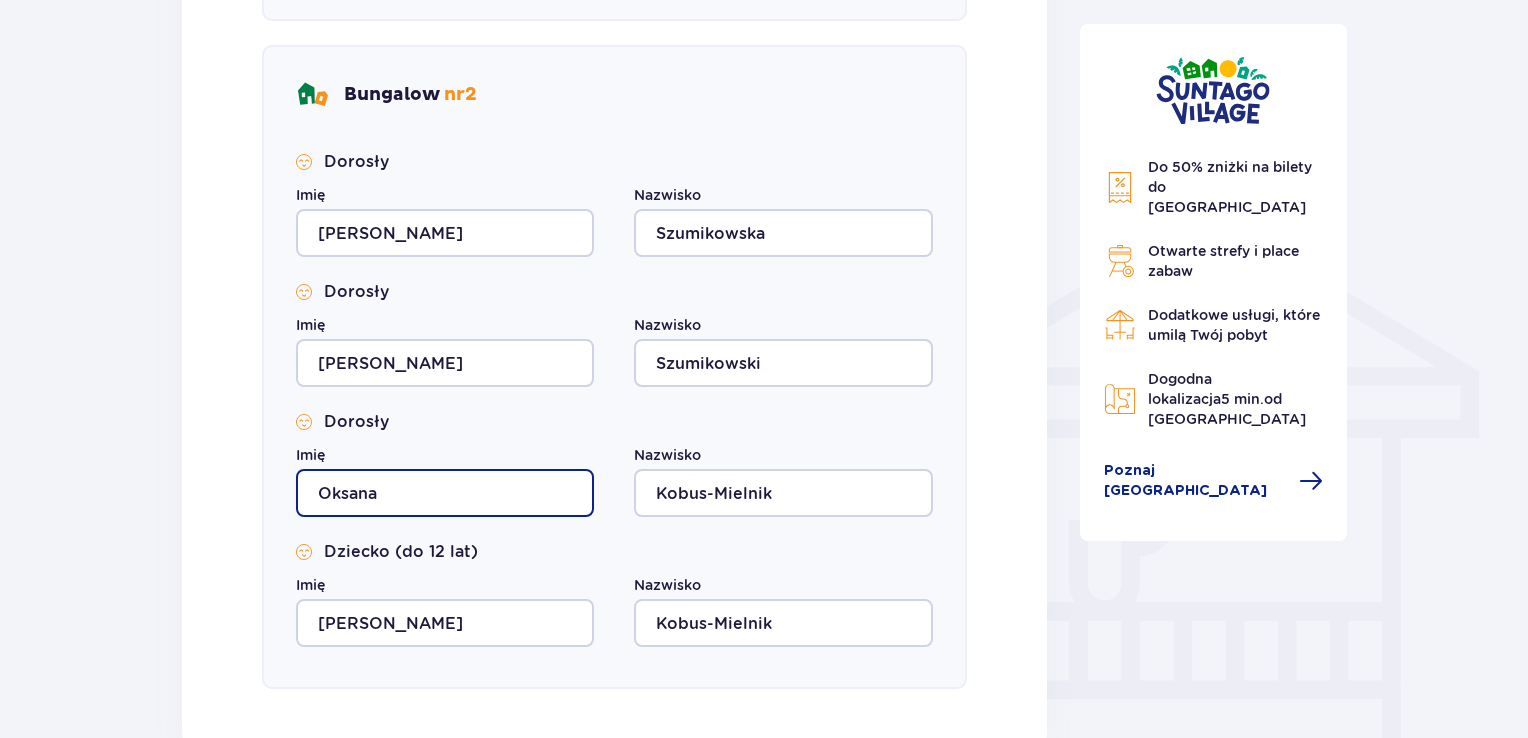 type on "Oksana" 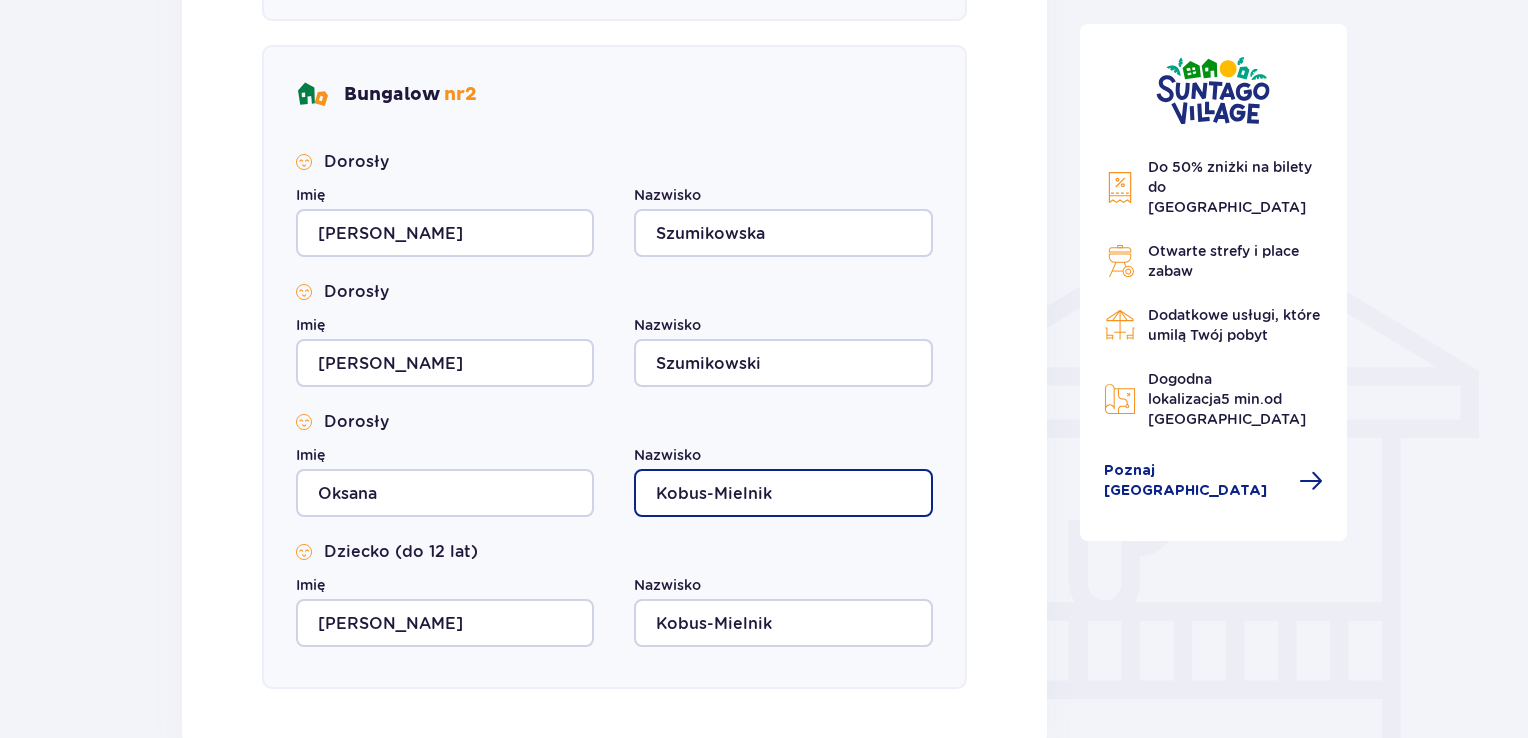 click on "Kobus-Mielnik" at bounding box center [783, 493] 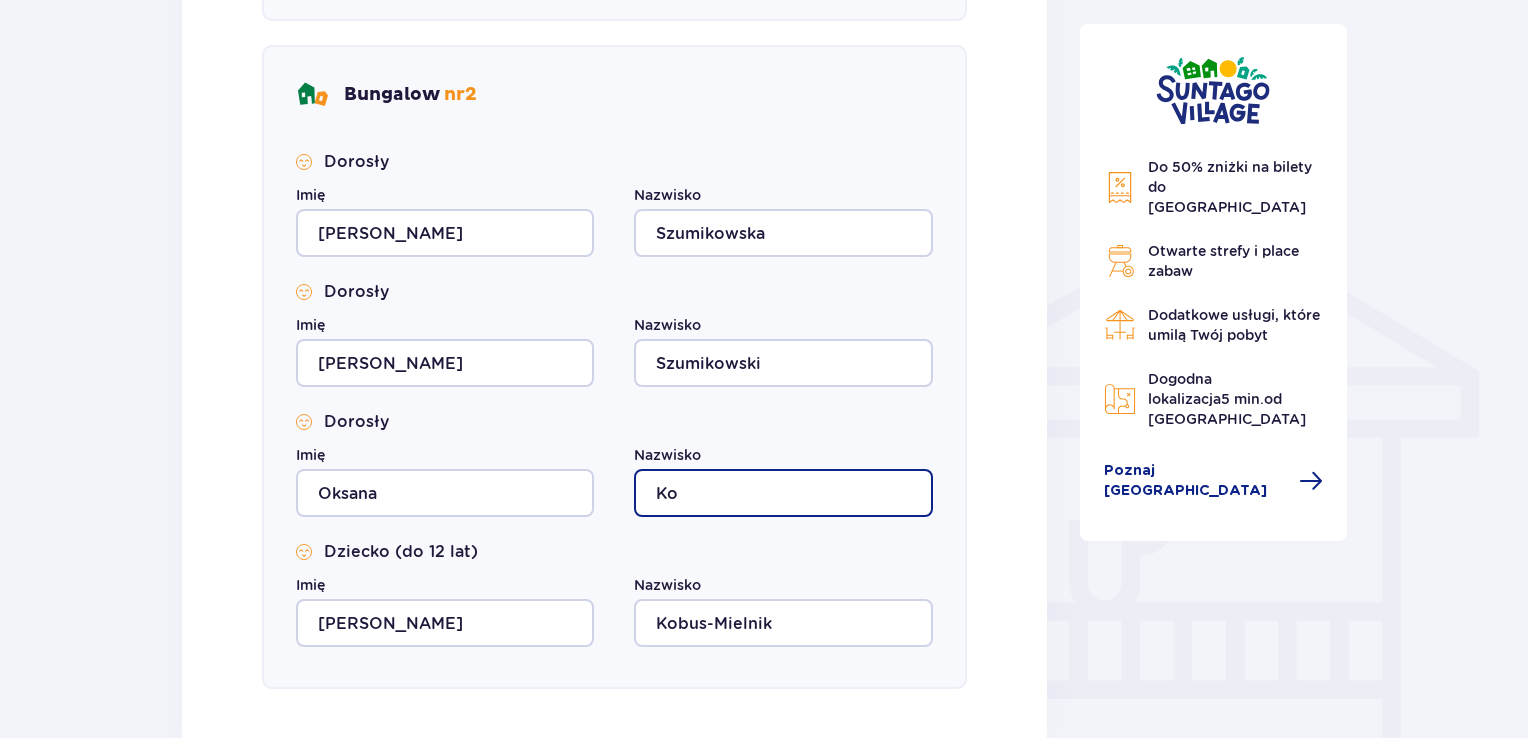 type on "K" 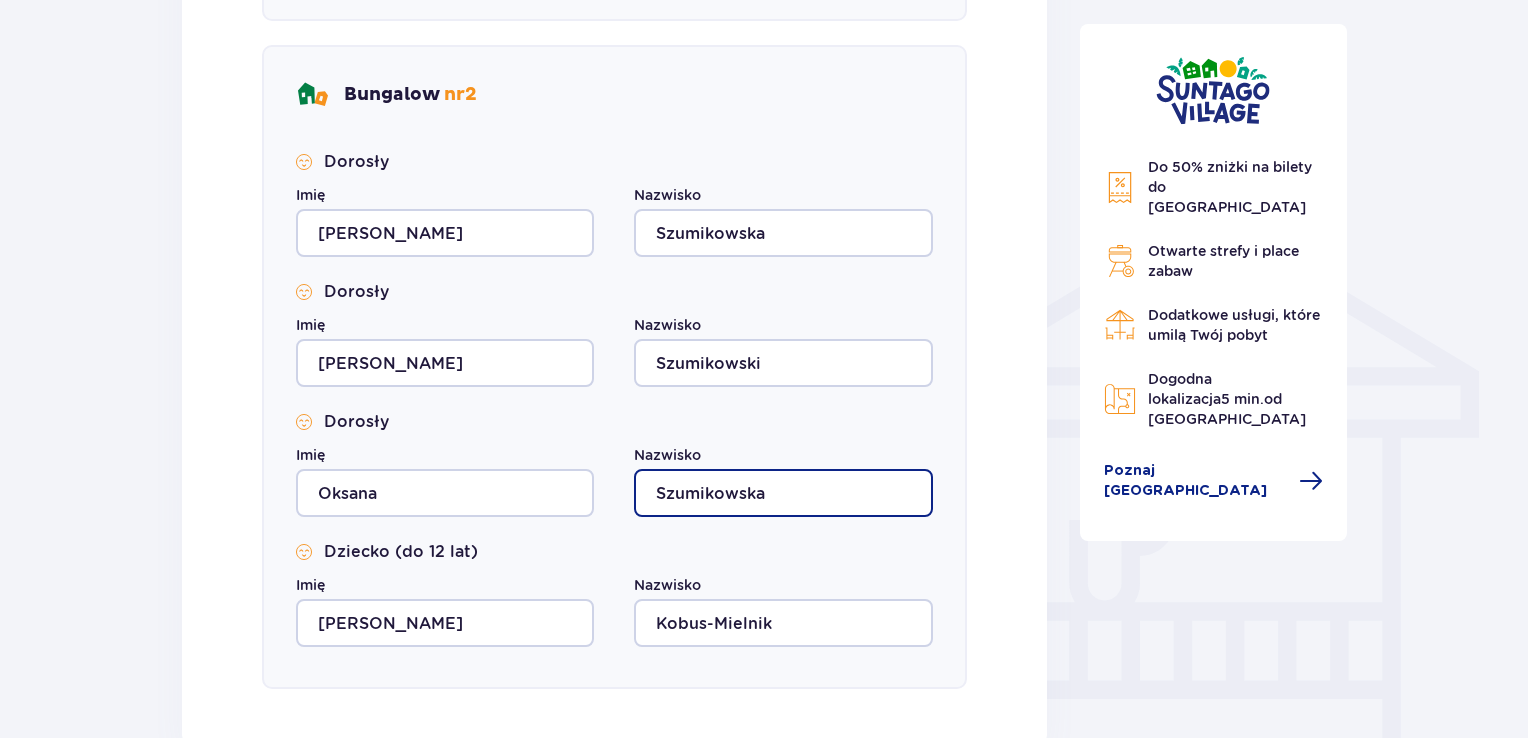type on "Szumikowska" 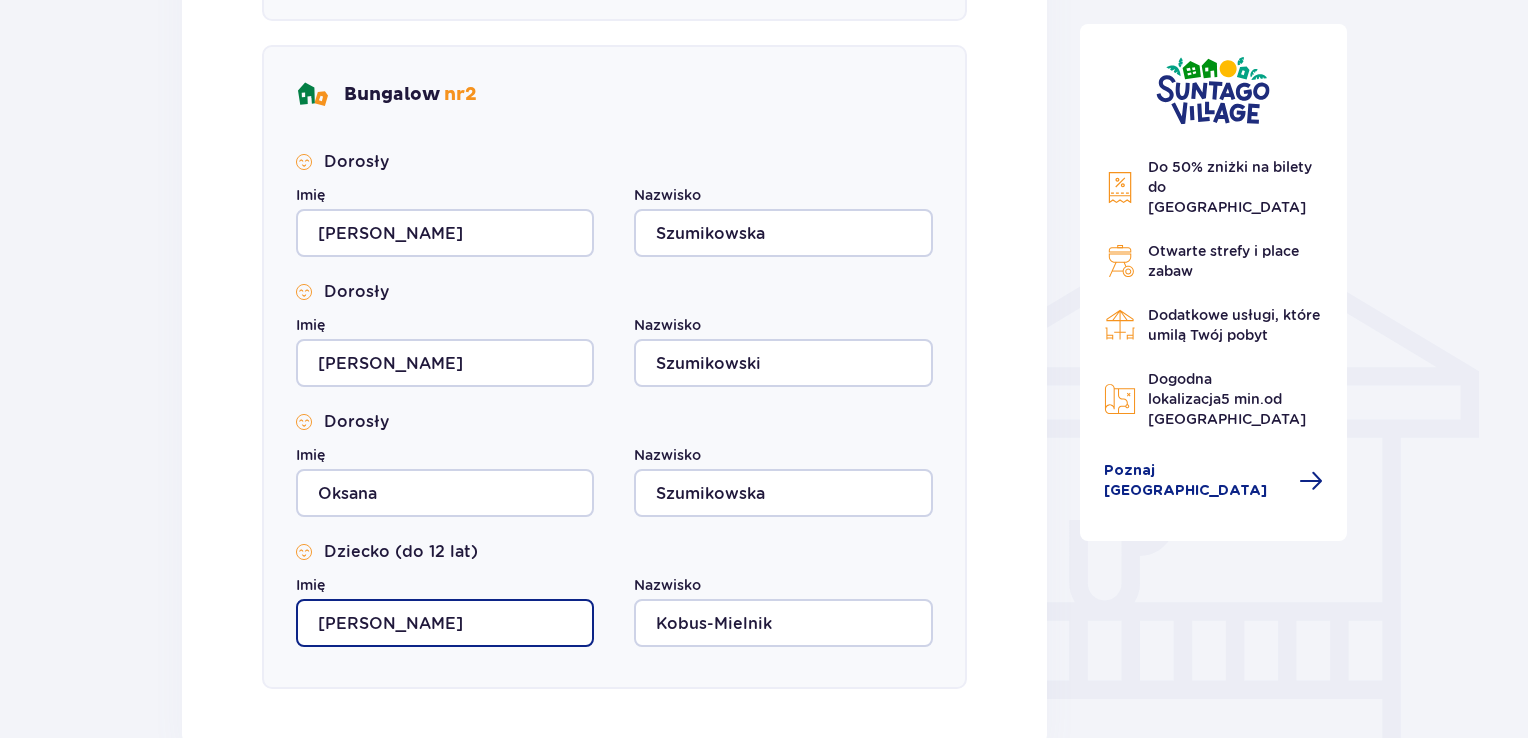 click on "Agnieszka" at bounding box center (445, 623) 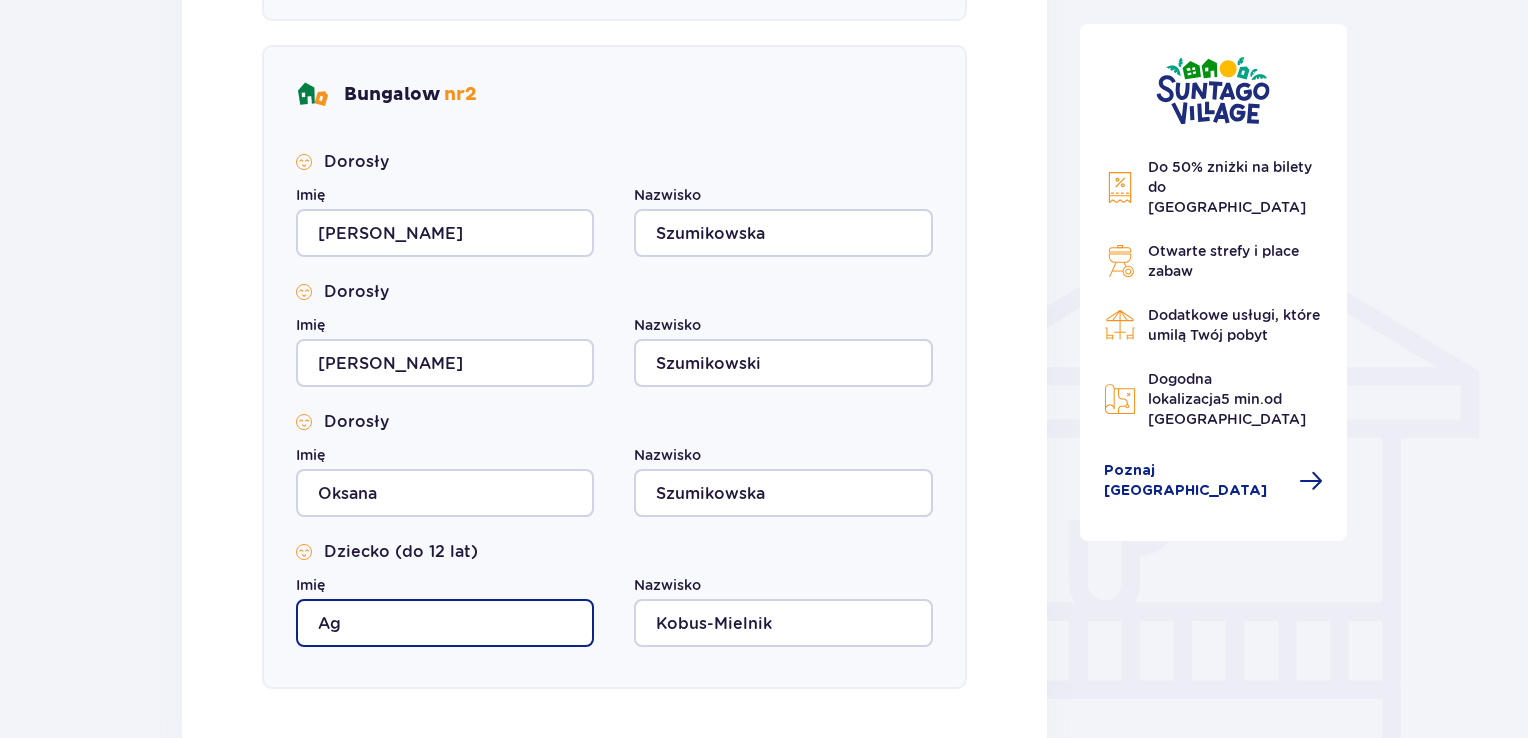 type on "A" 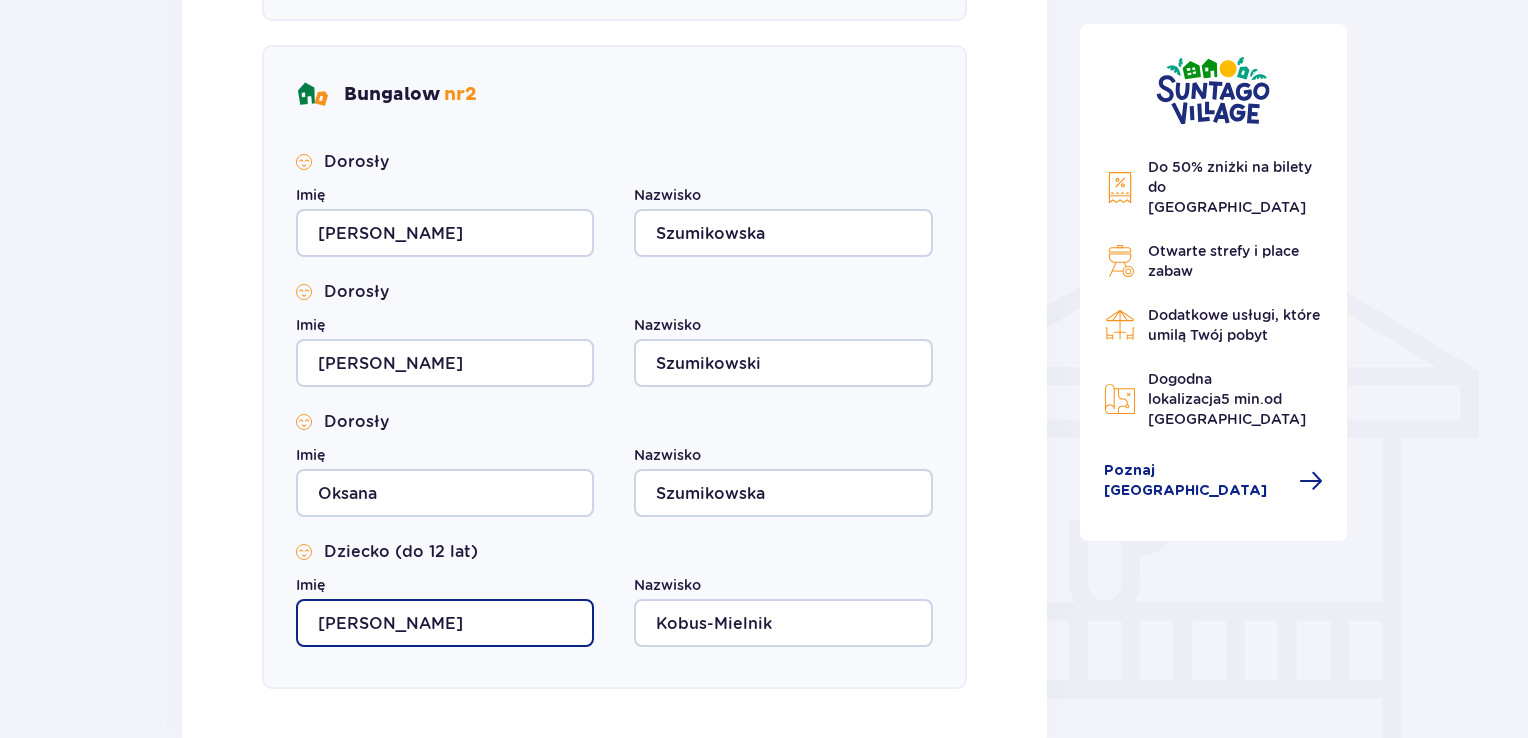 type on "Olaf" 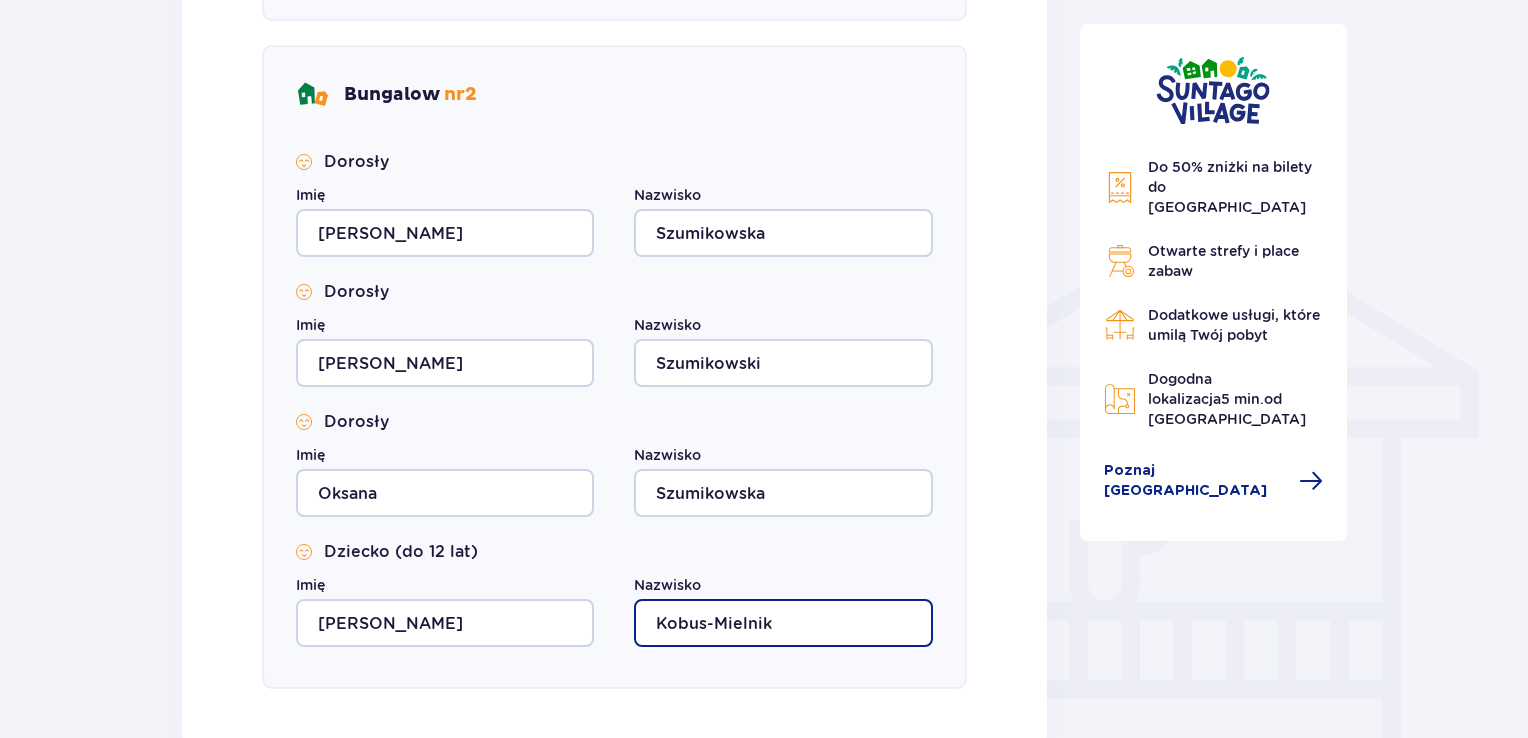 click on "Kobus-Mielnik" at bounding box center (783, 623) 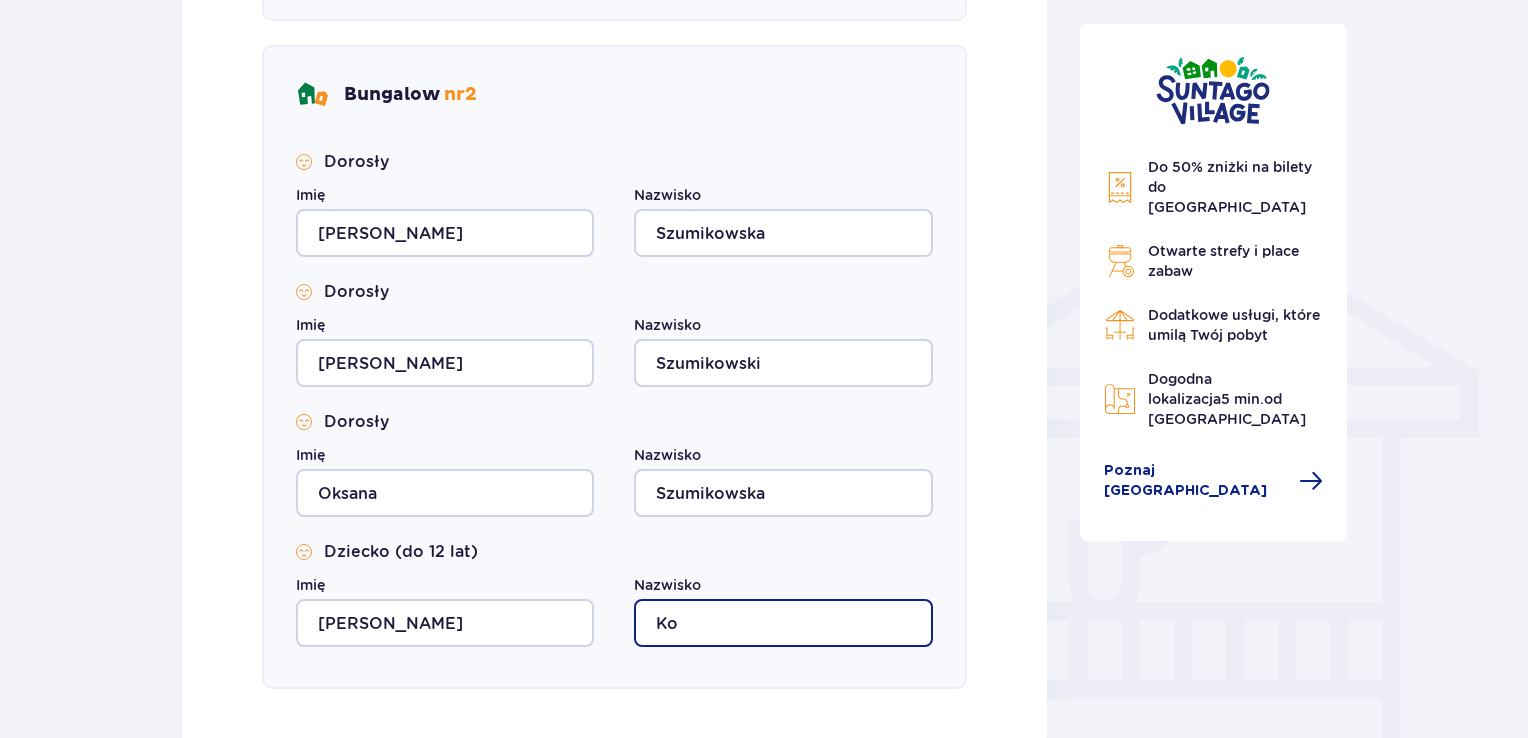 type on "K" 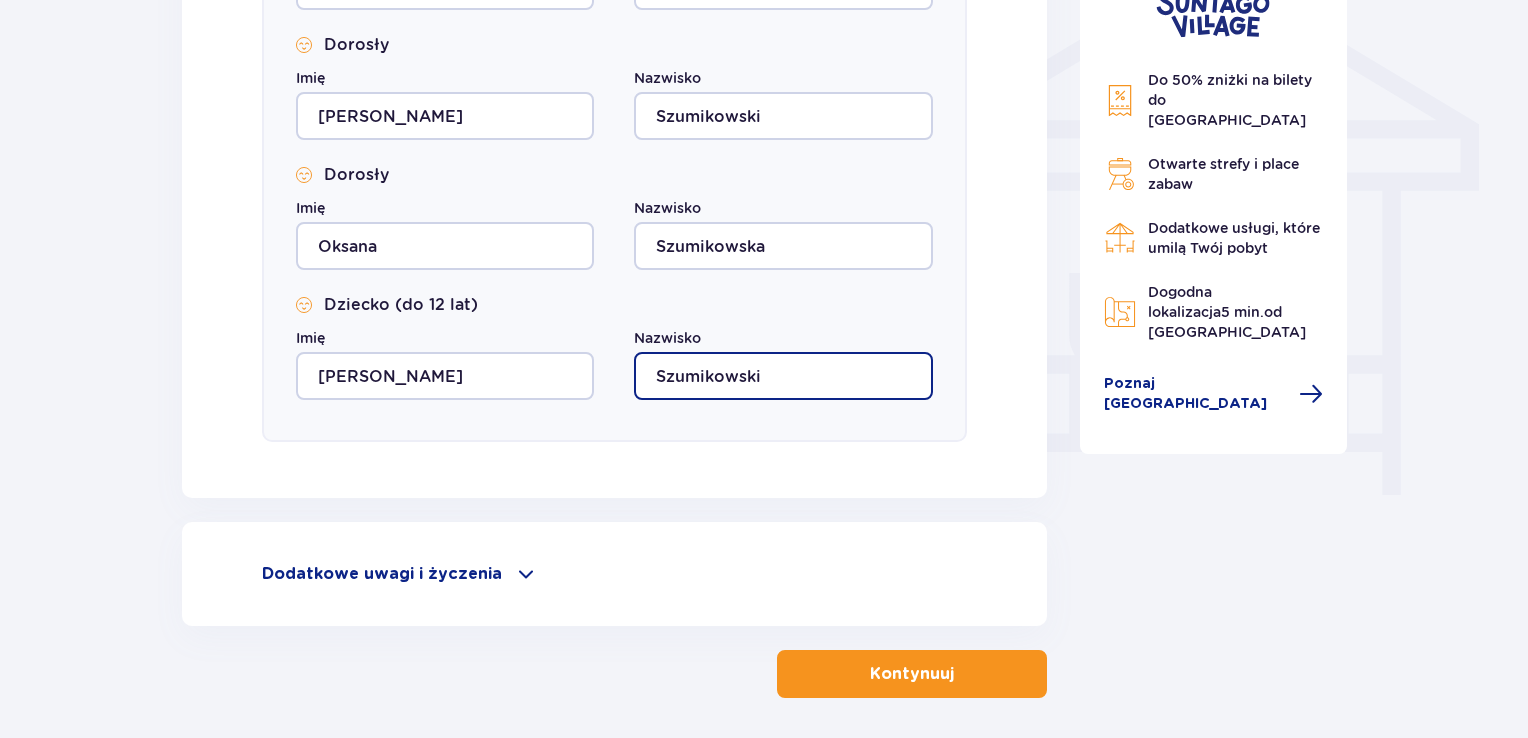 scroll, scrollTop: 1740, scrollLeft: 0, axis: vertical 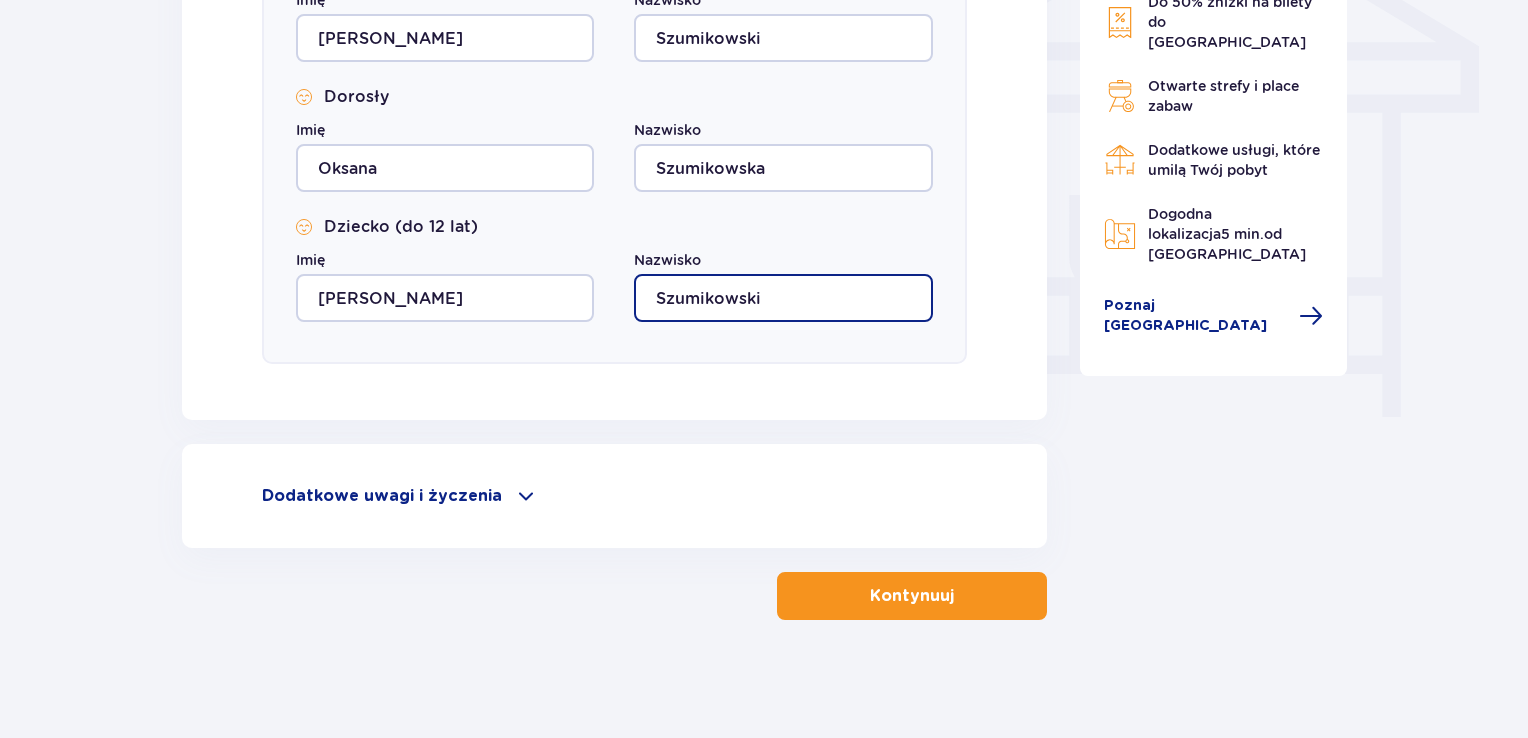 type on "Szumikowski" 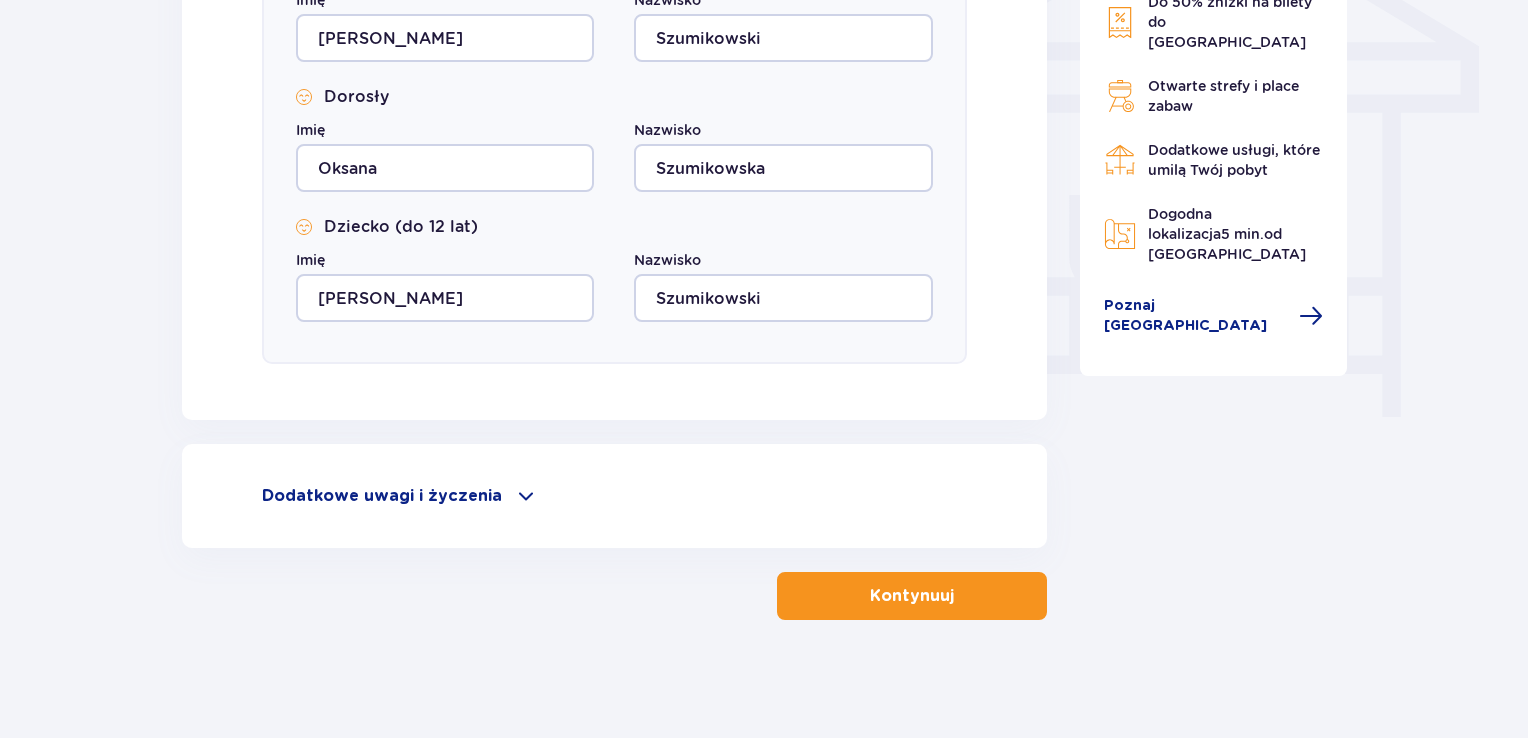 click at bounding box center [958, 596] 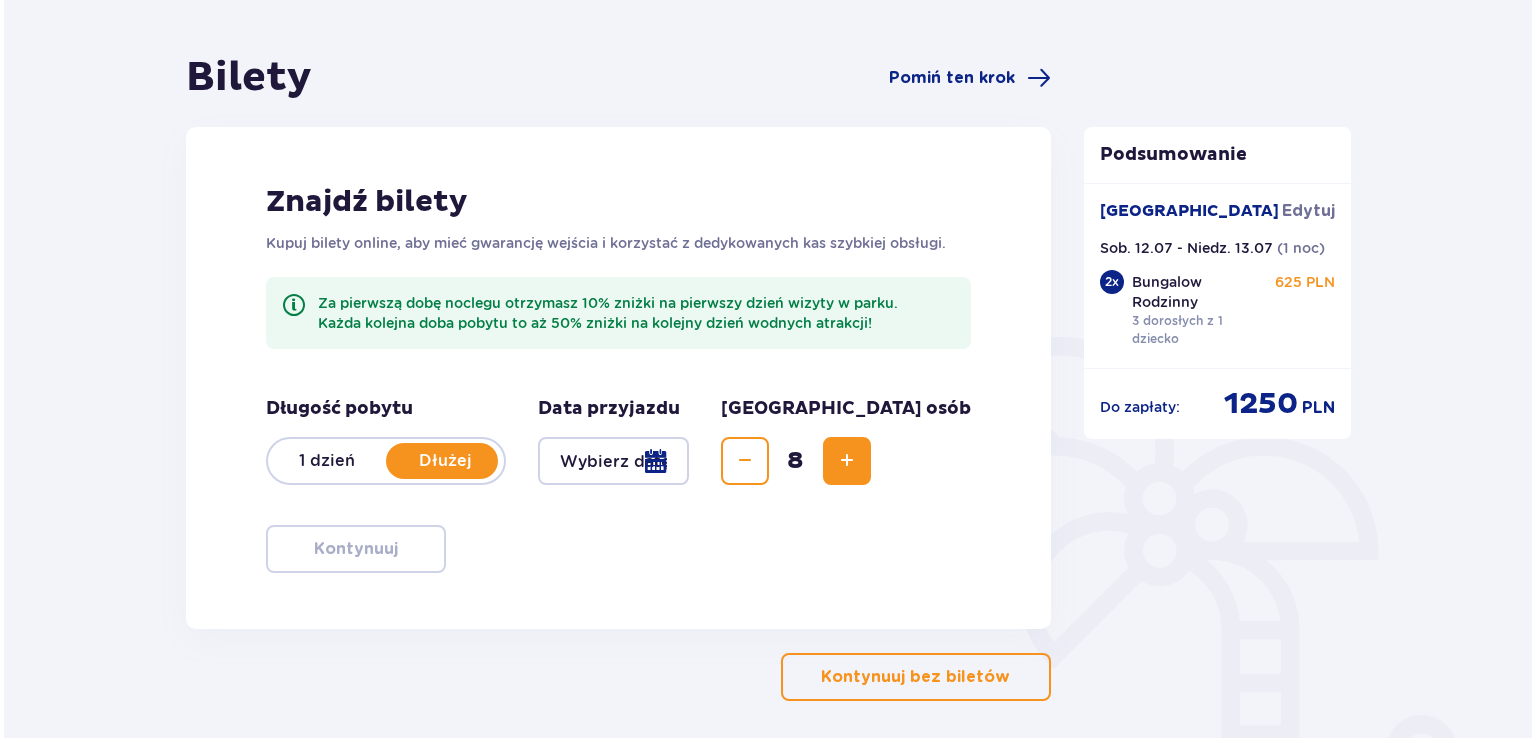 scroll, scrollTop: 160, scrollLeft: 0, axis: vertical 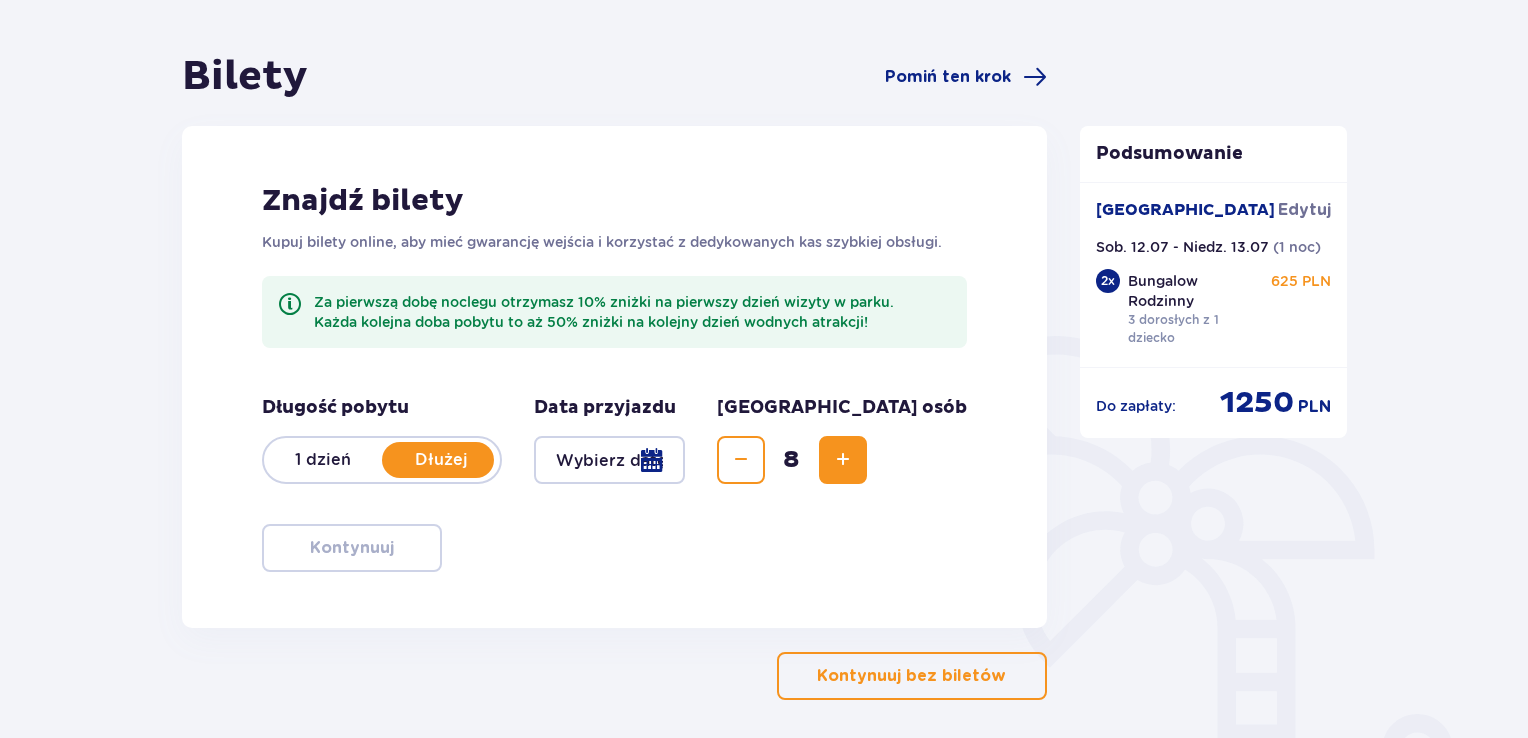 click at bounding box center (609, 460) 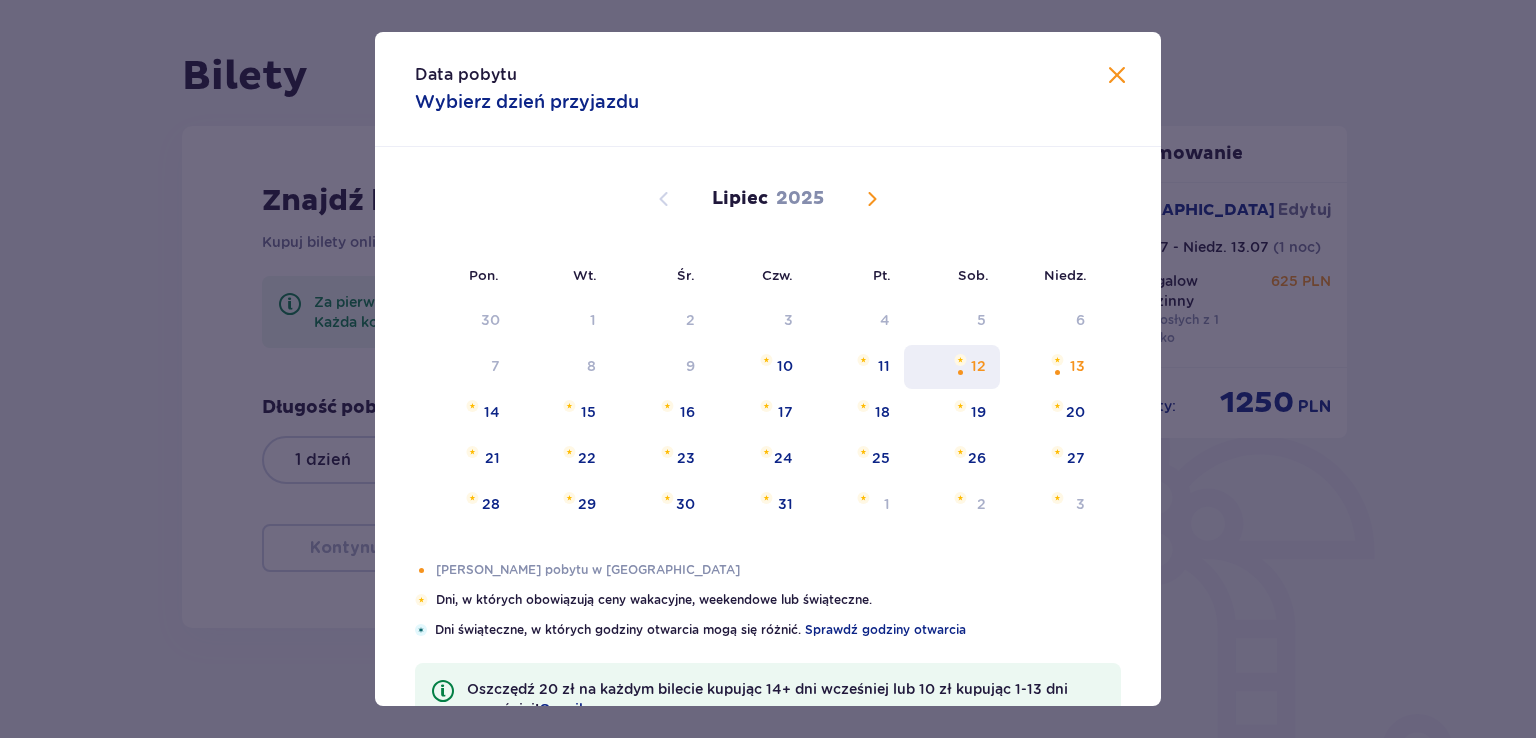 click on "12" at bounding box center (952, 367) 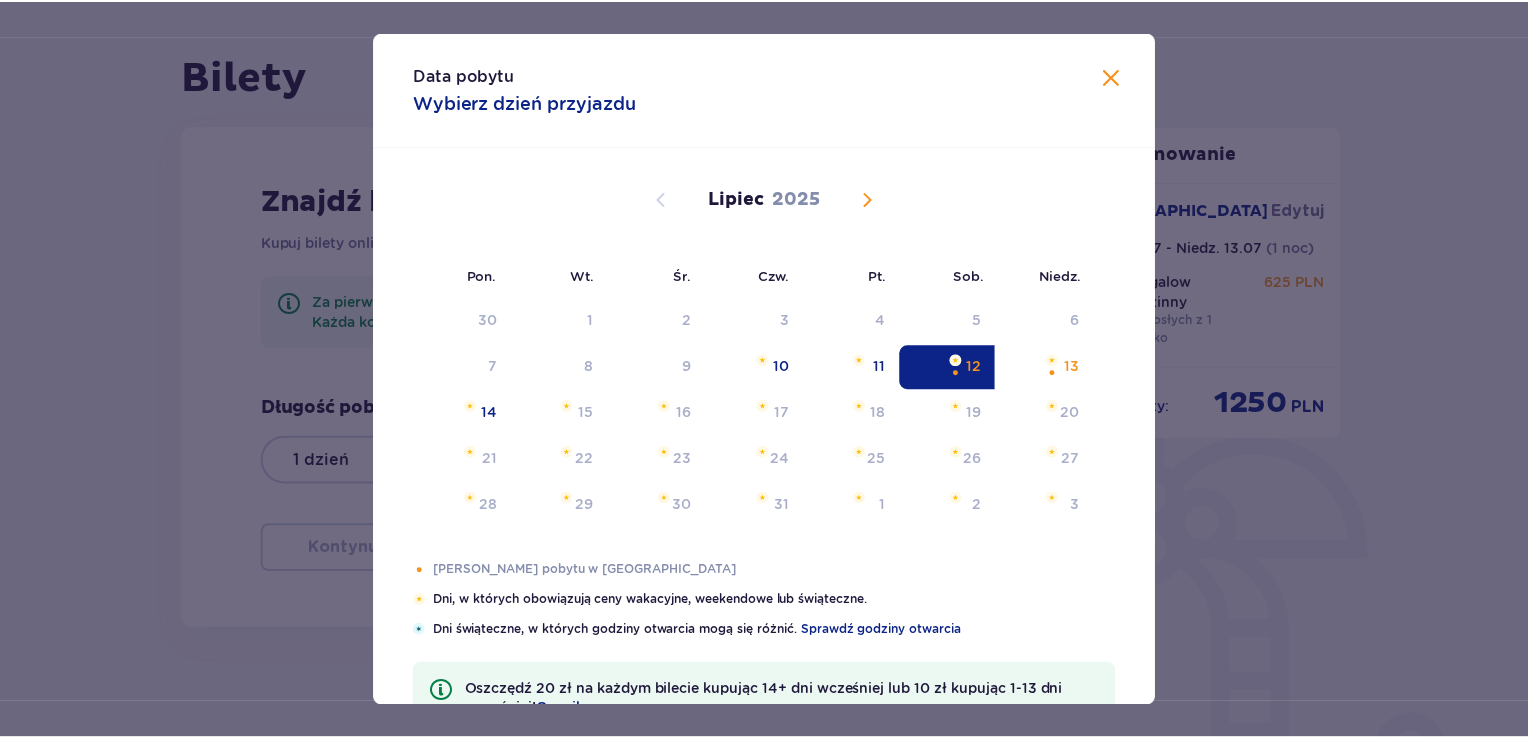 scroll, scrollTop: 68, scrollLeft: 0, axis: vertical 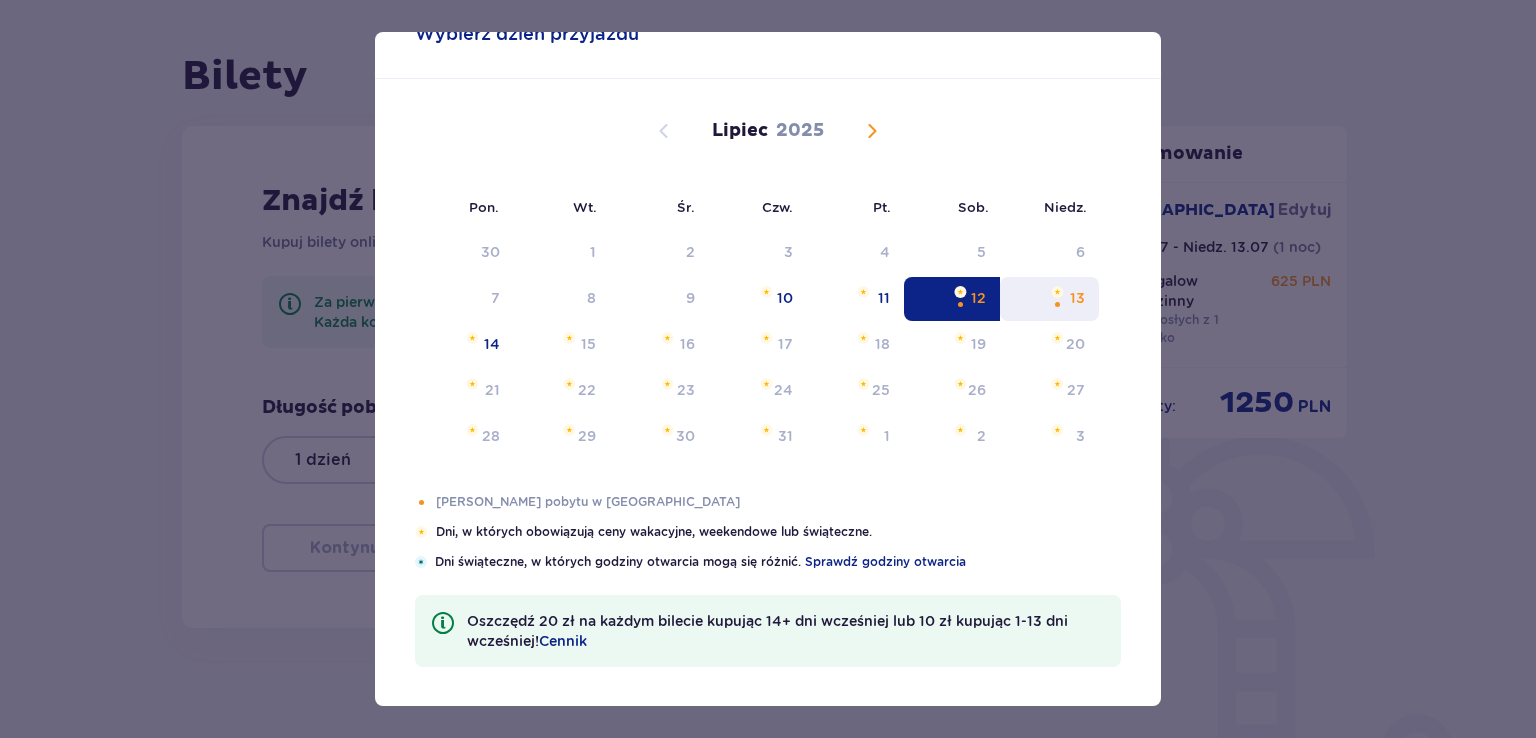 click at bounding box center (1057, 292) 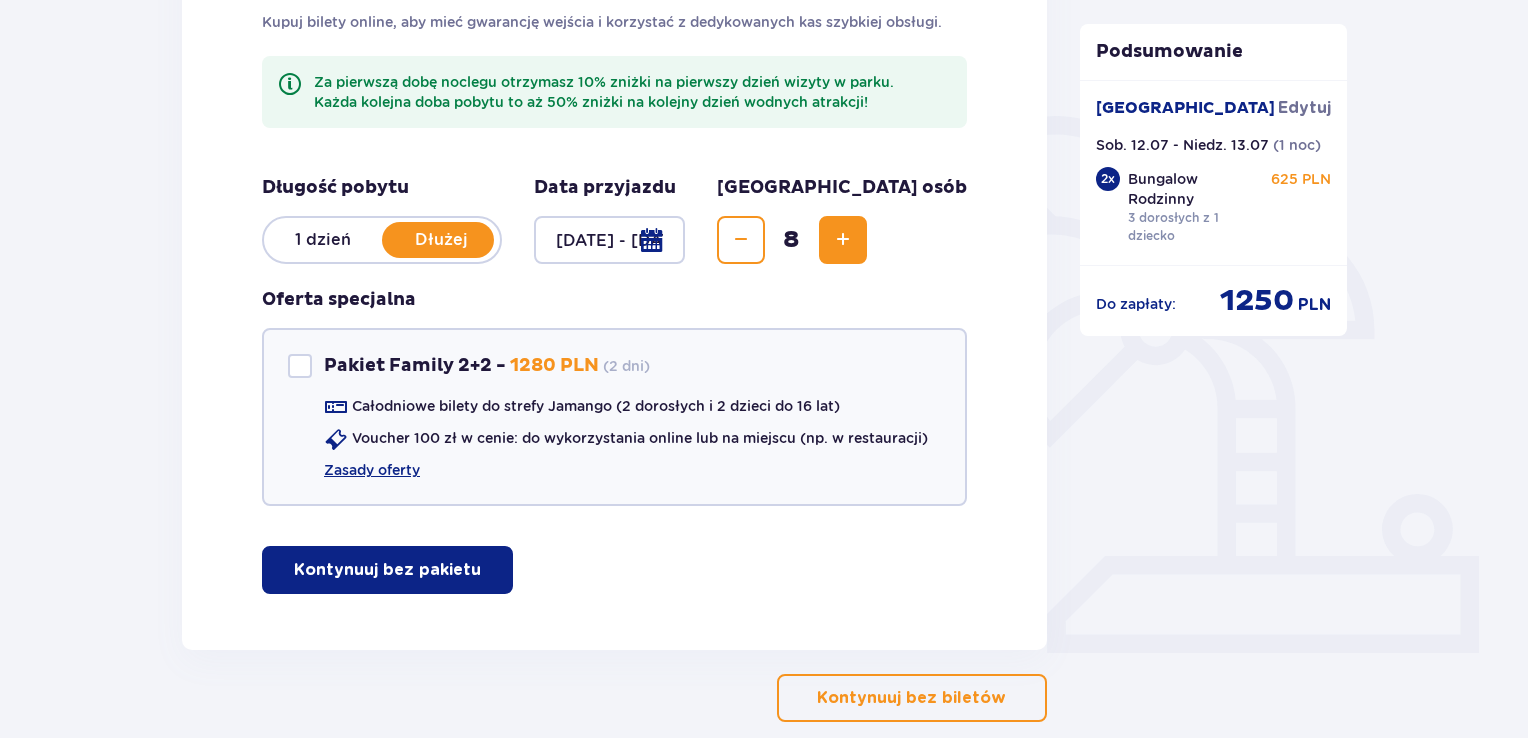 scroll, scrollTop: 403, scrollLeft: 0, axis: vertical 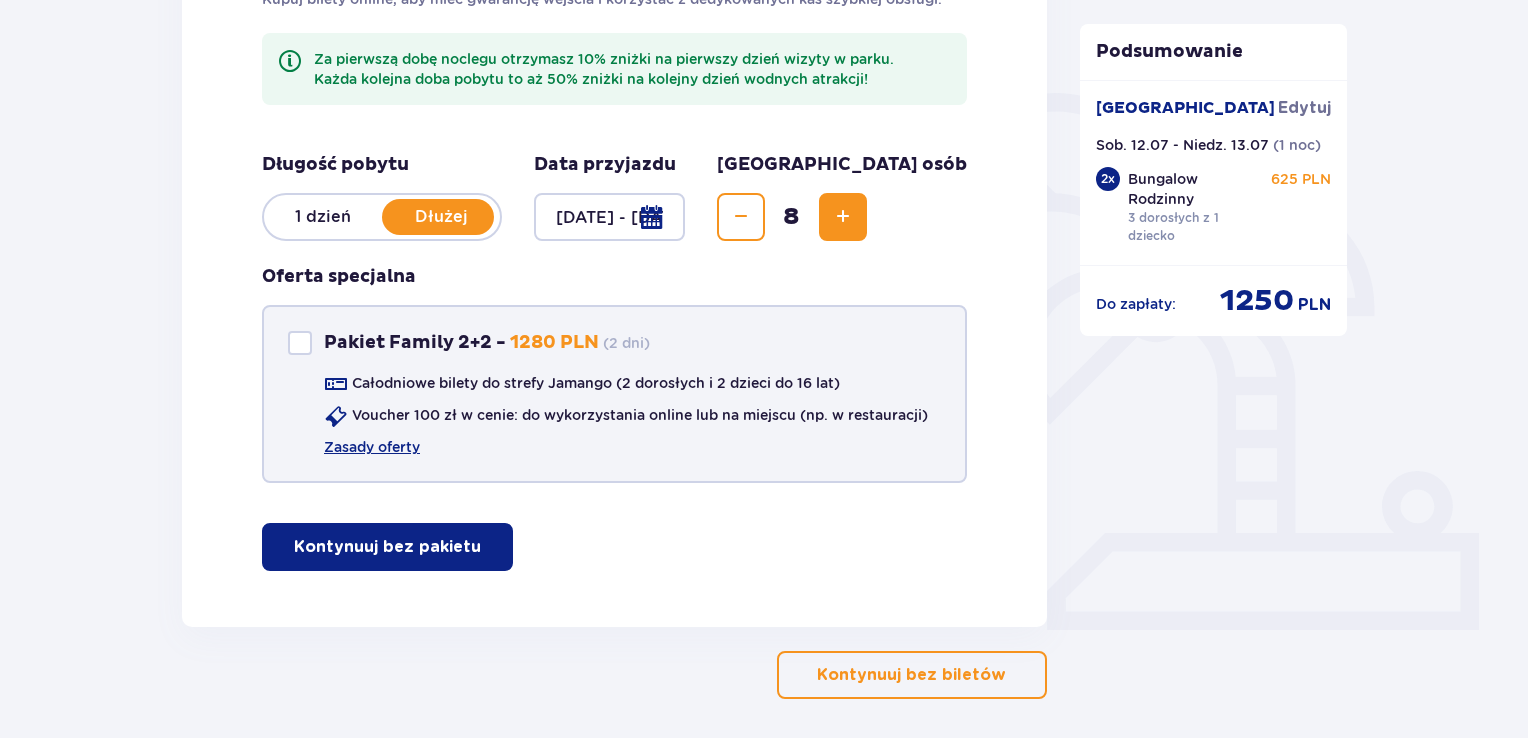 click at bounding box center [300, 343] 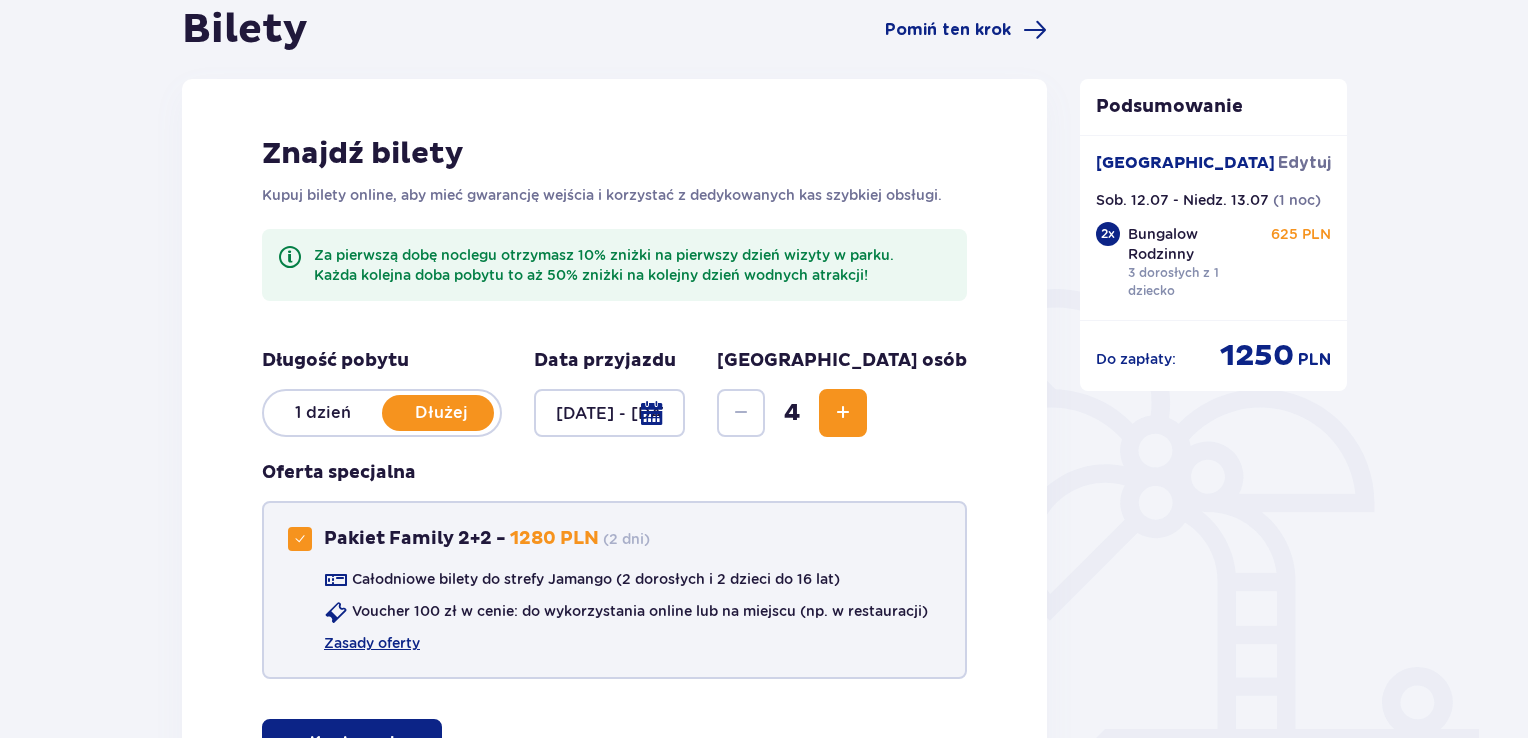 scroll, scrollTop: 205, scrollLeft: 0, axis: vertical 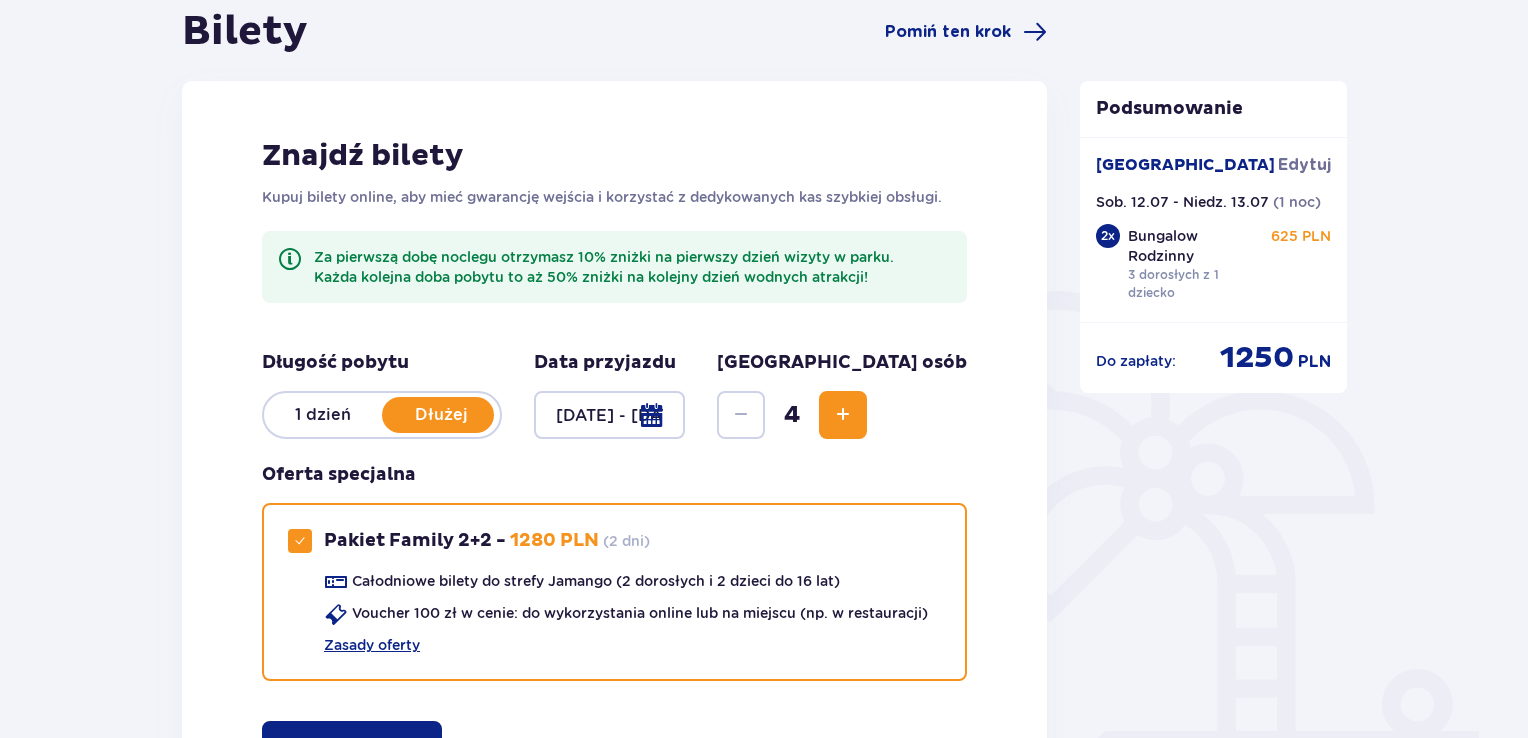 click on "1 dzień" at bounding box center (323, 415) 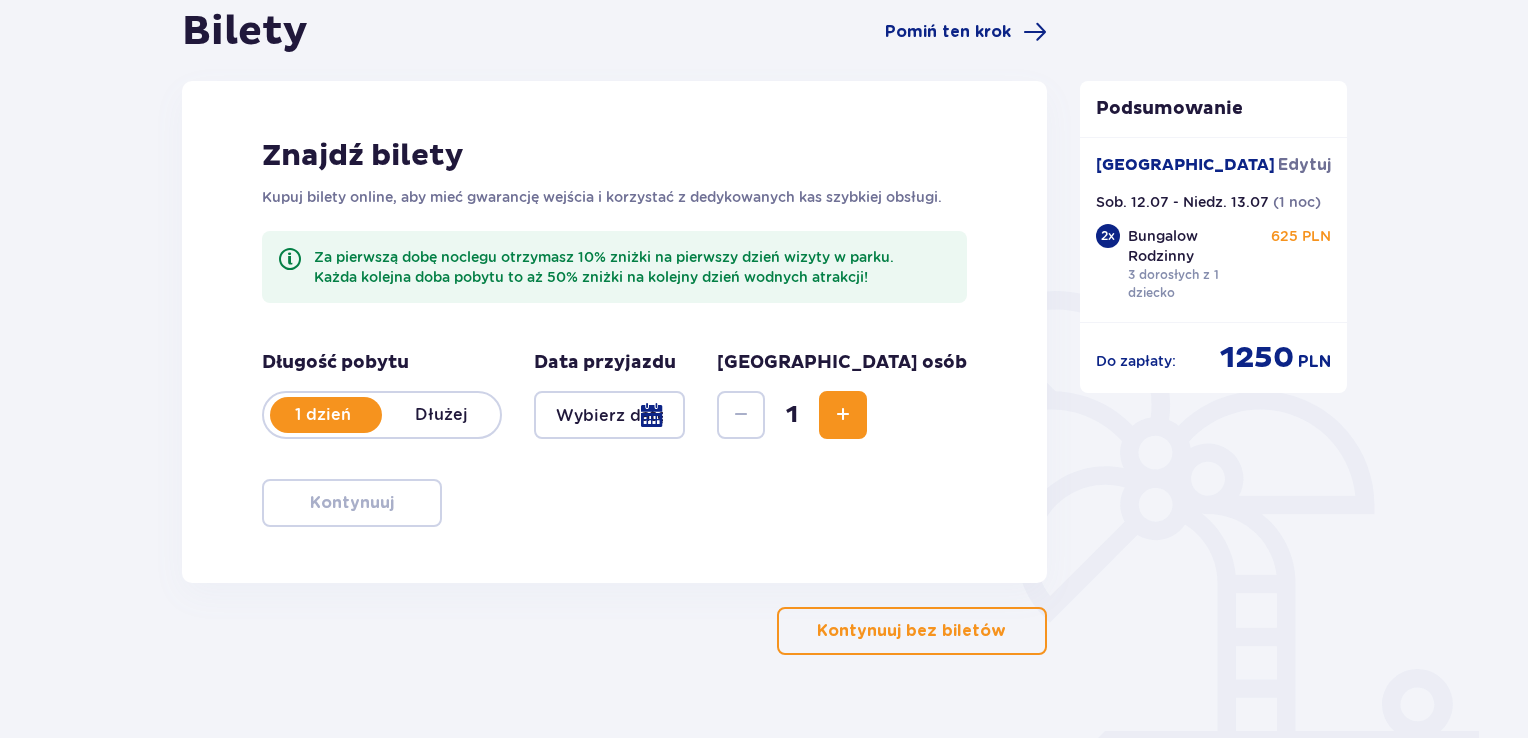 click on "Kontynuuj bez biletów" at bounding box center [911, 631] 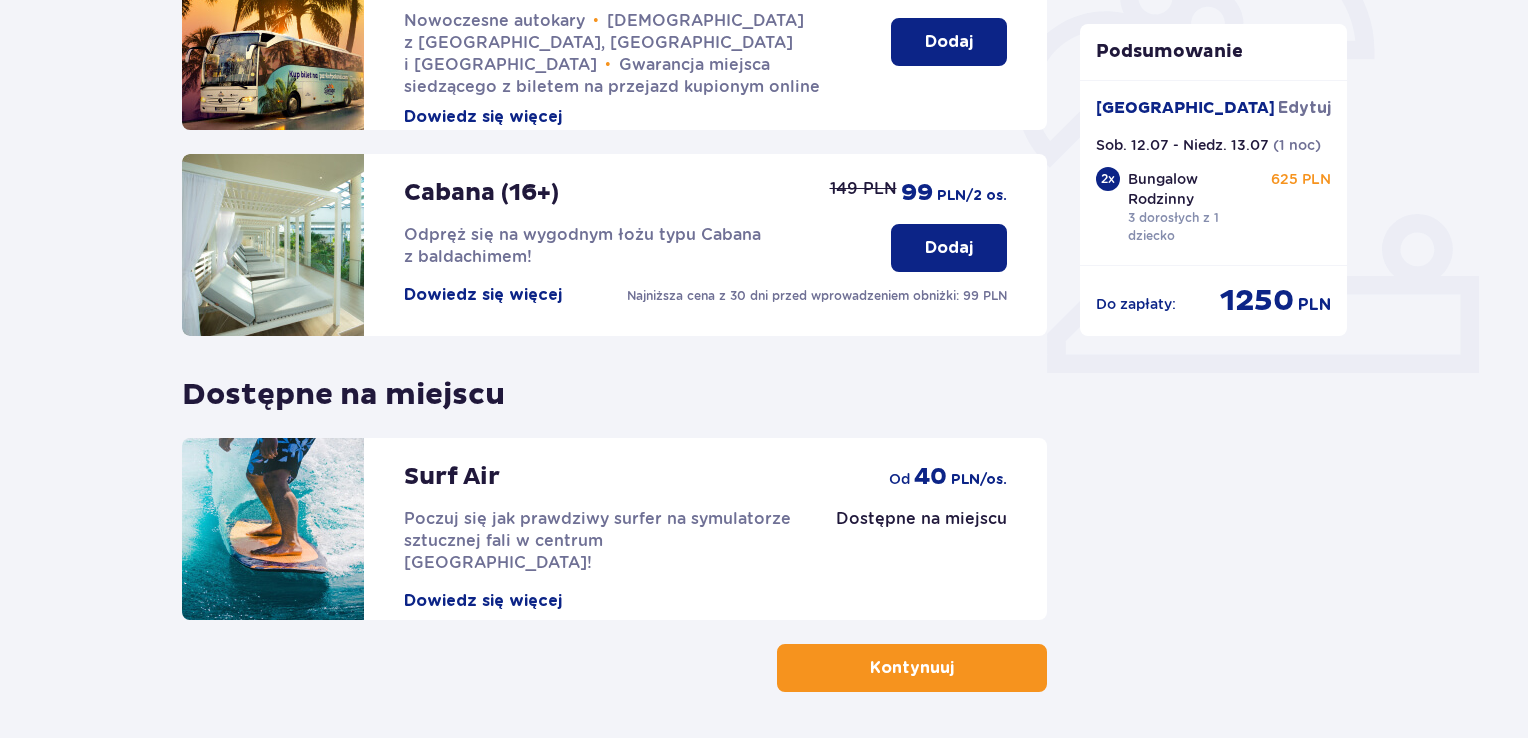 scroll, scrollTop: 714, scrollLeft: 0, axis: vertical 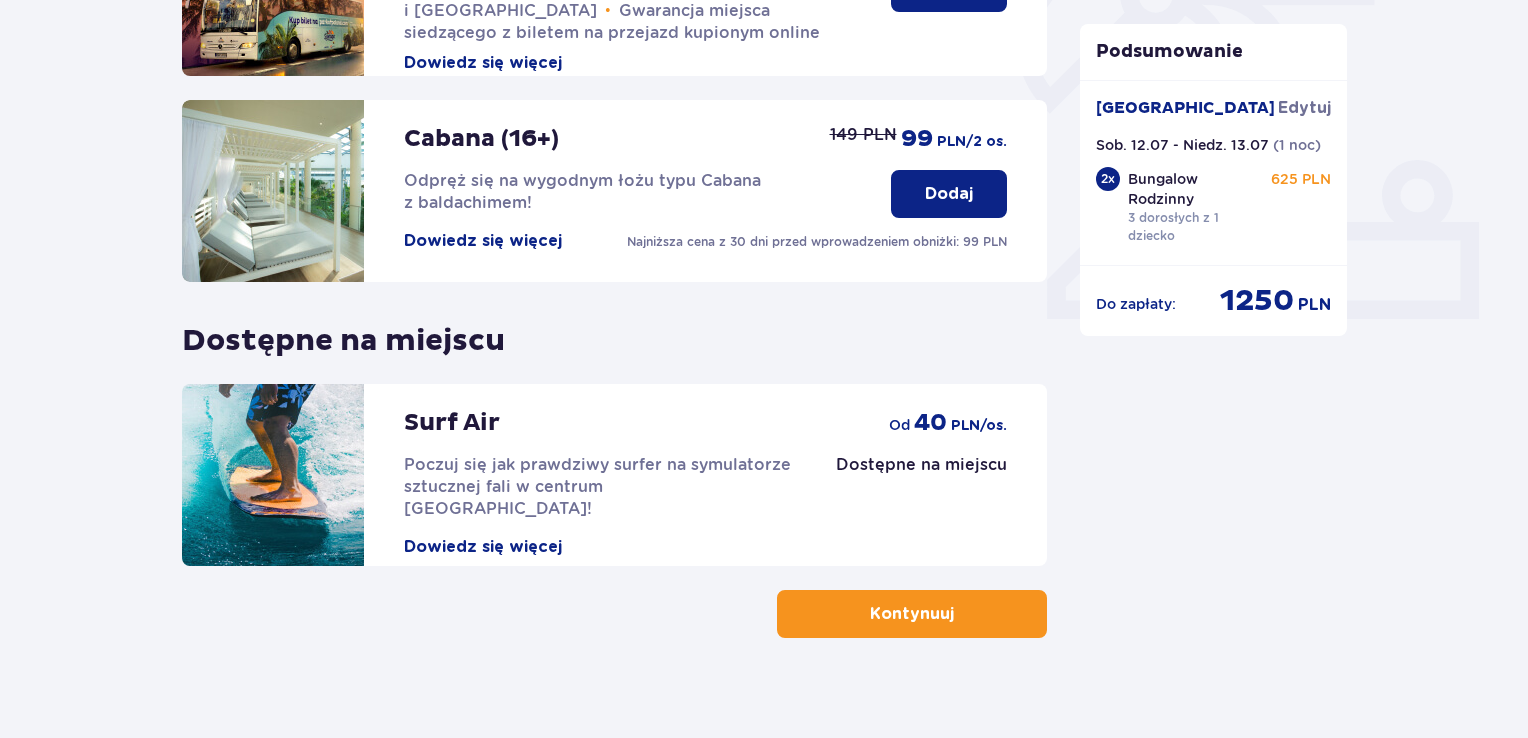 click on "Kontynuuj" at bounding box center (912, 614) 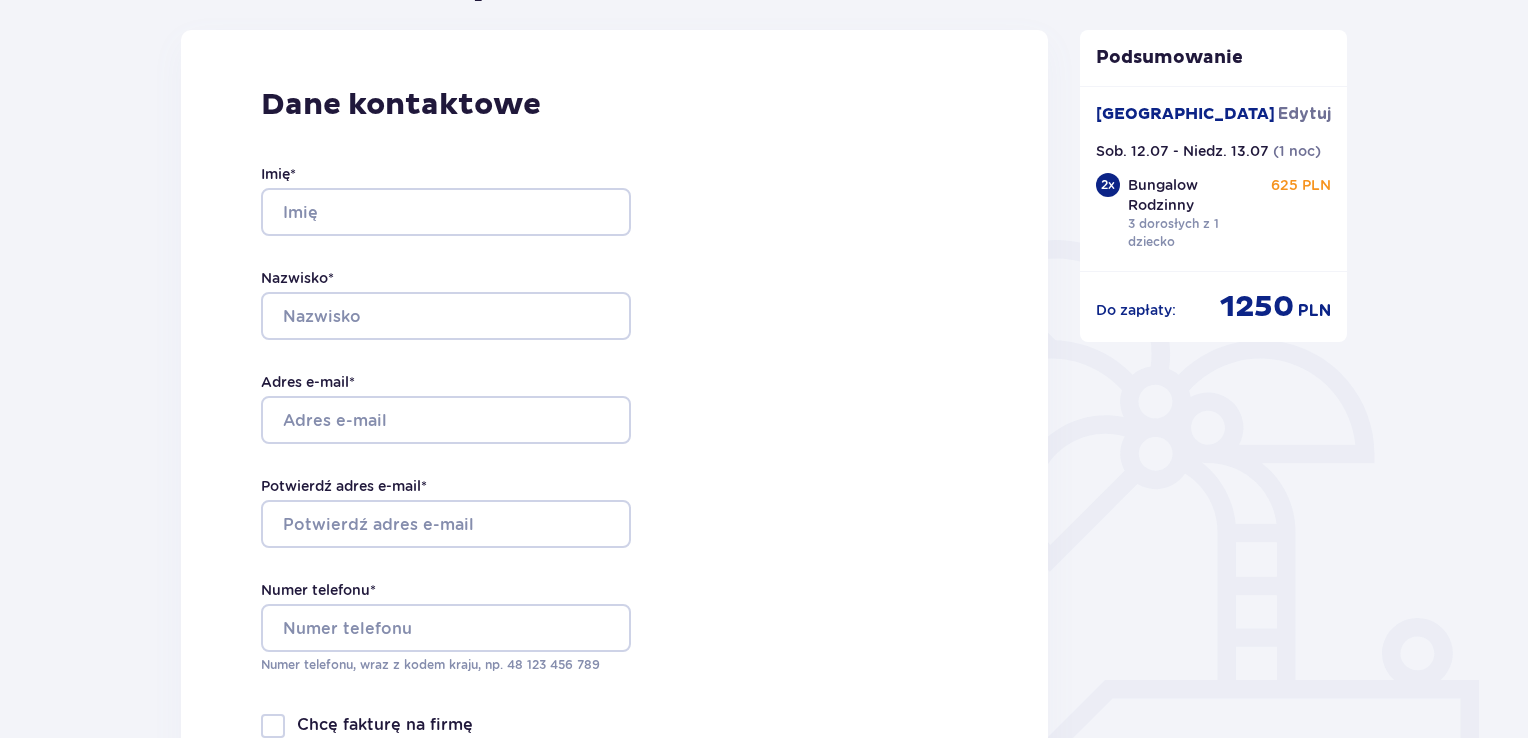 scroll, scrollTop: 257, scrollLeft: 0, axis: vertical 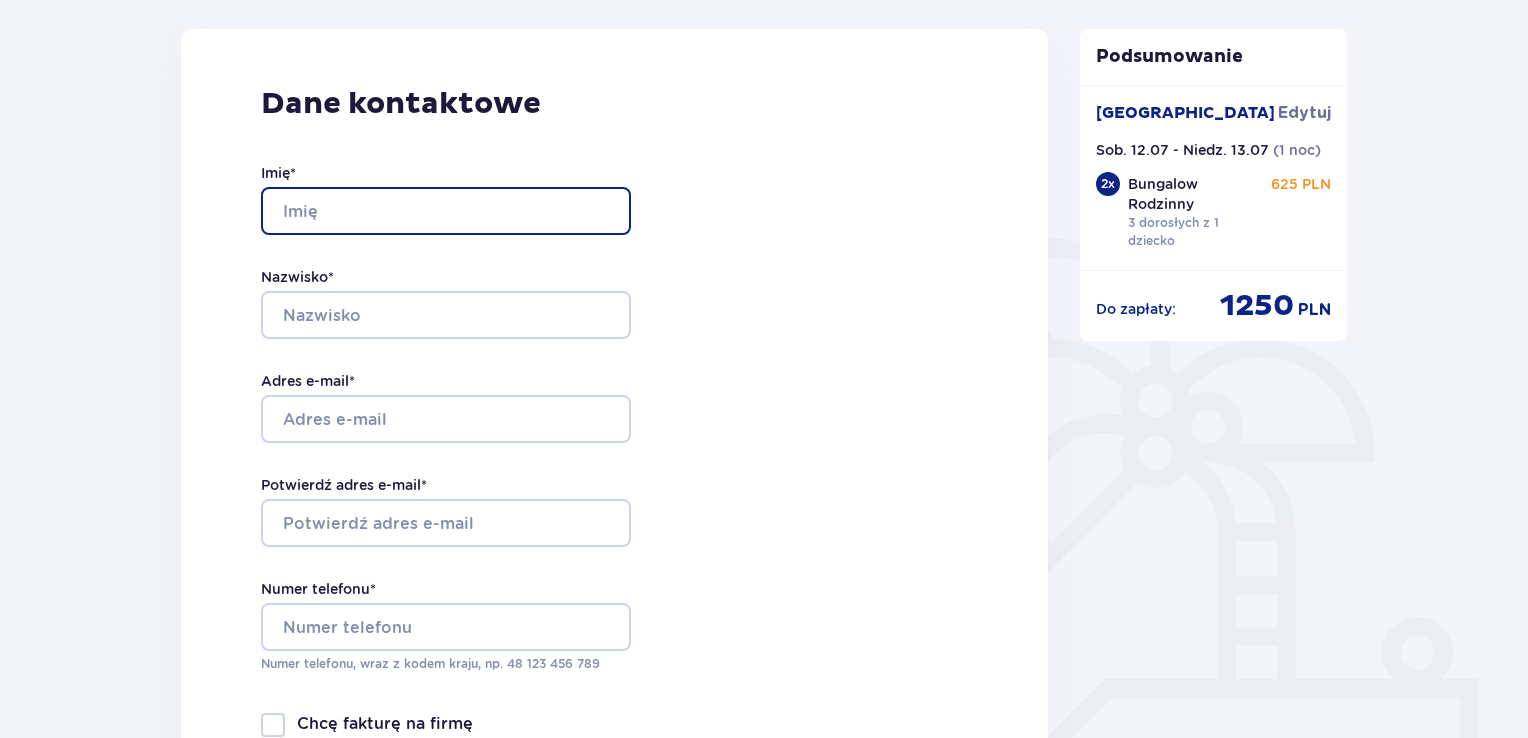 click on "Imię *" at bounding box center [446, 211] 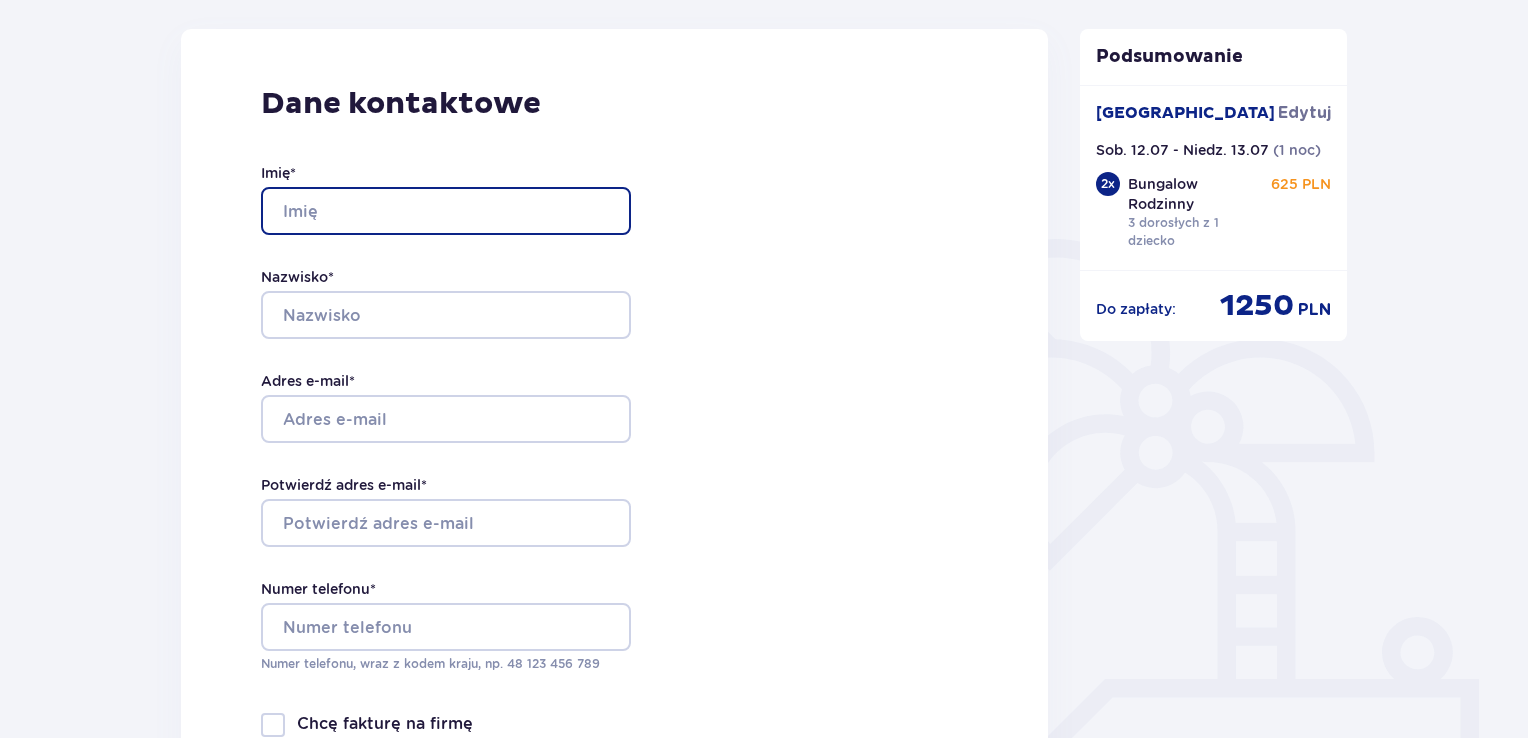 type on "Agnieszka" 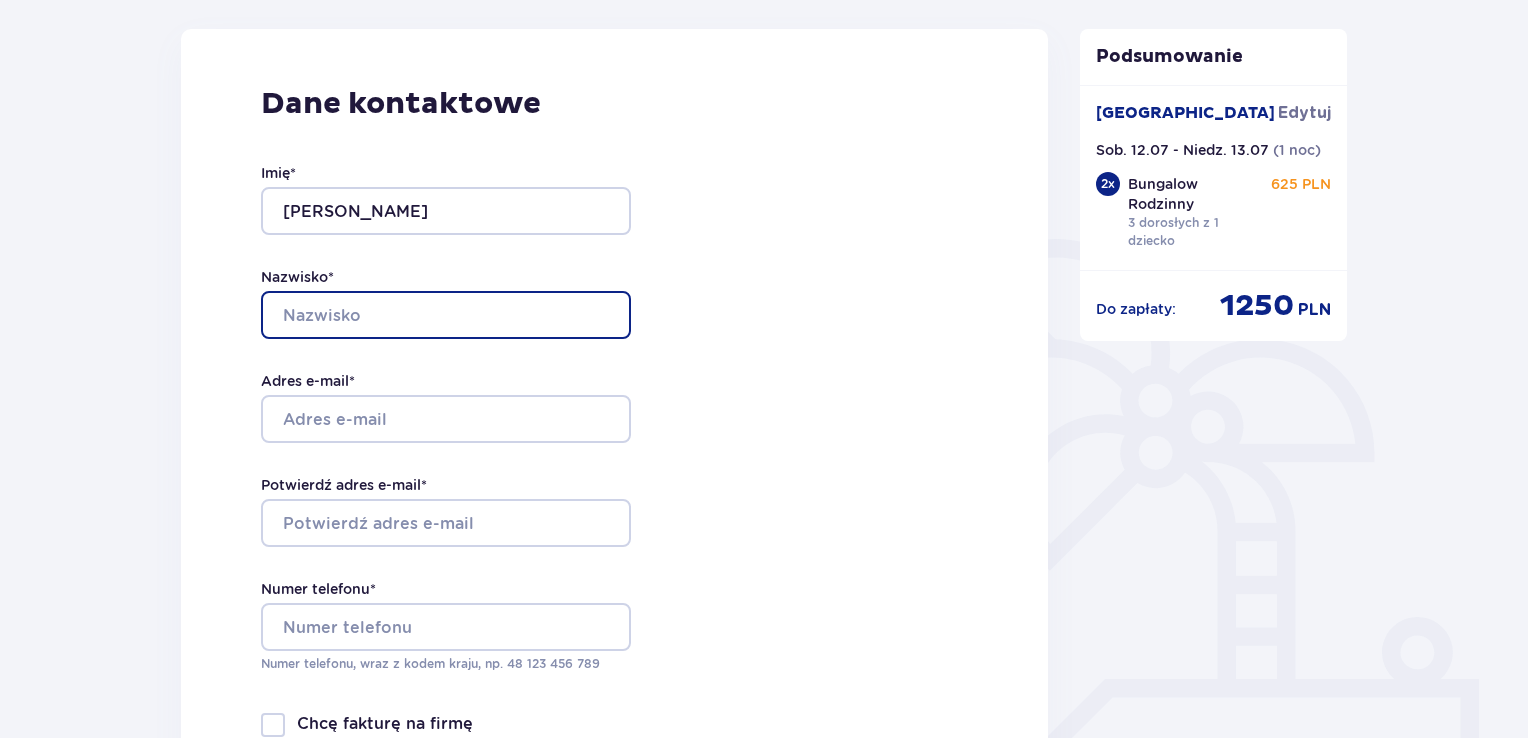 type on "Kobus-Mielnik" 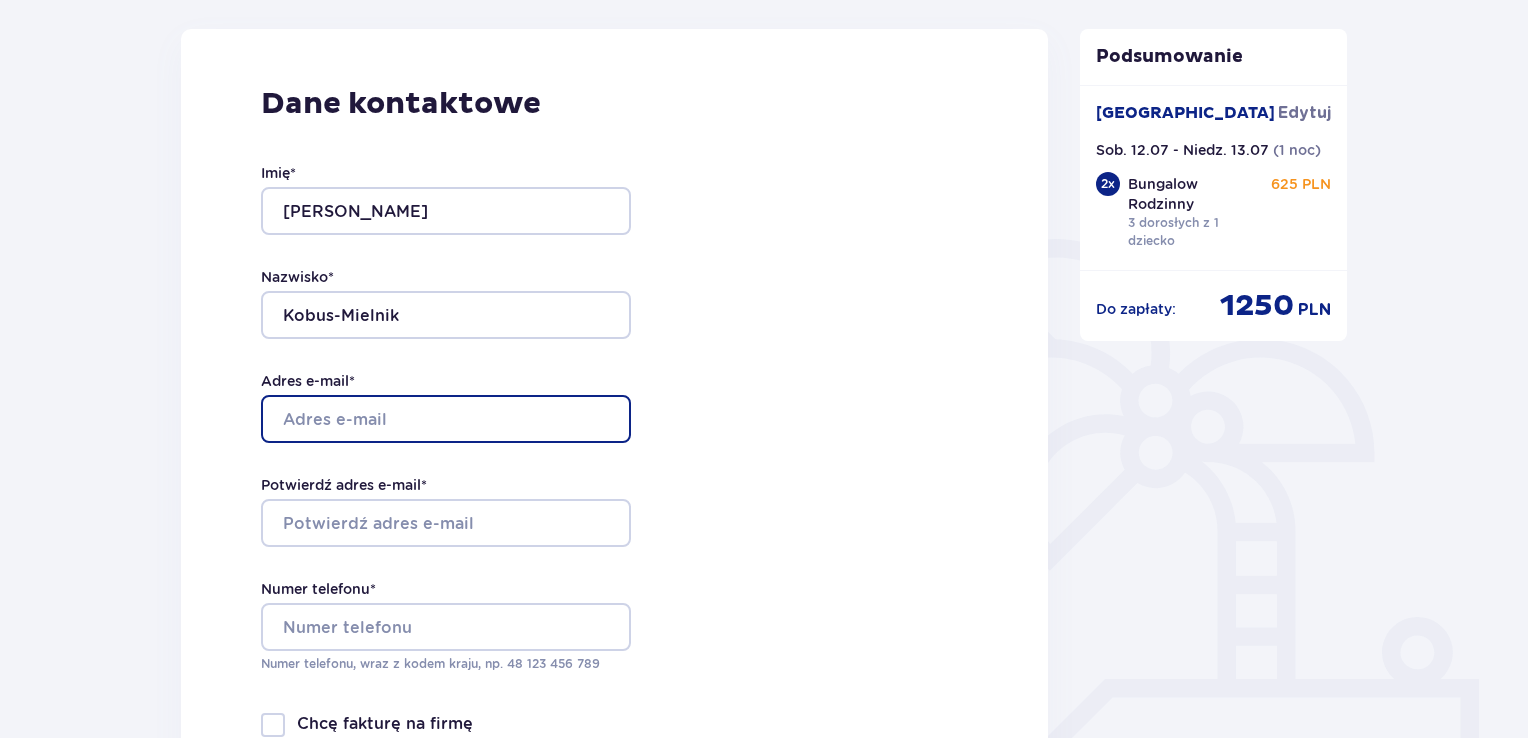 type on "[EMAIL_ADDRESS][DOMAIN_NAME]" 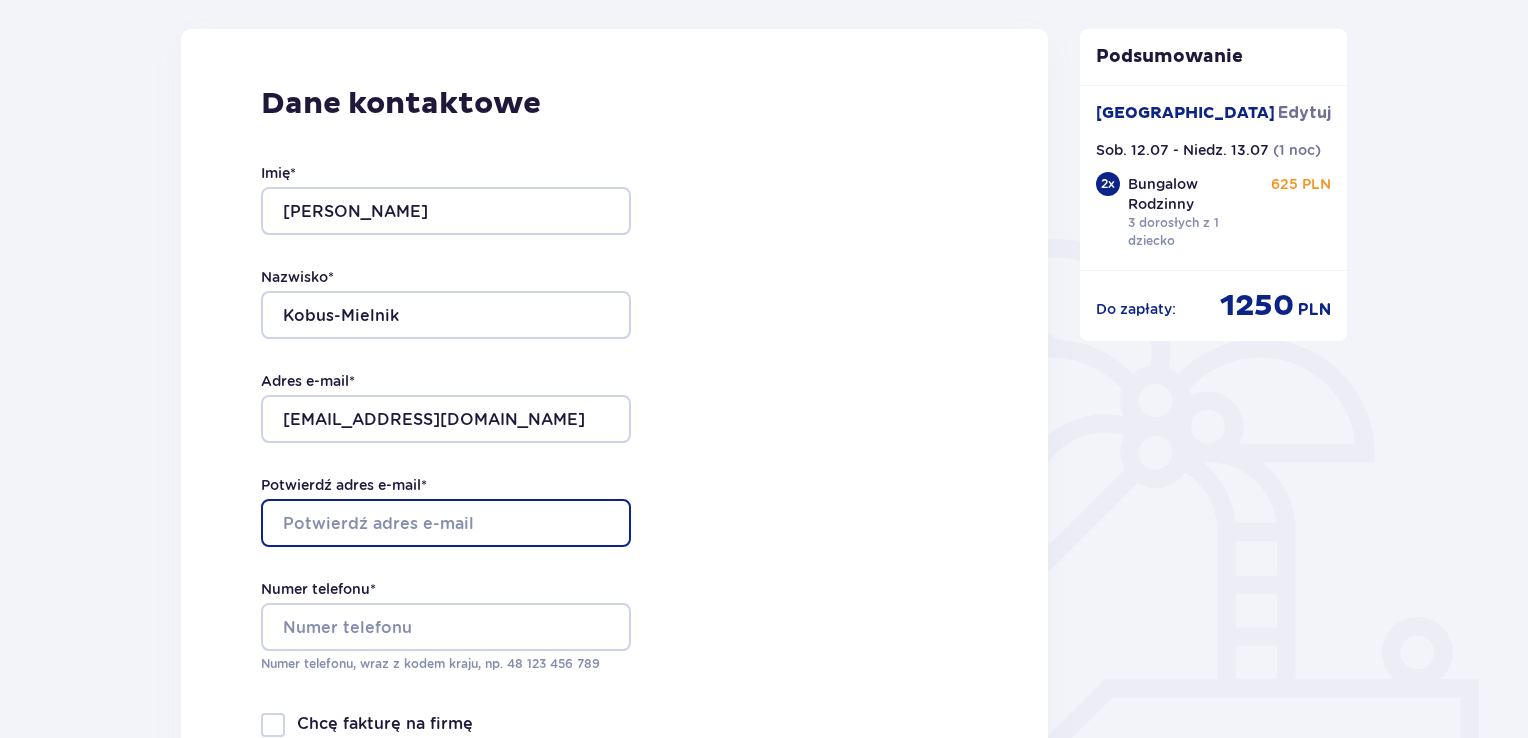 type on "[EMAIL_ADDRESS][DOMAIN_NAME]" 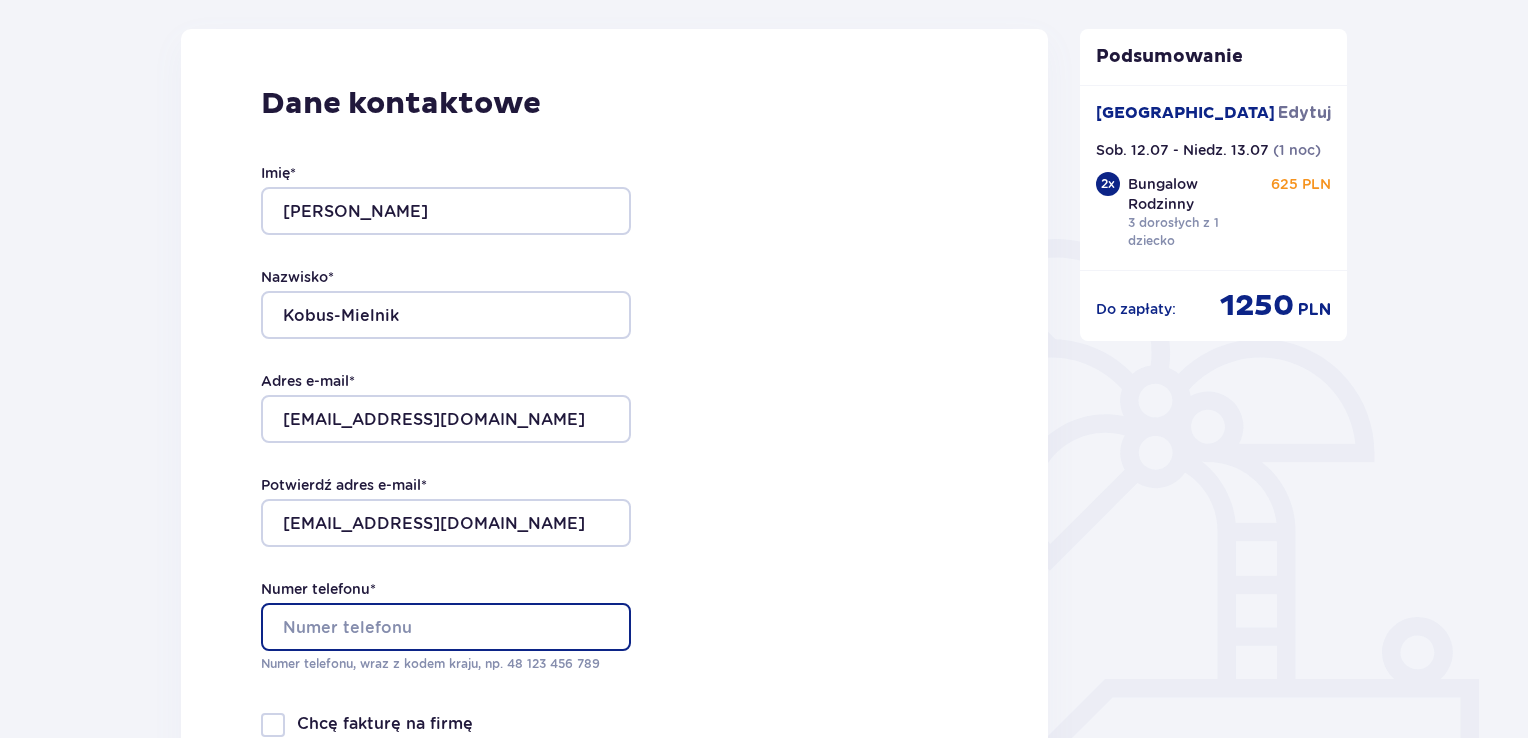 type on "504842501" 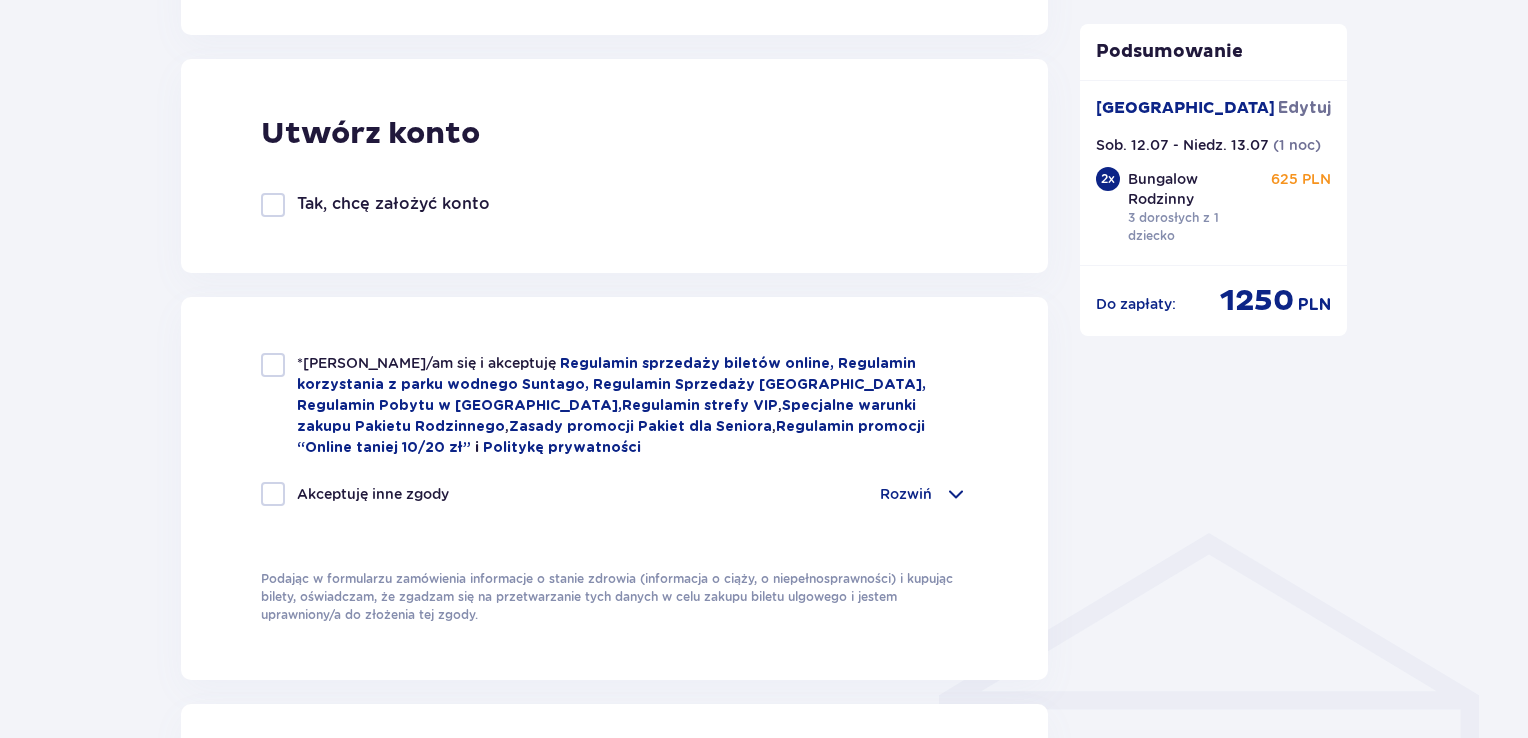 scroll, scrollTop: 1093, scrollLeft: 0, axis: vertical 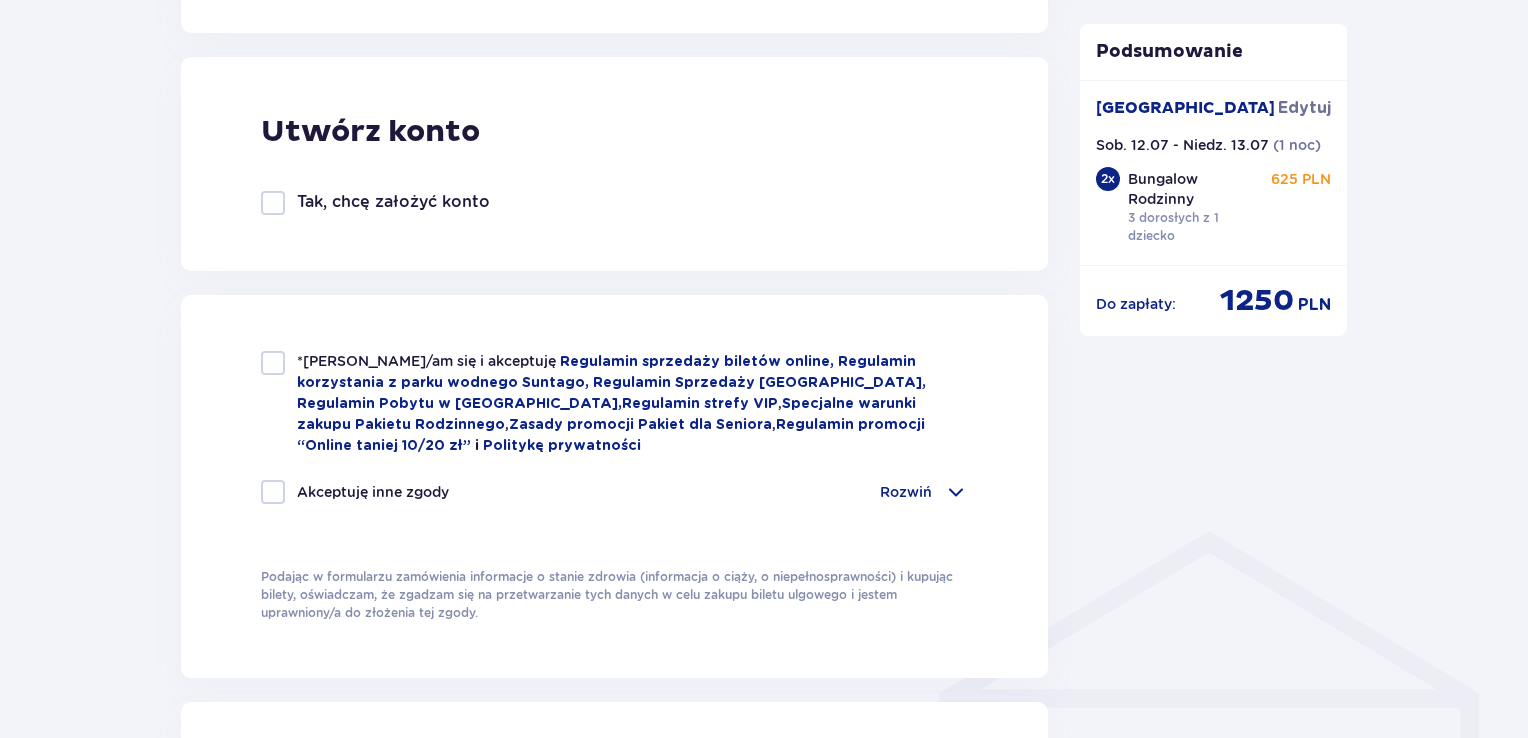 click at bounding box center [273, 363] 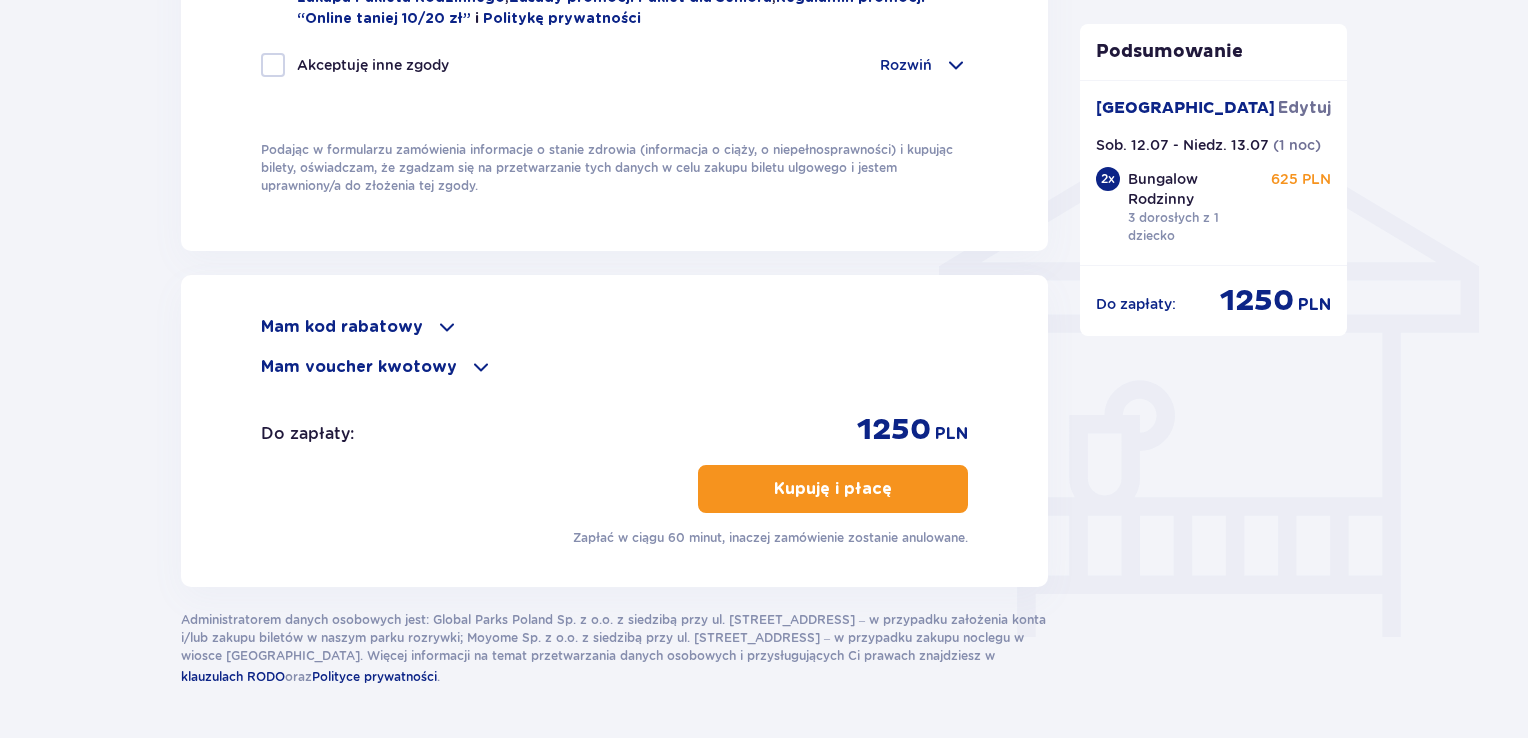 scroll, scrollTop: 1533, scrollLeft: 0, axis: vertical 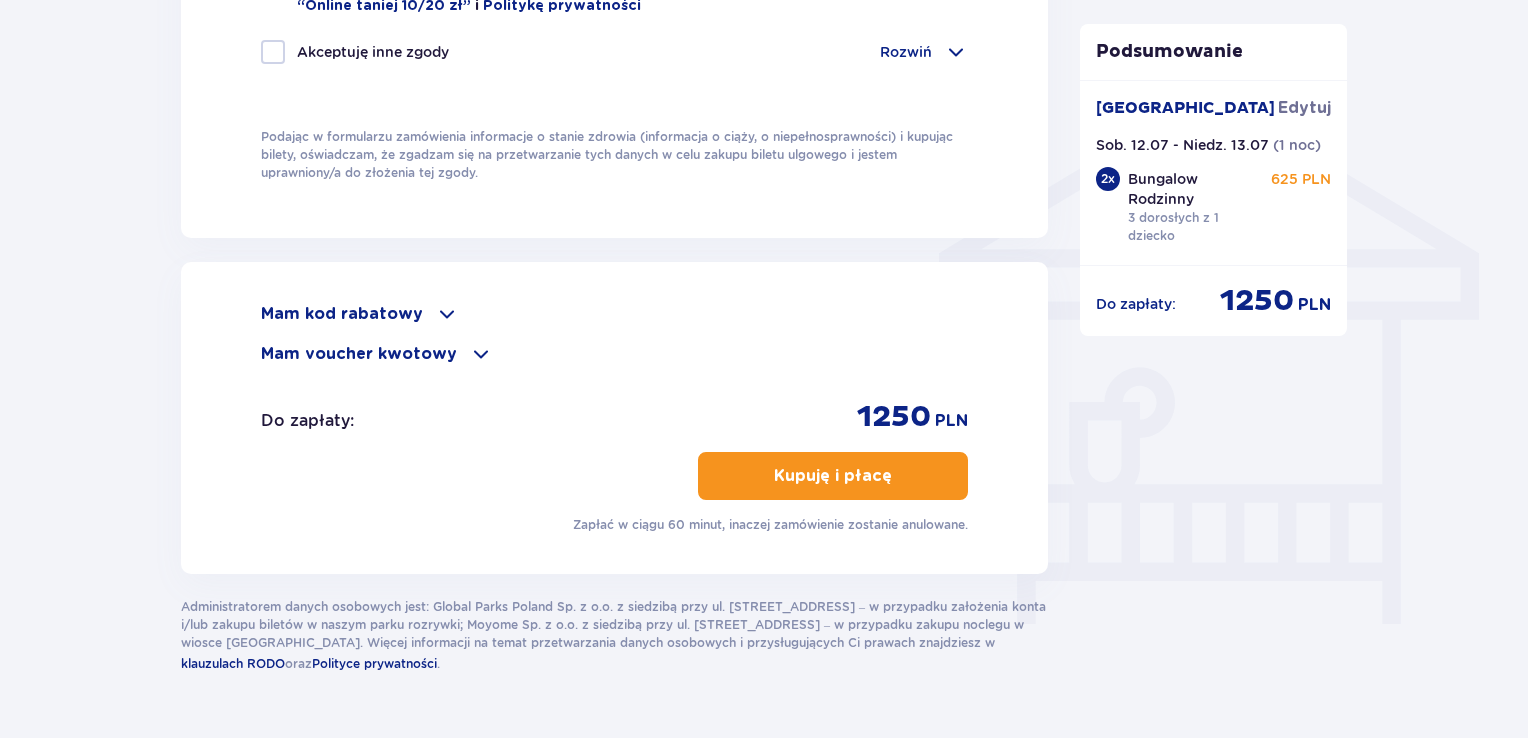 click on "Kupuję i płacę" at bounding box center (833, 476) 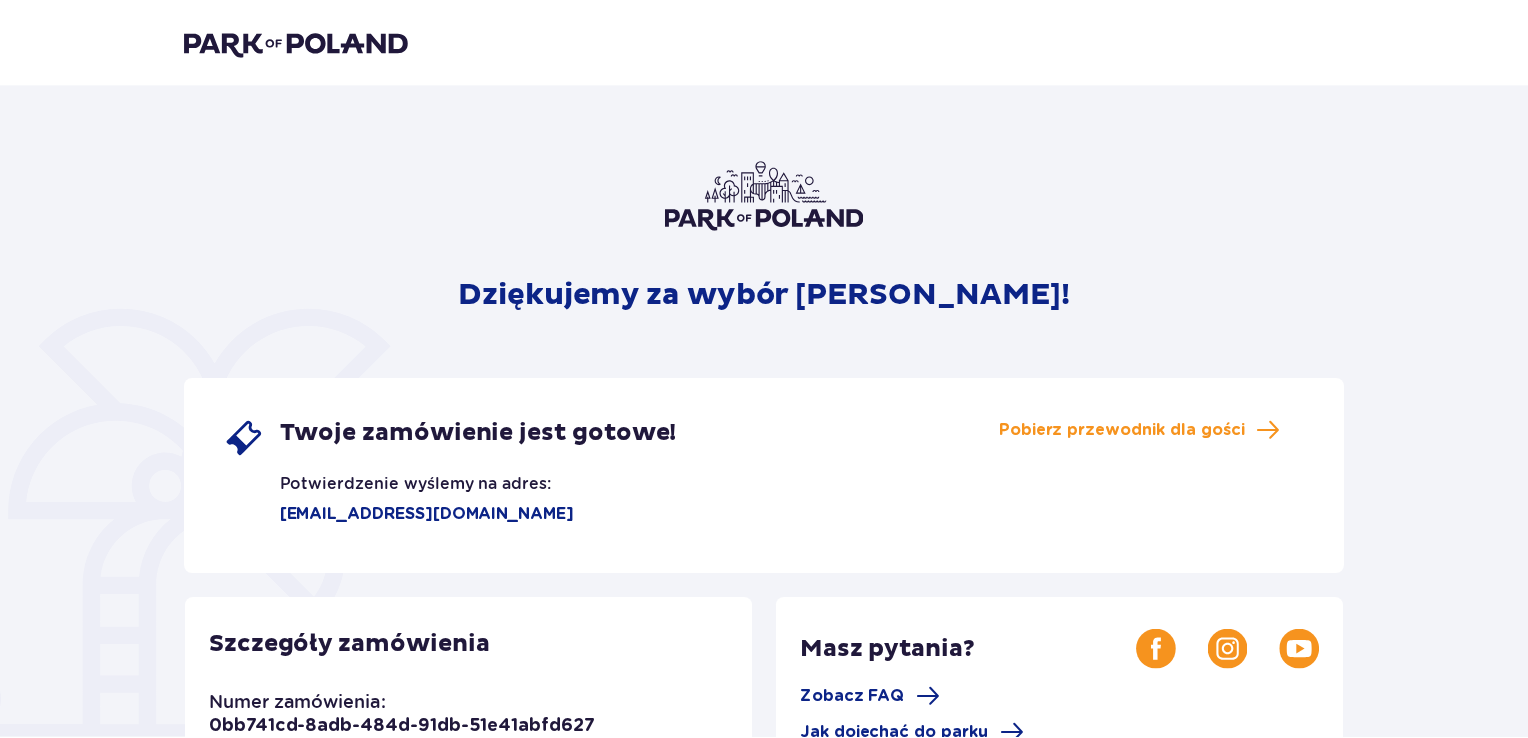 scroll, scrollTop: 0, scrollLeft: 0, axis: both 